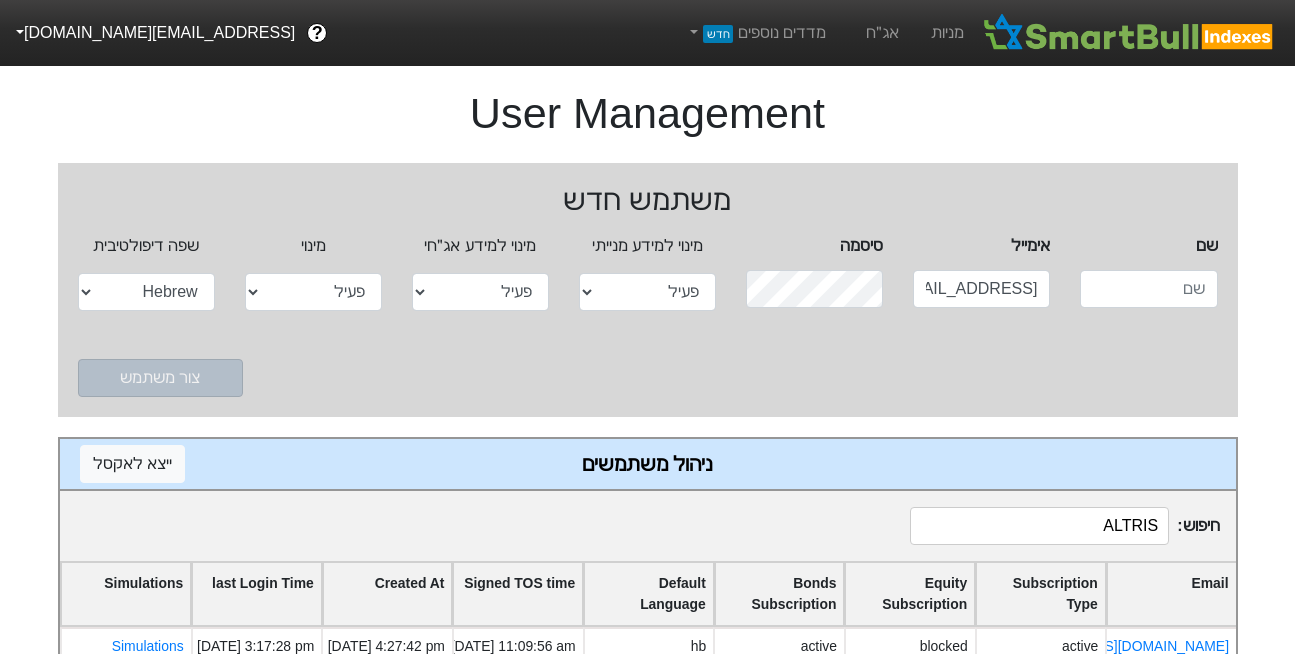 select on "active" 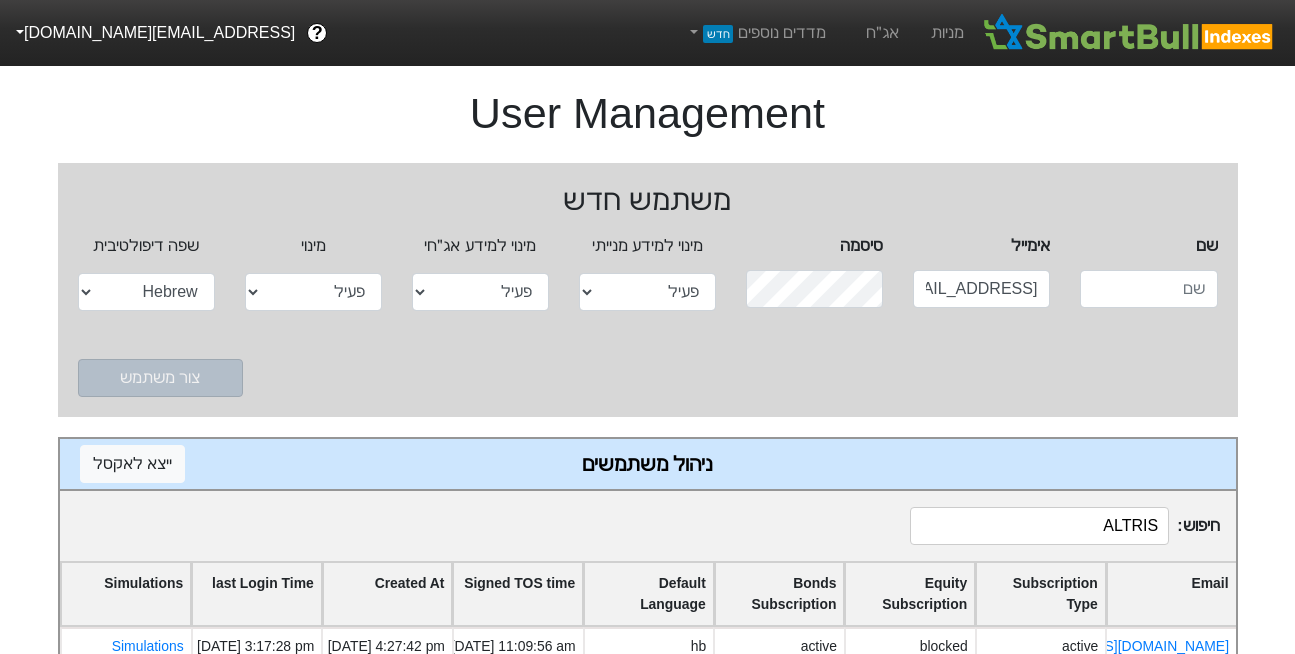 scroll, scrollTop: 548, scrollLeft: 0, axis: vertical 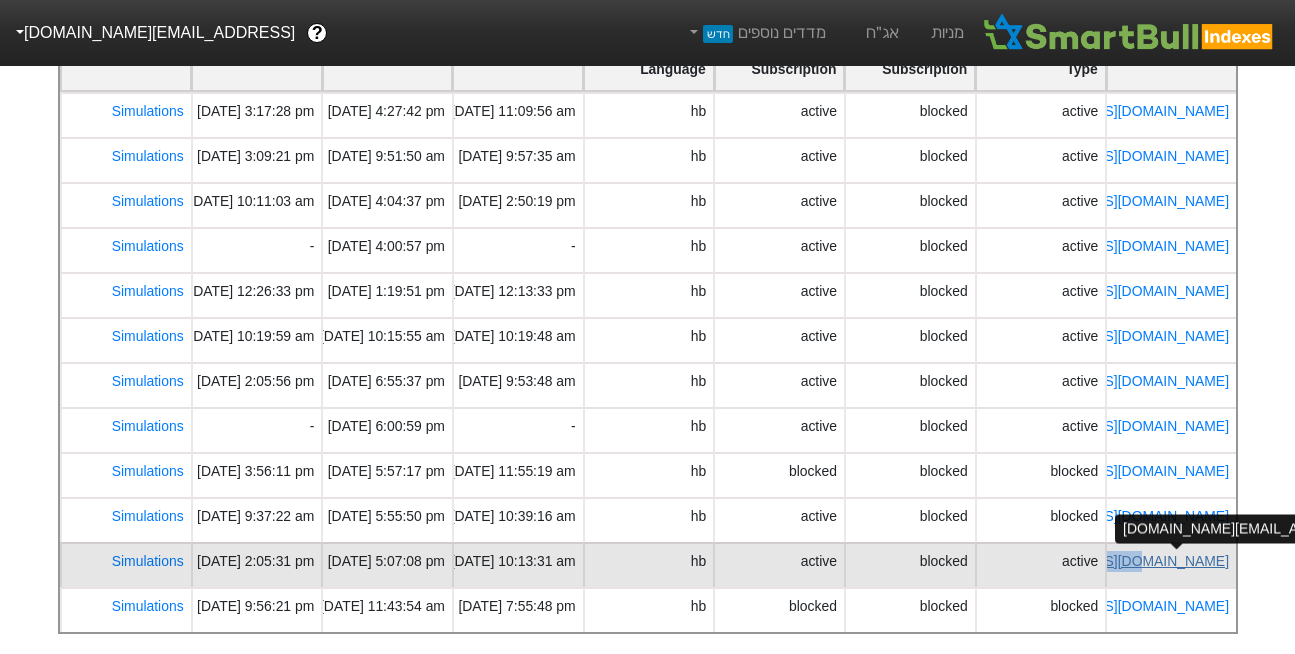 click on "asafs@altris.co.il" at bounding box center [1170, 564] 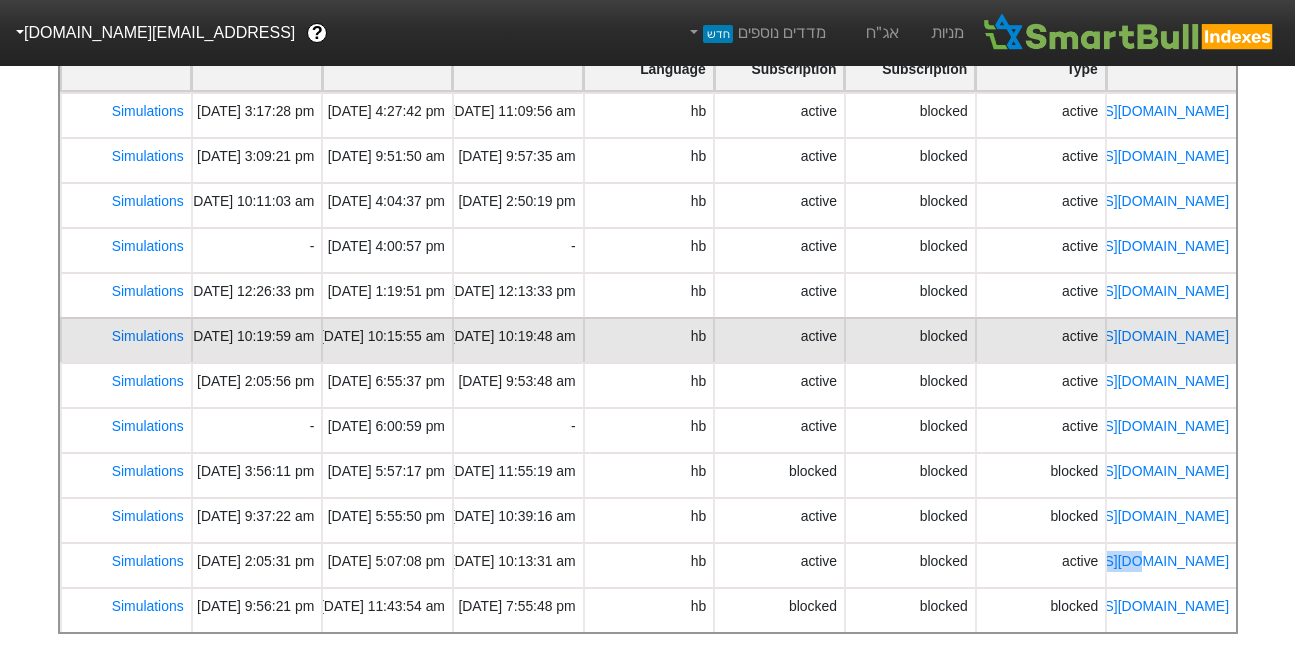 scroll, scrollTop: 0, scrollLeft: 0, axis: both 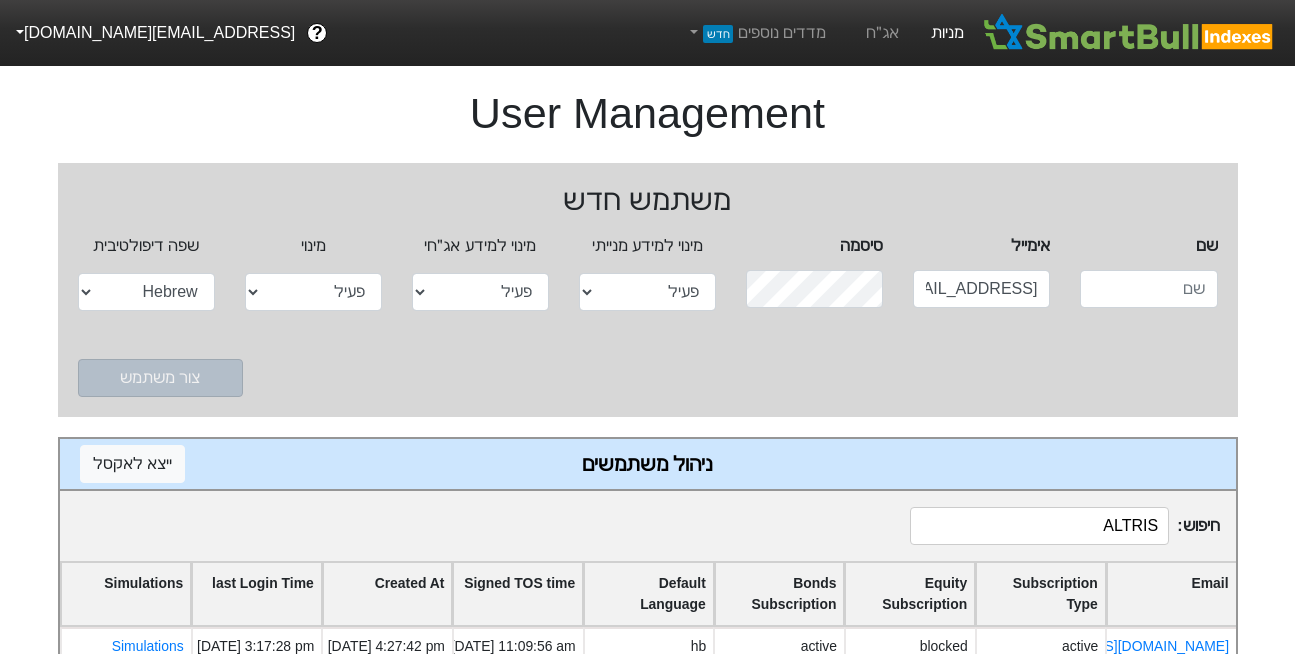 click on "מניות" at bounding box center [947, 33] 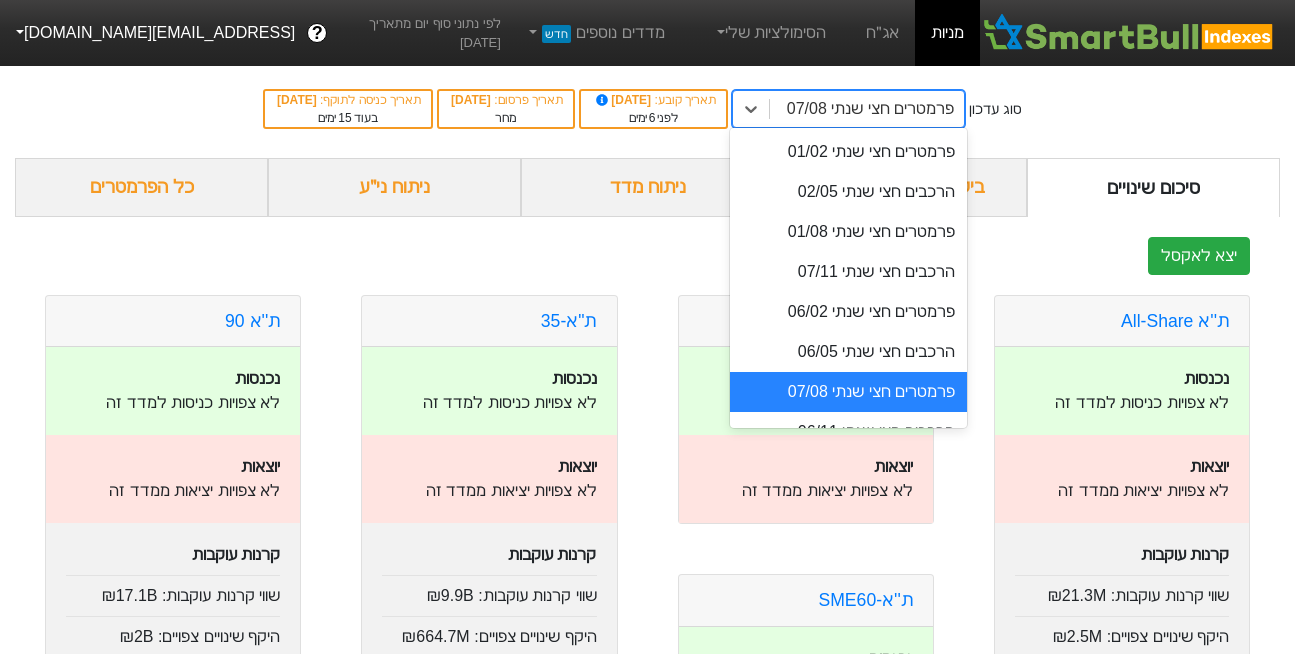 click on "פרמטרים חצי שנתי 07/08" at bounding box center [870, 109] 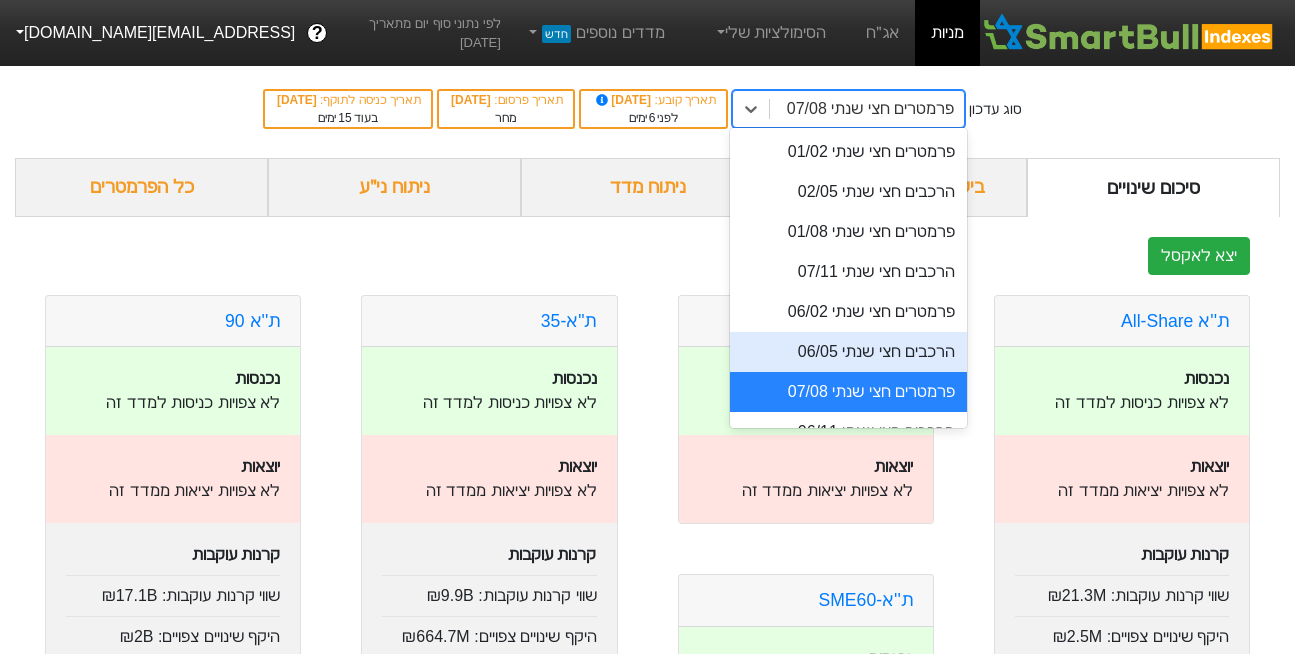 click on "יצא לאקסל" at bounding box center [647, 256] 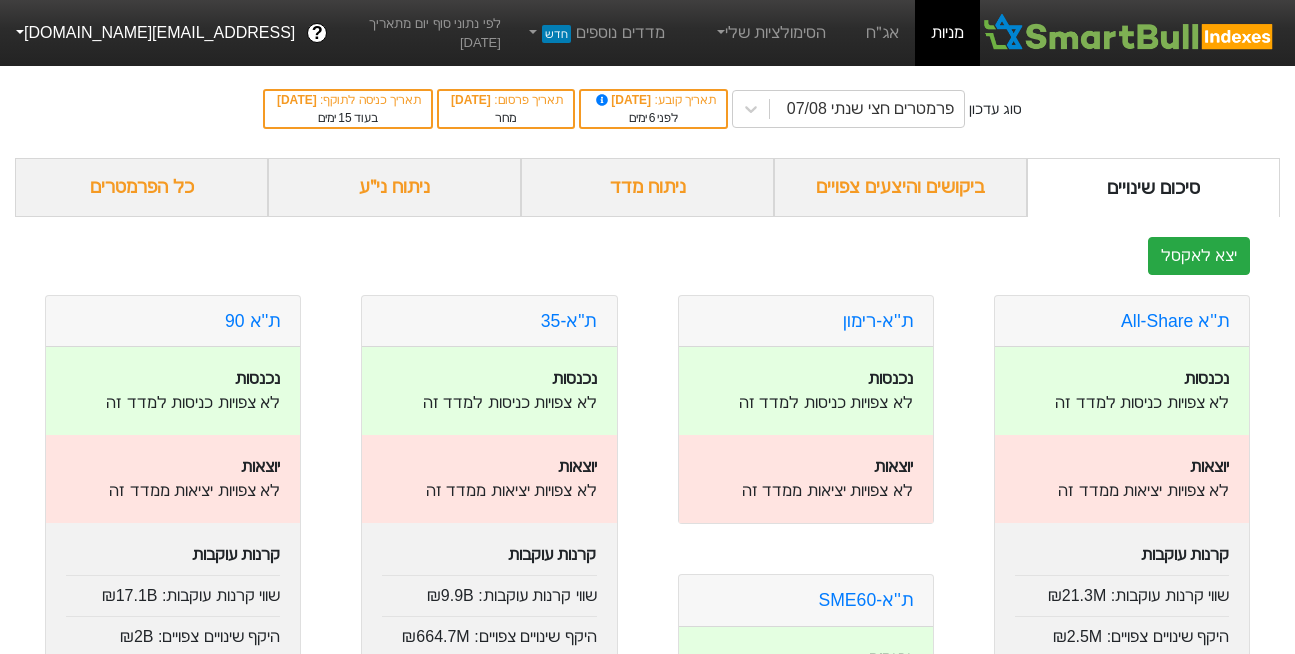 click on "ביקושים והיצעים צפויים" at bounding box center (900, 187) 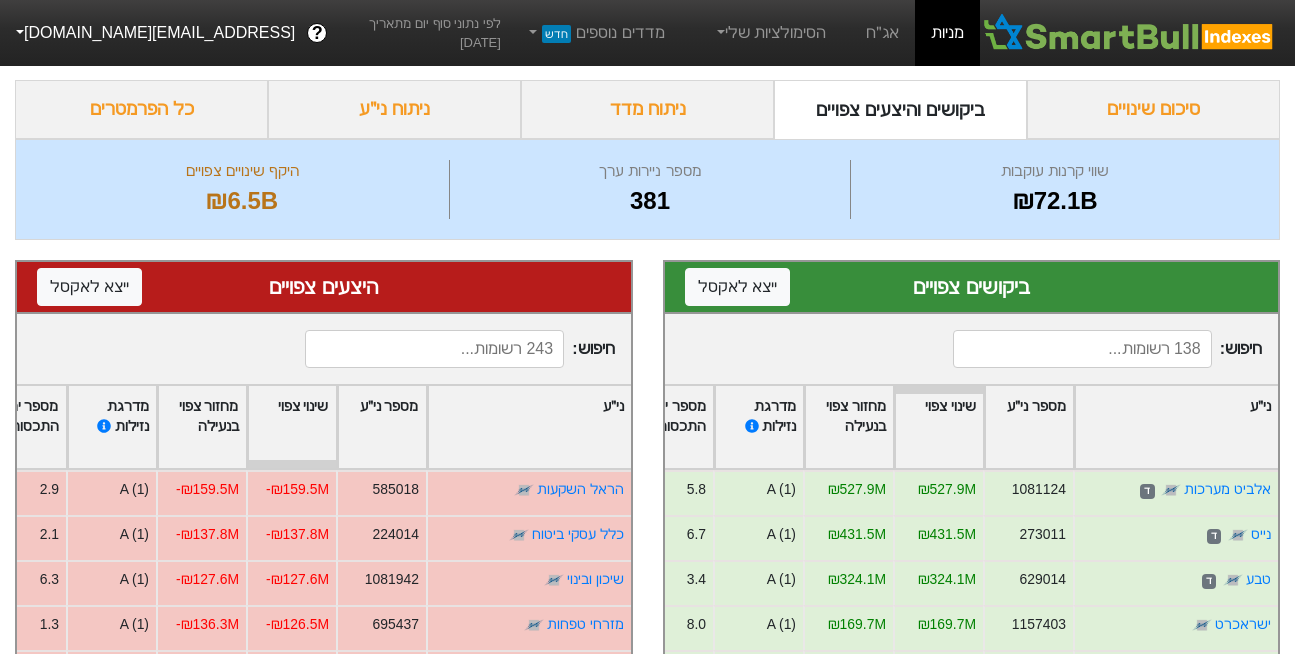 scroll, scrollTop: 80, scrollLeft: 0, axis: vertical 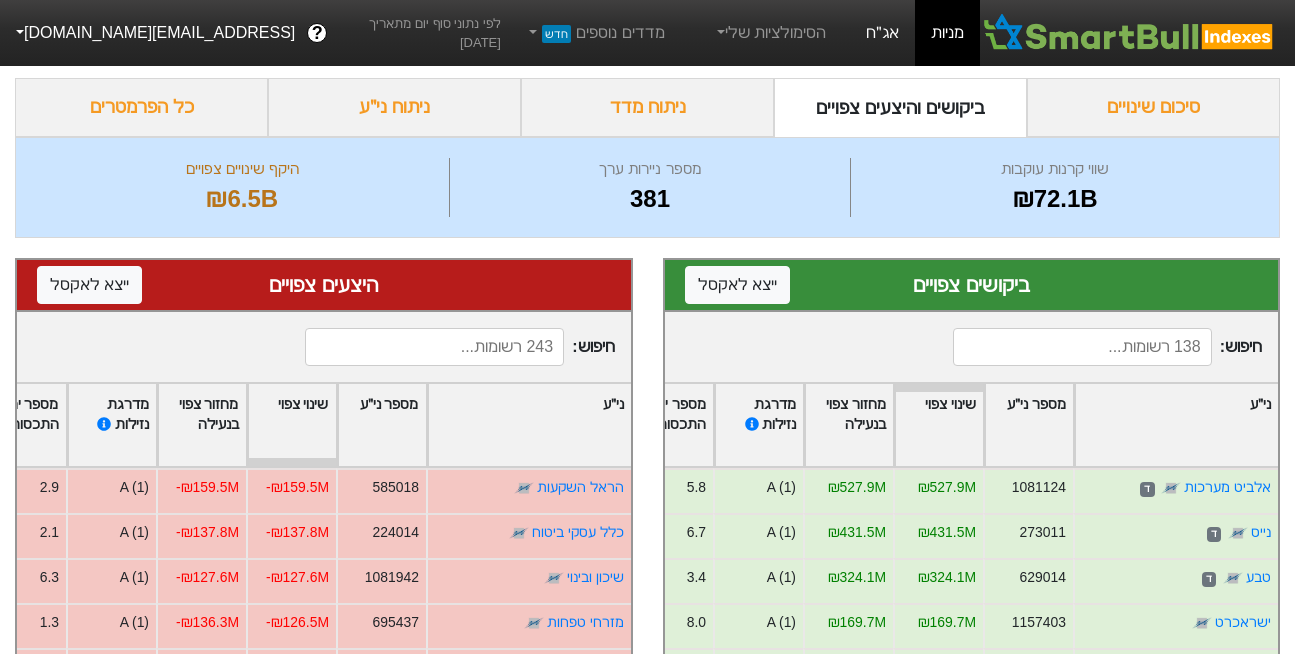 click on "אג״ח" at bounding box center [882, 33] 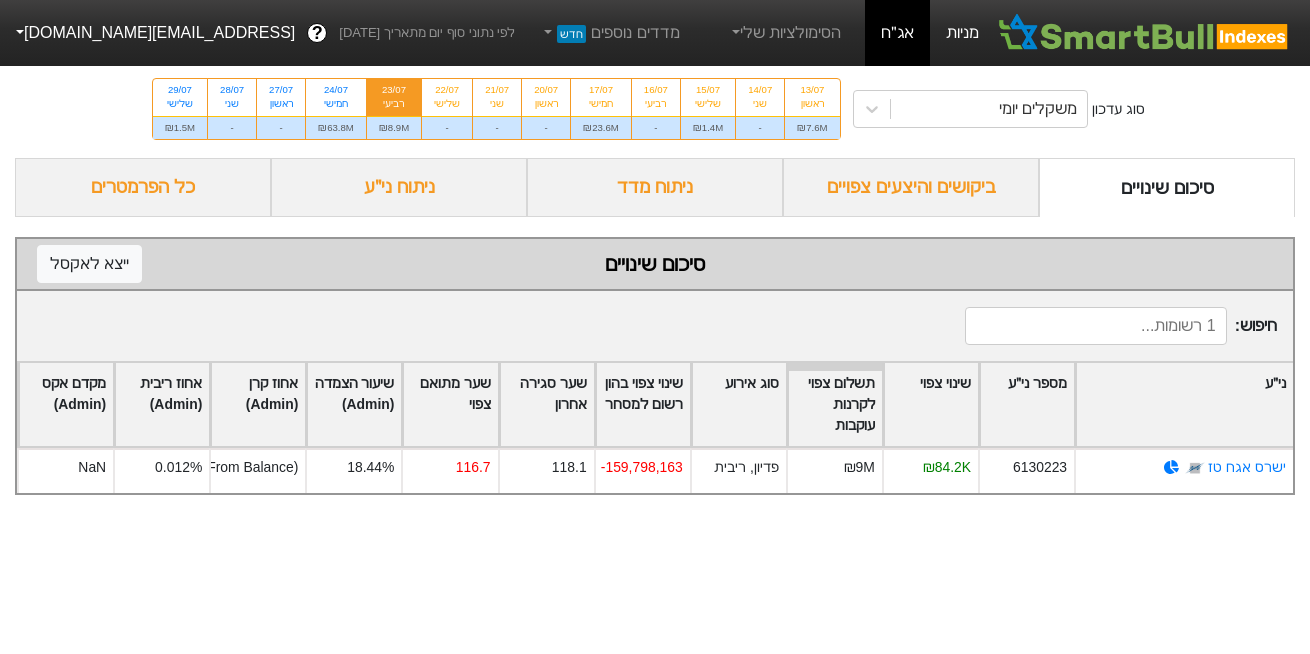 click on "מניות" at bounding box center [962, 33] 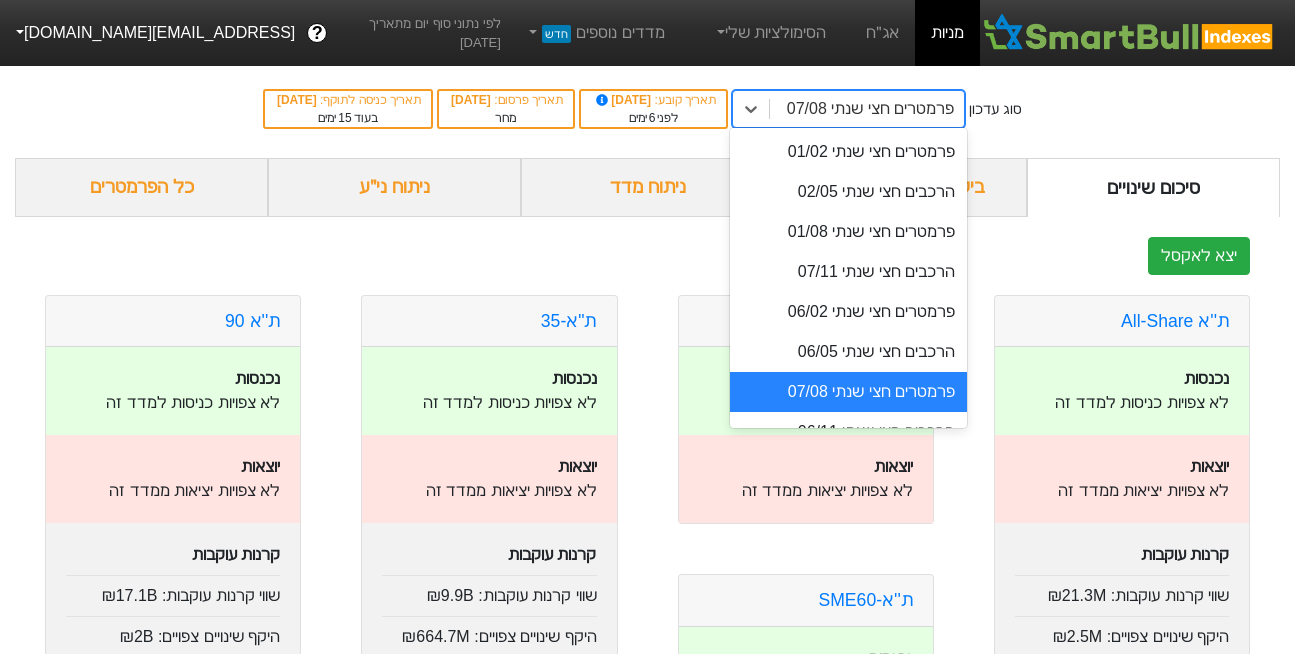 click on "פרמטרים חצי שנתי 07/08" at bounding box center [870, 109] 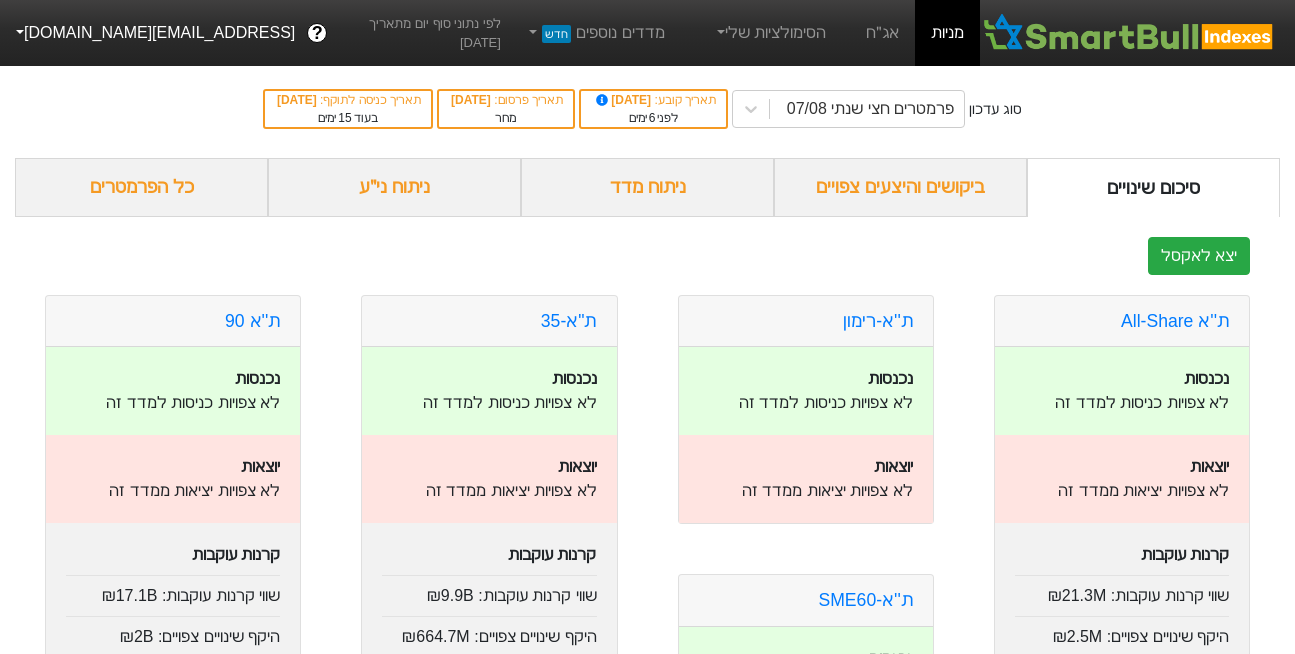 click on "סוג עדכון פרמטרים חצי שנתי 07/08 תאריך קובע :   17/07/2025 לפני 6 ימים תאריך פרסום :   24/07/2025 מחר תאריך כניסה לתוקף :   07/08/2025 בעוד 15 ימים" at bounding box center (647, 109) 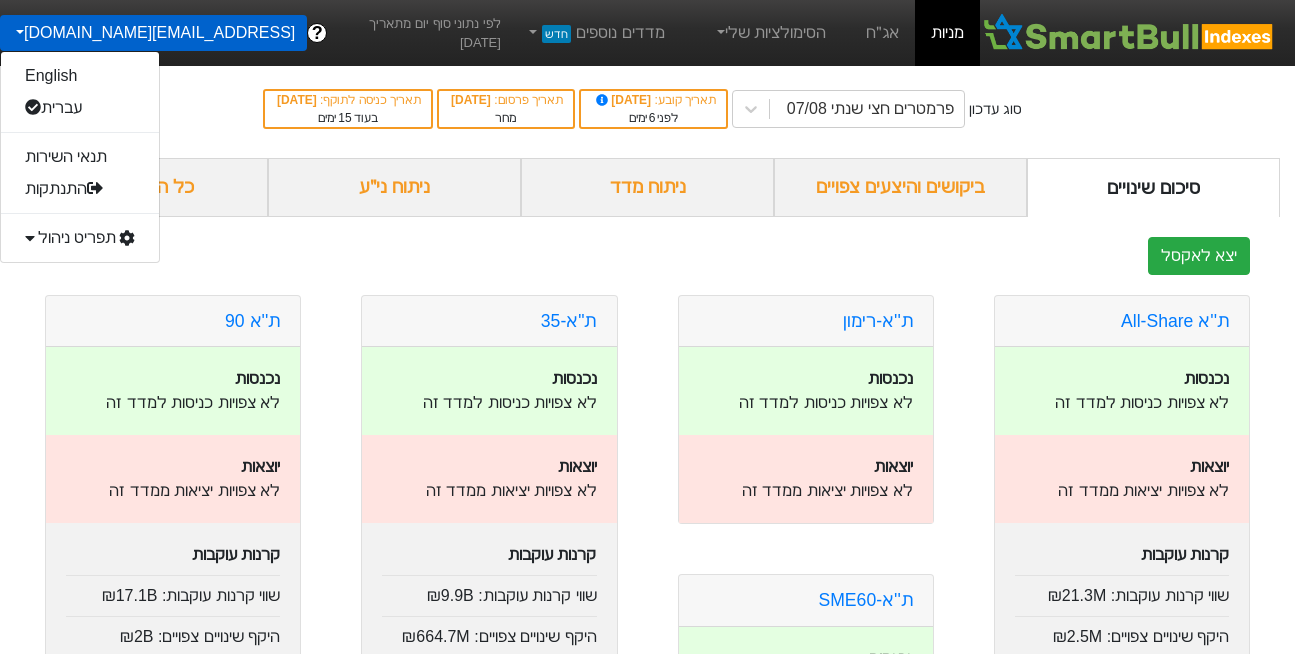 scroll, scrollTop: 0, scrollLeft: 0, axis: both 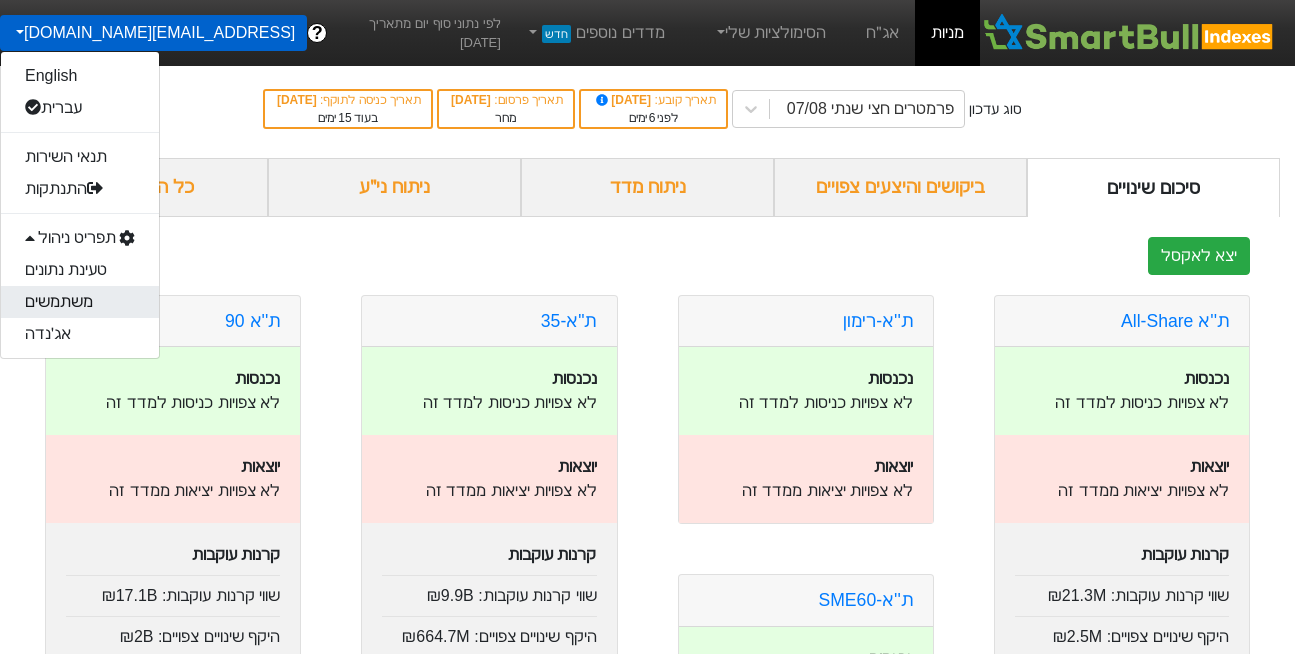 click on "משתמשים" at bounding box center (80, 302) 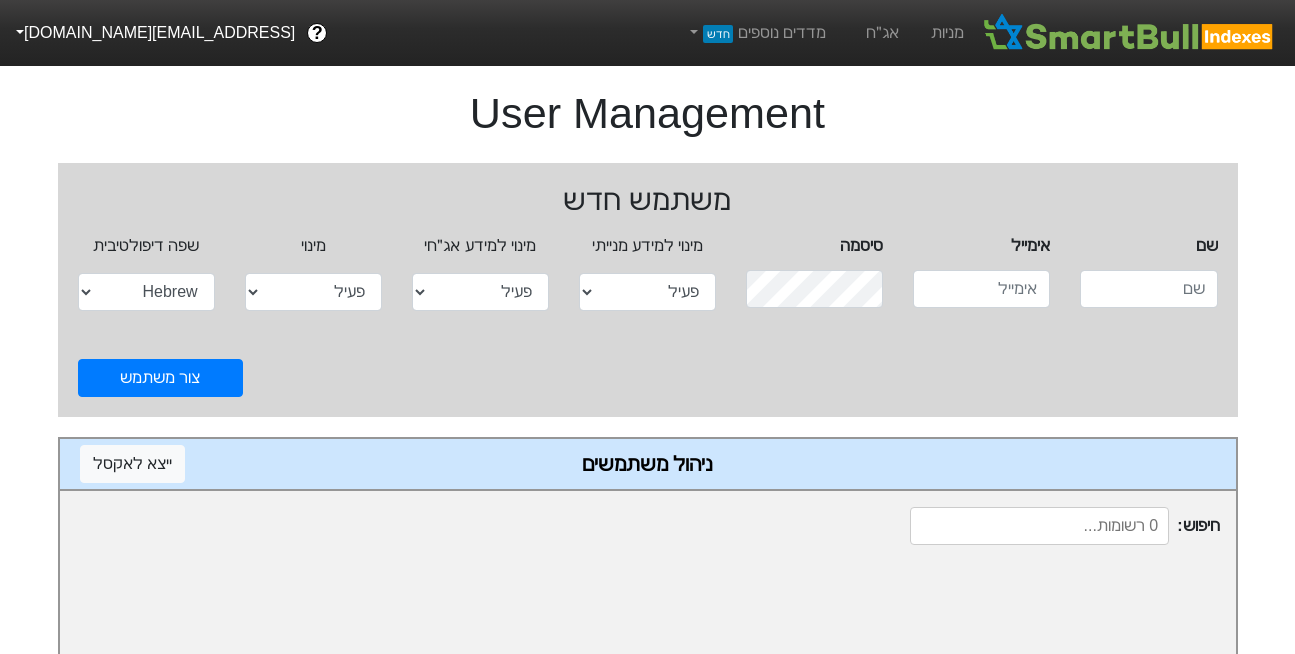 select on "active" 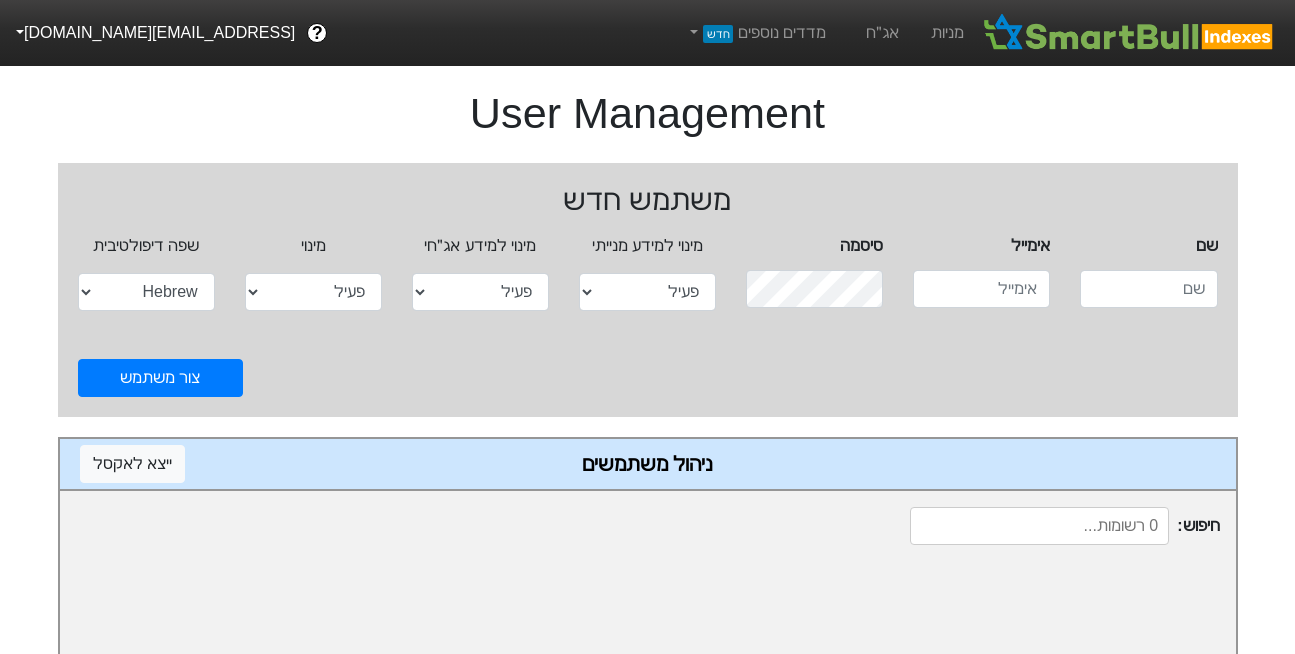 scroll, scrollTop: 0, scrollLeft: 0, axis: both 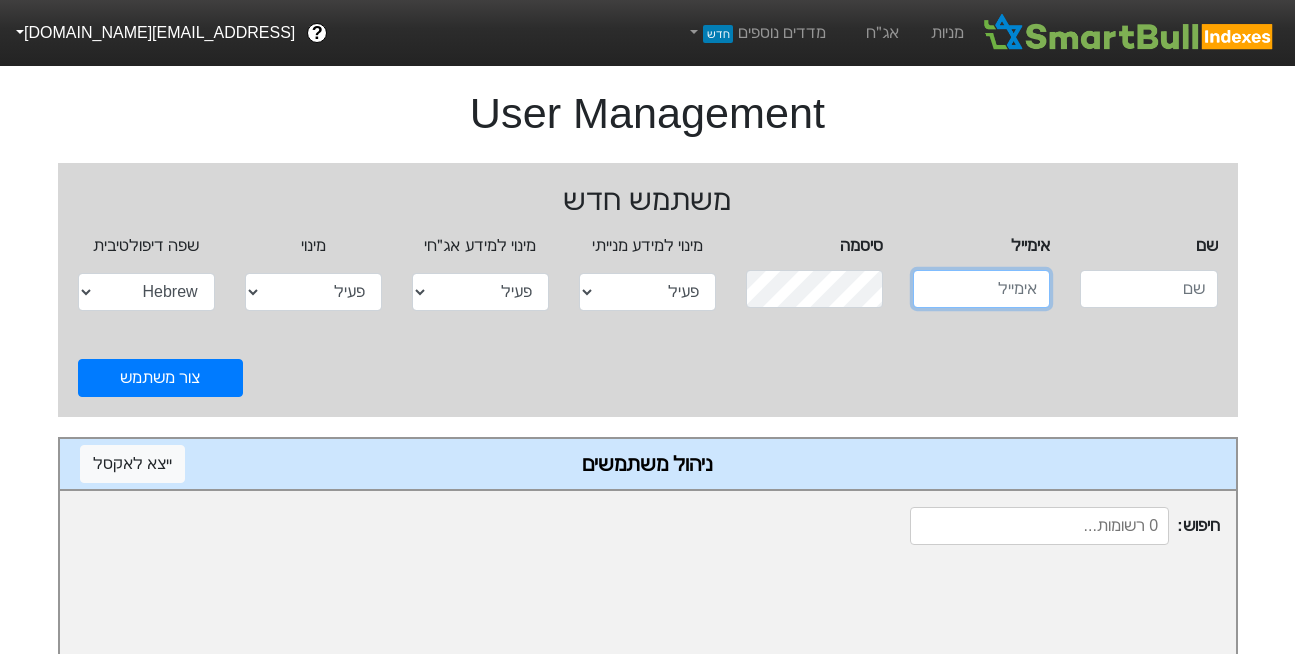 type on "DEMO@smartbull.co.il" 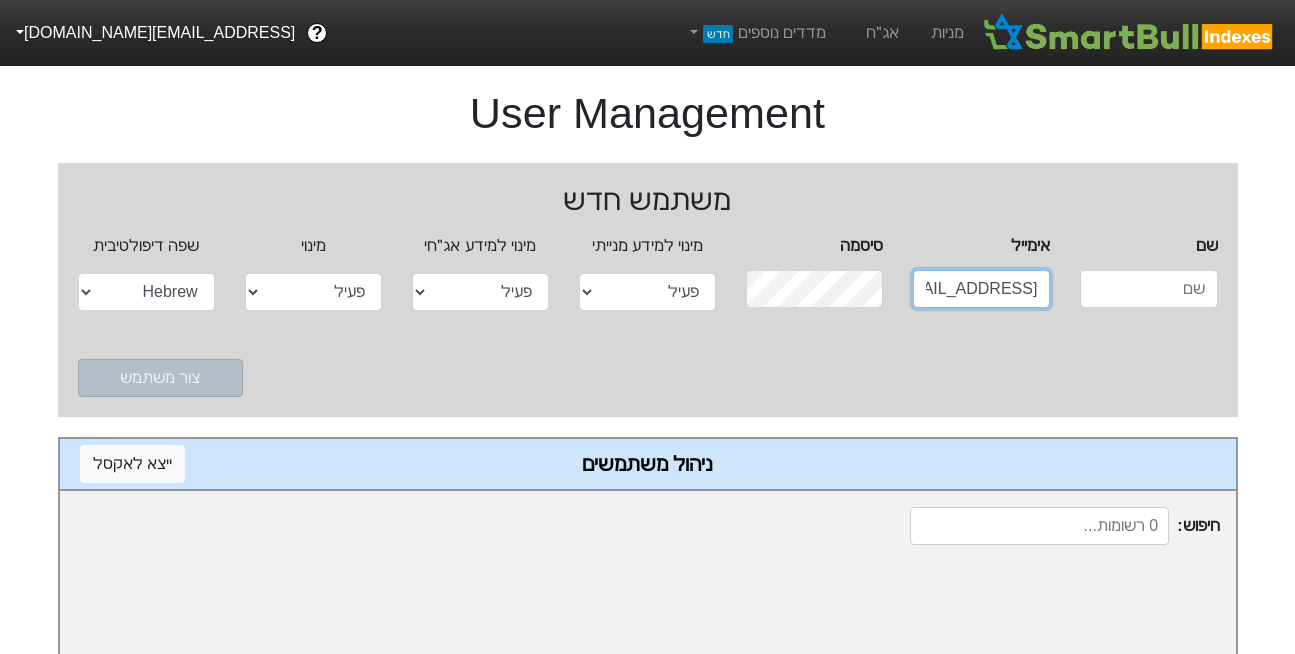 scroll, scrollTop: 0, scrollLeft: -50, axis: horizontal 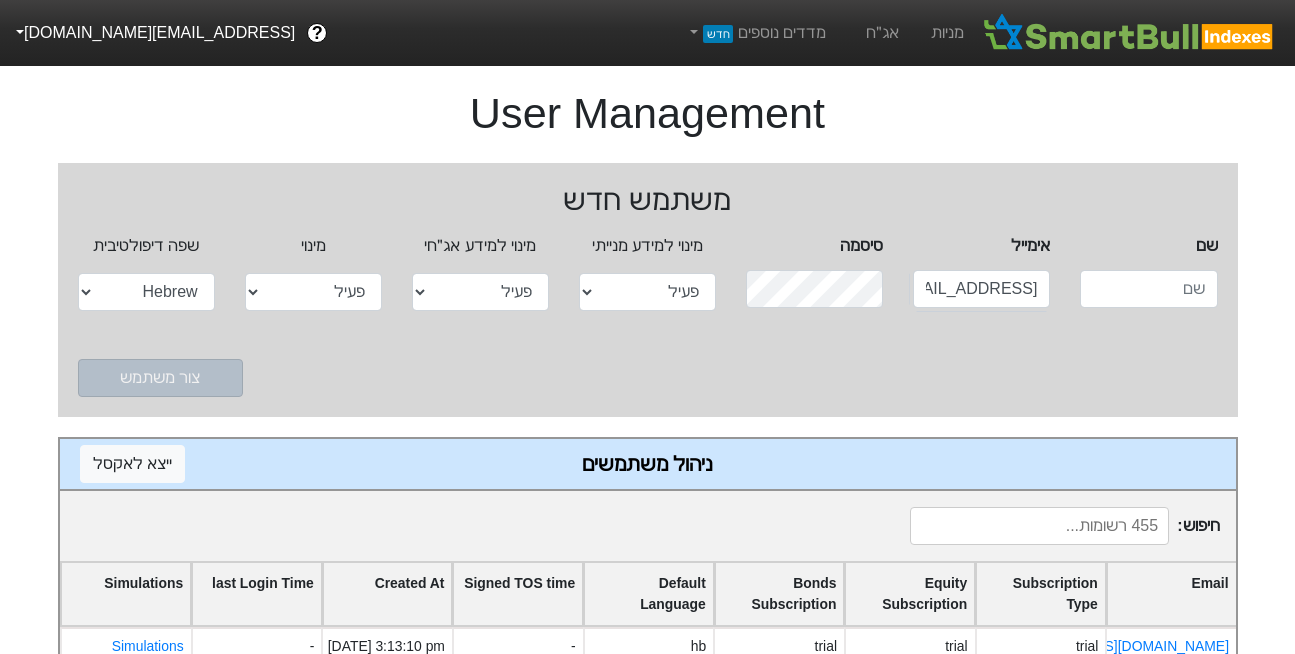 click at bounding box center [1039, 526] 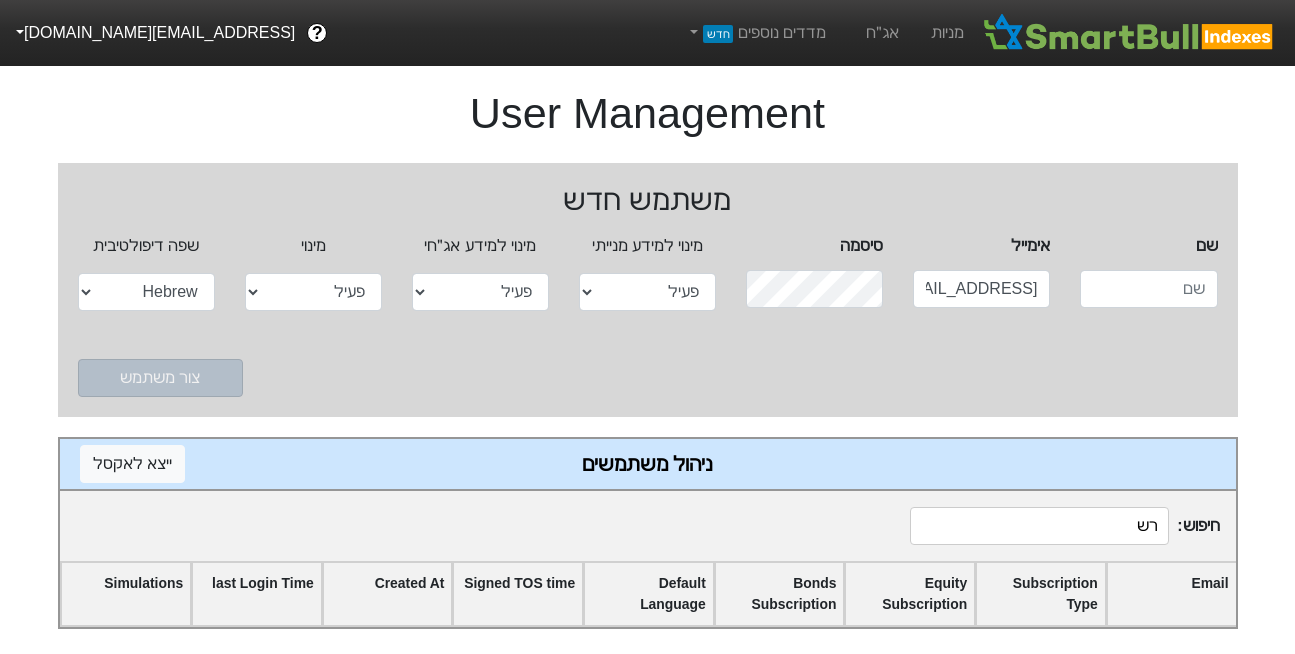 type on "ר" 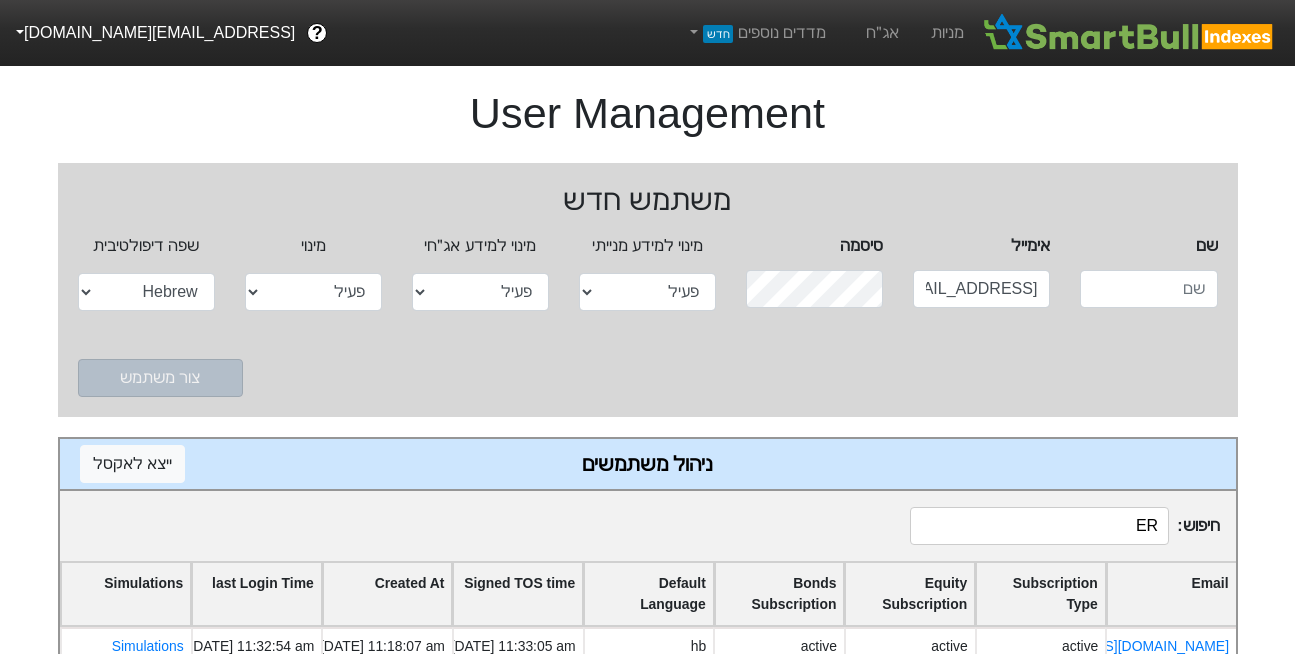 type on "E" 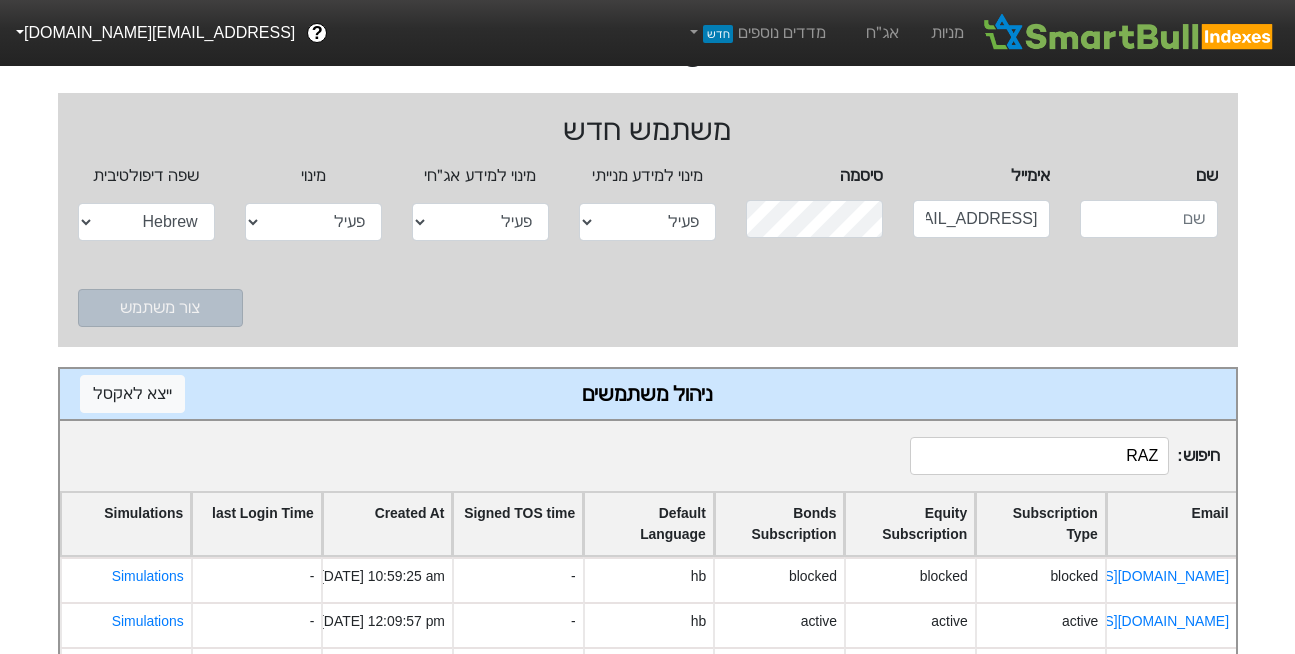 scroll, scrollTop: 105, scrollLeft: 0, axis: vertical 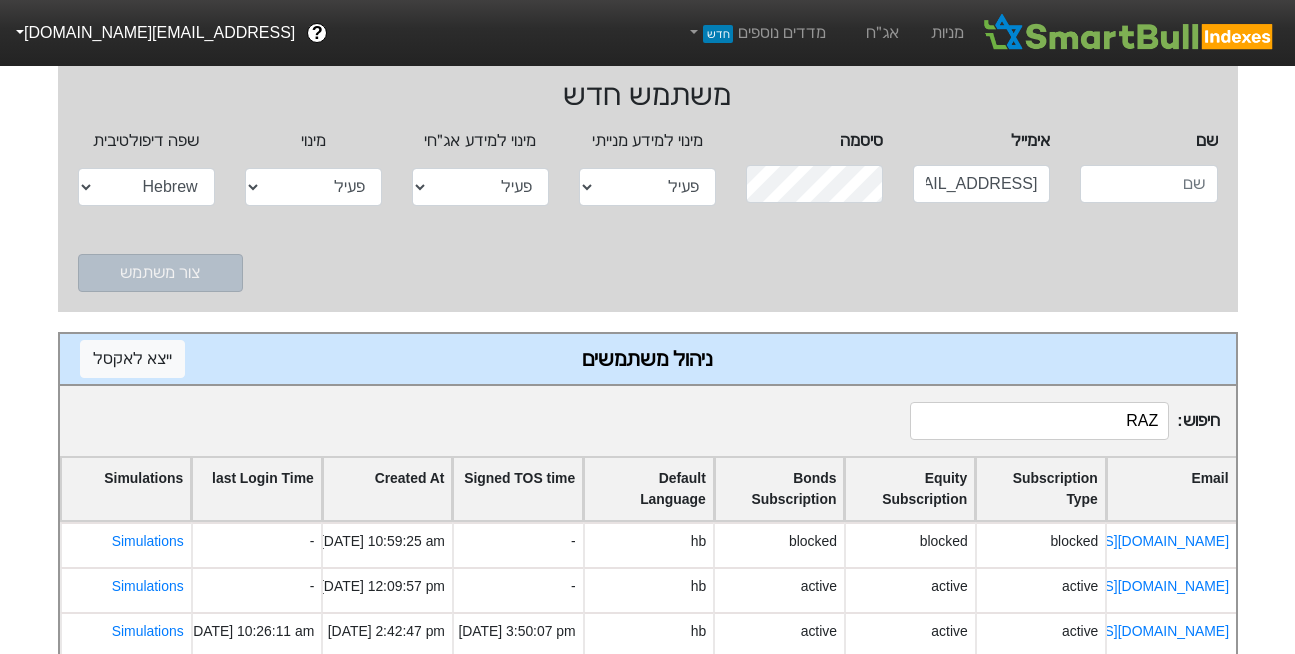 type on "RAZ" 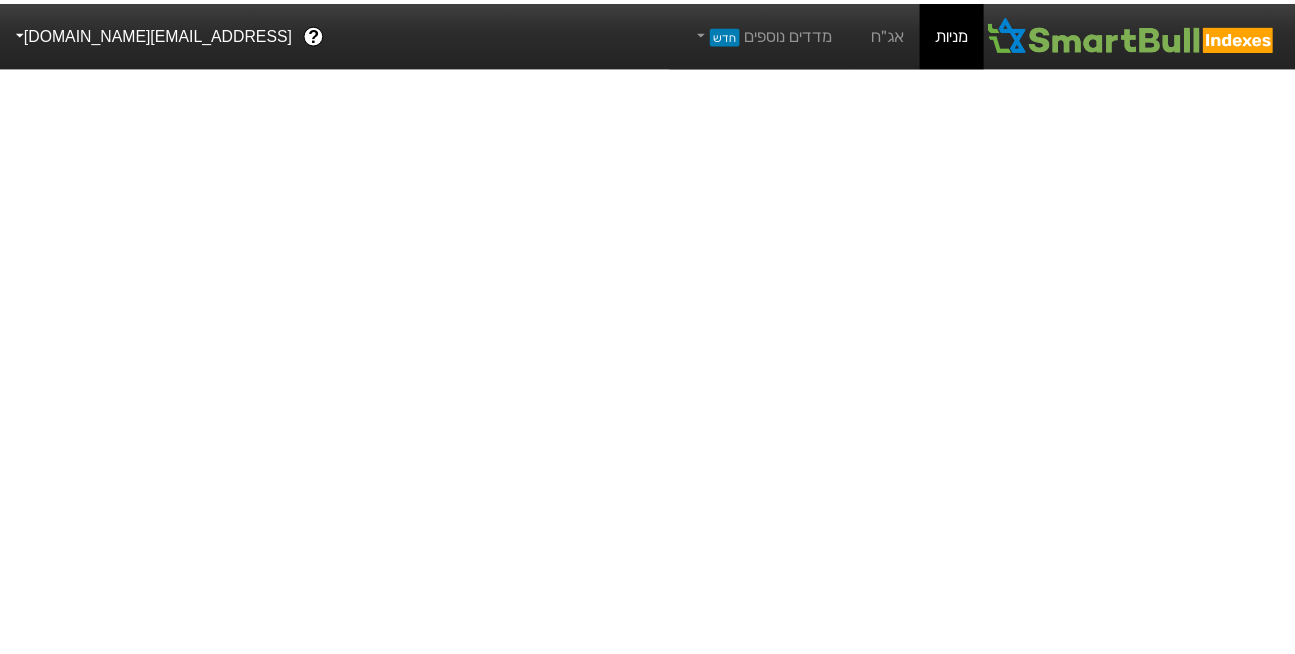 scroll, scrollTop: 0, scrollLeft: 0, axis: both 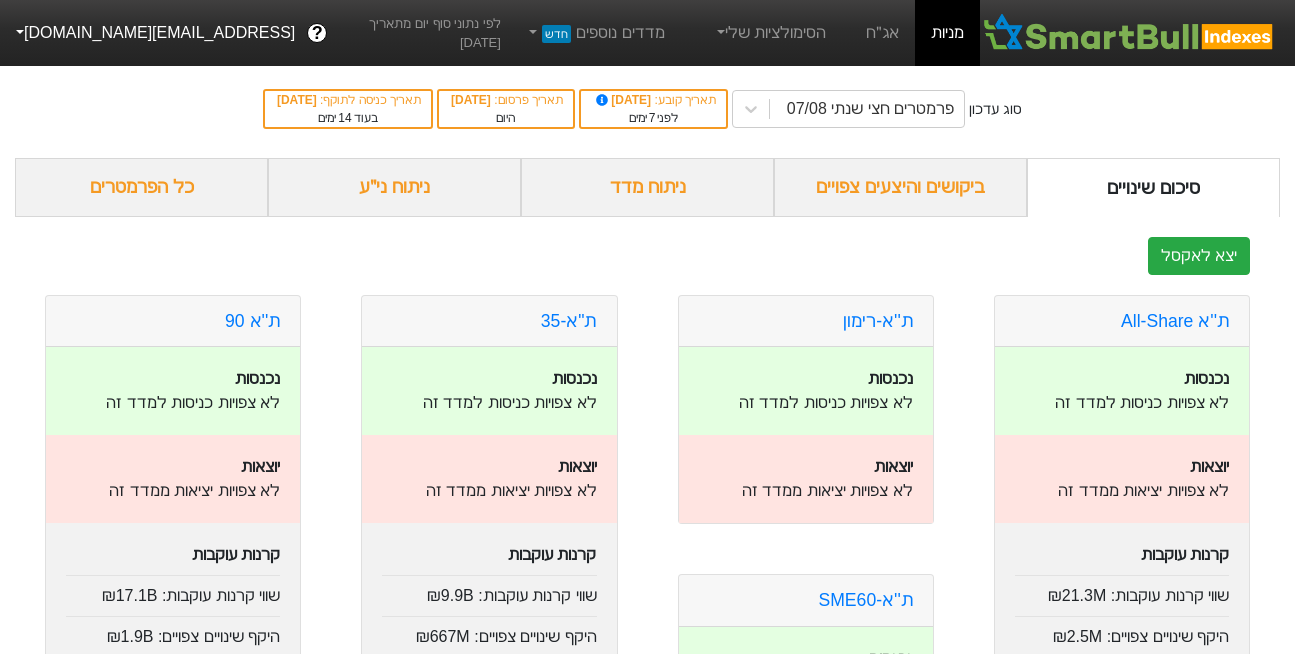 click on "[EMAIL_ADDRESS][DOMAIN_NAME]" at bounding box center (153, 33) 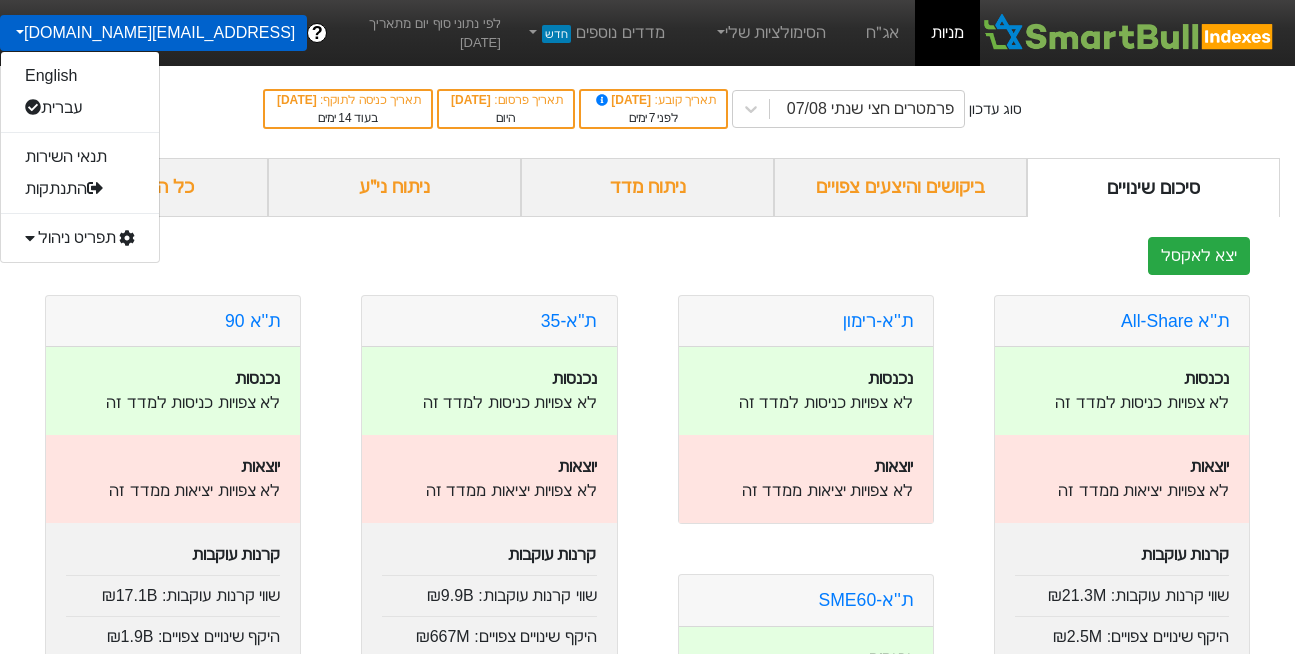 click on "תפריט ניהול" at bounding box center (80, 238) 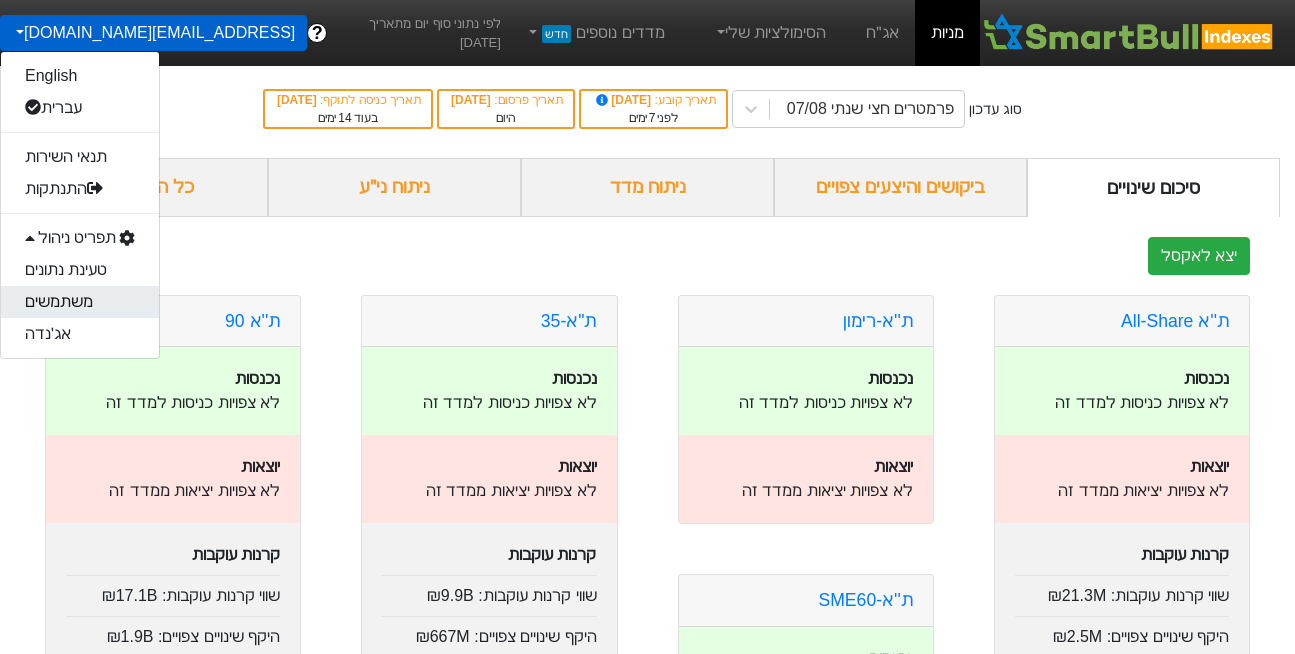 click on "משתמשים" at bounding box center [80, 302] 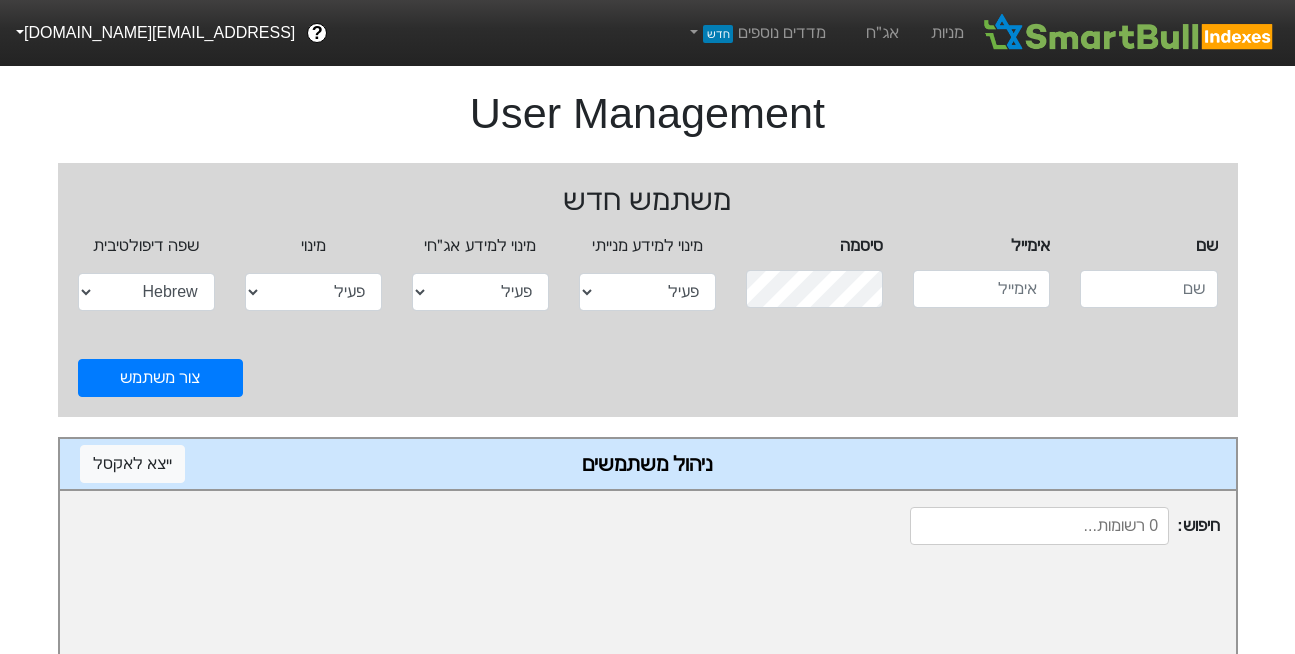 select on "active" 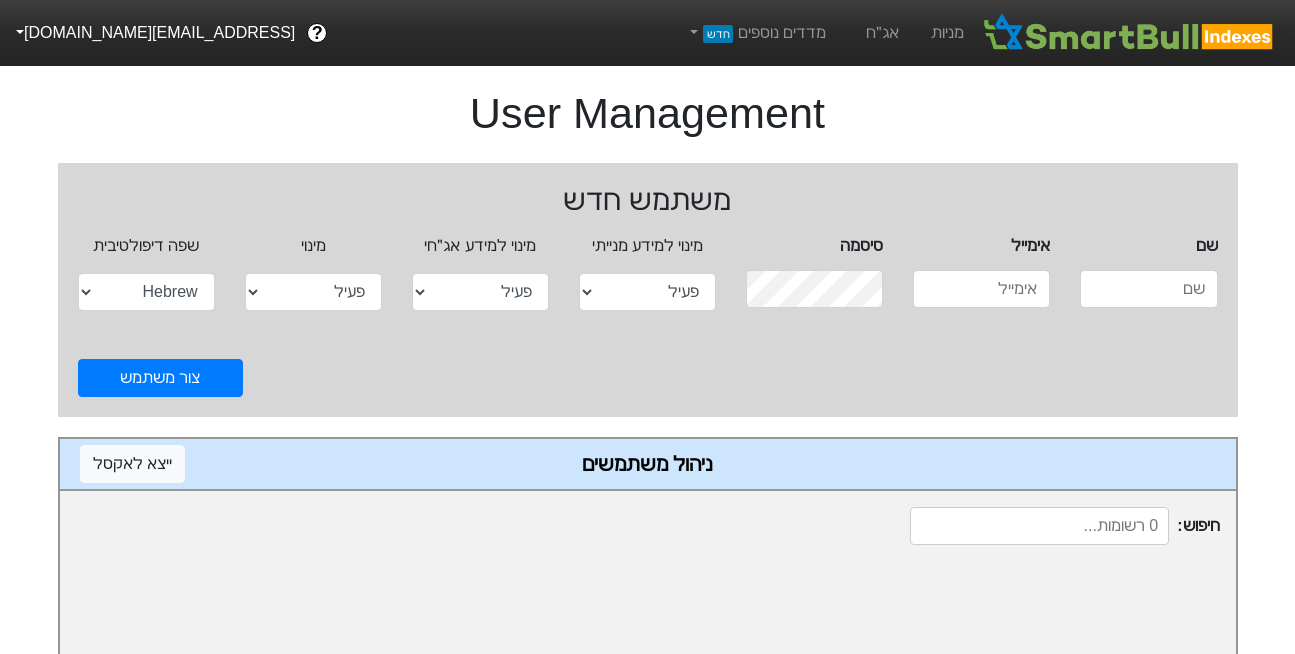 scroll, scrollTop: 0, scrollLeft: 0, axis: both 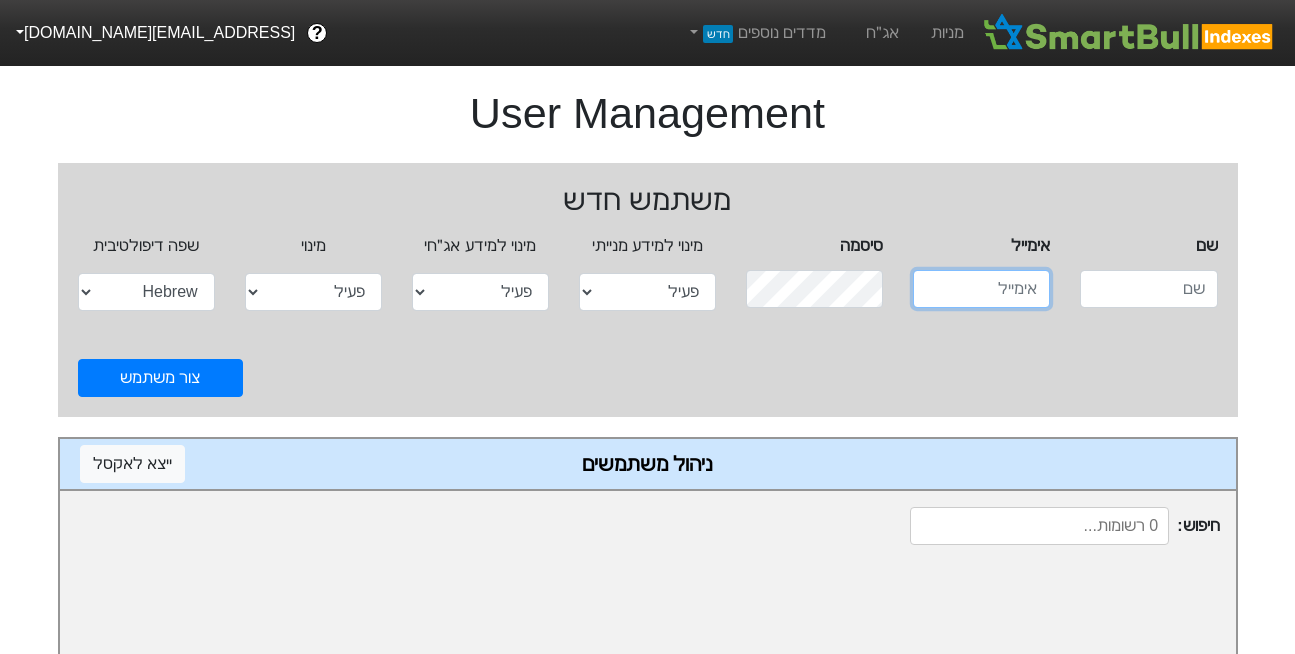 type on "[EMAIL_ADDRESS][DOMAIN_NAME]" 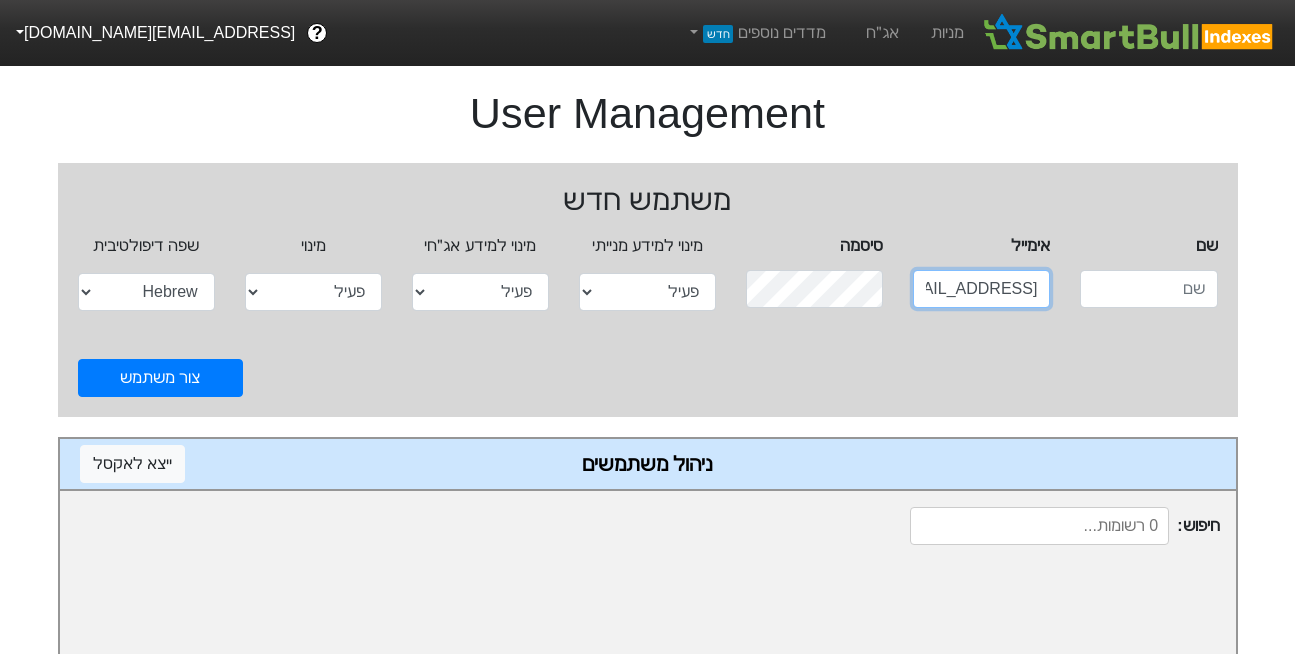 scroll, scrollTop: 0, scrollLeft: -50, axis: horizontal 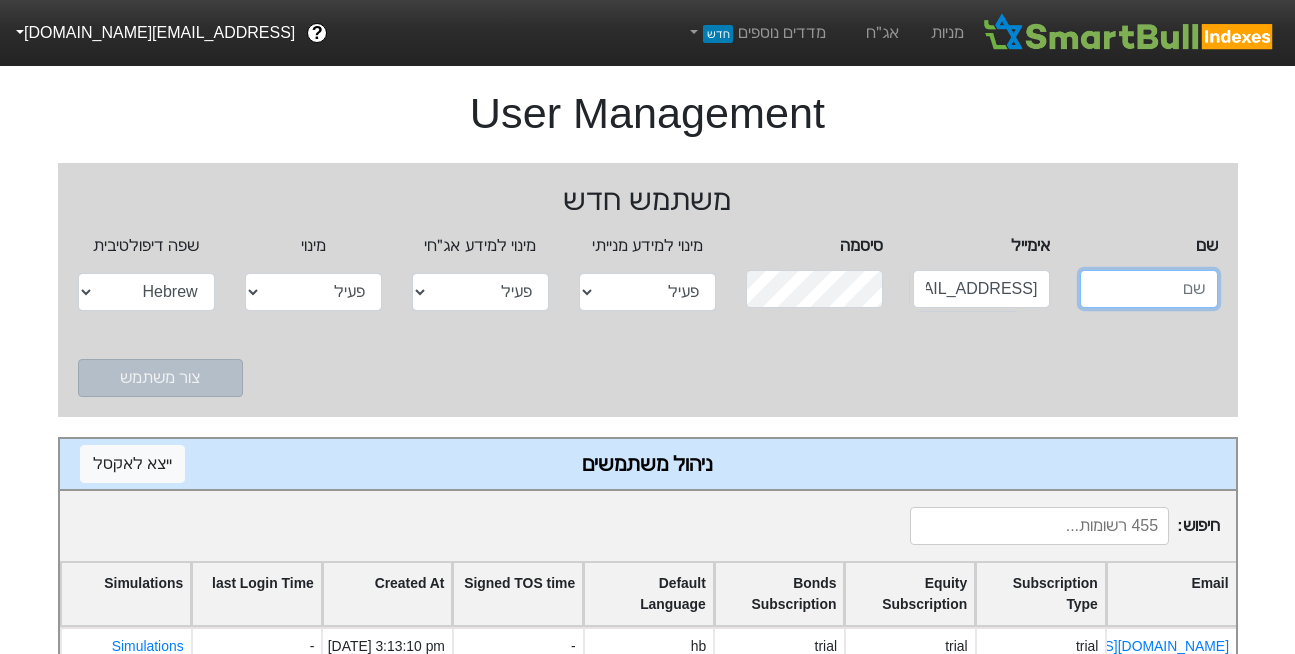 click at bounding box center (1148, 289) 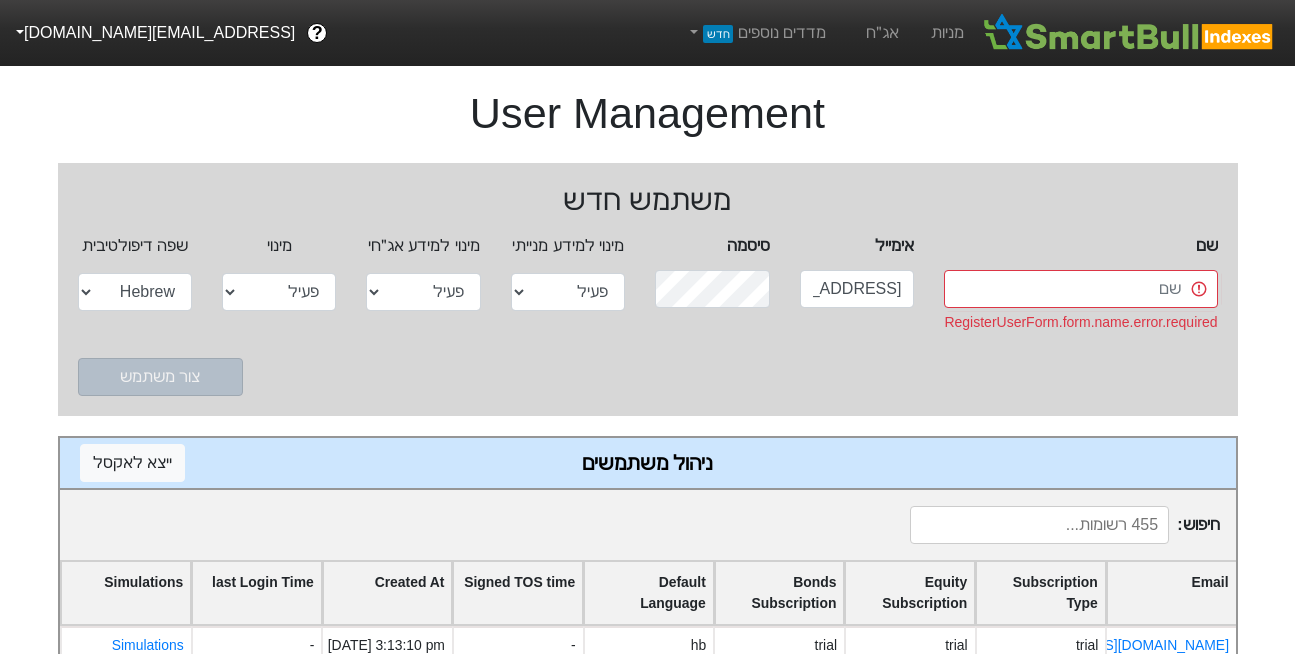 click at bounding box center (1039, 525) 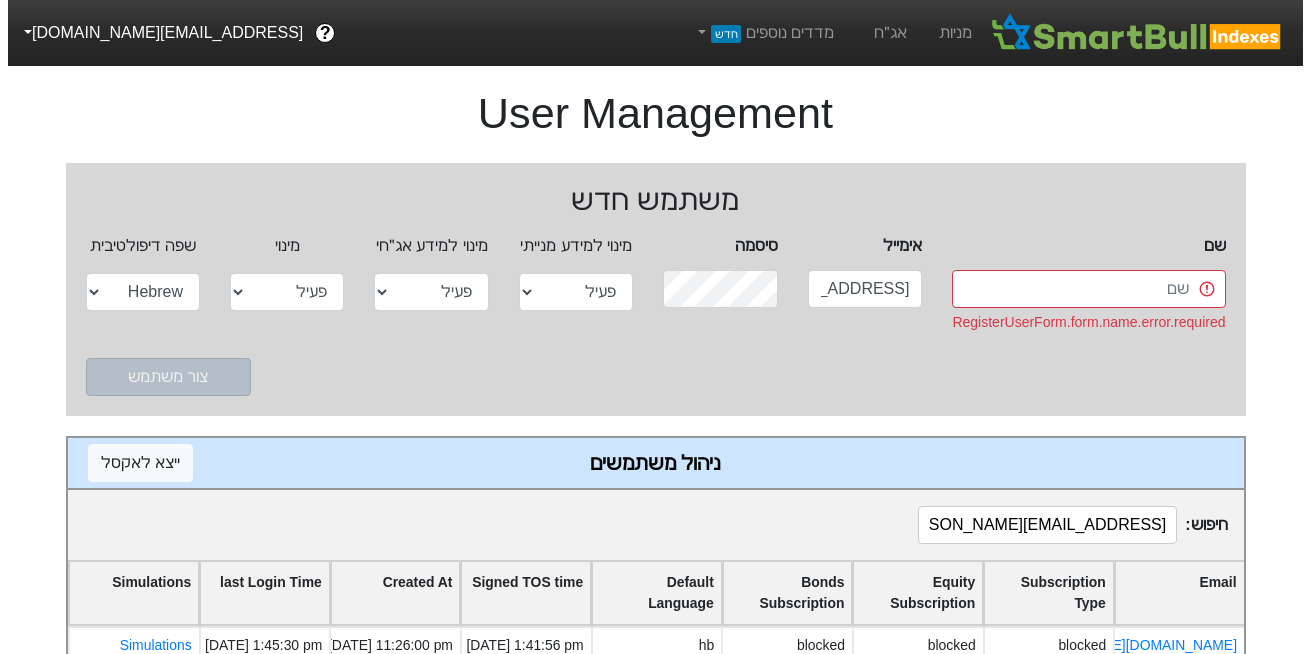 scroll, scrollTop: 52, scrollLeft: 0, axis: vertical 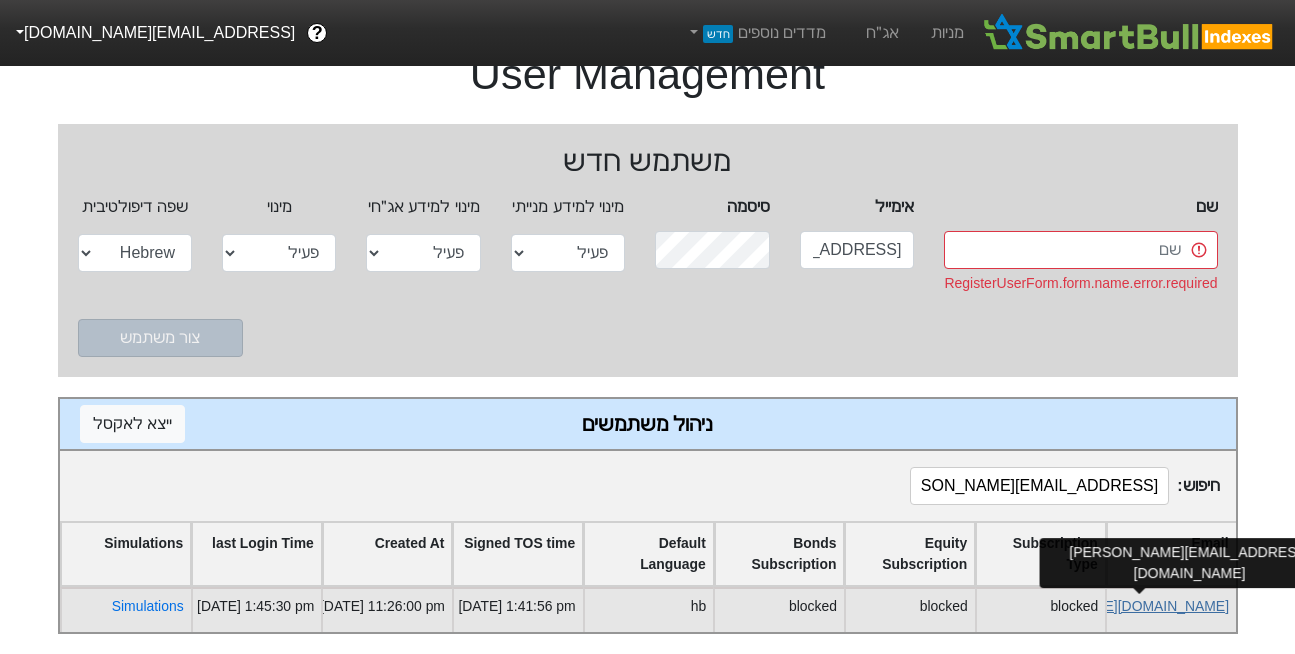 type on "Eliran.Weinstein@psagot.co.il" 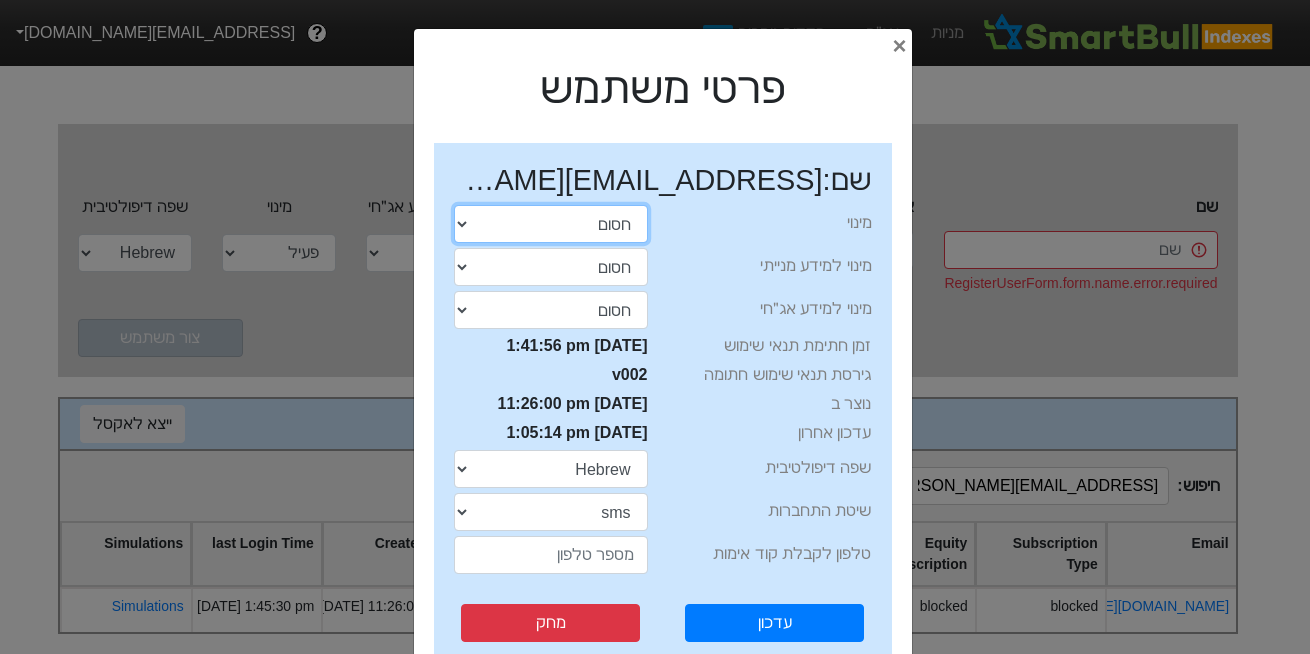 click on "התנסות פעיל חסום" at bounding box center [551, 224] 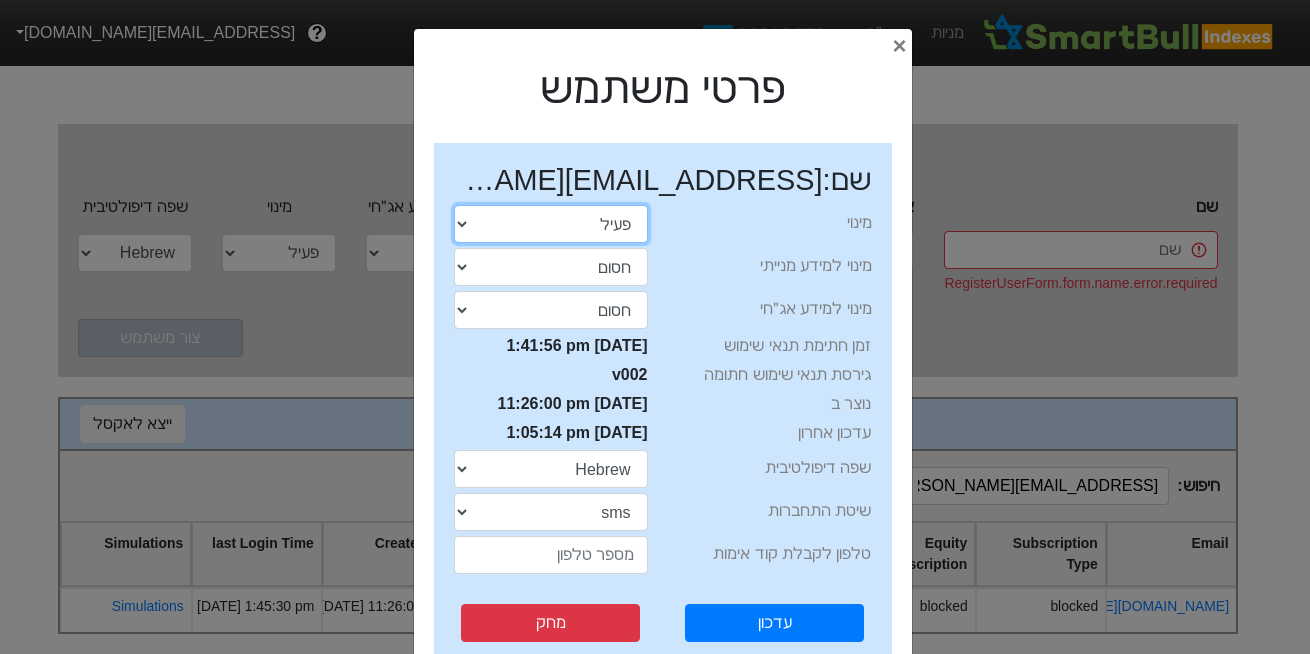 click on "התנסות פעיל חסום" at bounding box center [551, 224] 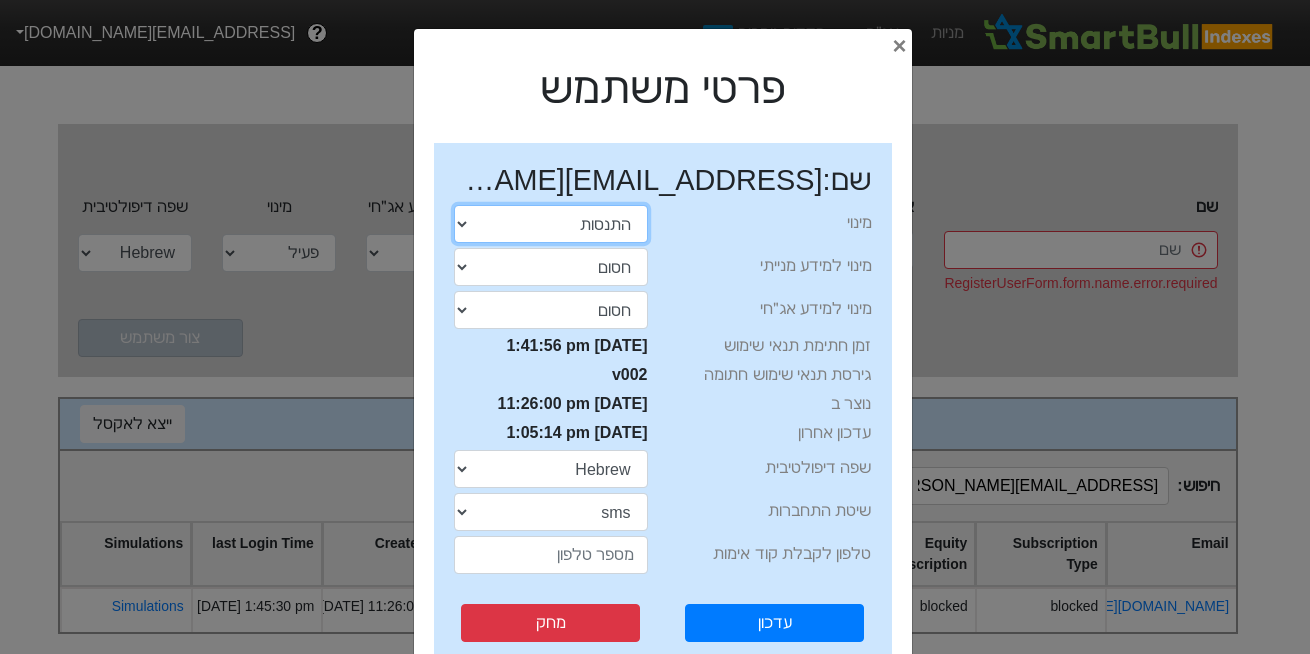 click on "התנסות פעיל חסום" at bounding box center (551, 224) 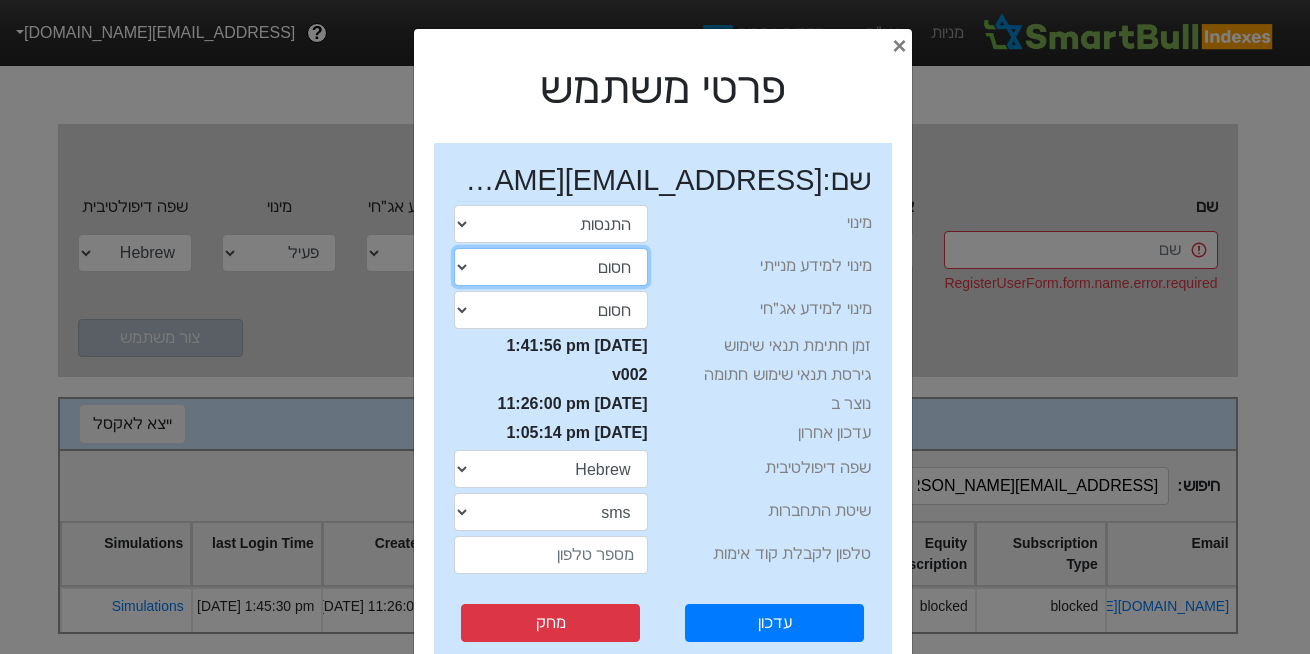 click on "התנסות פעיל חסום" at bounding box center [551, 267] 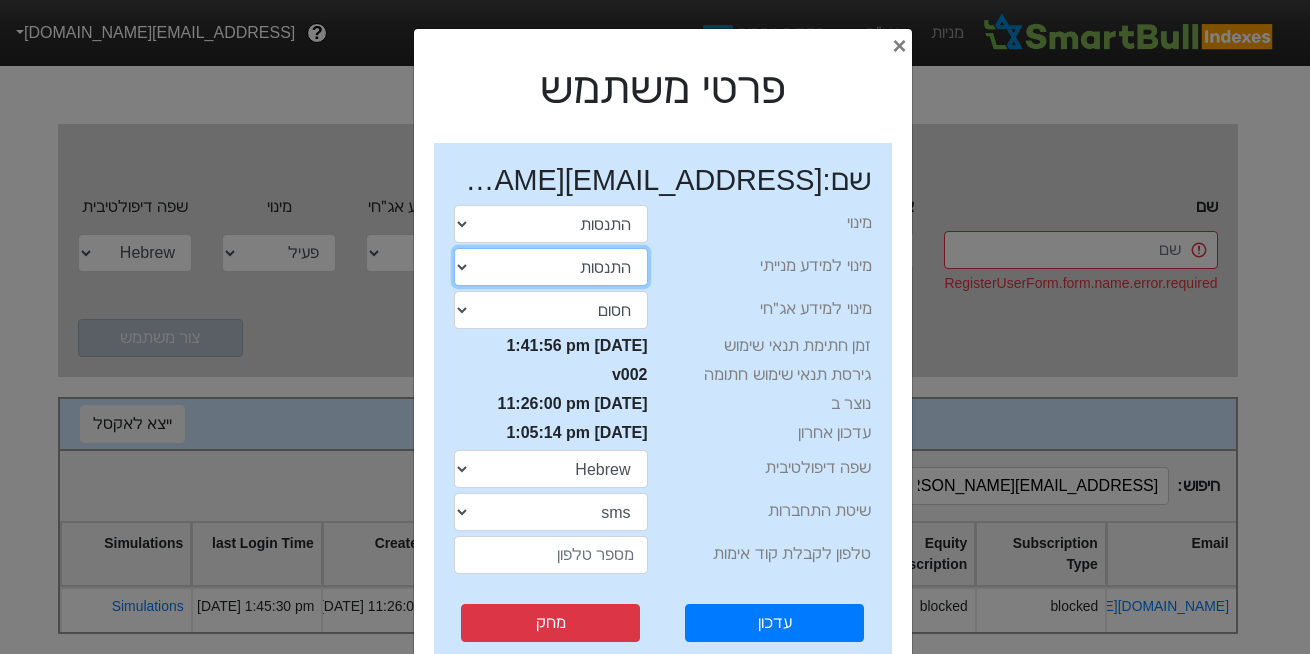 click on "התנסות פעיל חסום" at bounding box center [551, 267] 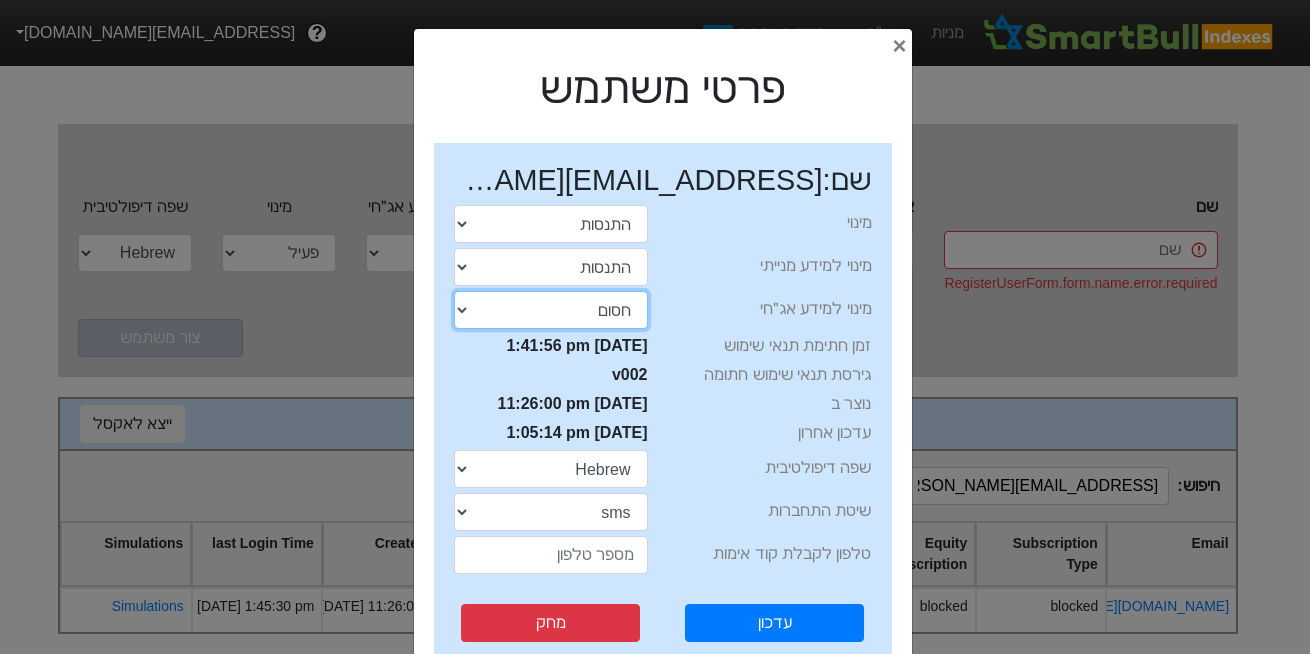 click on "התנסות פעיל חסום" at bounding box center [551, 310] 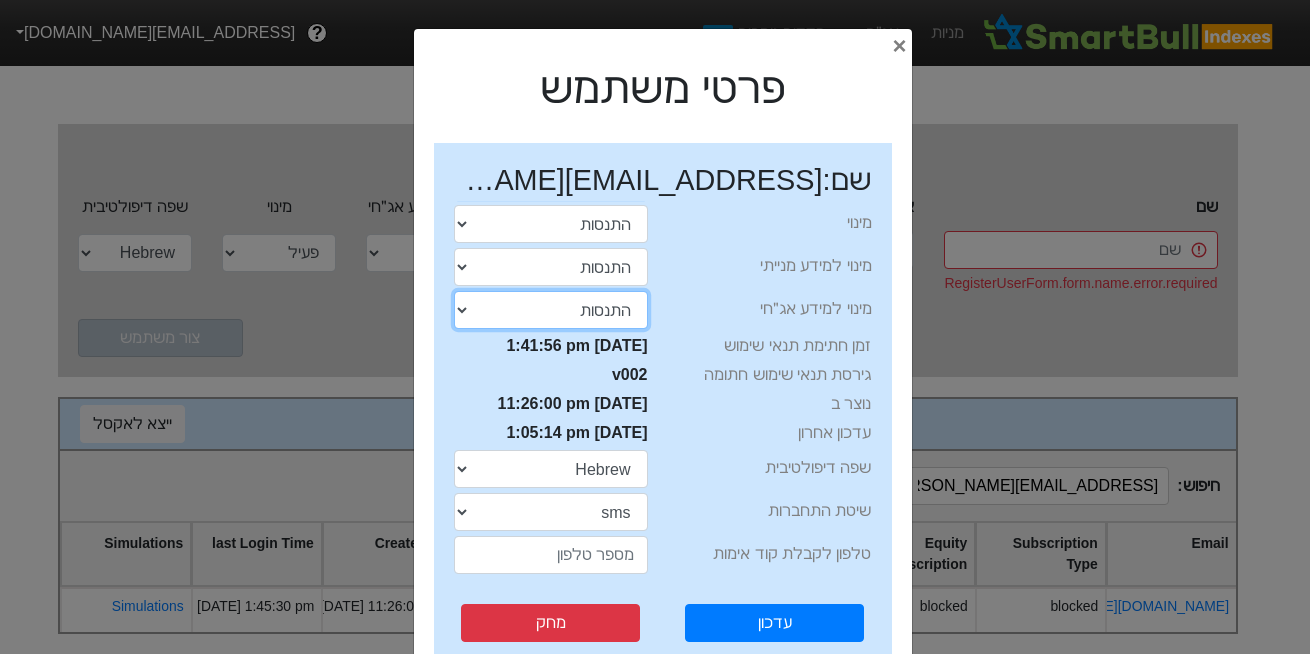 click on "התנסות פעיל חסום" at bounding box center (551, 310) 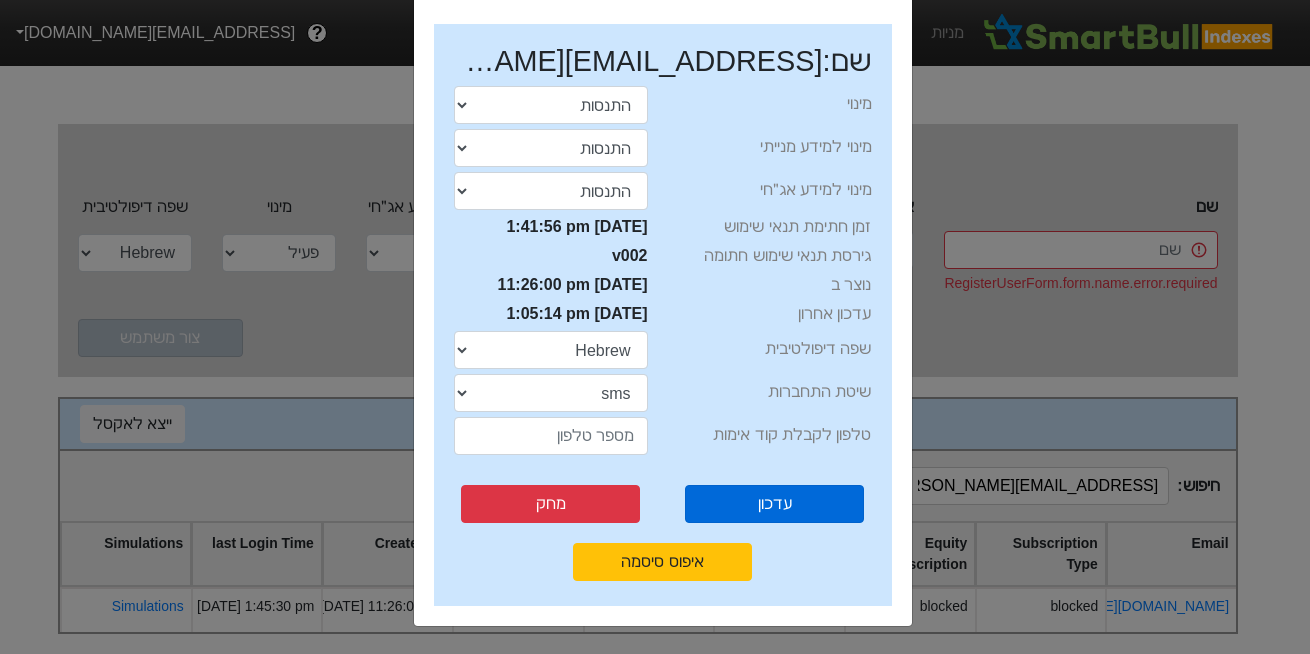 click on "עדכון" at bounding box center (774, 504) 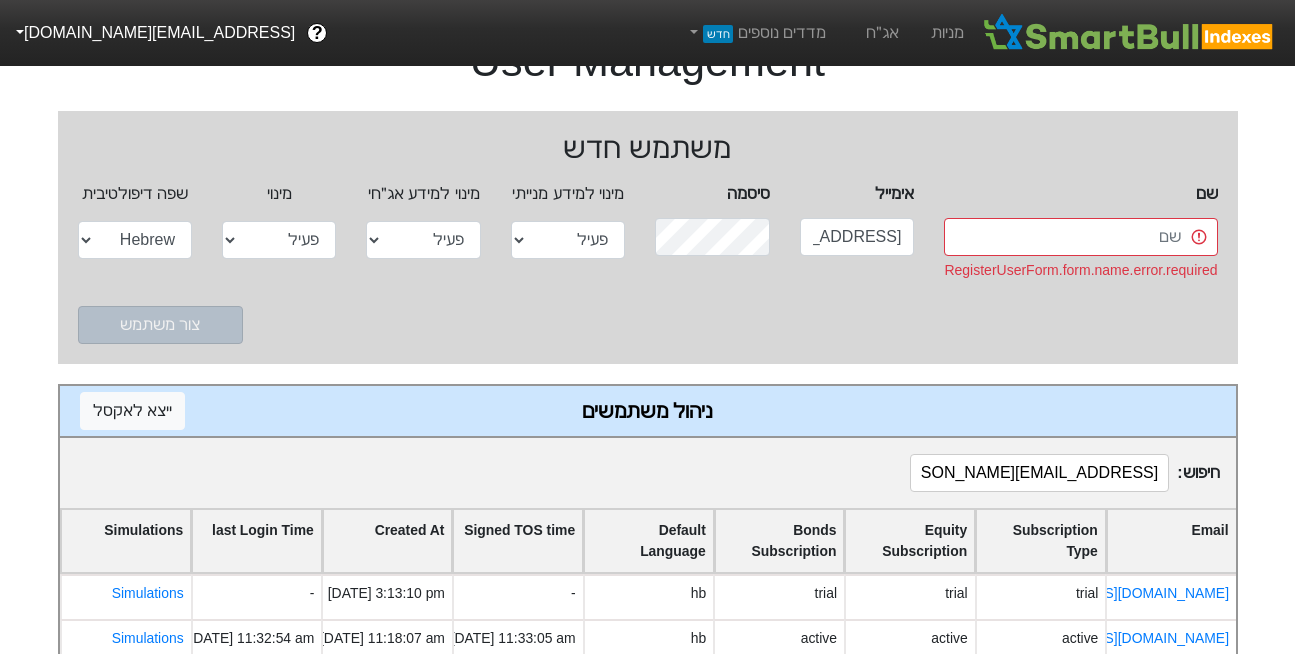 click on "Eliran.Weinstein@psagot.co.il" at bounding box center [1039, 473] 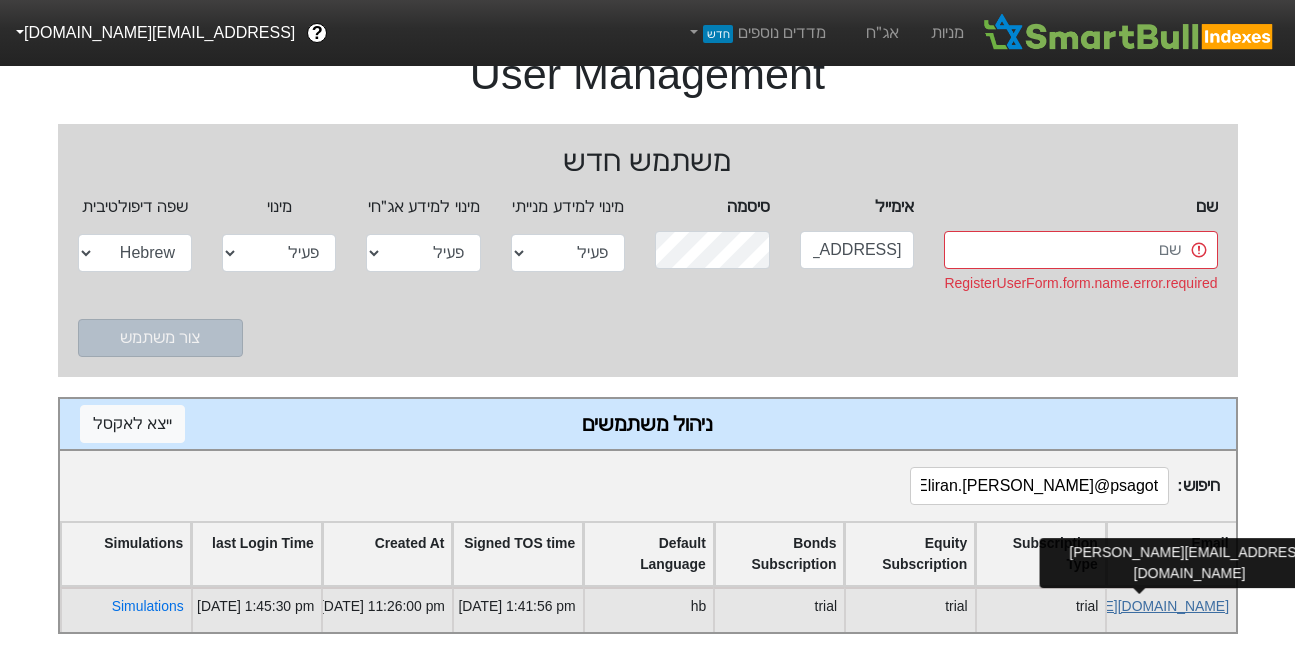 type on "Eliran.Weinstein@psagot" 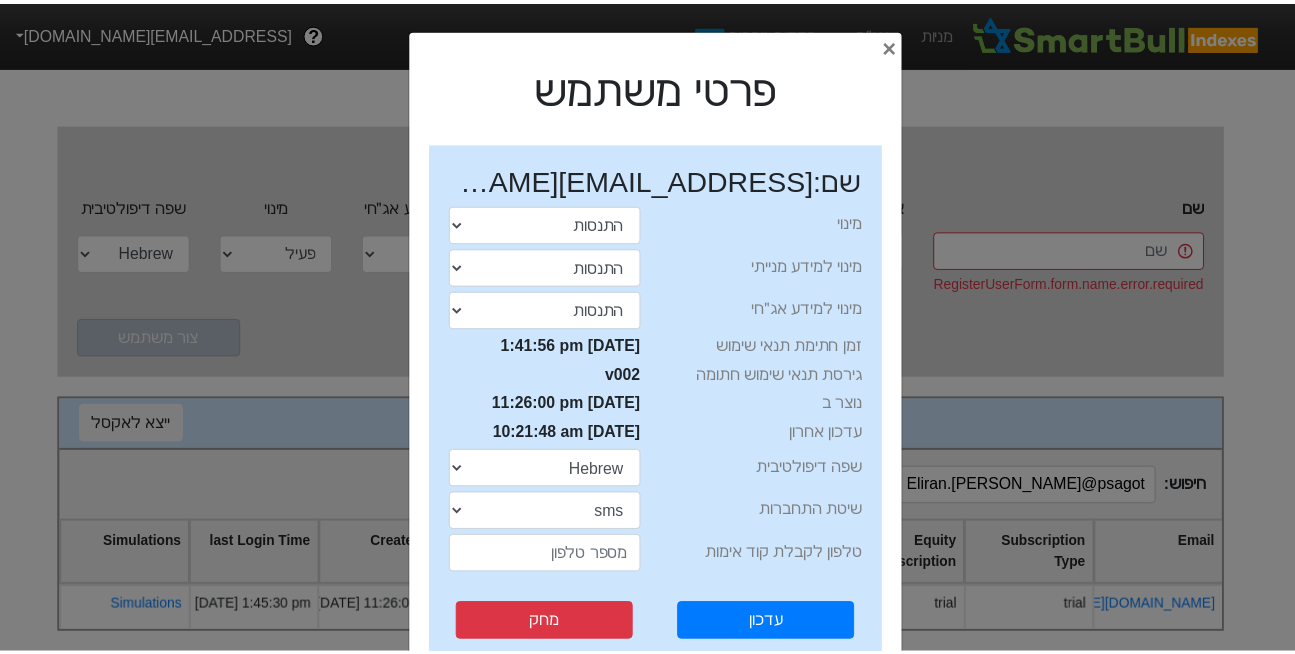 scroll, scrollTop: 119, scrollLeft: 0, axis: vertical 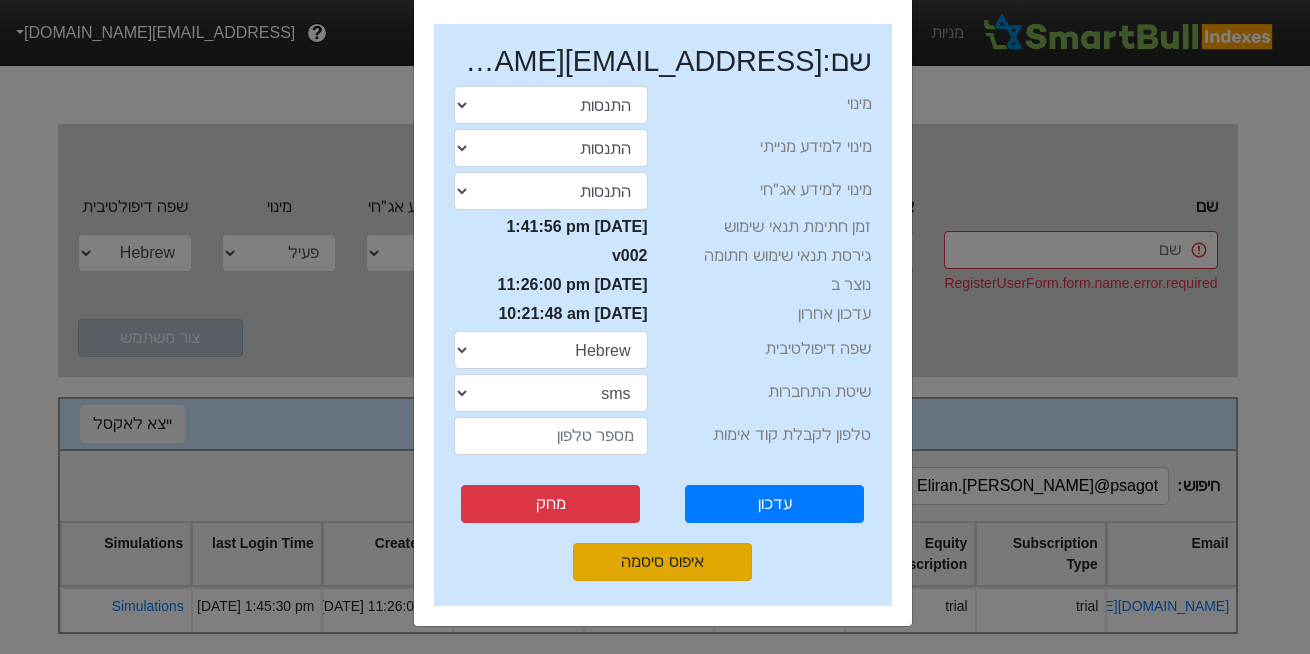 click on "איפוס סיסמה" at bounding box center [662, 562] 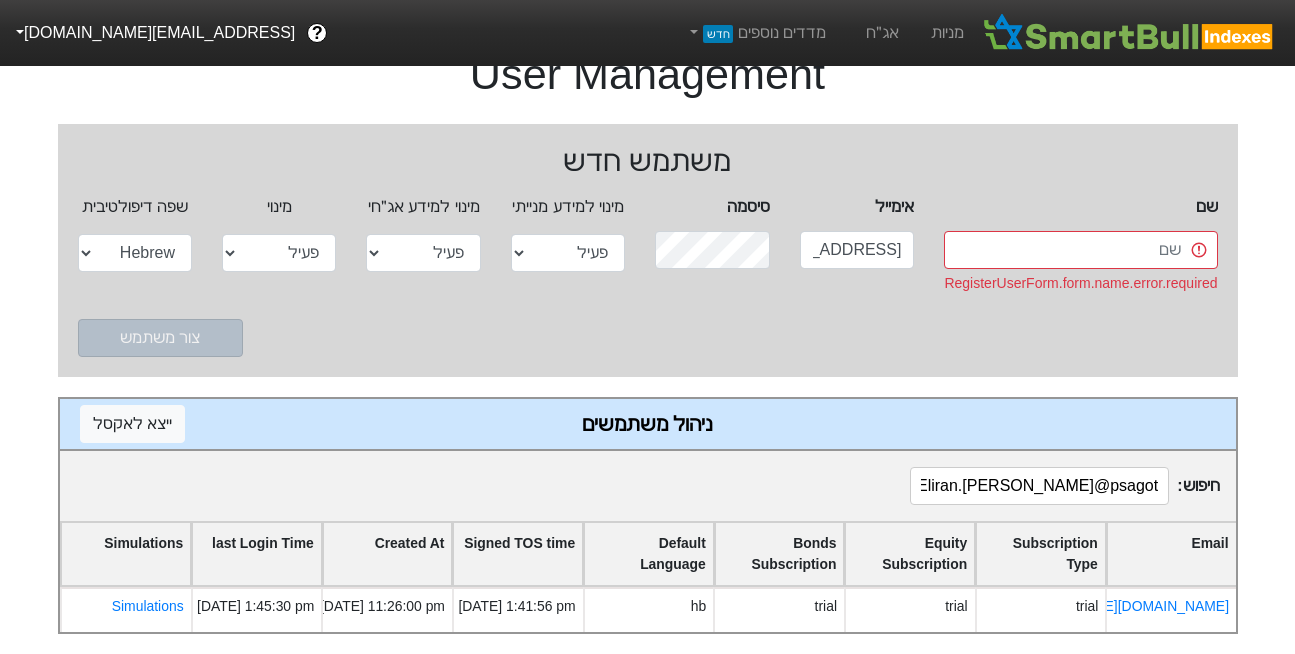drag, startPoint x: 1098, startPoint y: 472, endPoint x: 820, endPoint y: 499, distance: 279.30807 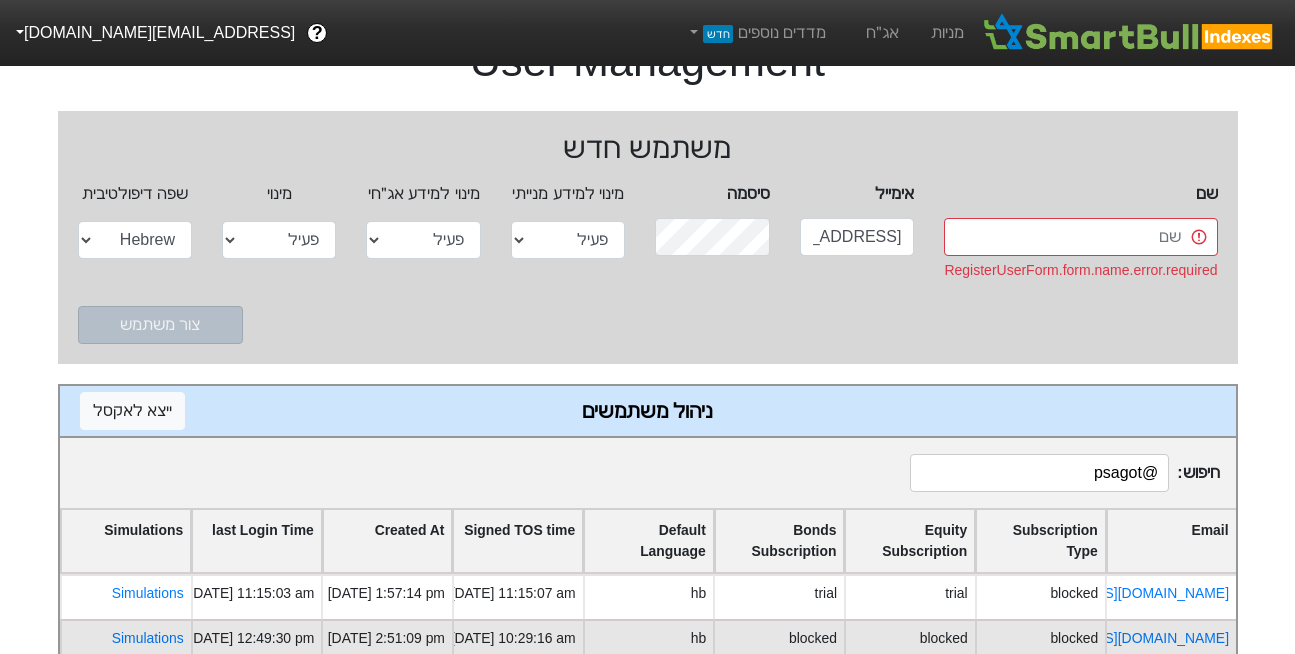 type on "@psagot" 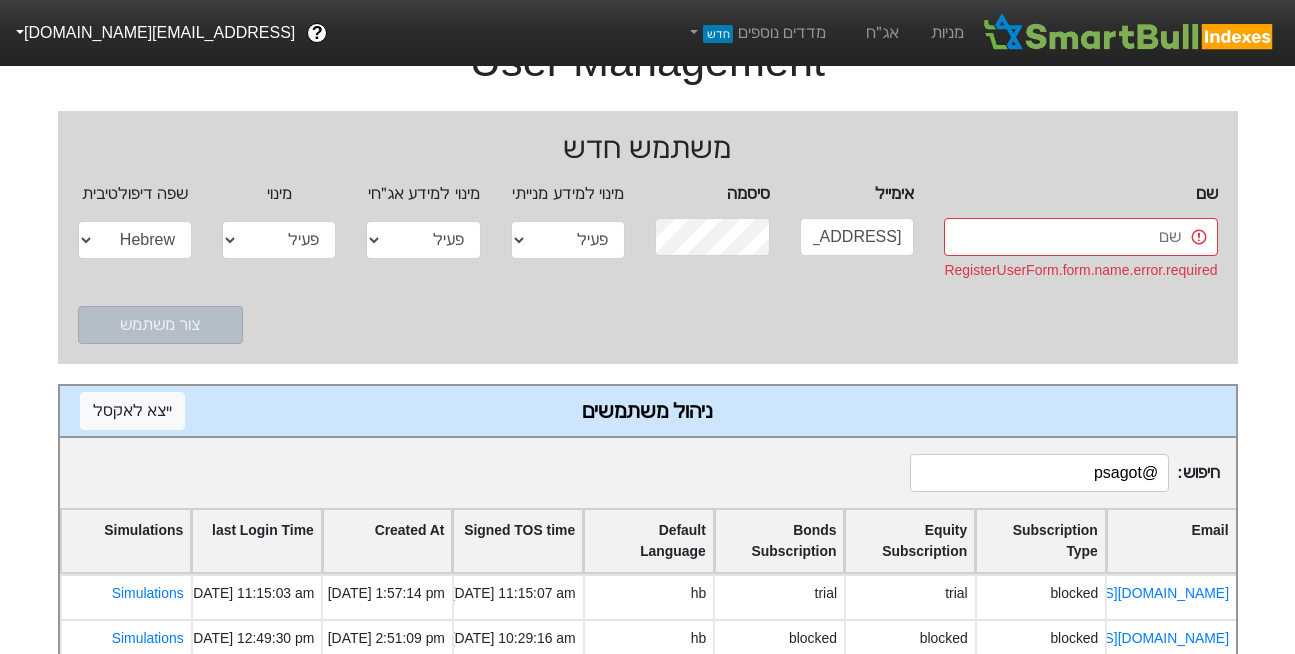 click on "Signed TOS time" at bounding box center (517, 541) 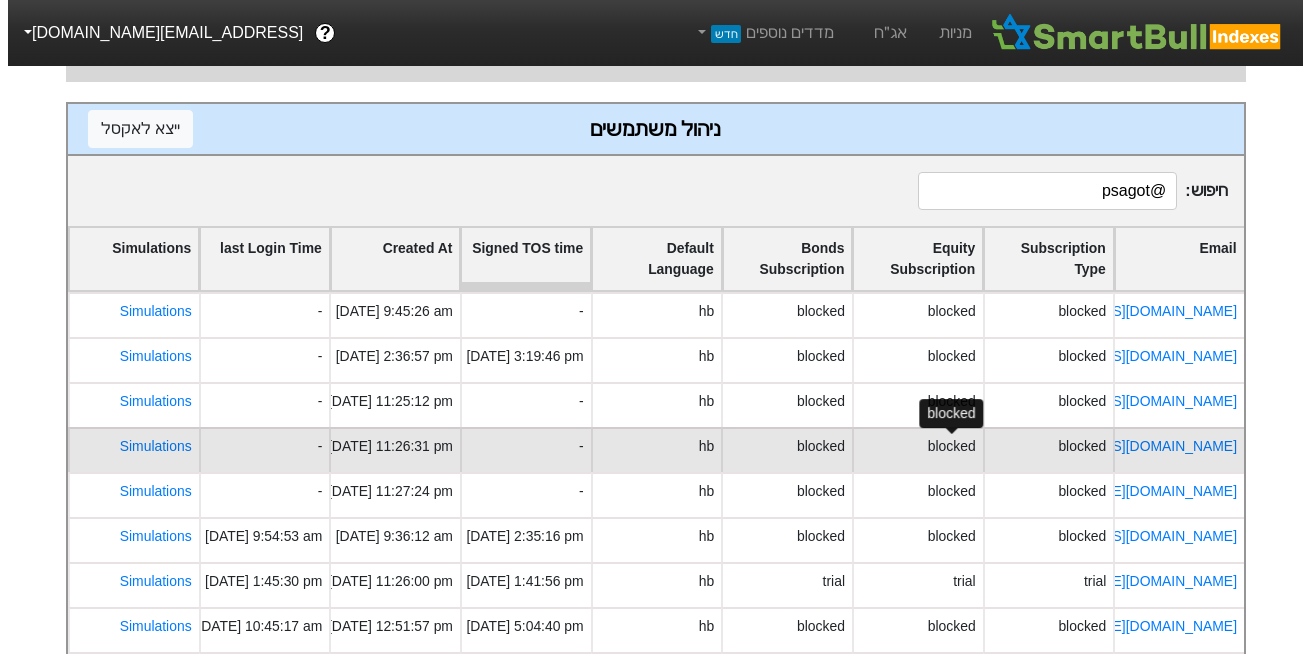 scroll, scrollTop: 342, scrollLeft: 0, axis: vertical 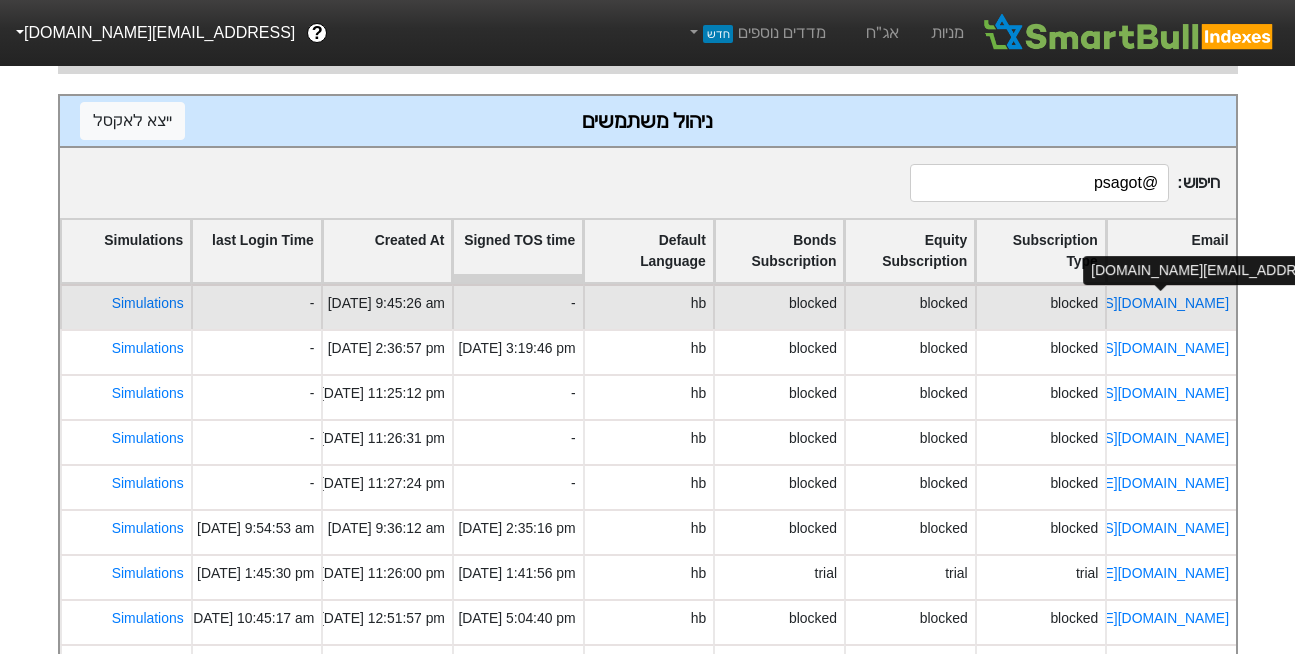 click on "zahi.adir@psagot.co.il" at bounding box center (1111, 303) 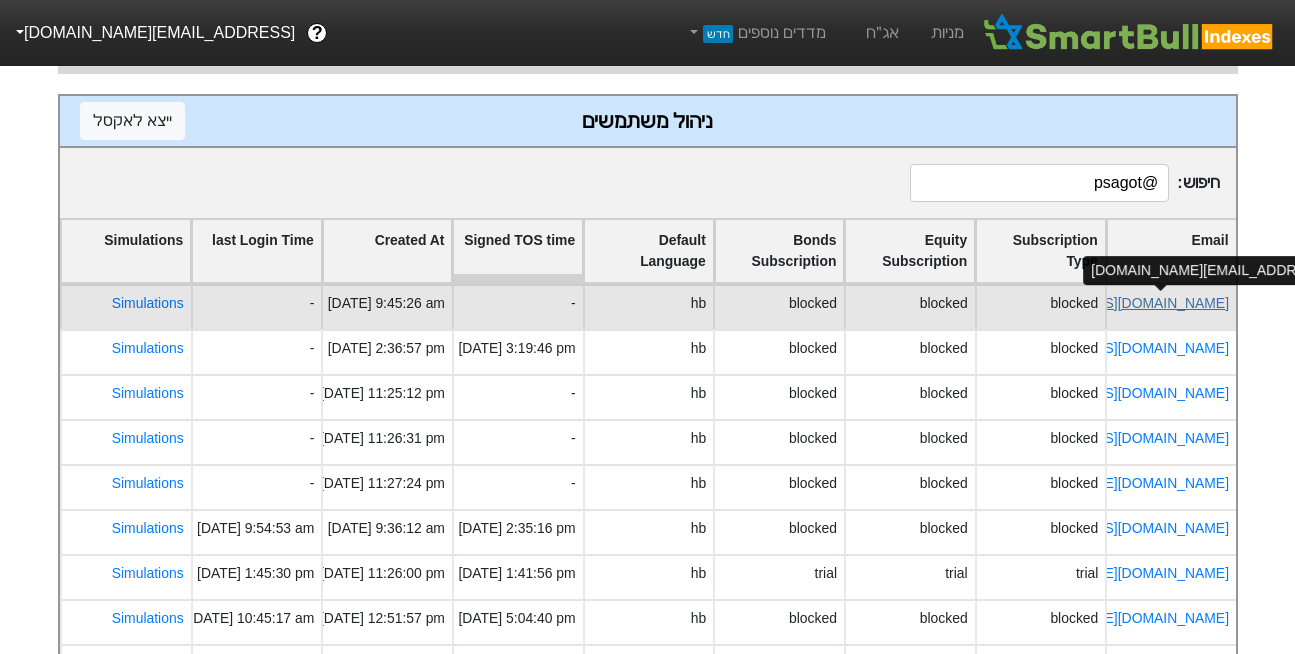 click on "zahi.adir@psagot.co.il" at bounding box center [1111, 303] 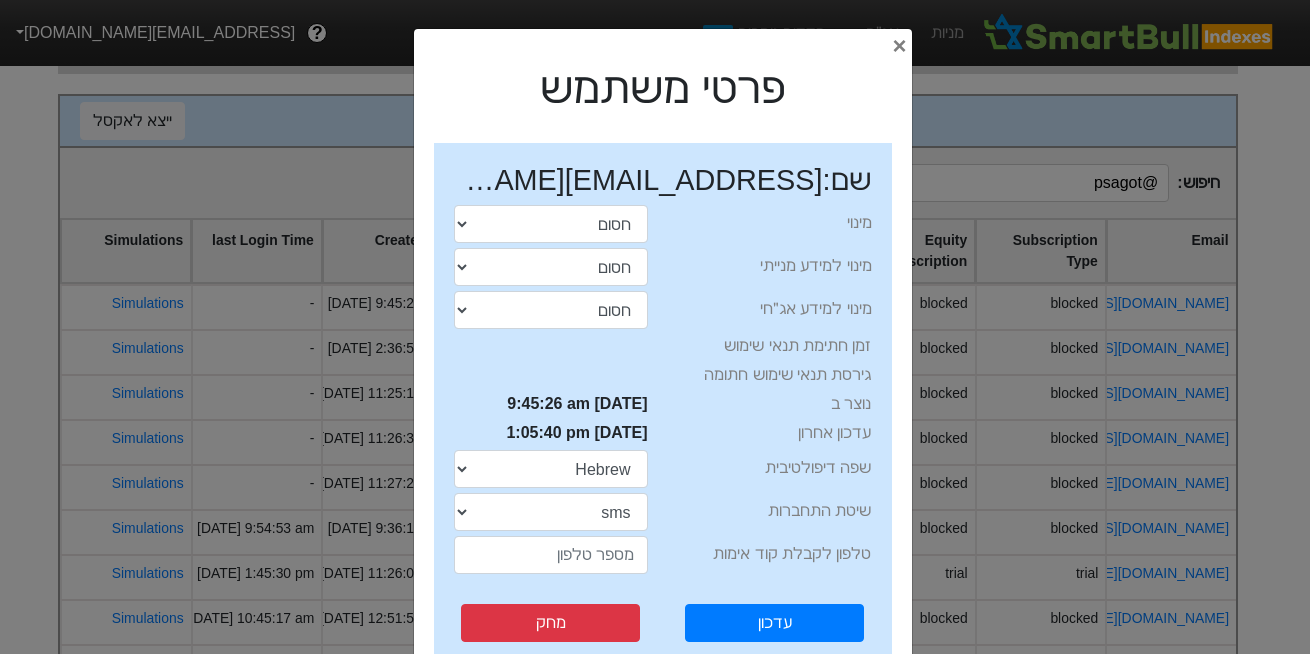 click on "עדכון מחק איפוס סיסמה" at bounding box center (663, 642) 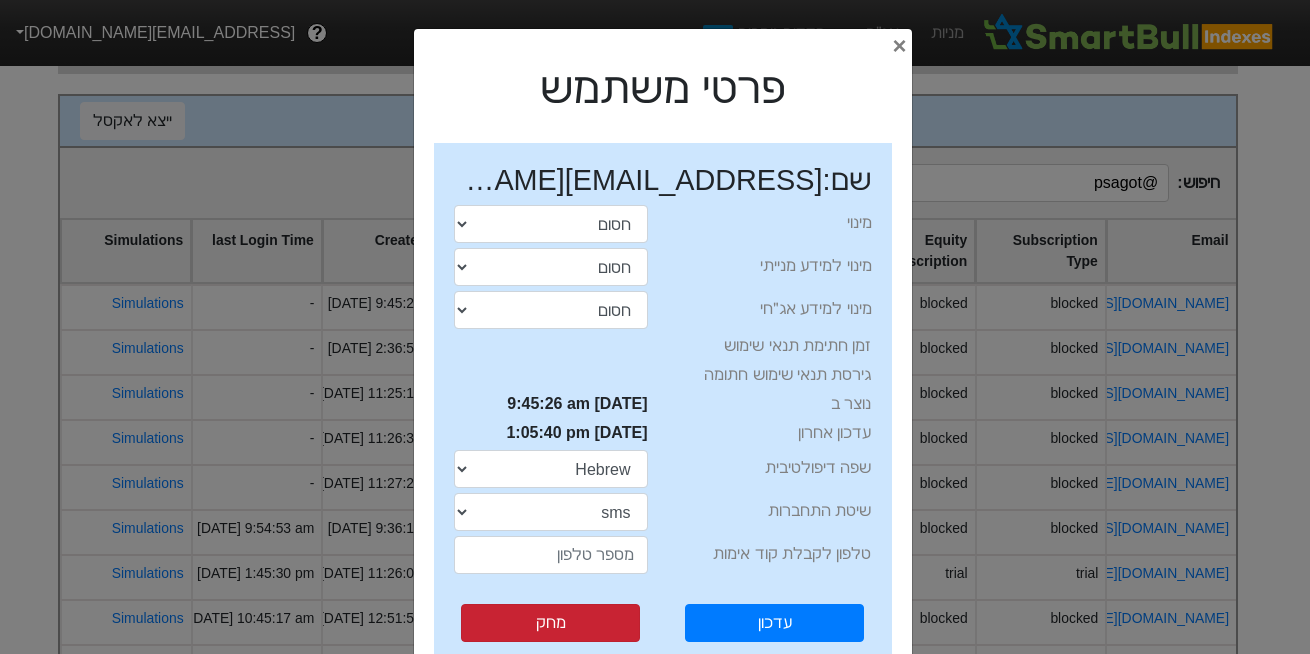 click on "מחק" at bounding box center (550, 623) 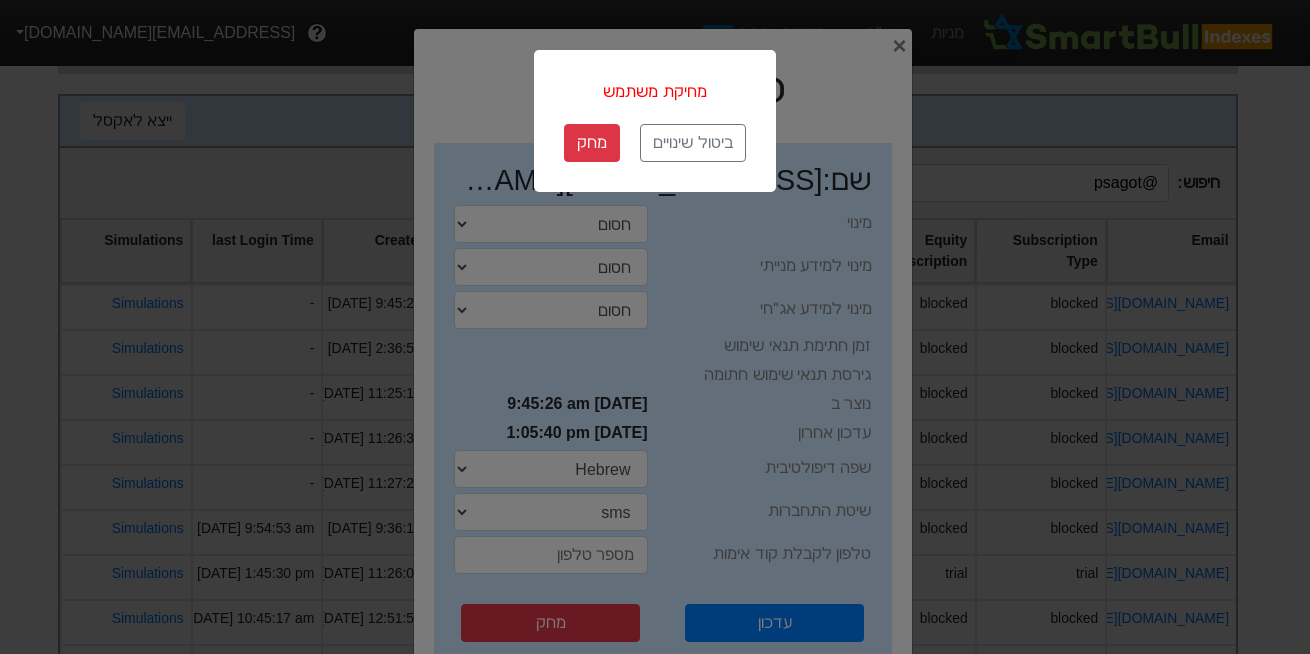 click on "מחק" at bounding box center [592, 143] 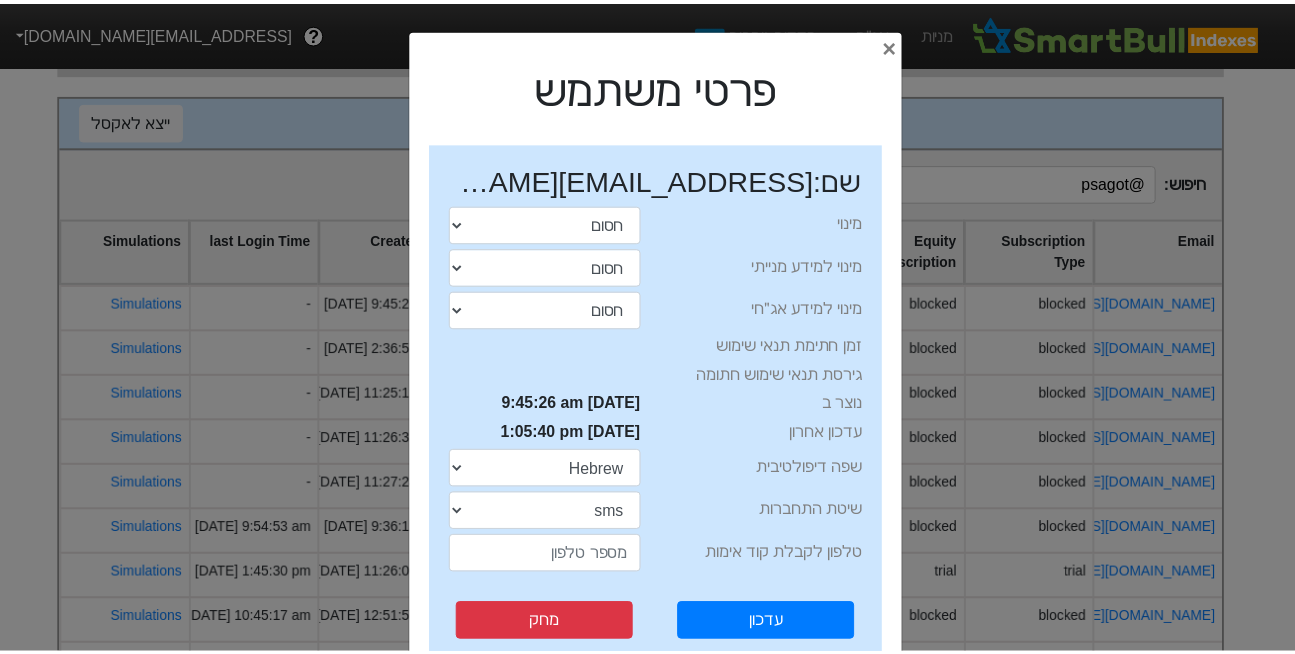 scroll, scrollTop: 326, scrollLeft: 0, axis: vertical 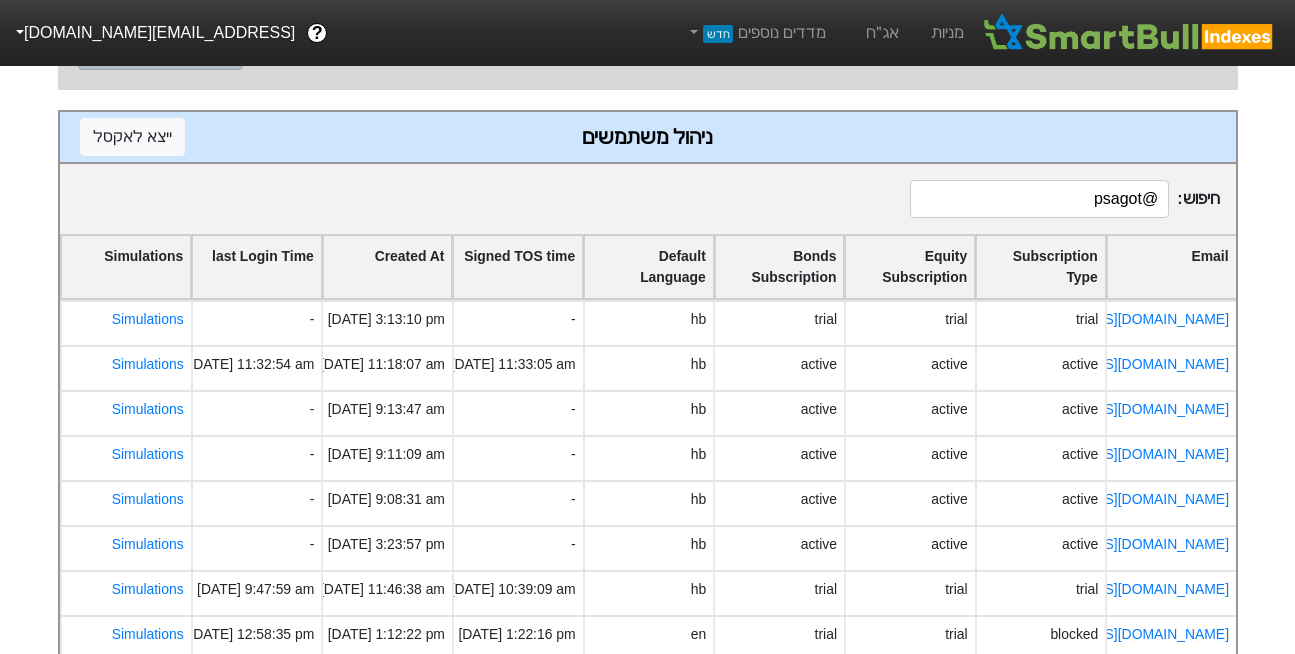 click on "@psagot" at bounding box center [1039, 199] 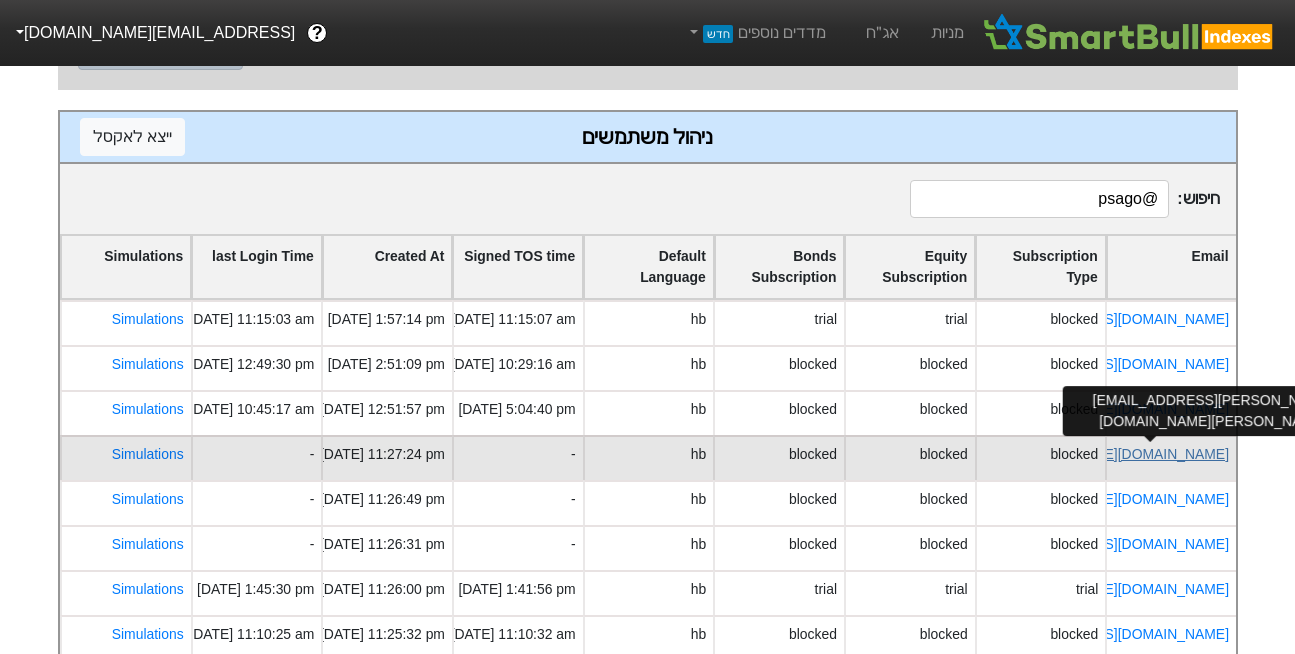 type on "@psago" 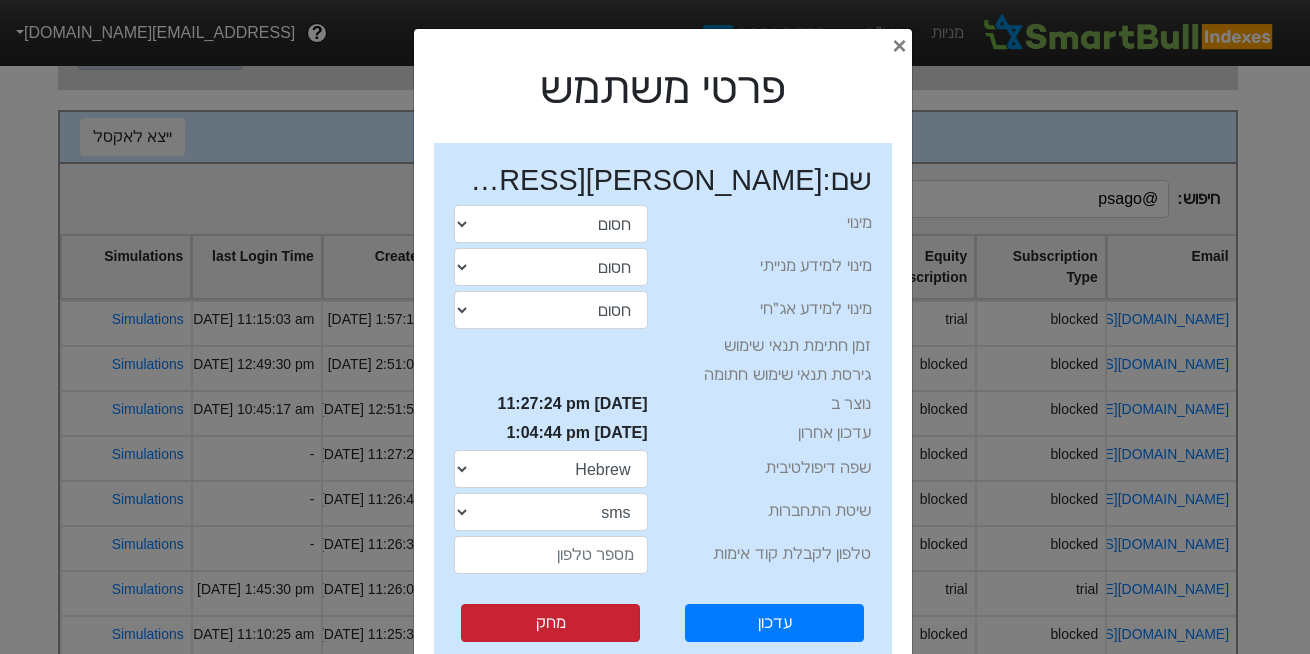 click on "מחק" at bounding box center [550, 623] 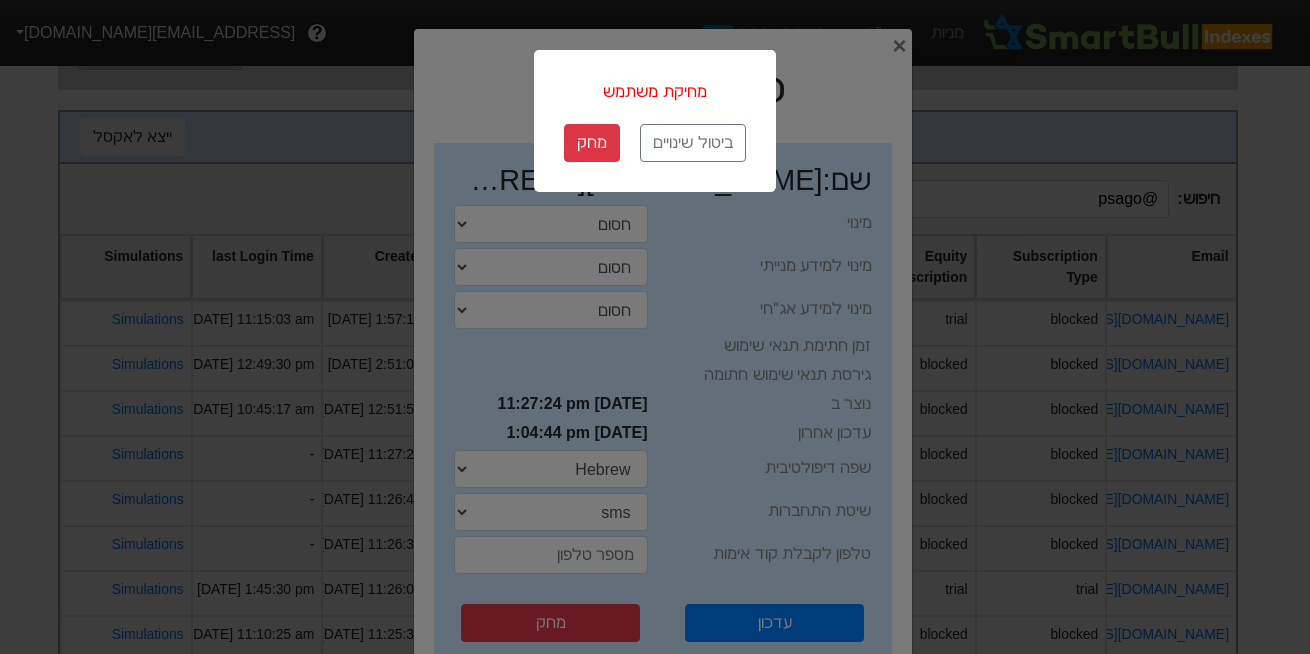 click on "מחק" at bounding box center [592, 143] 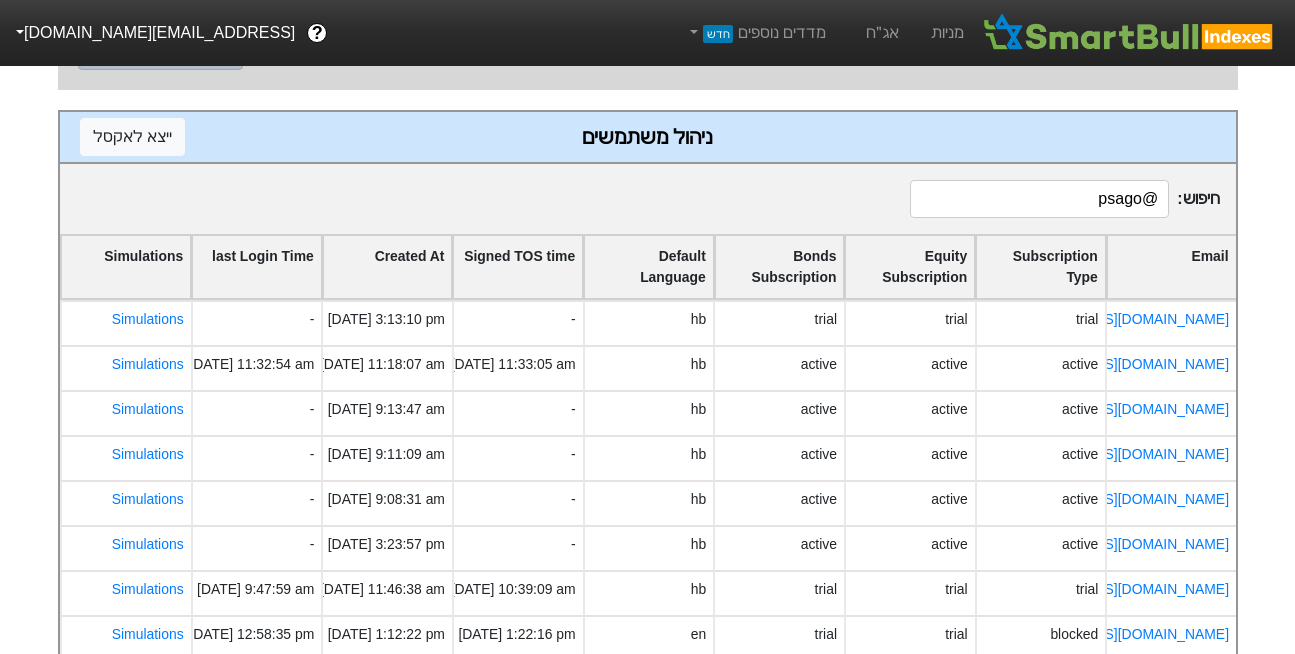 click on "@psago" at bounding box center [1039, 199] 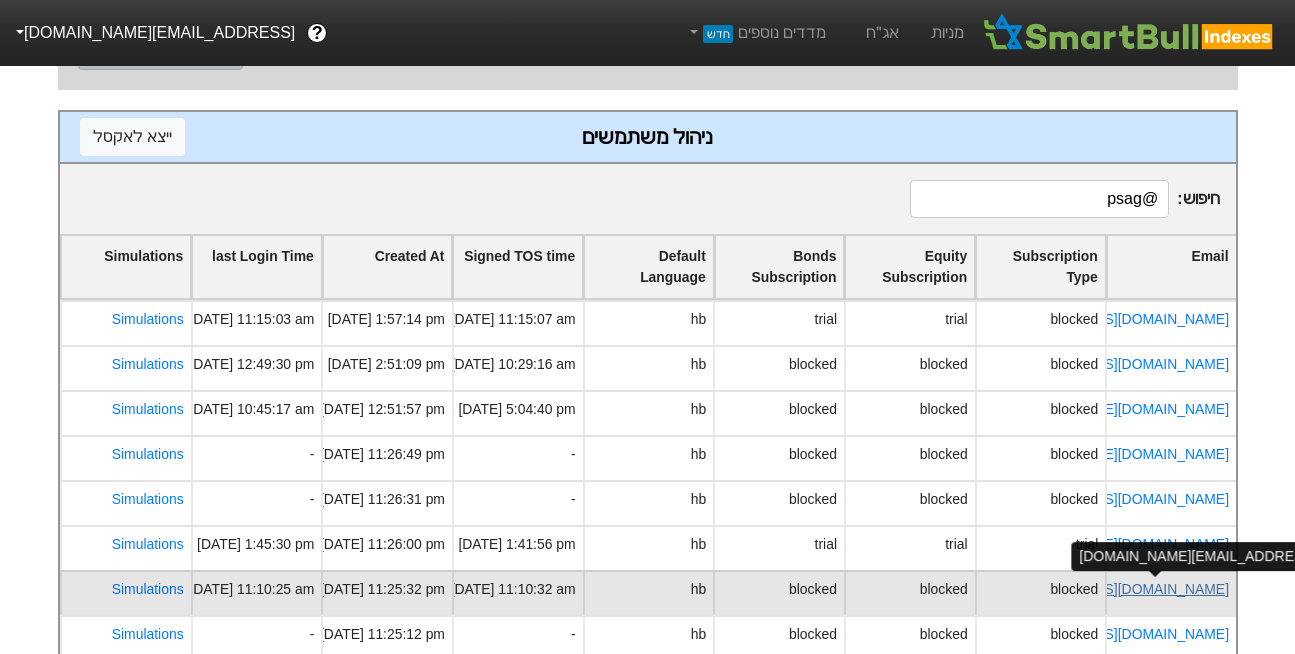 scroll, scrollTop: 6, scrollLeft: 0, axis: vertical 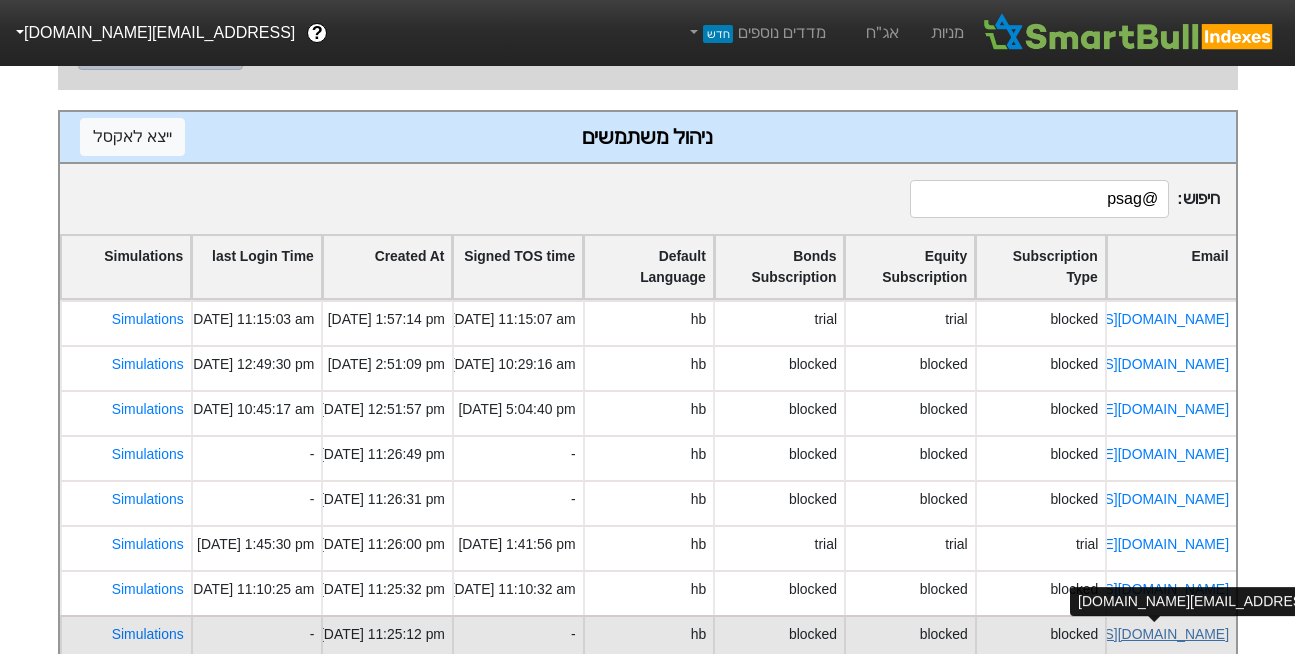 type on "@psag" 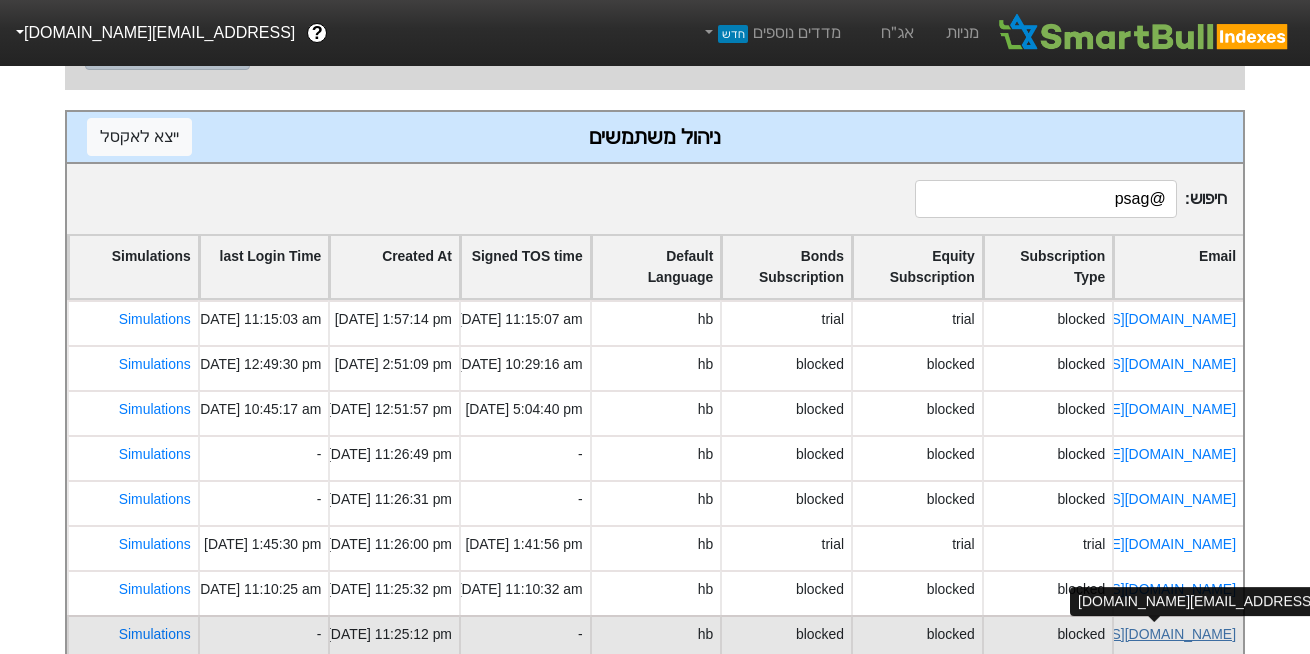 select on "blocked" 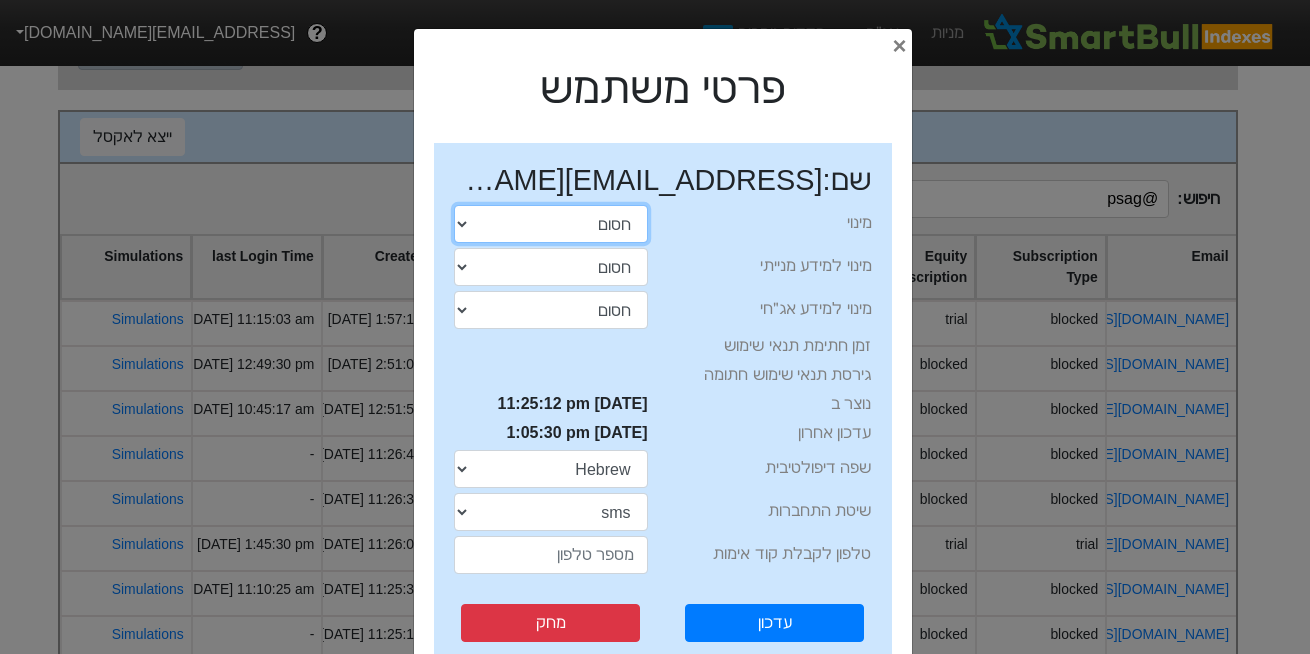 click on "התנסות פעיל חסום" at bounding box center [551, 224] 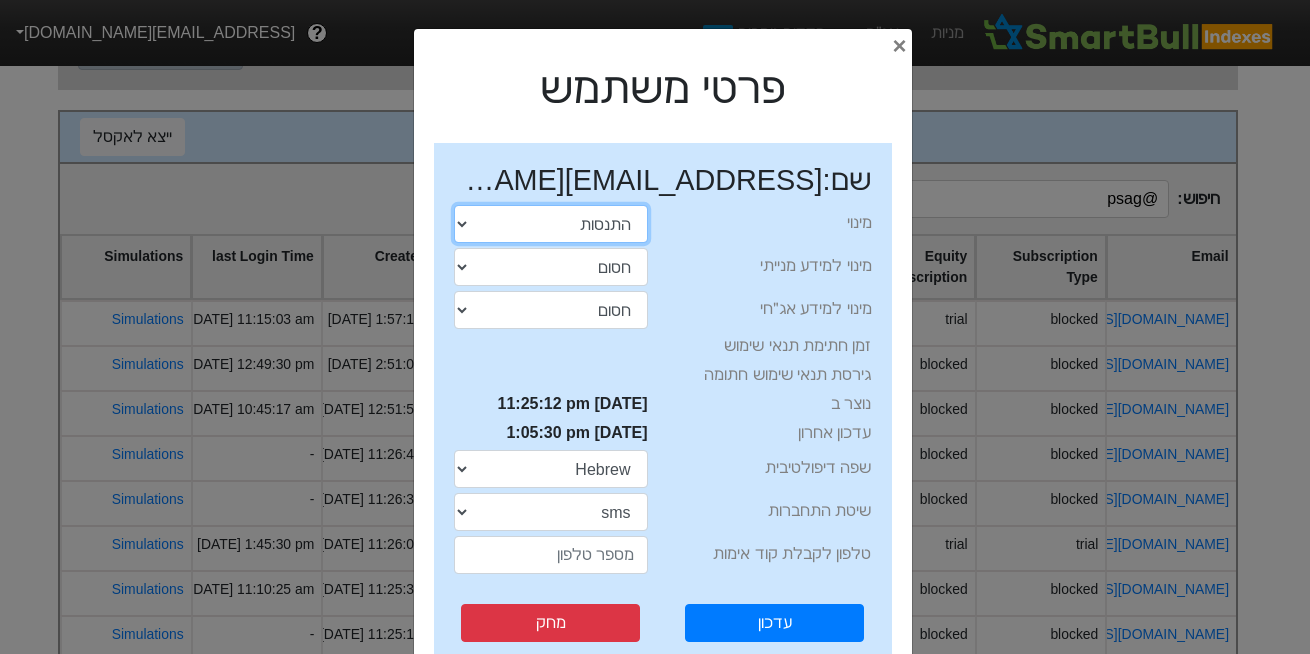 click on "התנסות פעיל חסום" at bounding box center [551, 224] 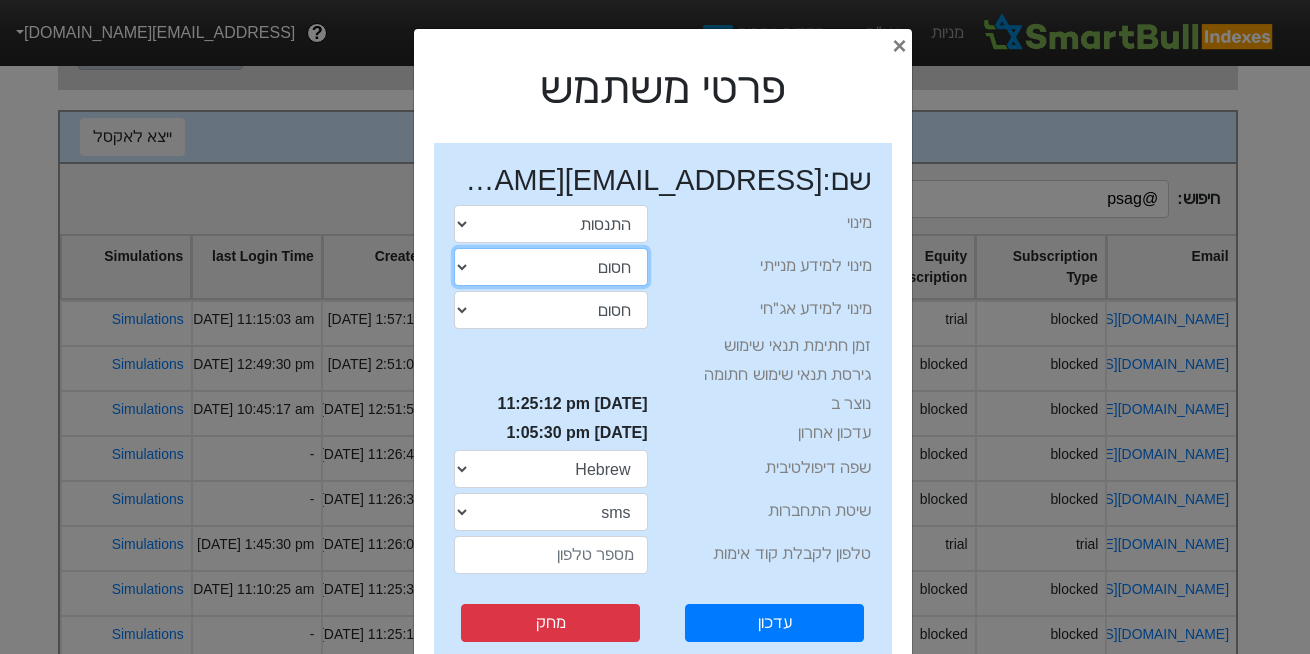 click on "התנסות פעיל חסום" at bounding box center [551, 267] 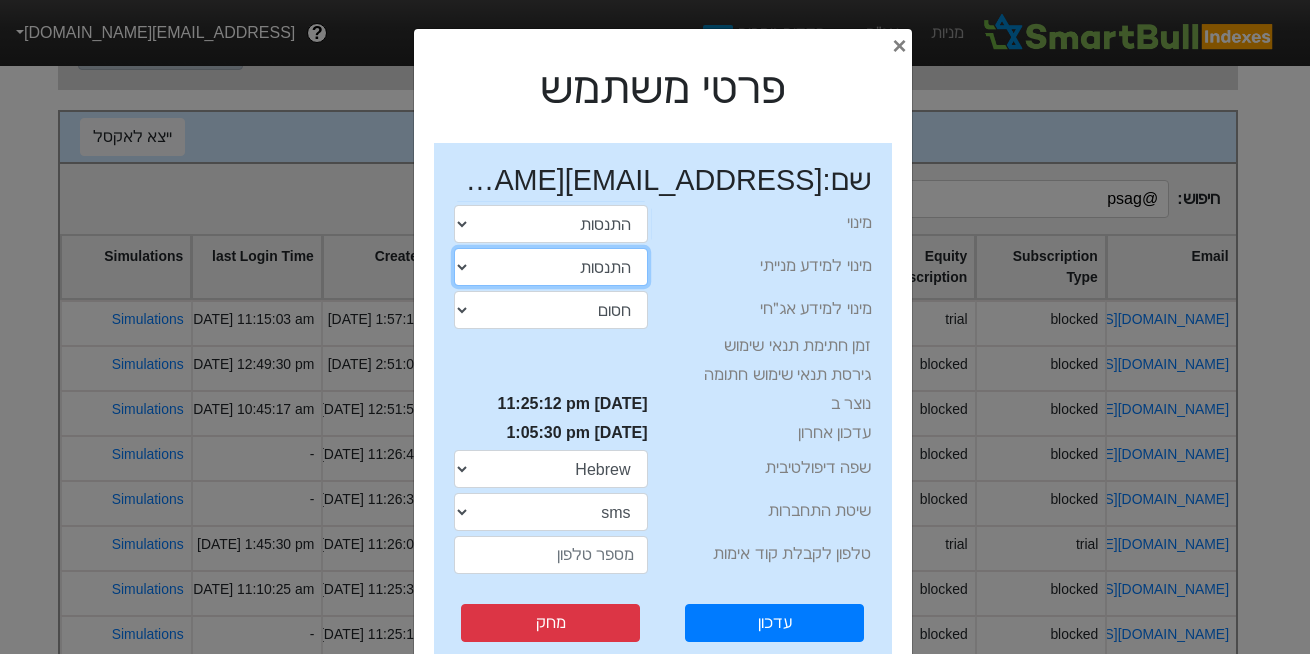 click on "התנסות פעיל חסום" at bounding box center (551, 267) 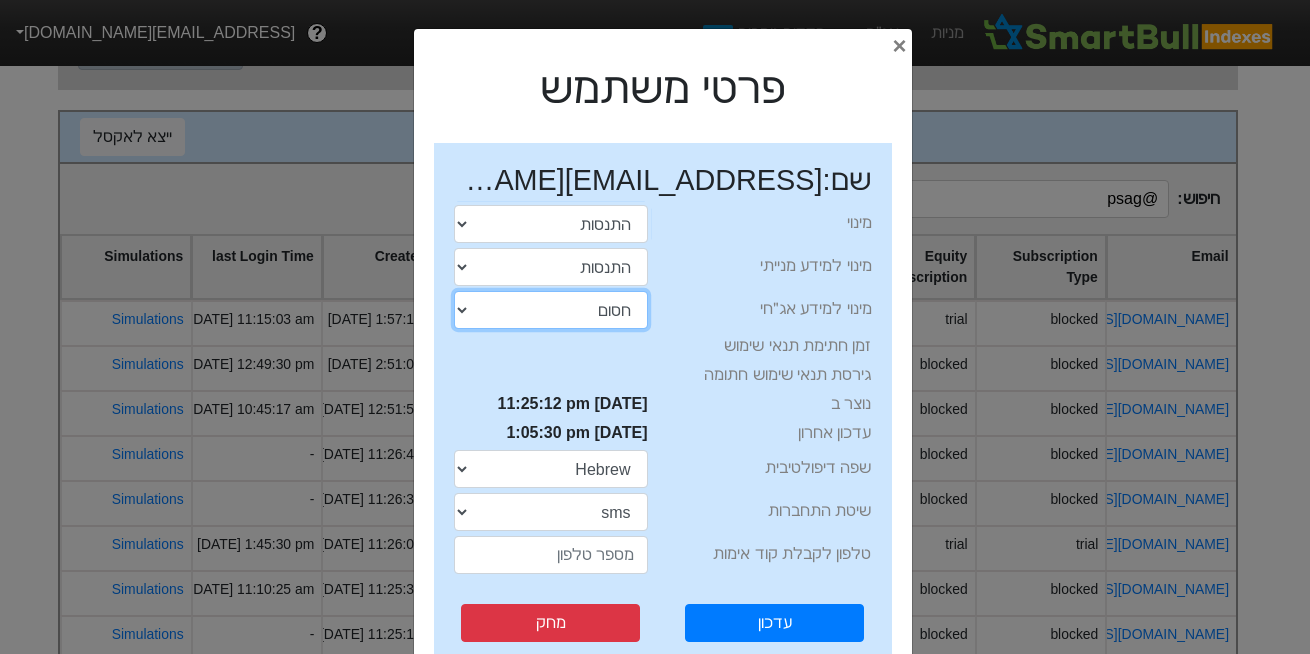 click on "התנסות פעיל חסום" at bounding box center [551, 310] 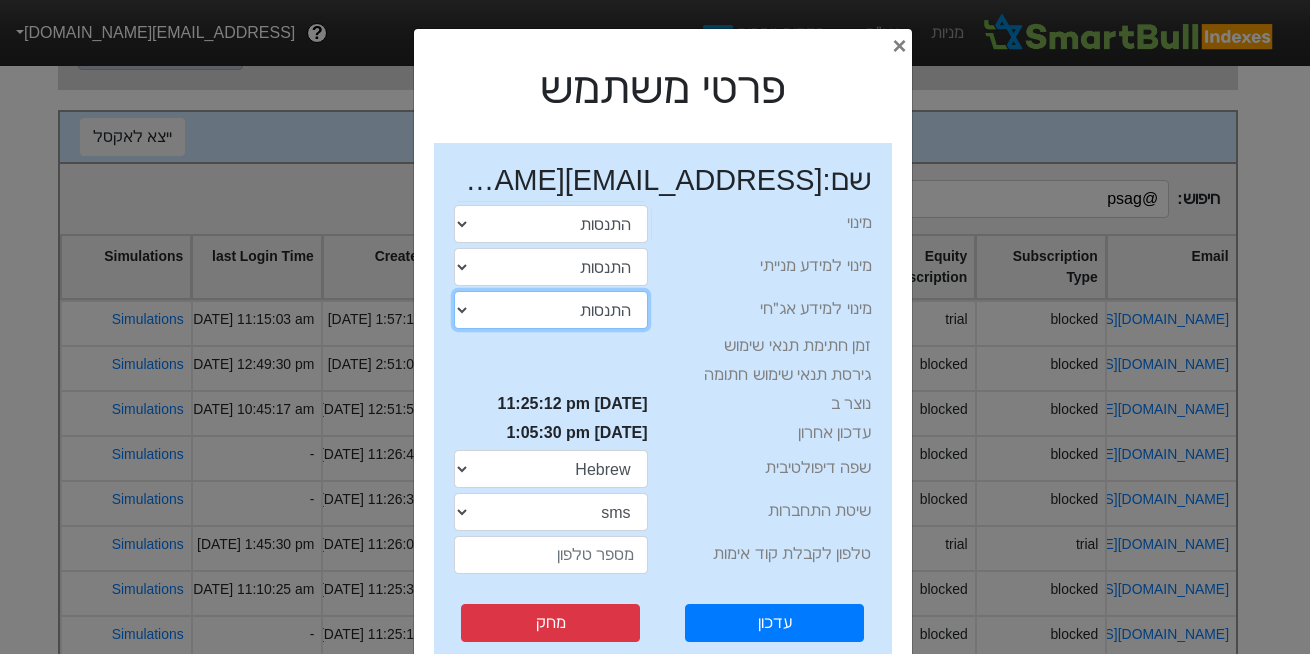 click on "התנסות פעיל חסום" at bounding box center (551, 310) 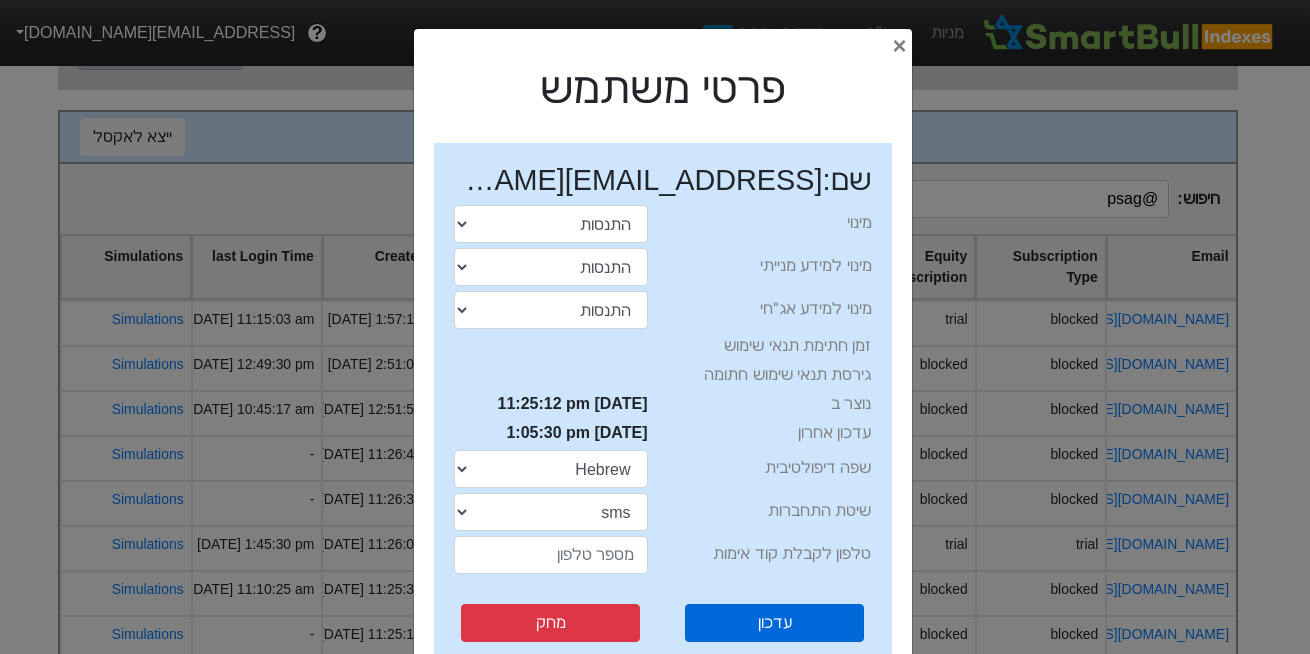 click on "עדכון" at bounding box center (774, 623) 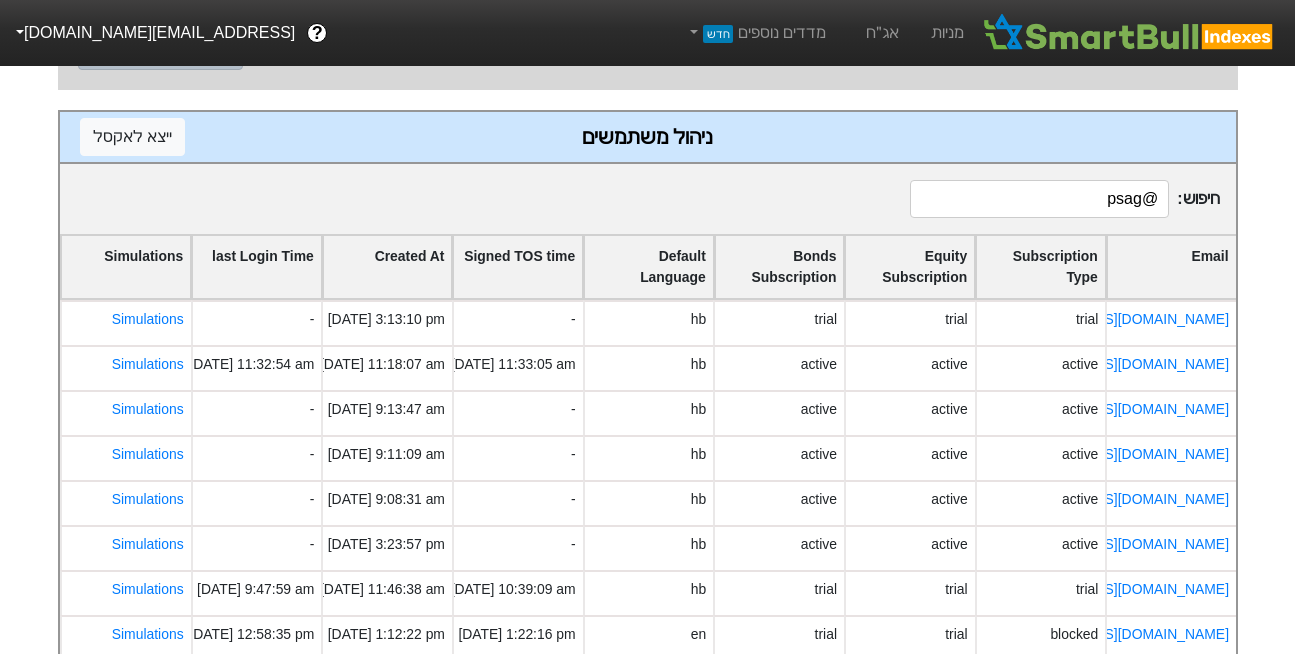 click on "@psag" at bounding box center (1039, 199) 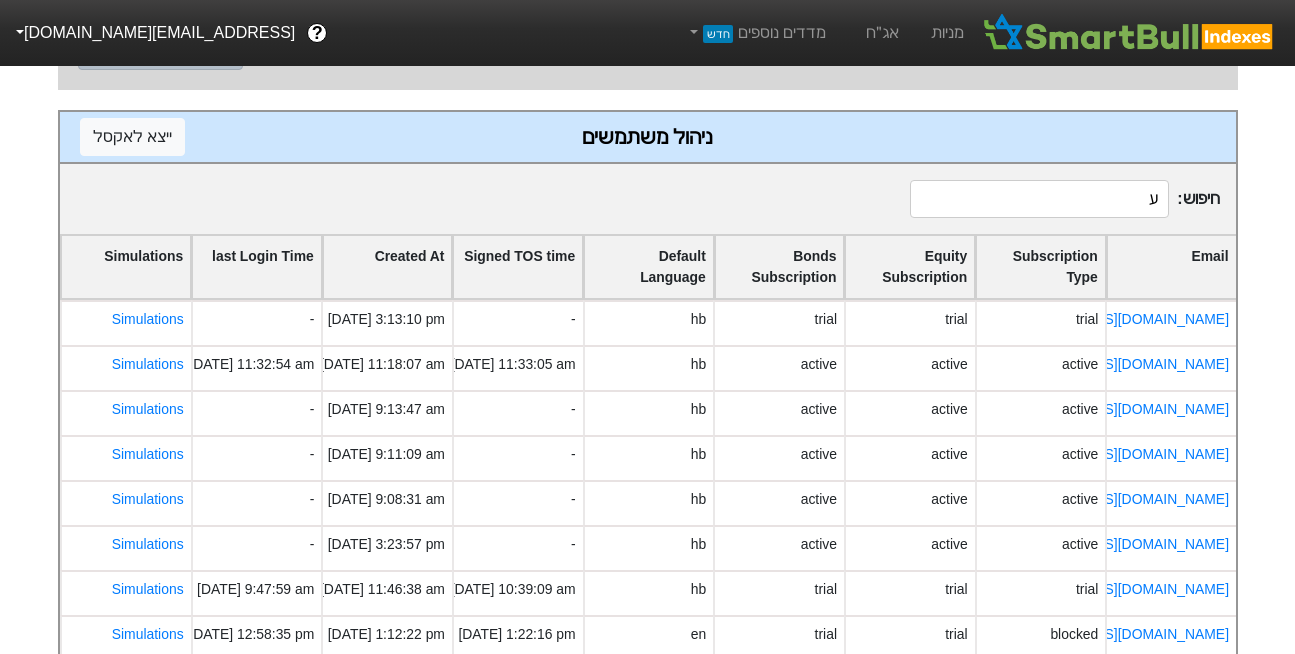 scroll, scrollTop: 7, scrollLeft: 0, axis: vertical 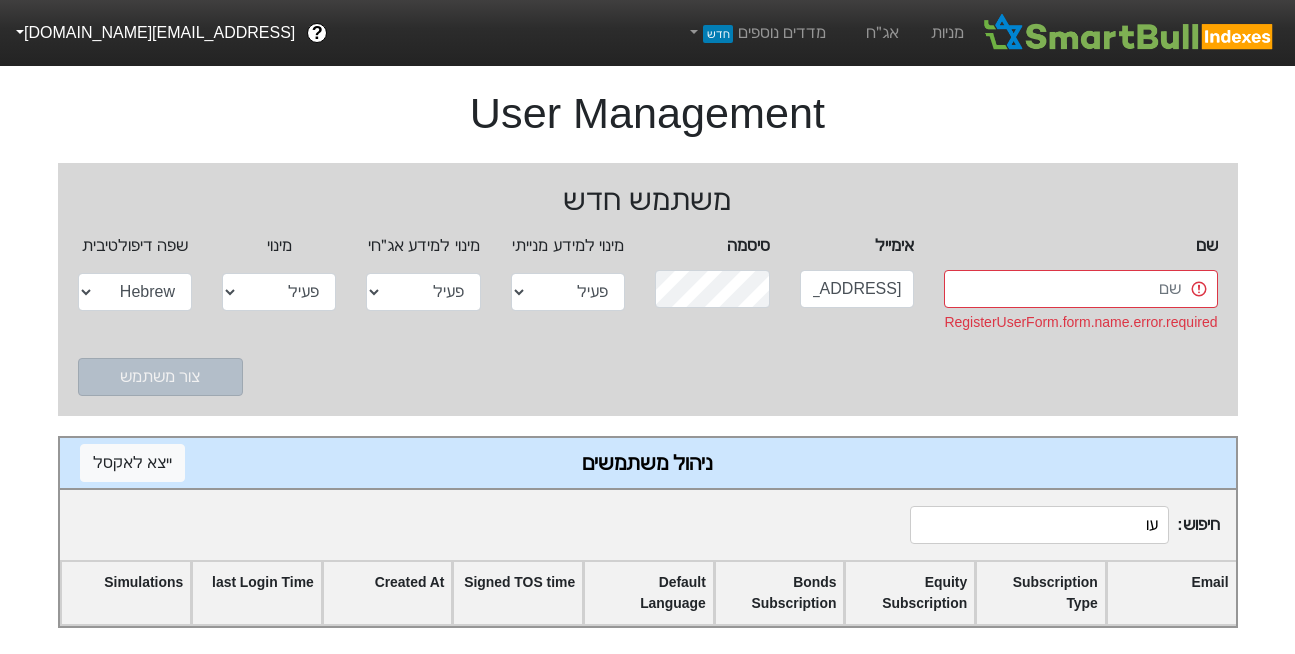 type on "ע" 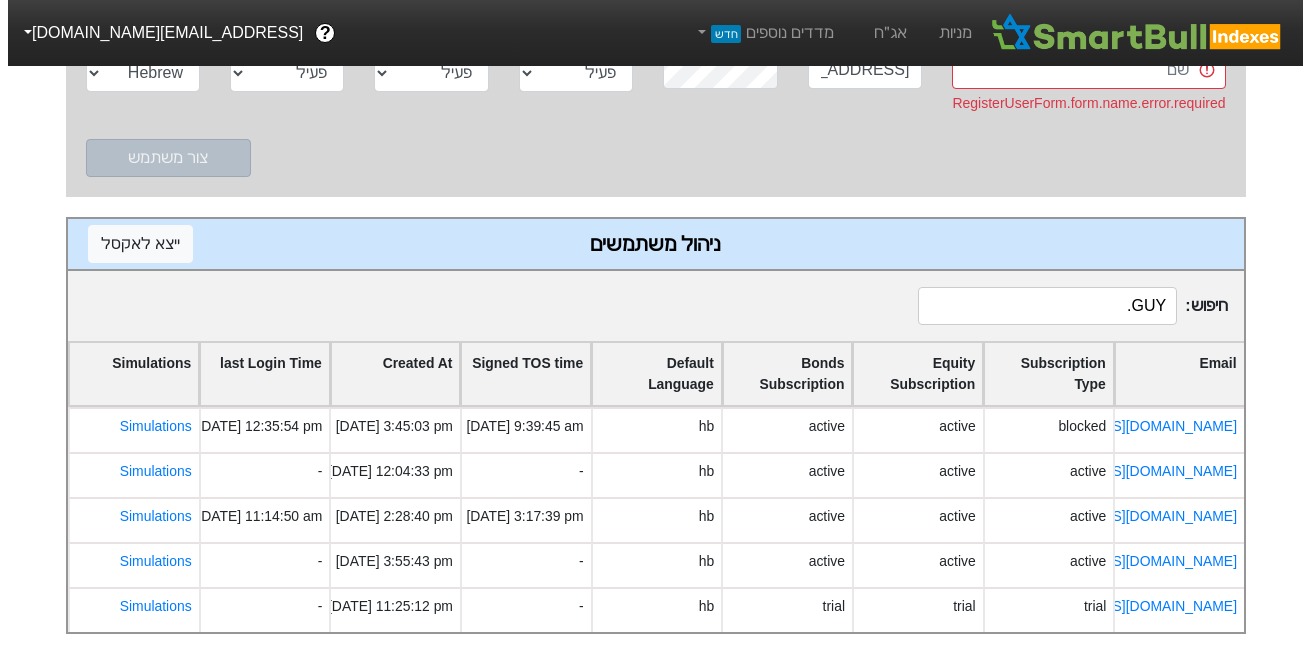 scroll, scrollTop: 232, scrollLeft: 0, axis: vertical 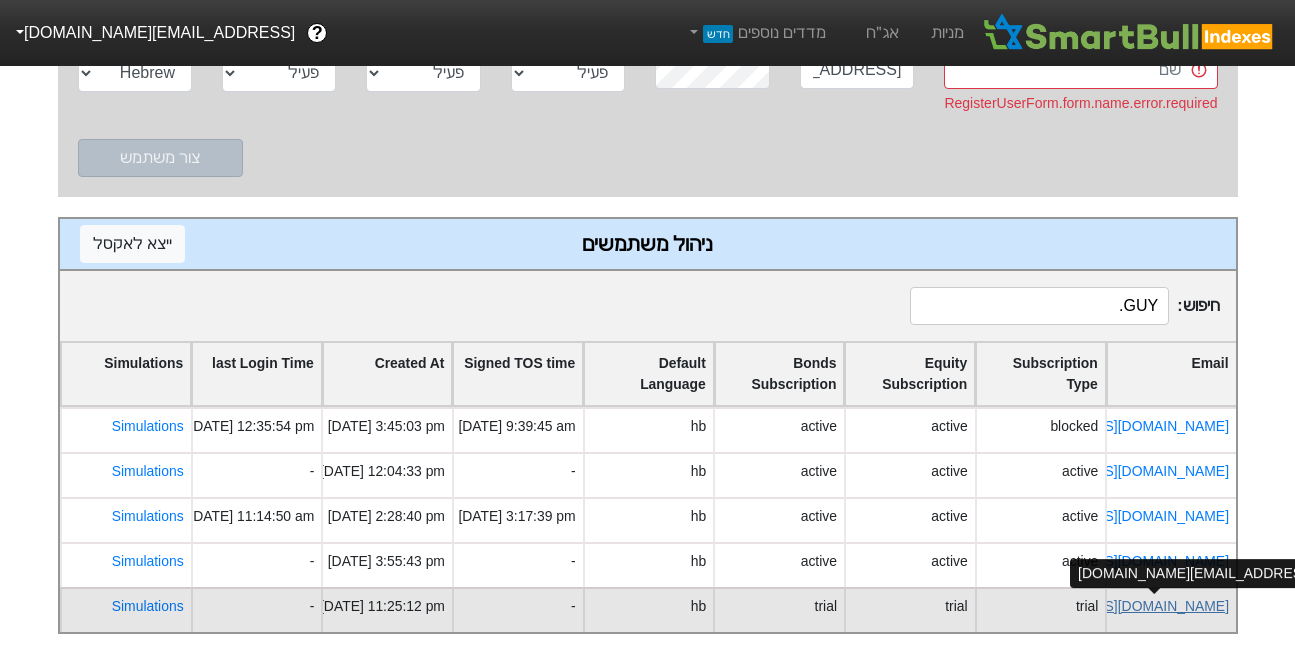 type on "GUY." 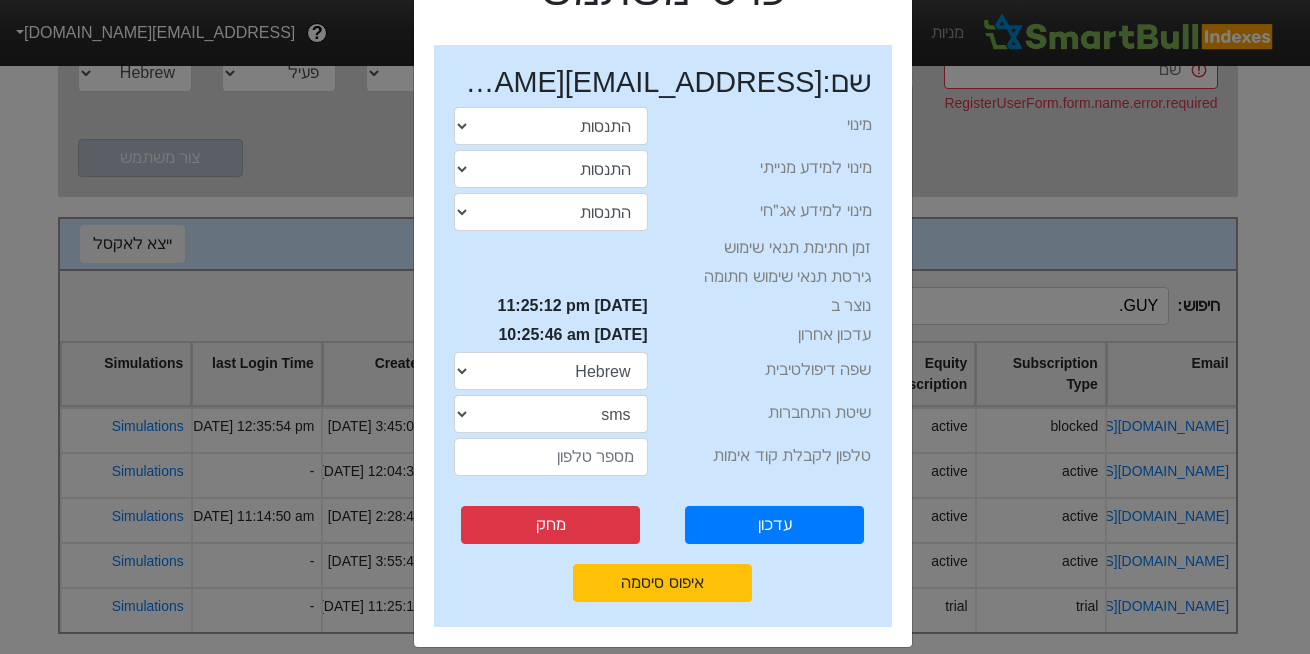 scroll, scrollTop: 119, scrollLeft: 0, axis: vertical 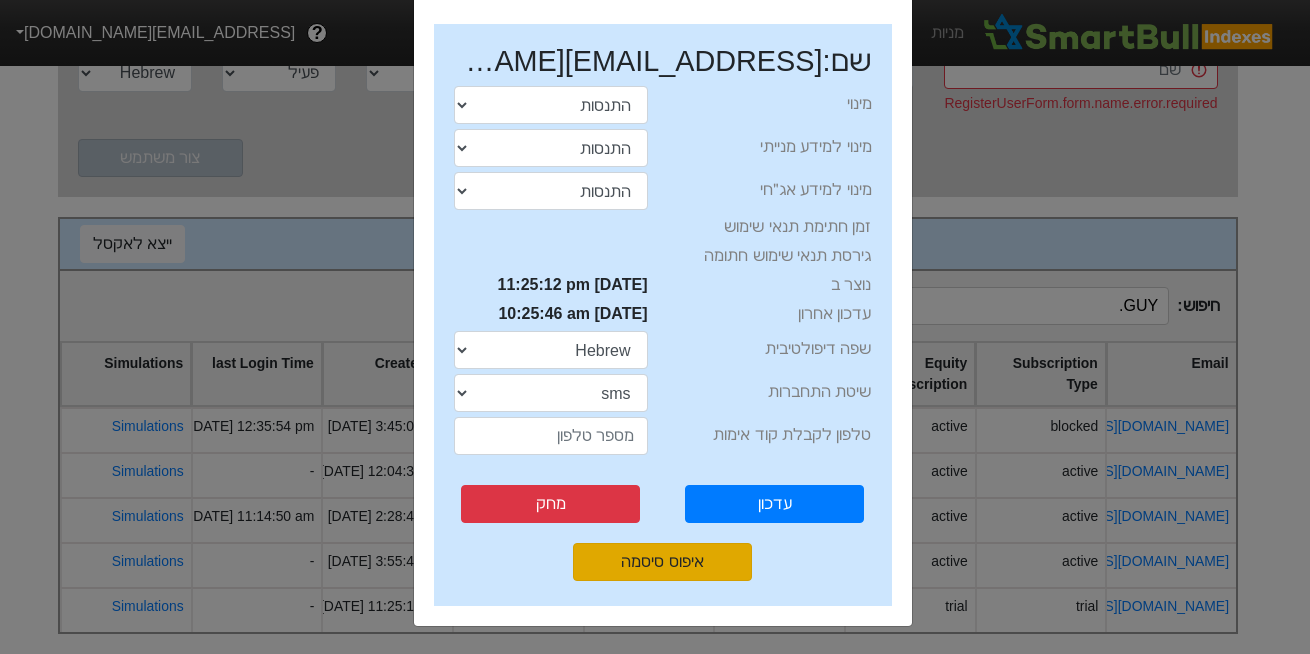 click on "איפוס סיסמה" at bounding box center (662, 562) 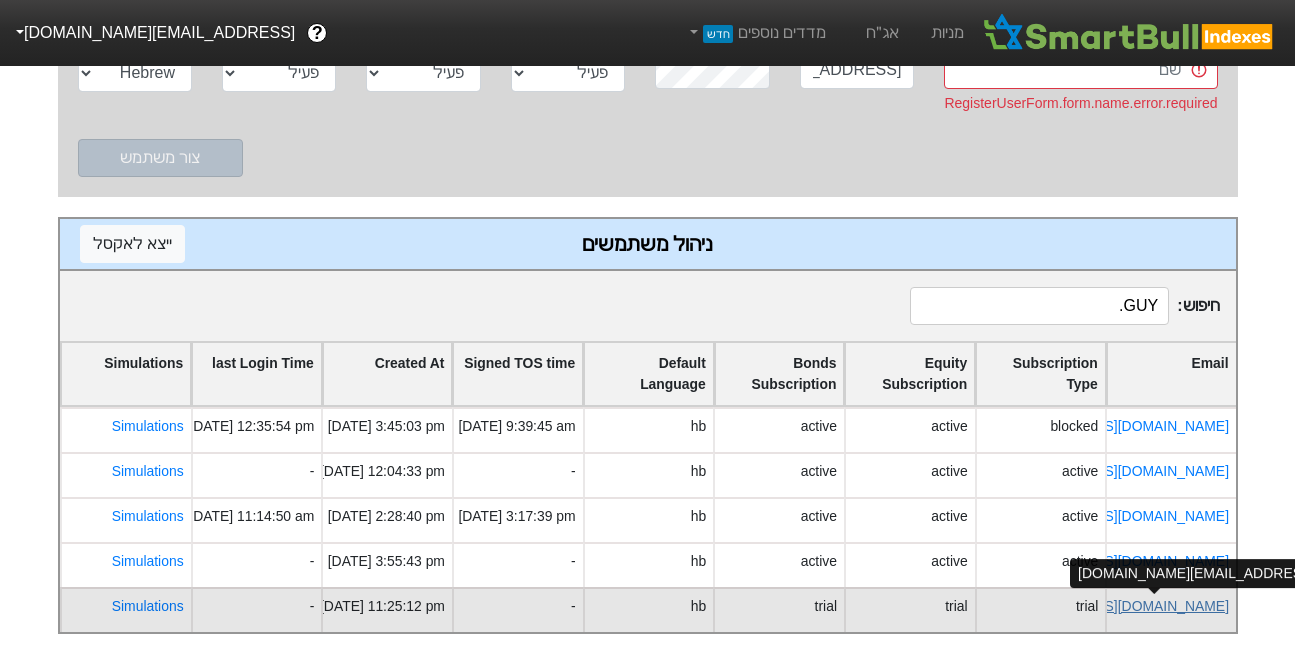 click on "guy.bar-on@psagot.co.il" at bounding box center (1111, 606) 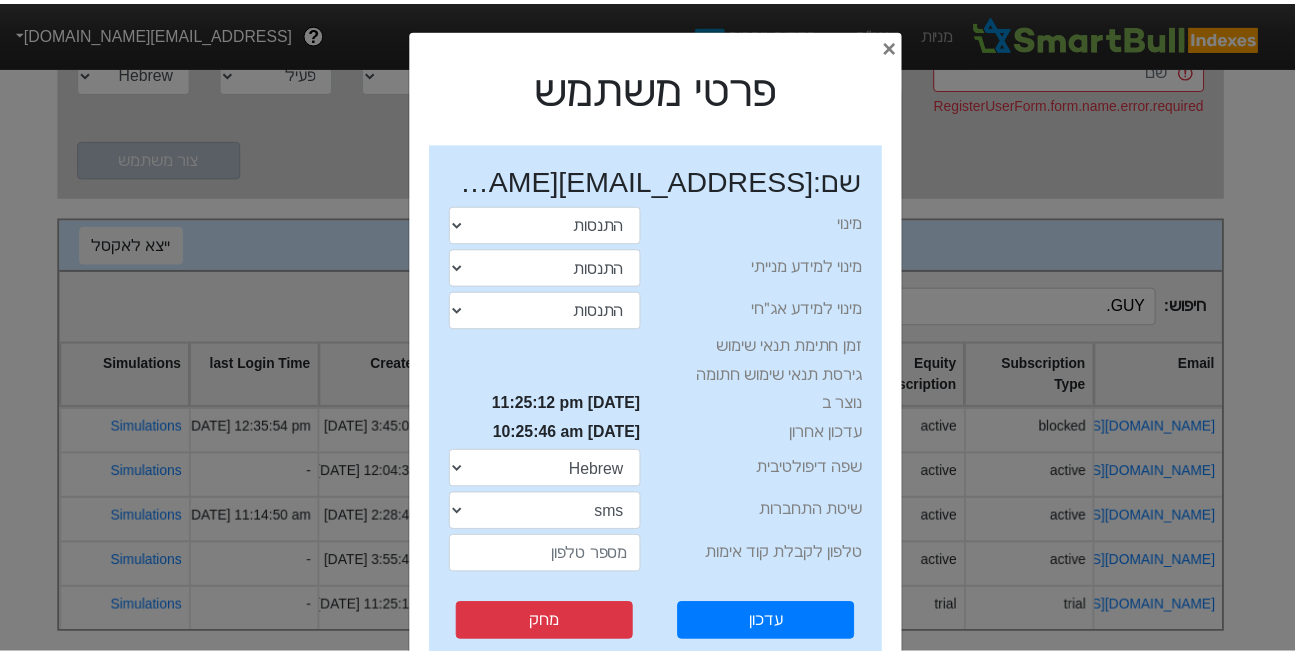 scroll, scrollTop: 119, scrollLeft: 0, axis: vertical 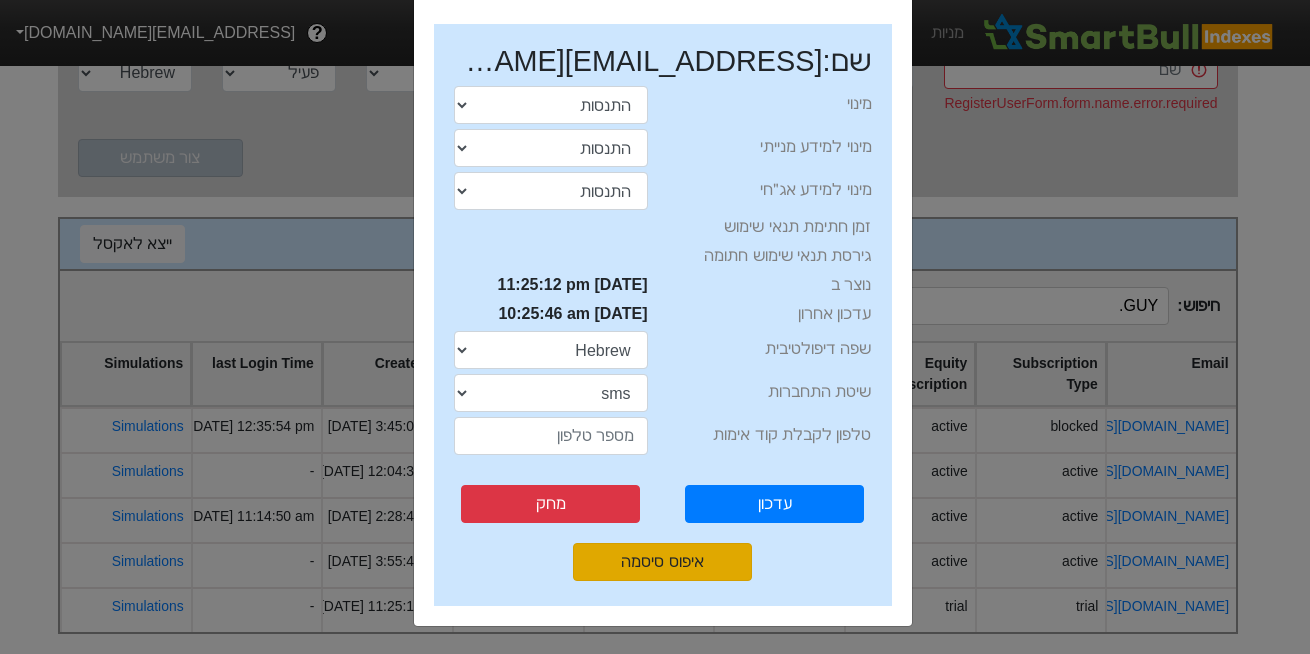 click on "איפוס סיסמה" at bounding box center [662, 562] 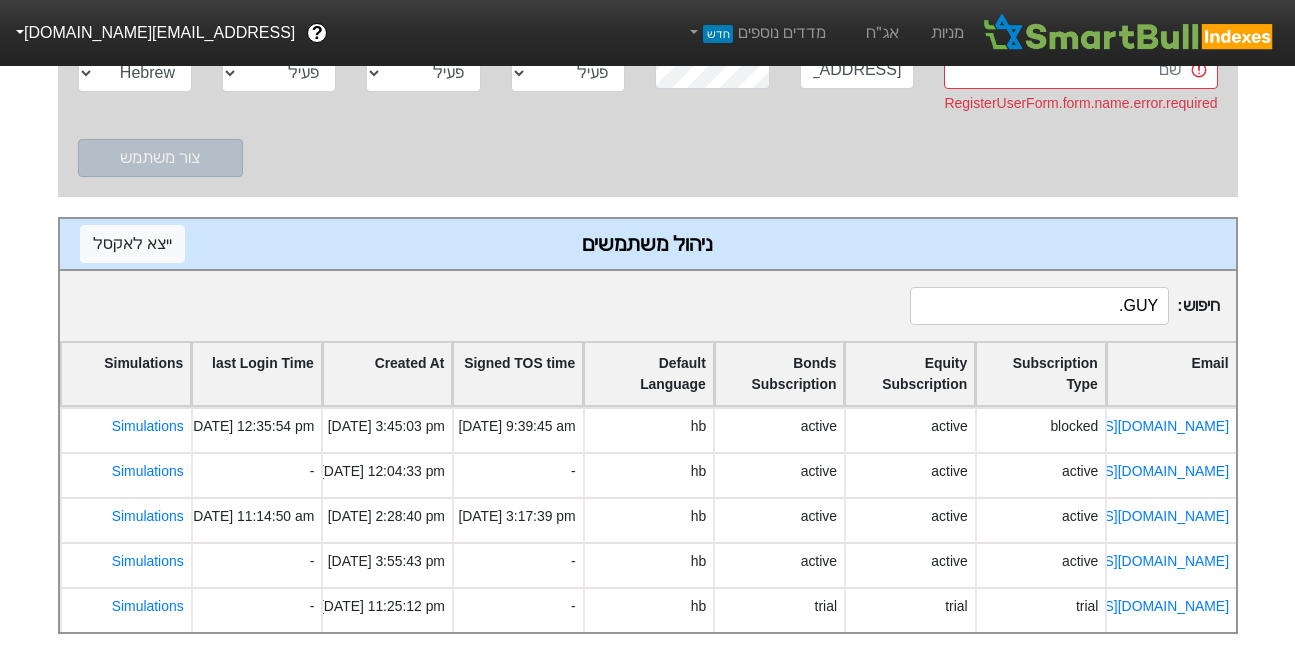 click on "GUY." at bounding box center (1039, 306) 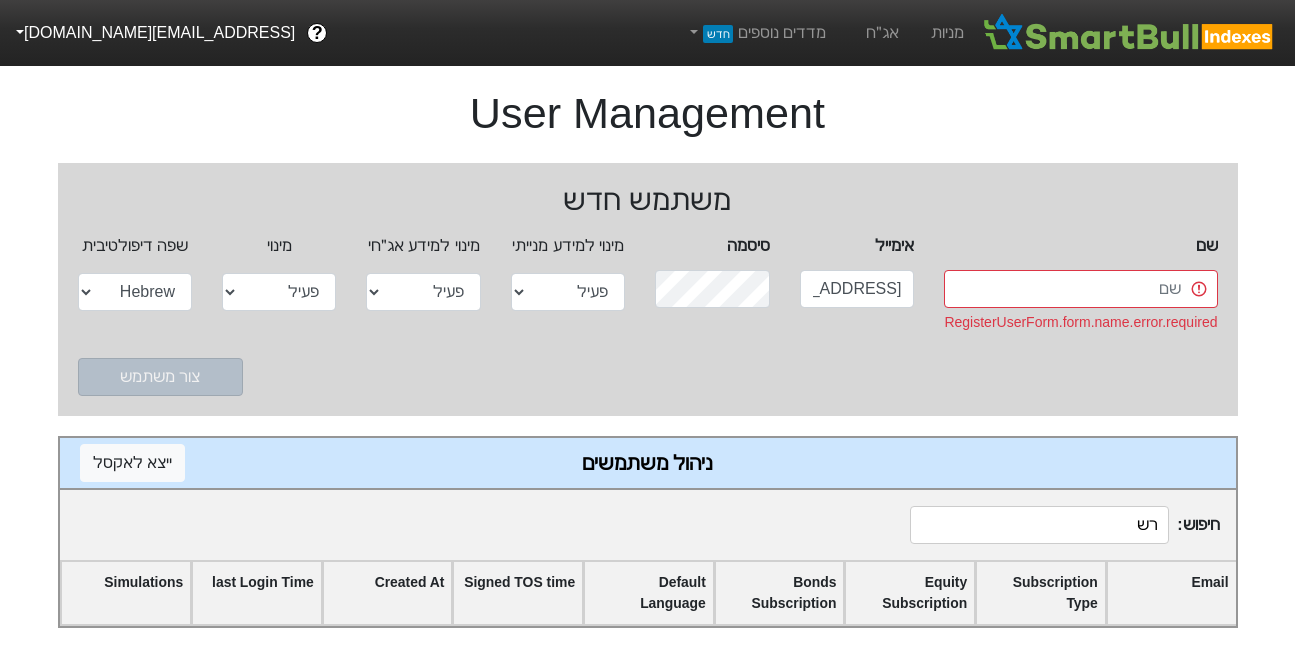 type on "ר" 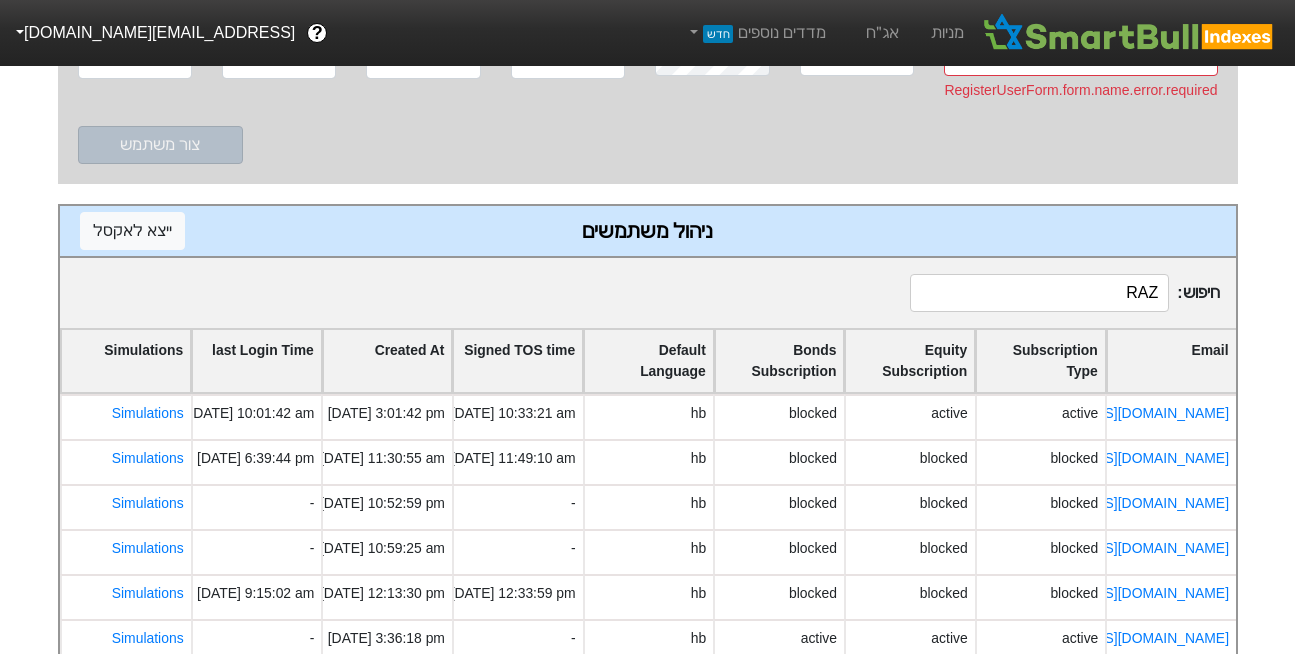 scroll, scrollTop: 142, scrollLeft: 0, axis: vertical 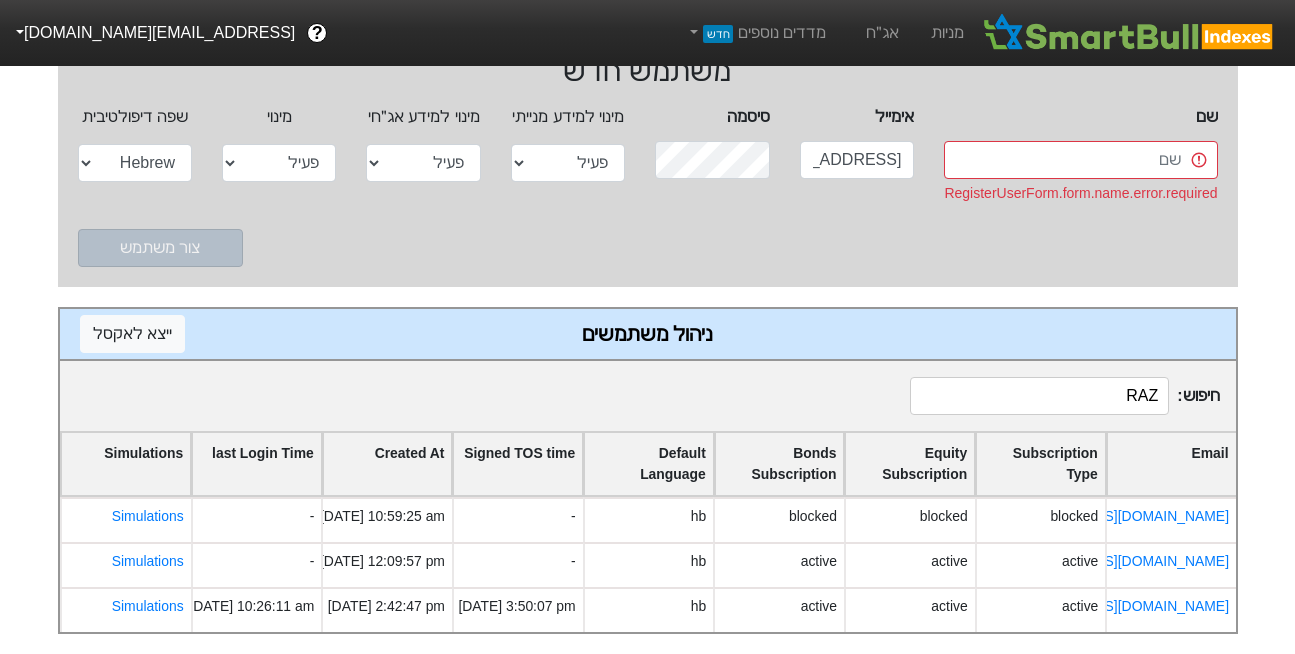 type on "RAZ" 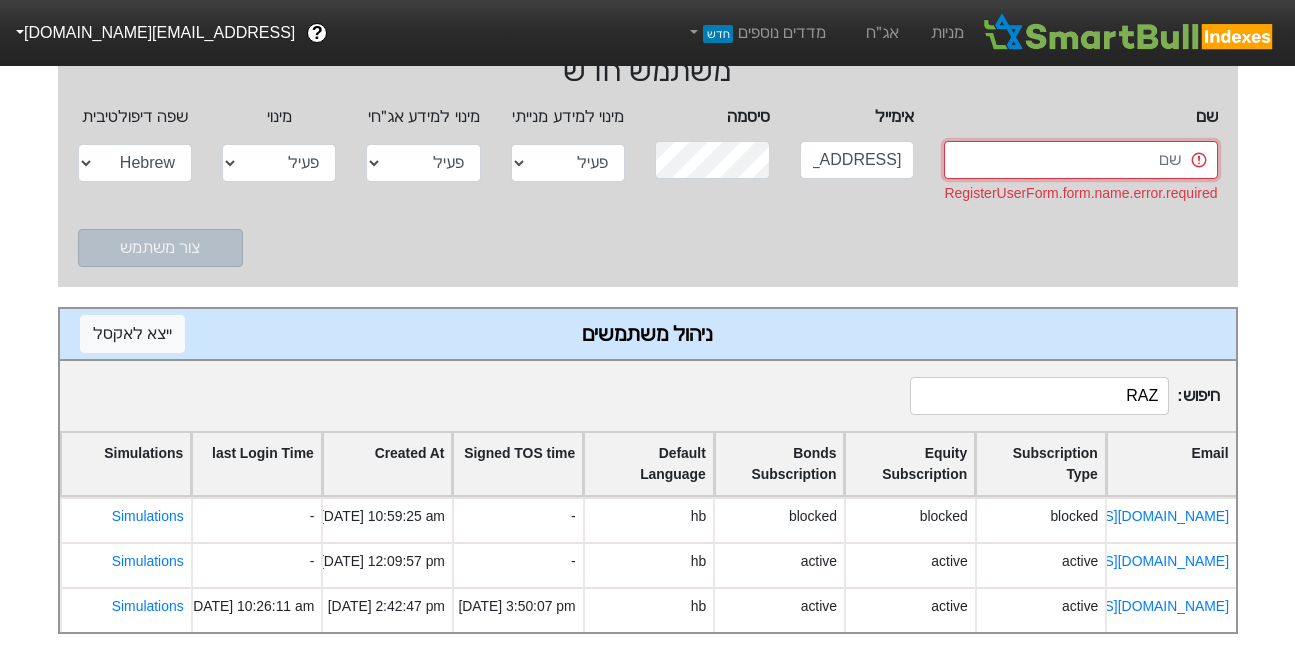 click at bounding box center [1080, 160] 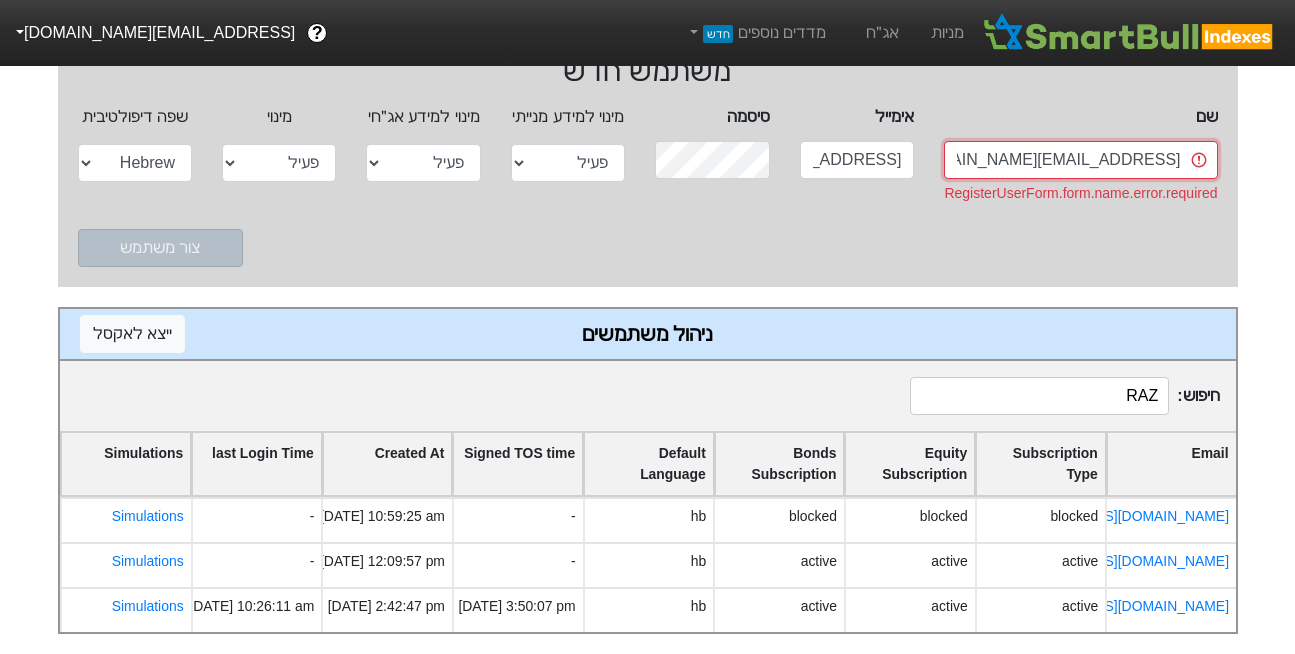 scroll, scrollTop: 0, scrollLeft: -58, axis: horizontal 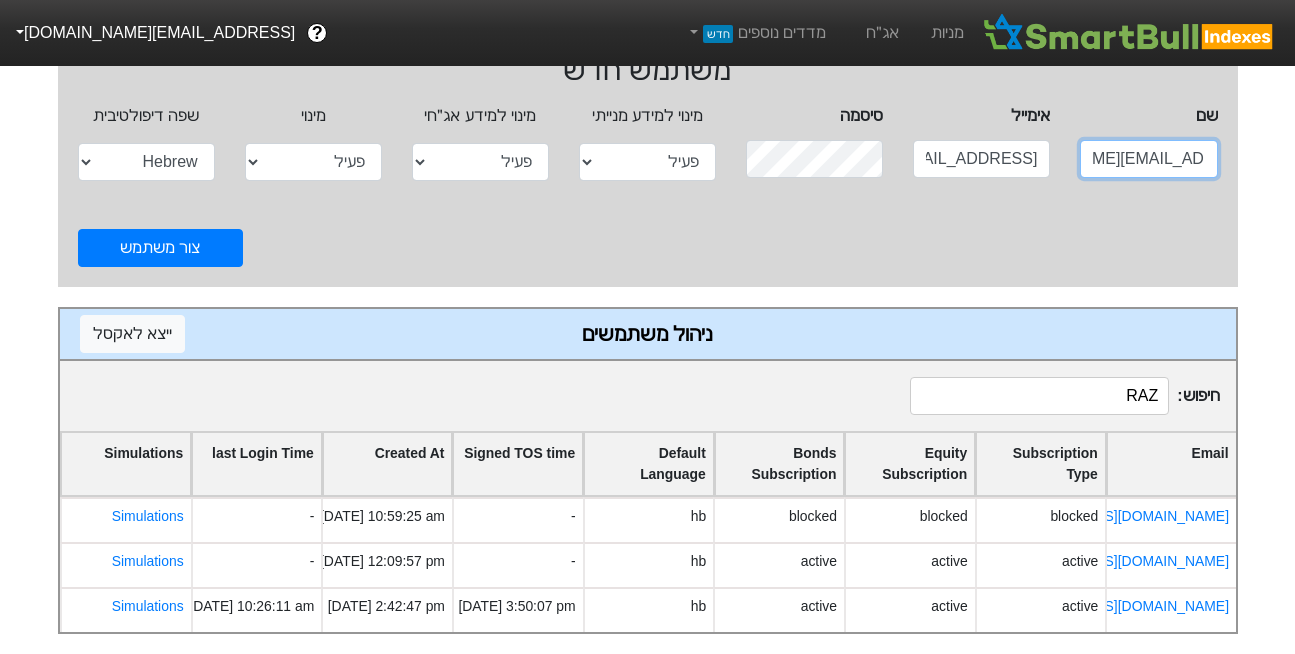 type on "[EMAIL_ADDRESS][DOMAIN_NAME]" 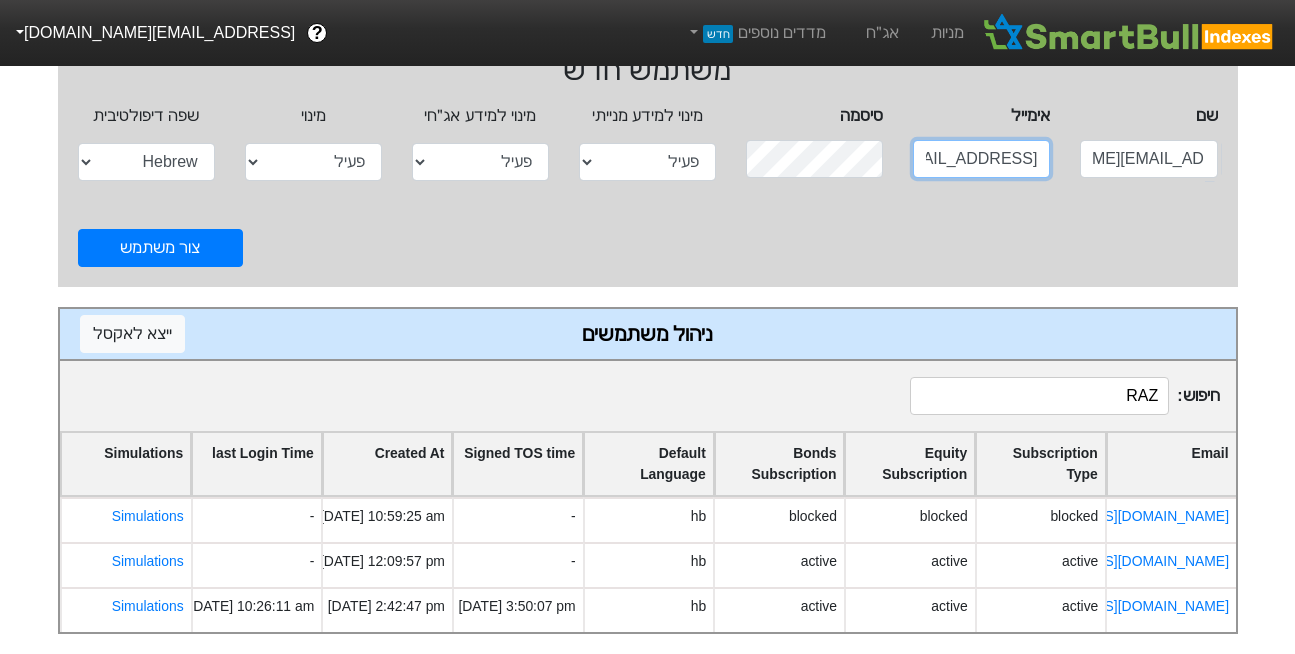 scroll, scrollTop: 0, scrollLeft: 0, axis: both 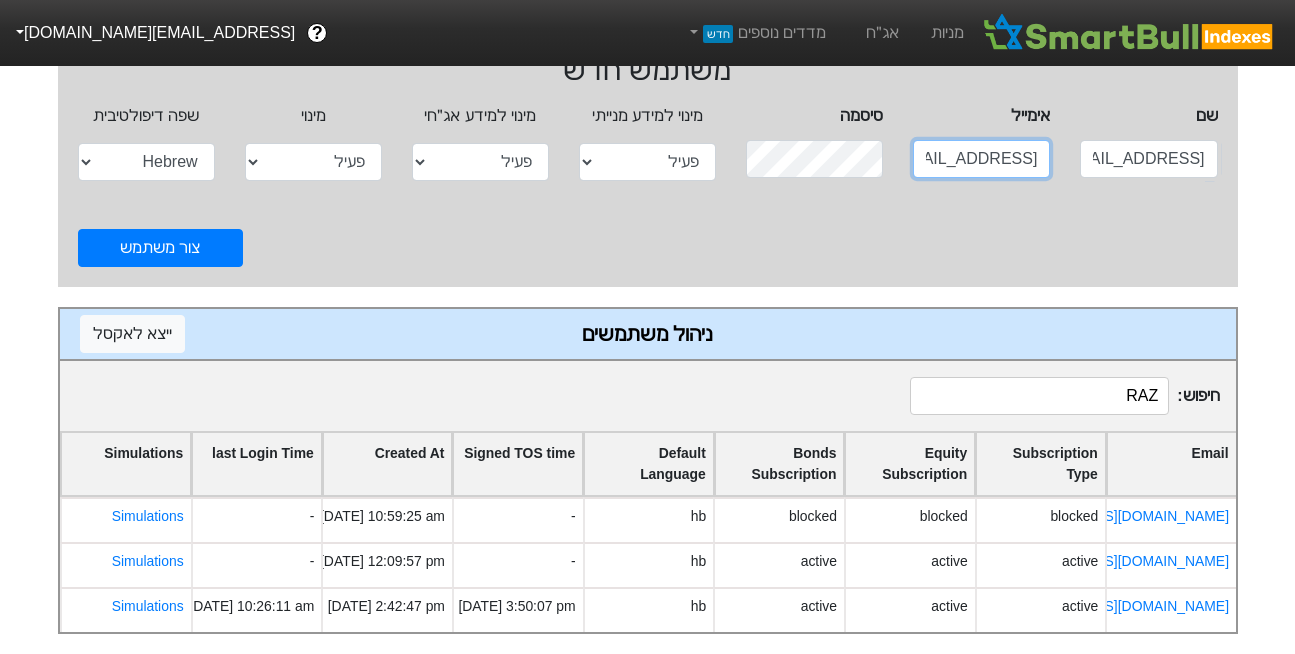 paste on "raz.gotlive@psagot" 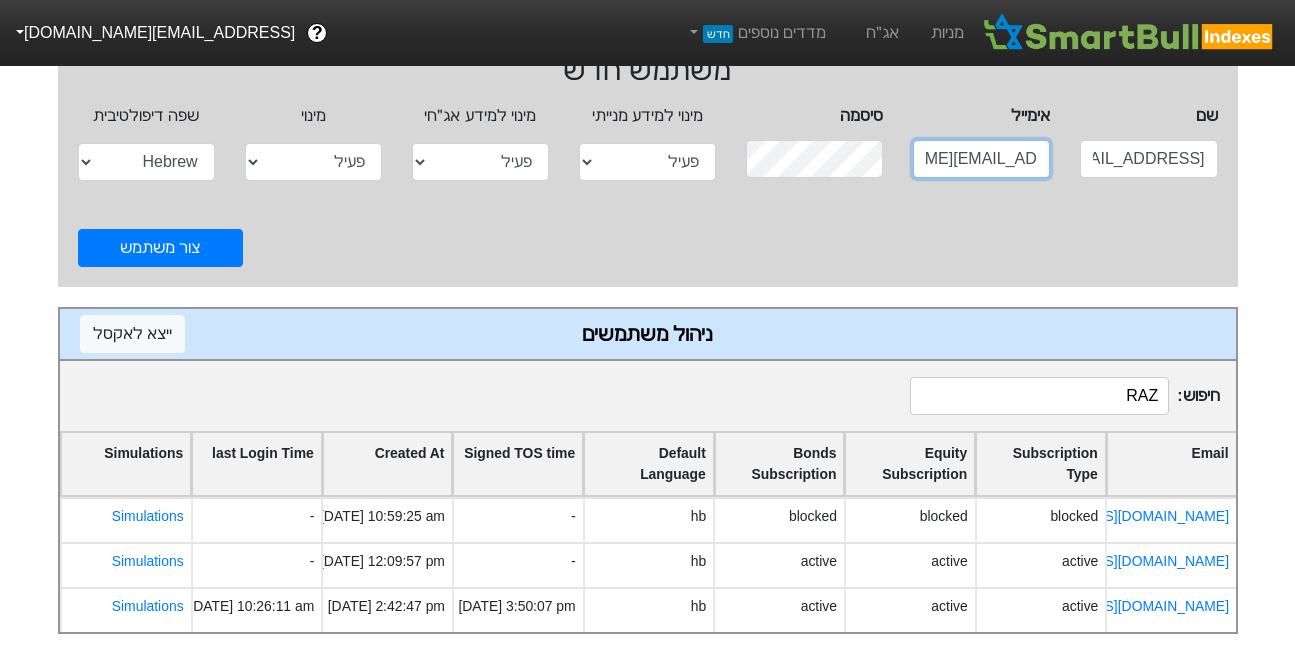 type on "[EMAIL_ADDRESS][DOMAIN_NAME]" 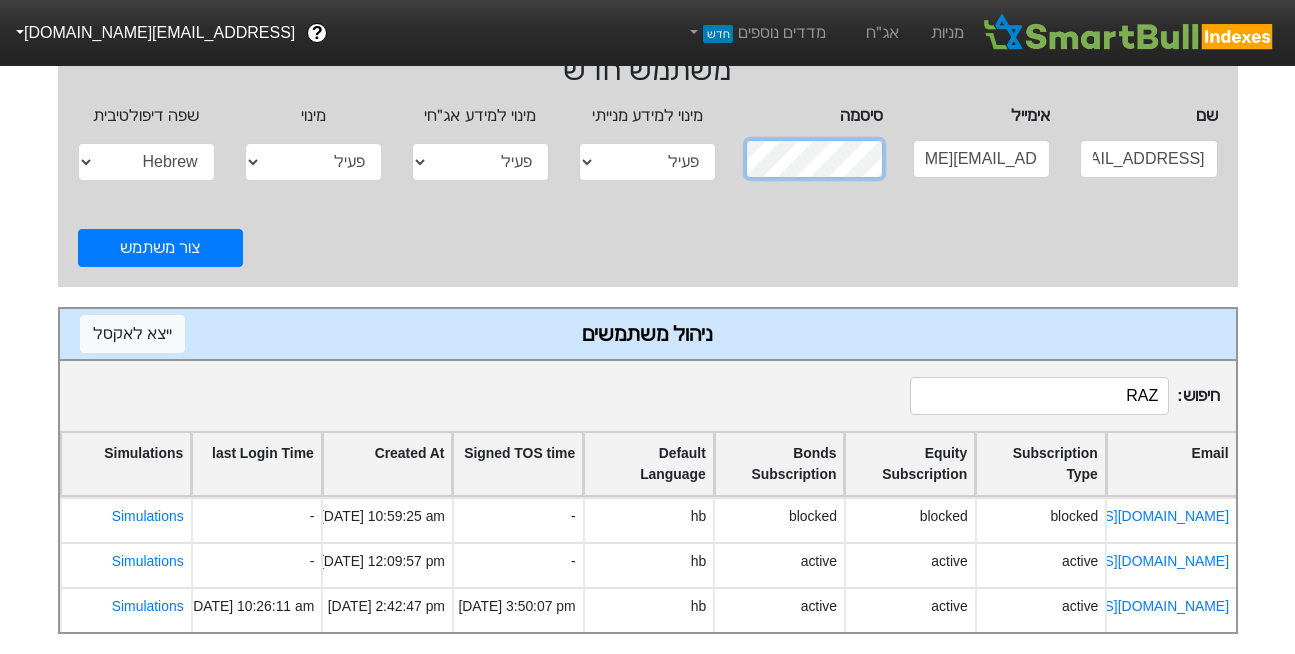 scroll, scrollTop: 0, scrollLeft: 0, axis: both 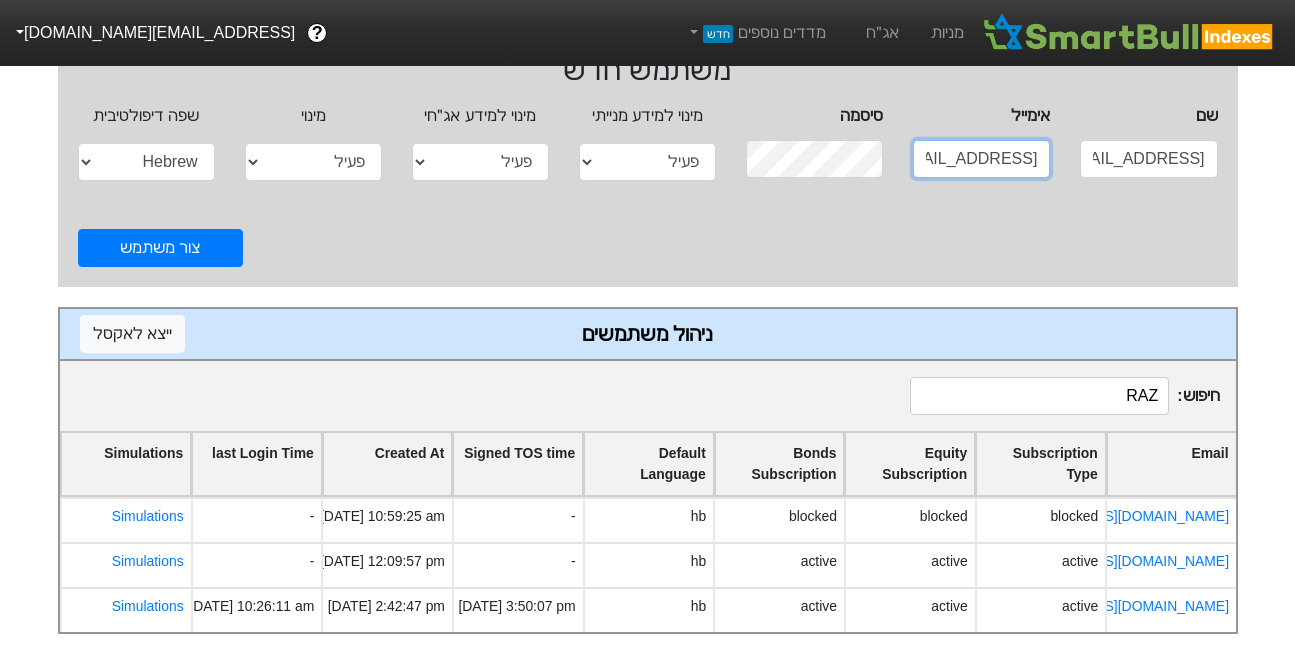 click on "[EMAIL_ADDRESS][DOMAIN_NAME]" at bounding box center (981, 159) 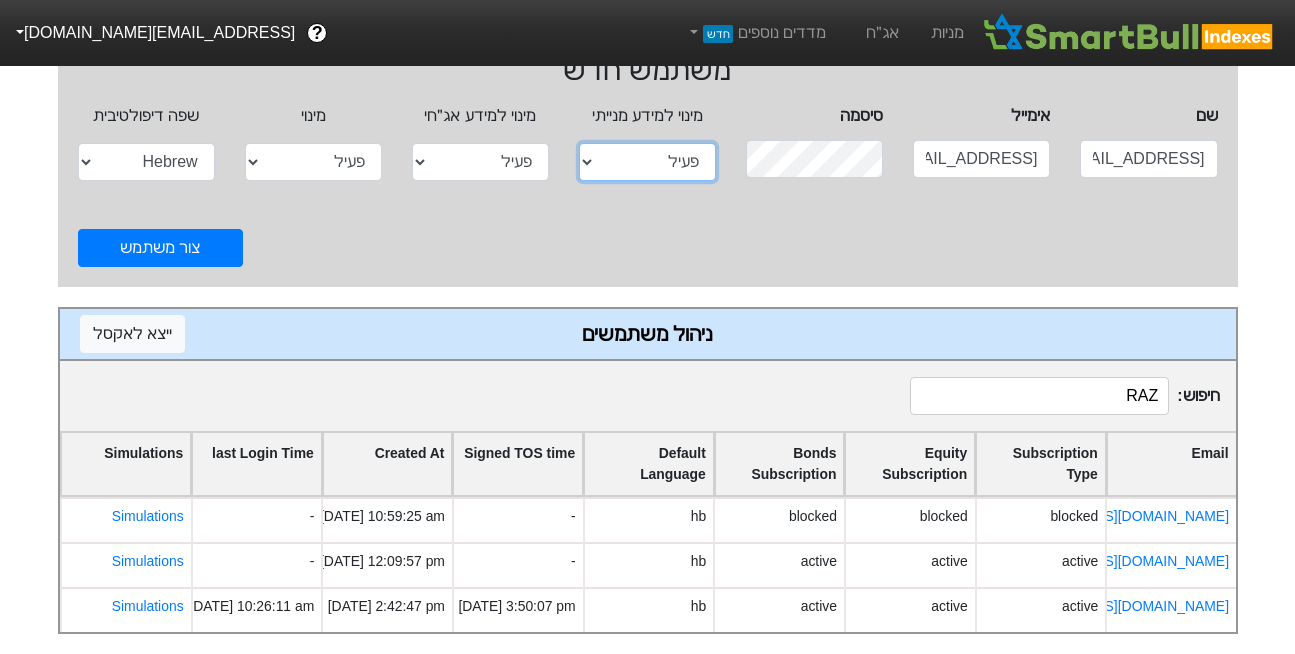 click on "התנסות פעיל חסום" at bounding box center [647, 162] 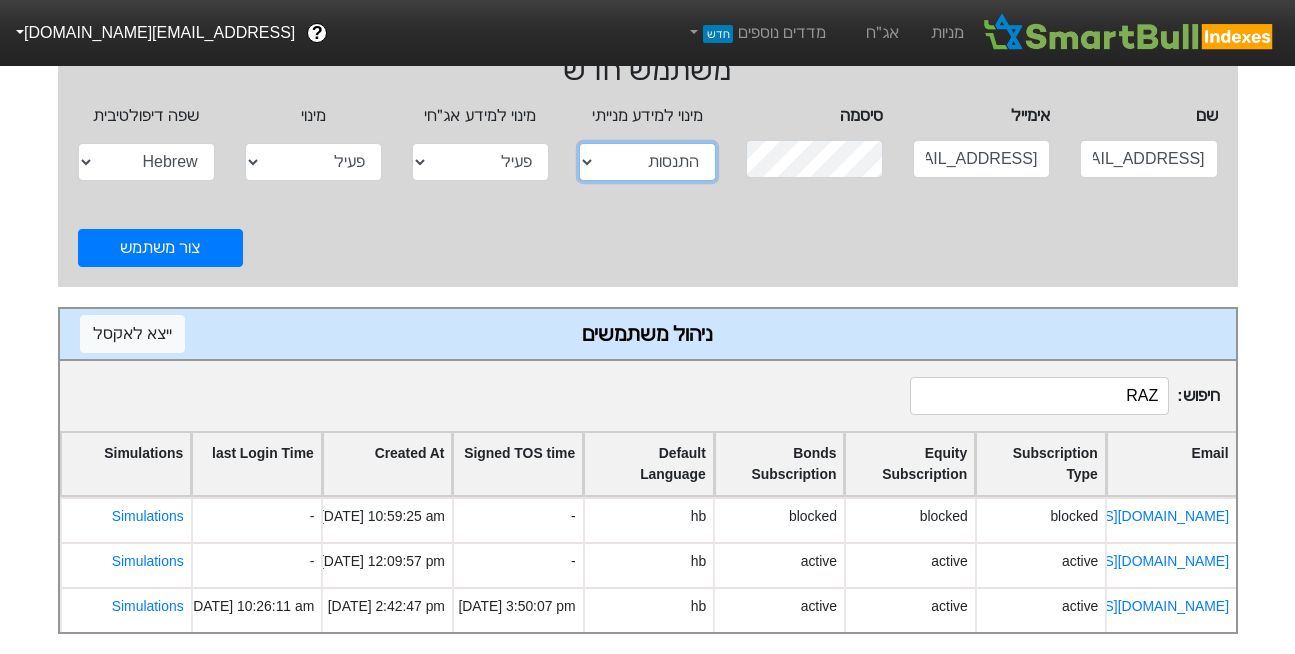 click on "התנסות פעיל חסום" at bounding box center [647, 162] 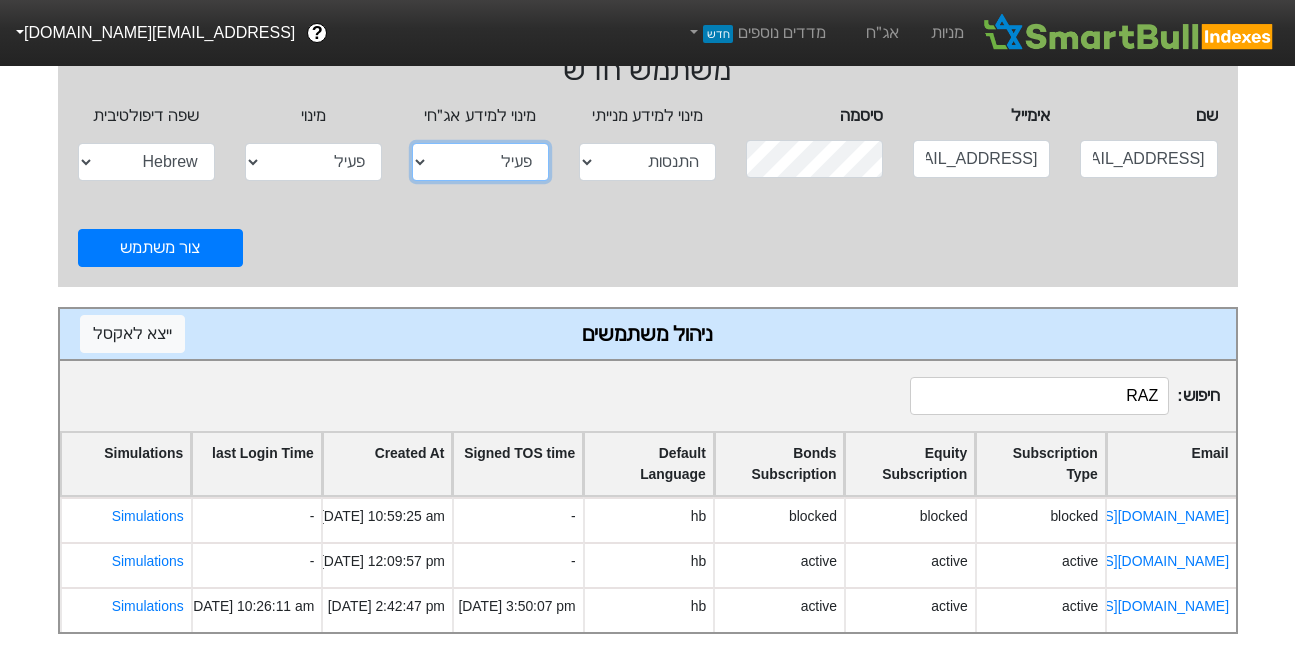 click on "התנסות פעיל חסום" at bounding box center (480, 162) 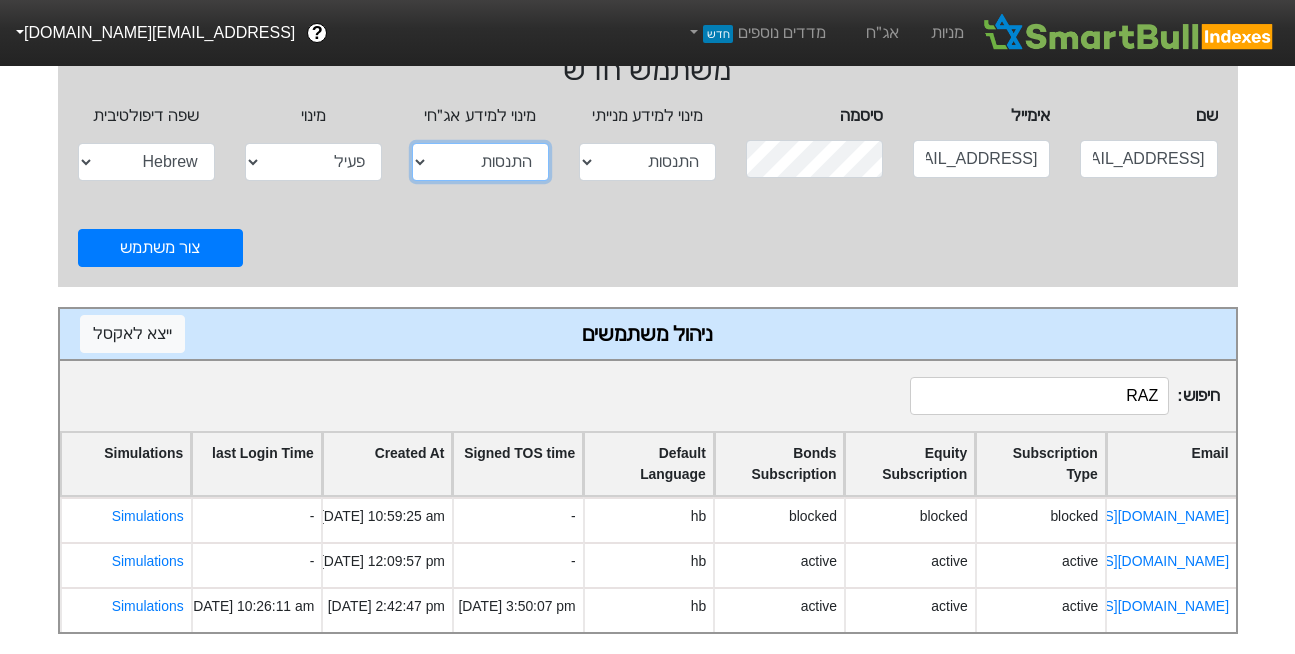 click on "התנסות פעיל חסום" at bounding box center (480, 162) 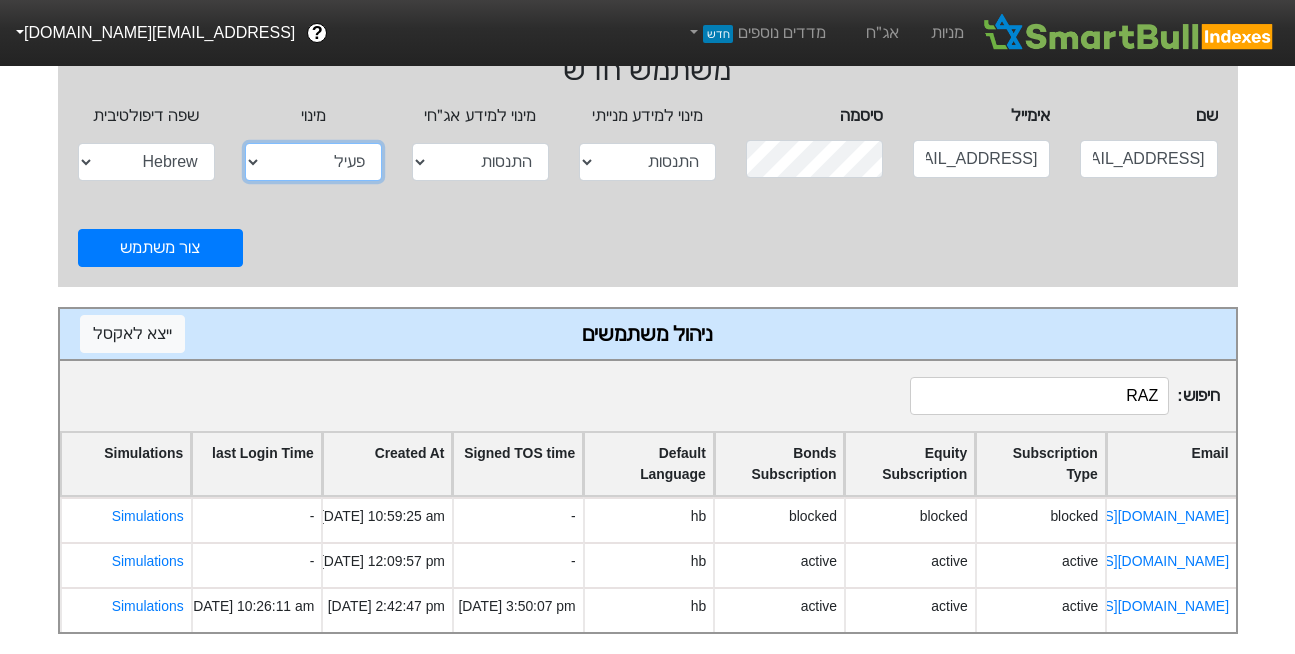click on "התנסות פעיל חסום" at bounding box center [313, 162] 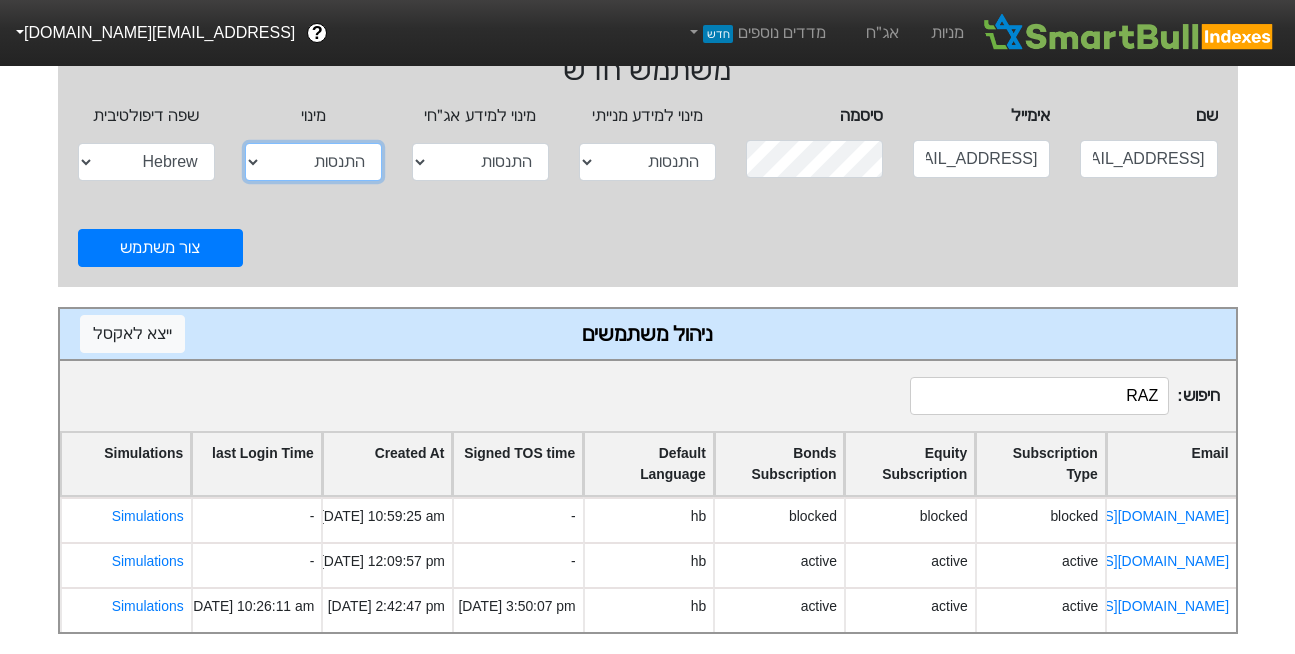 click on "התנסות פעיל חסום" at bounding box center (313, 162) 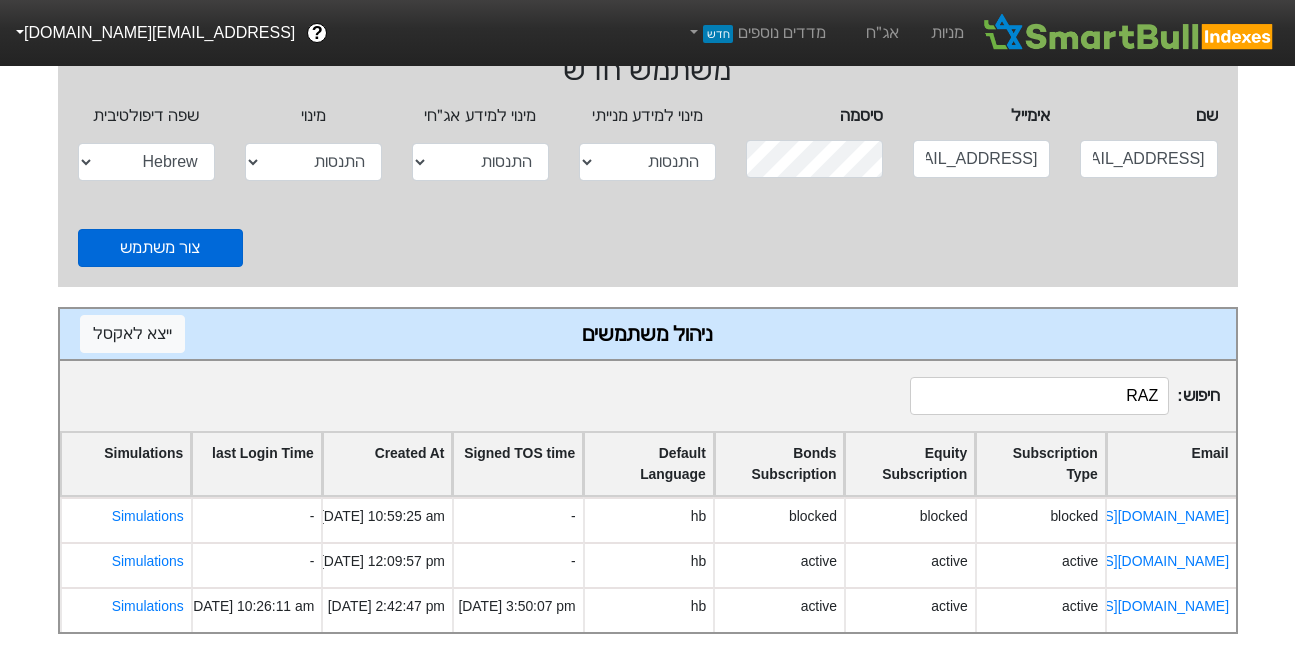 click on "צור משתמש" at bounding box center [160, 248] 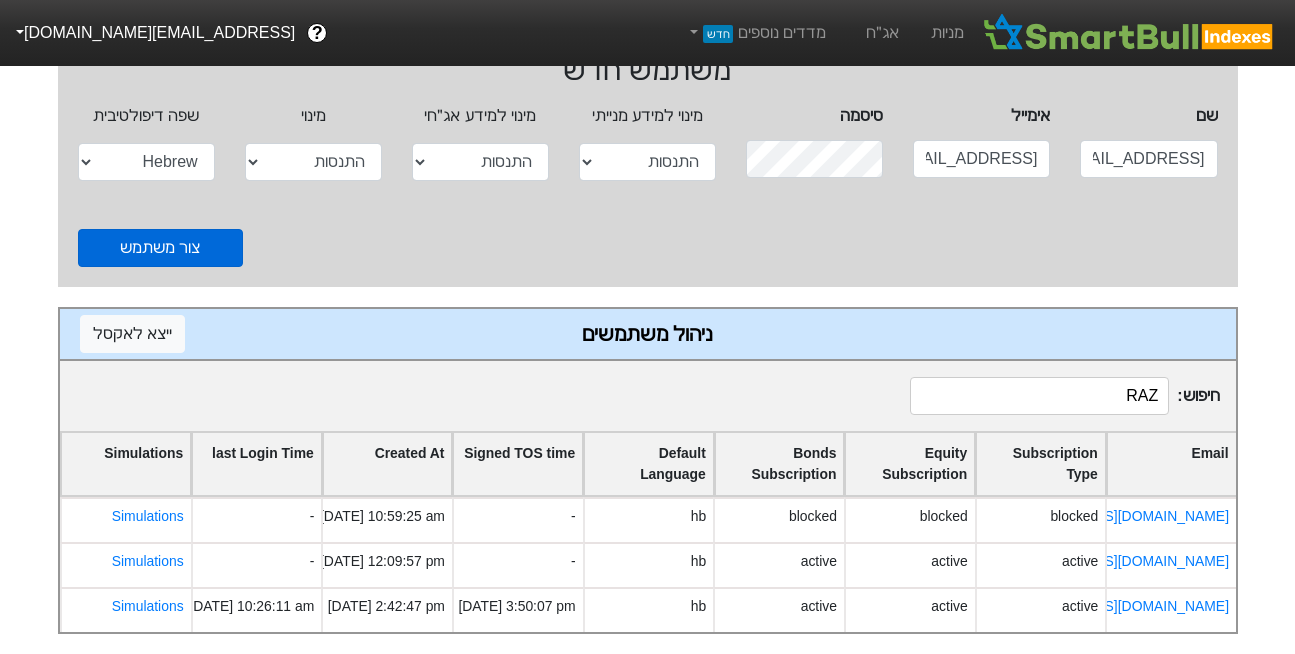 type 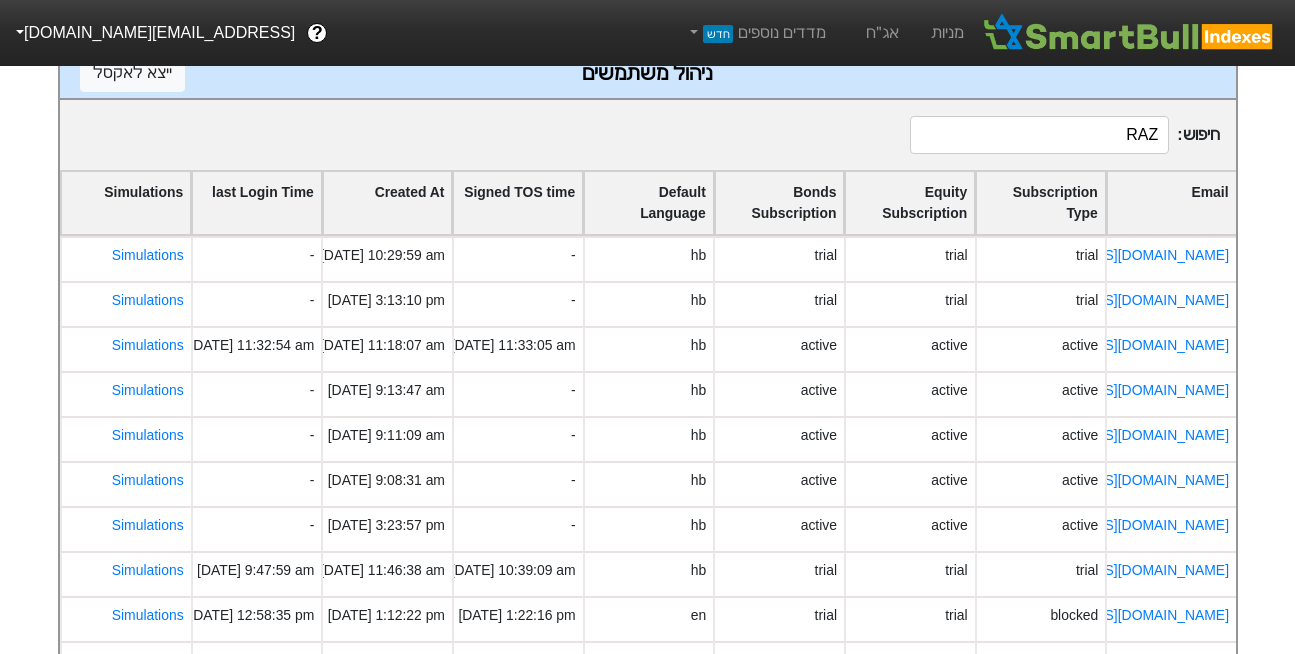 scroll, scrollTop: 410, scrollLeft: 0, axis: vertical 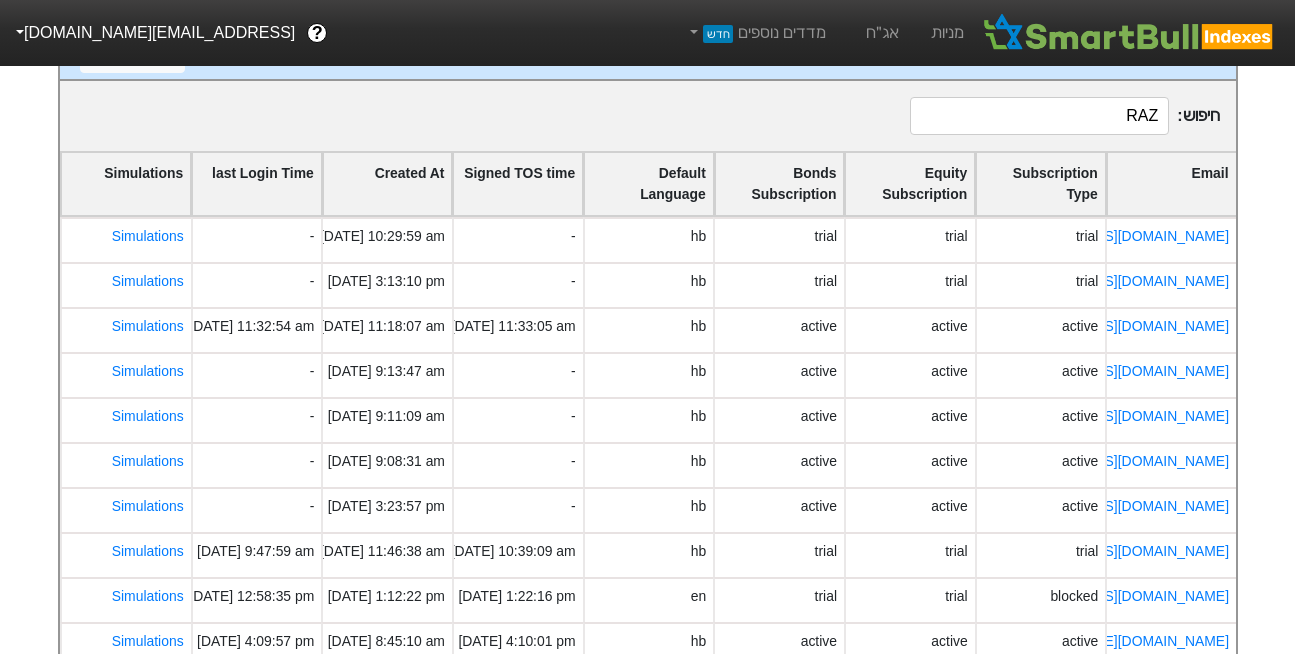 click on "RAZ" at bounding box center (1039, 116) 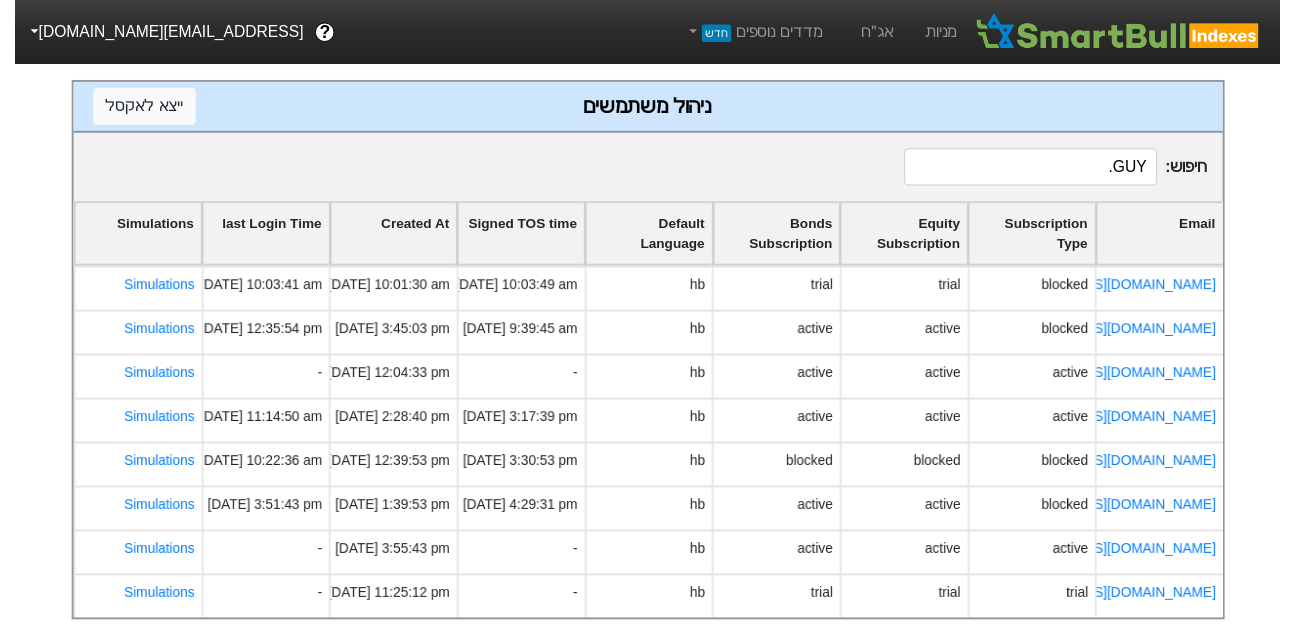 scroll, scrollTop: 233, scrollLeft: 0, axis: vertical 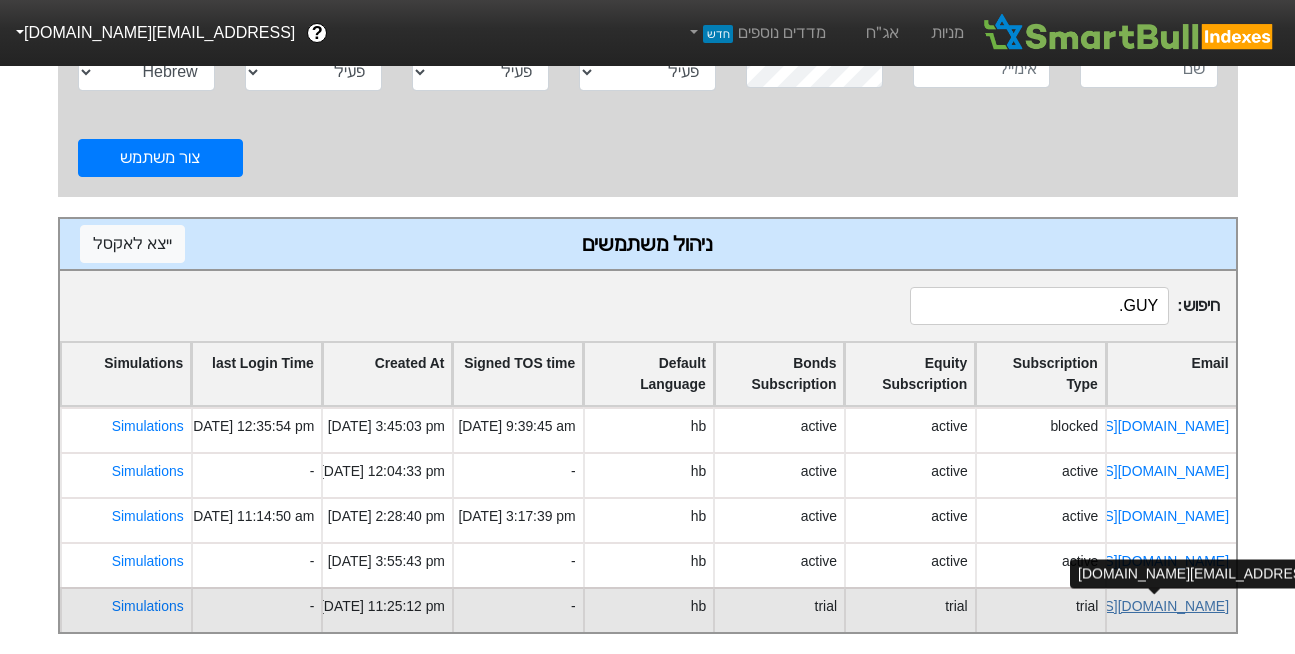 type on "GUY." 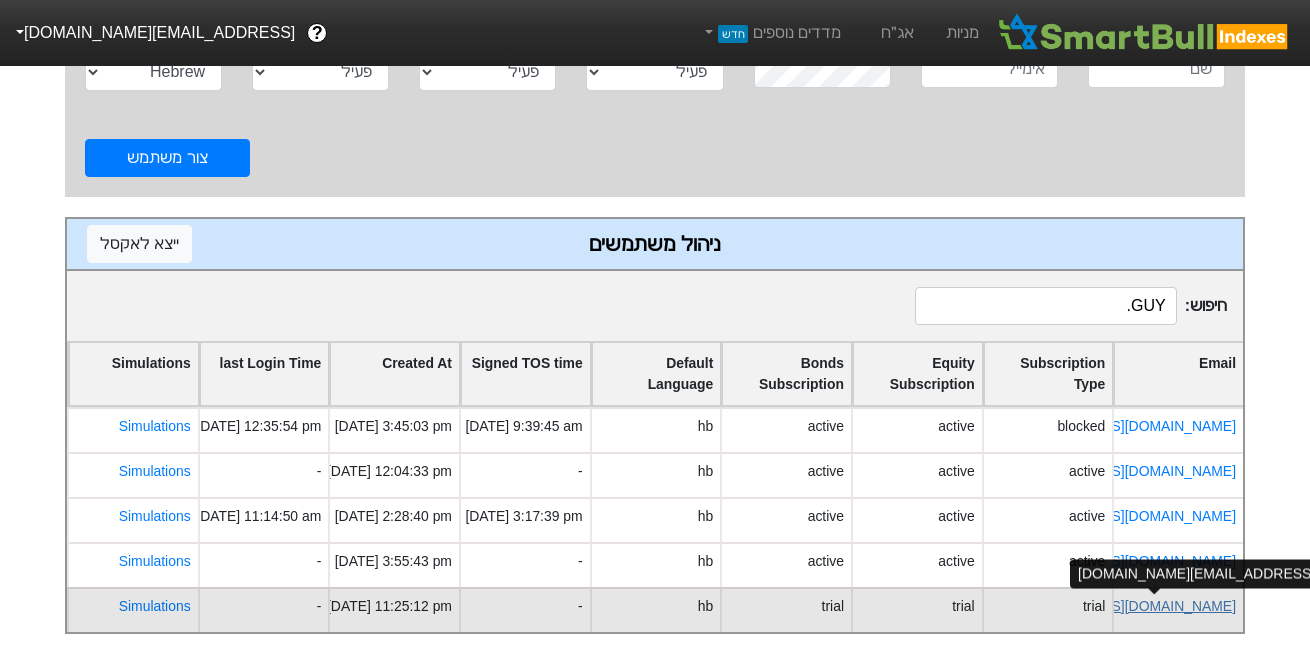 select on "hb" 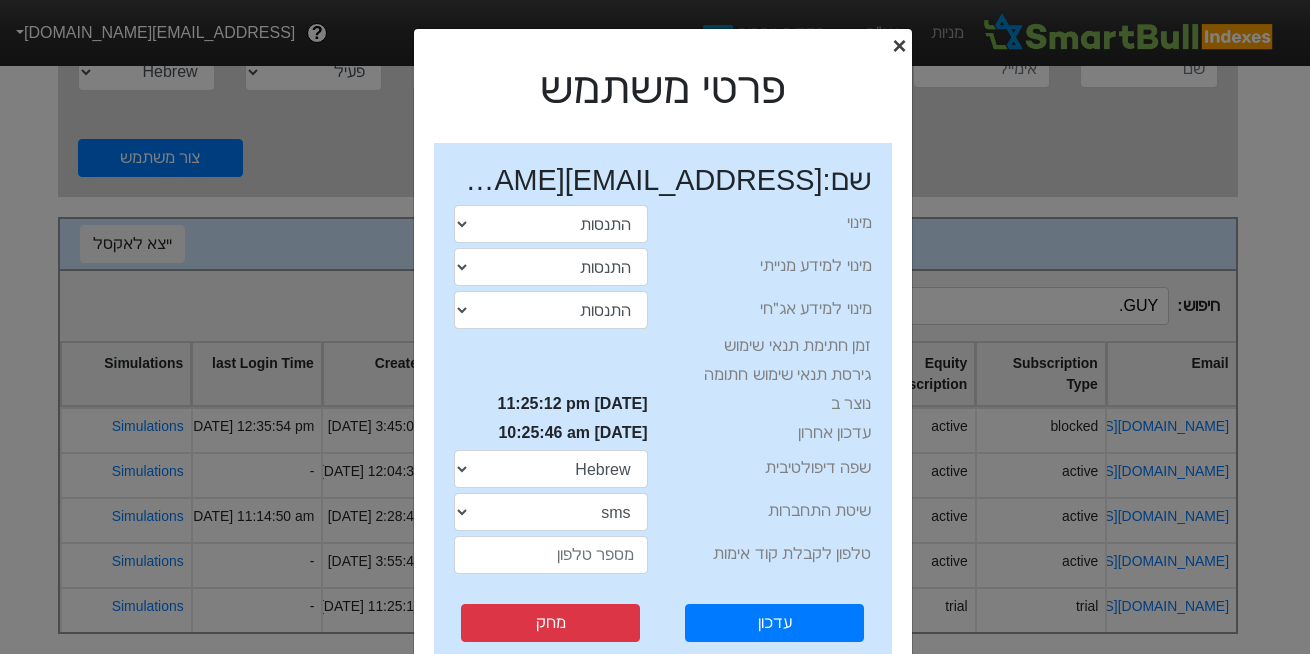 click on "×" at bounding box center [899, 45] 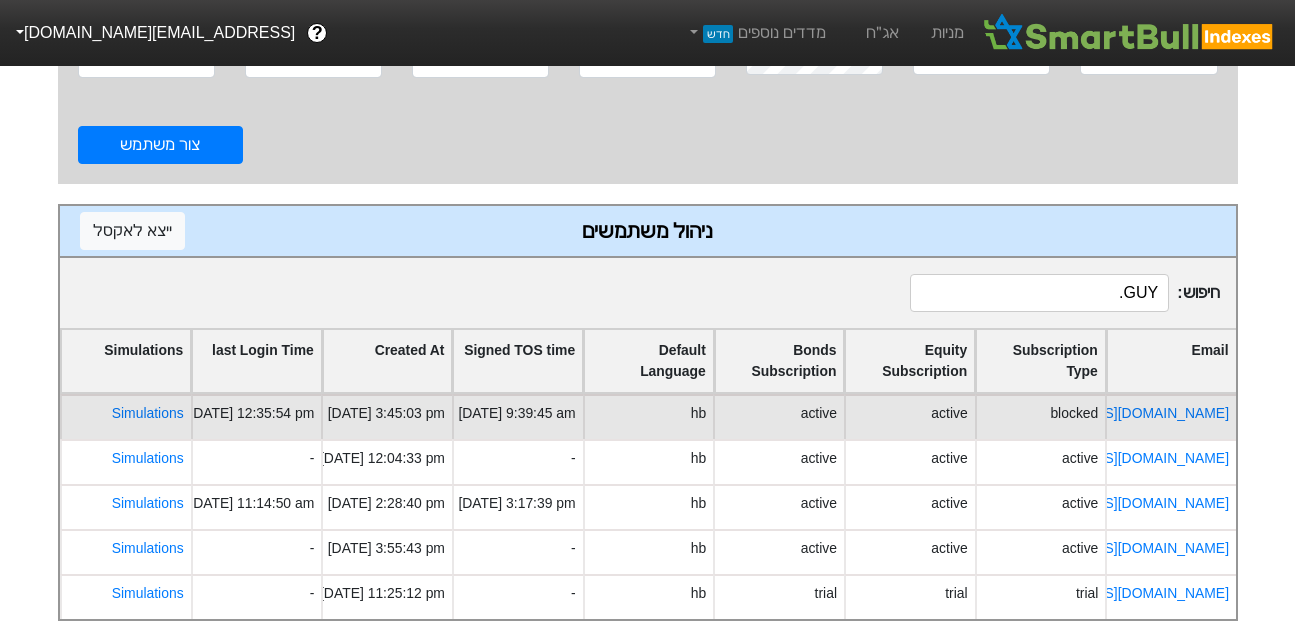 scroll, scrollTop: 6, scrollLeft: 0, axis: vertical 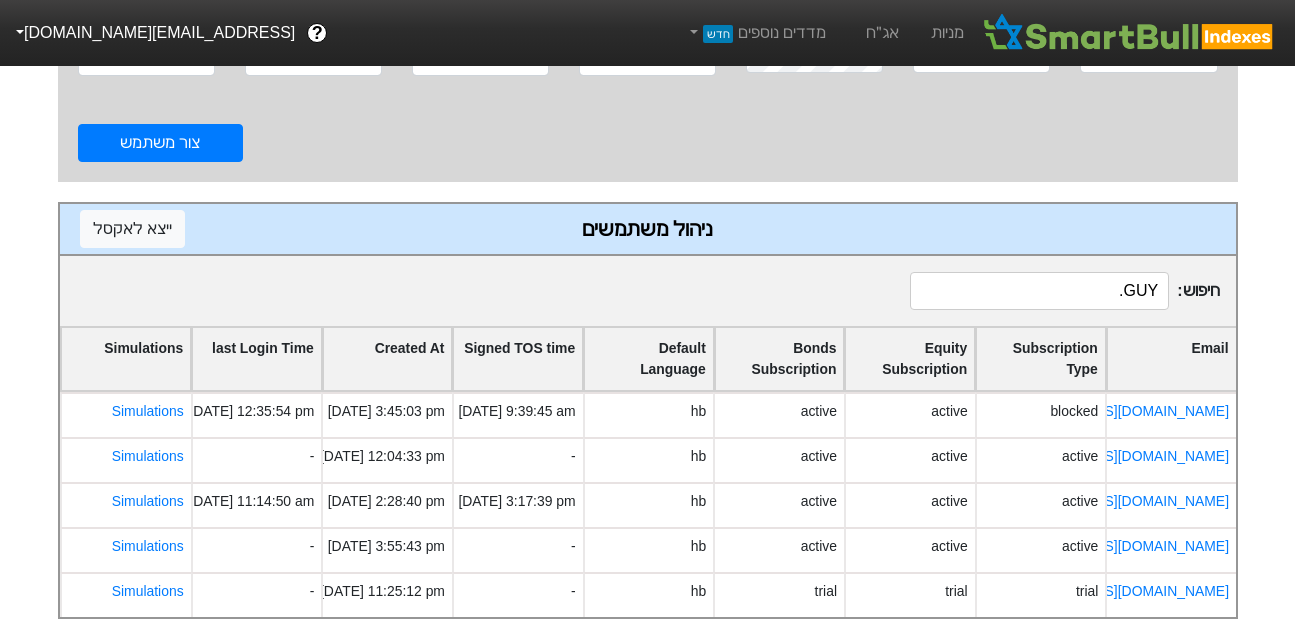 click on "GUY." at bounding box center [1039, 291] 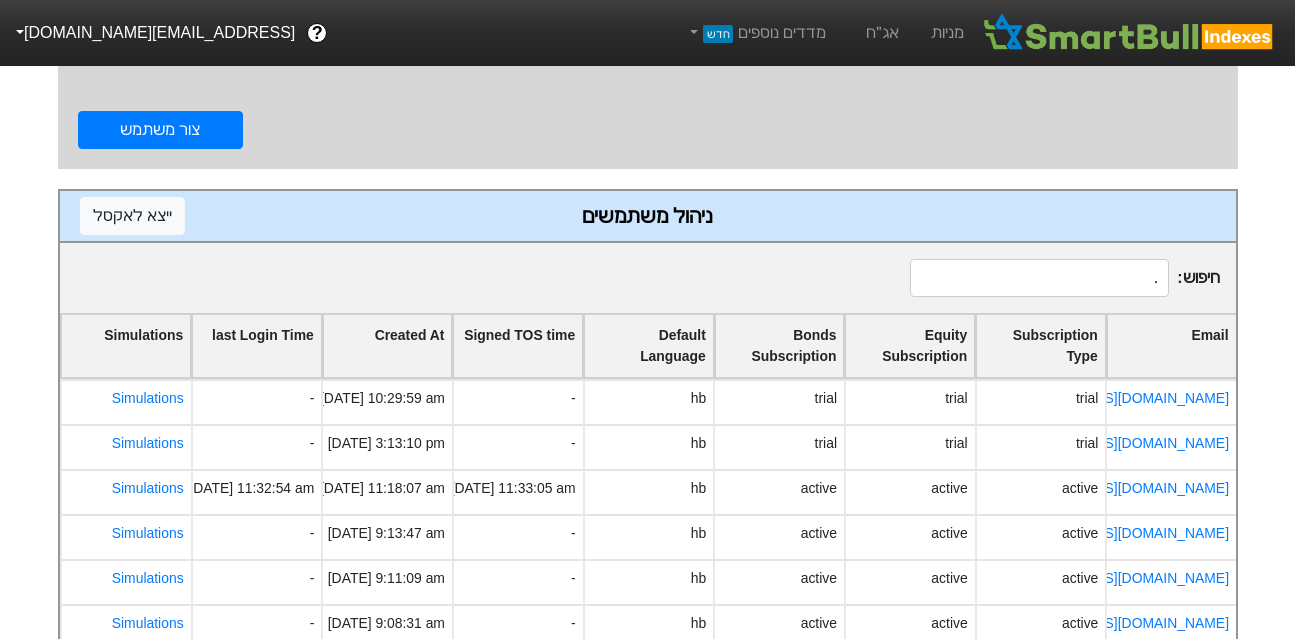 drag, startPoint x: 1146, startPoint y: 281, endPoint x: 1153, endPoint y: 268, distance: 14.764823 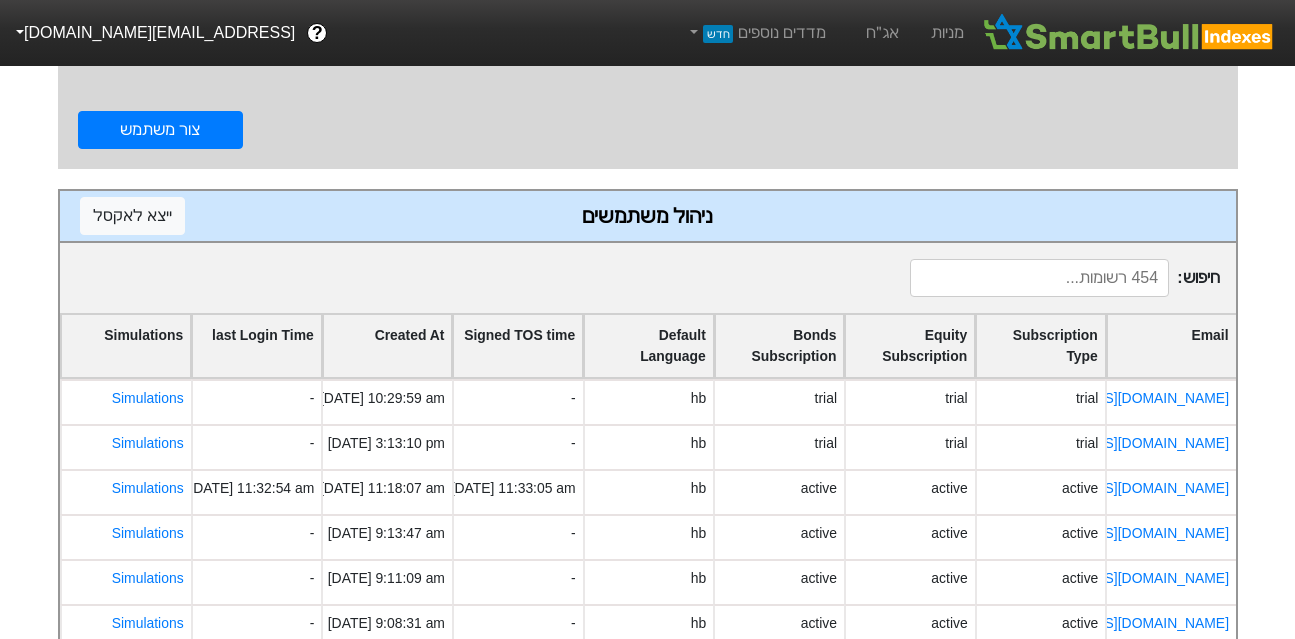 type 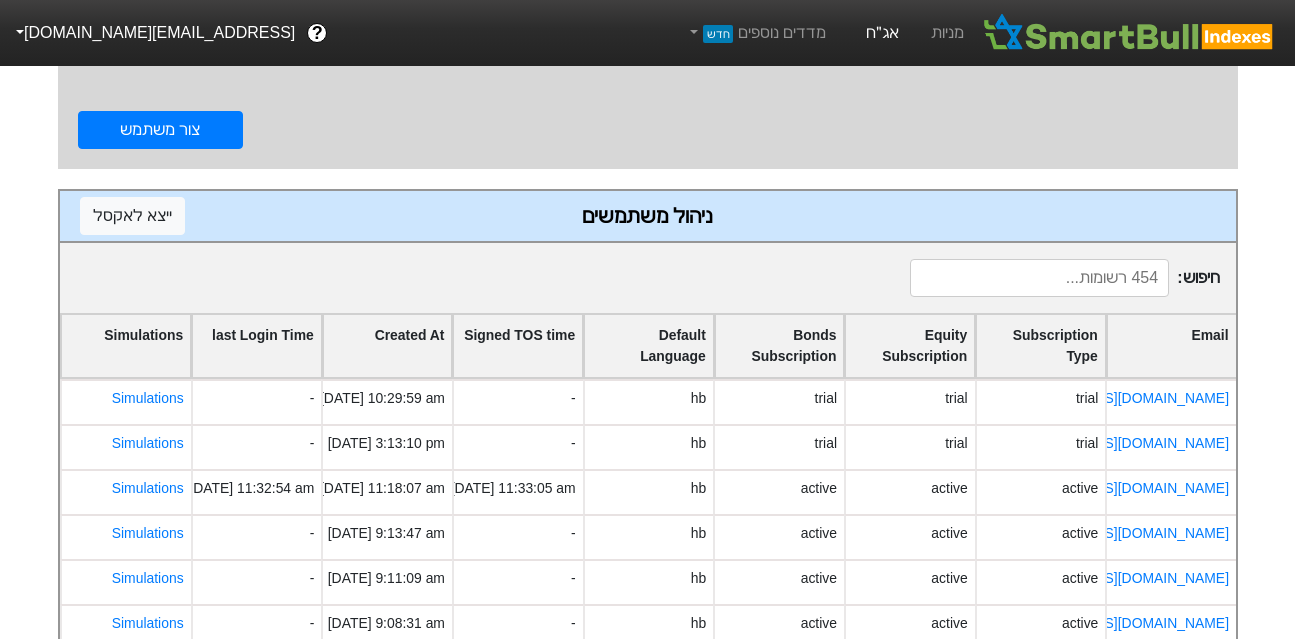 click on "אג״ח" at bounding box center (882, 33) 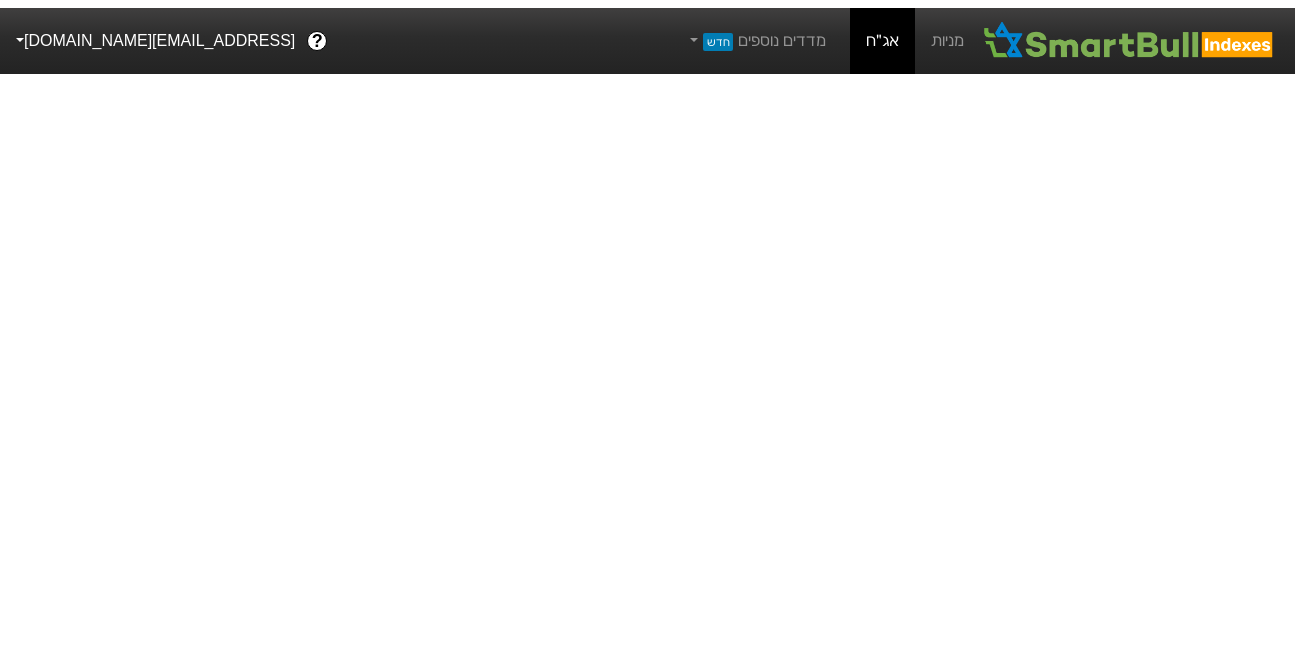 scroll, scrollTop: 0, scrollLeft: 0, axis: both 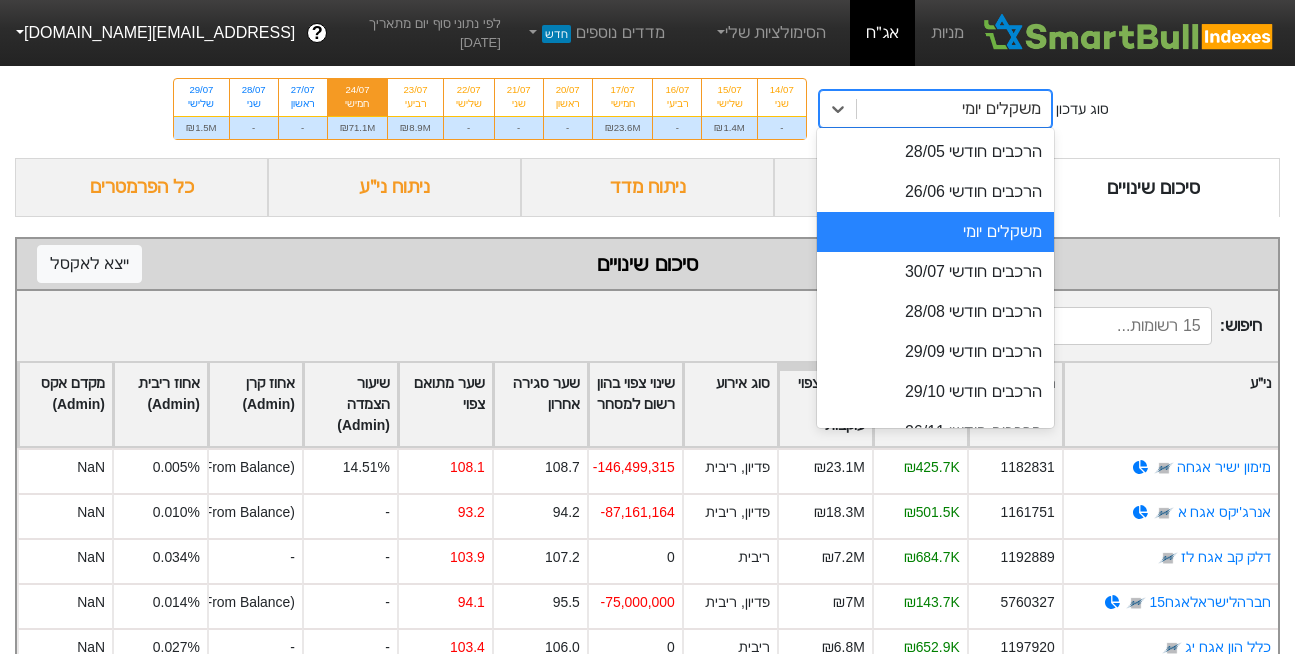 click on "משקלים יומי" at bounding box center [954, 109] 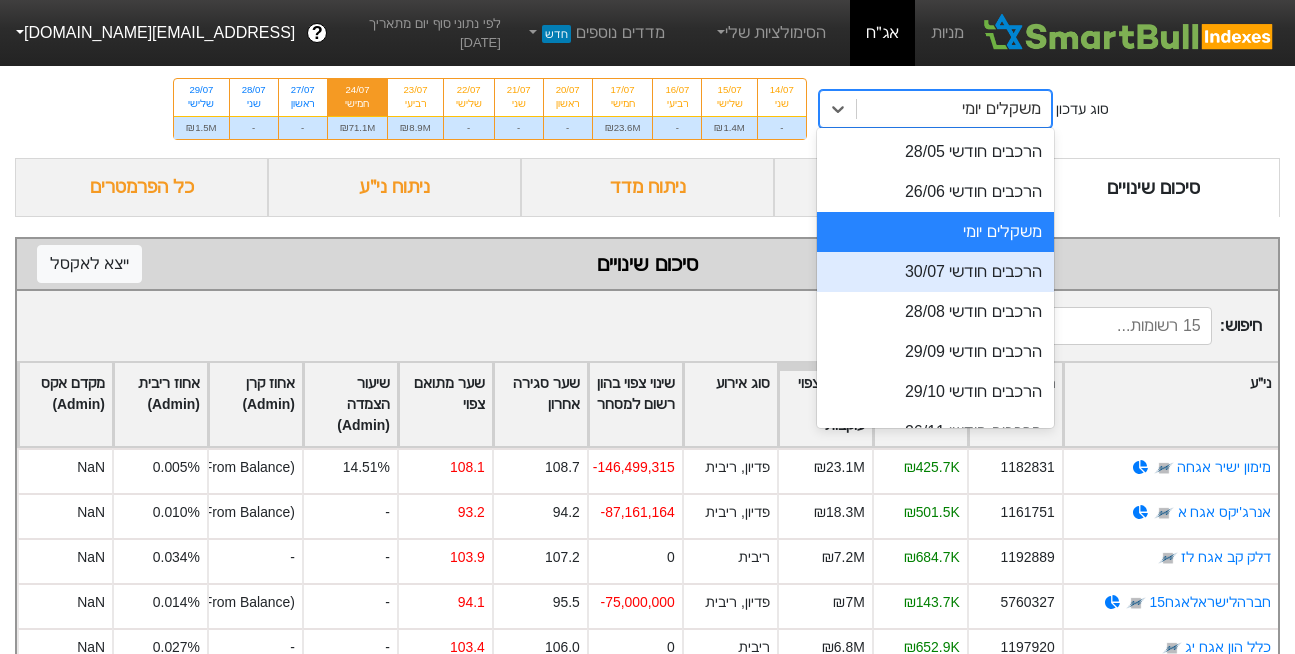 click on "הרכבים חודשי 30/07" at bounding box center [935, 272] 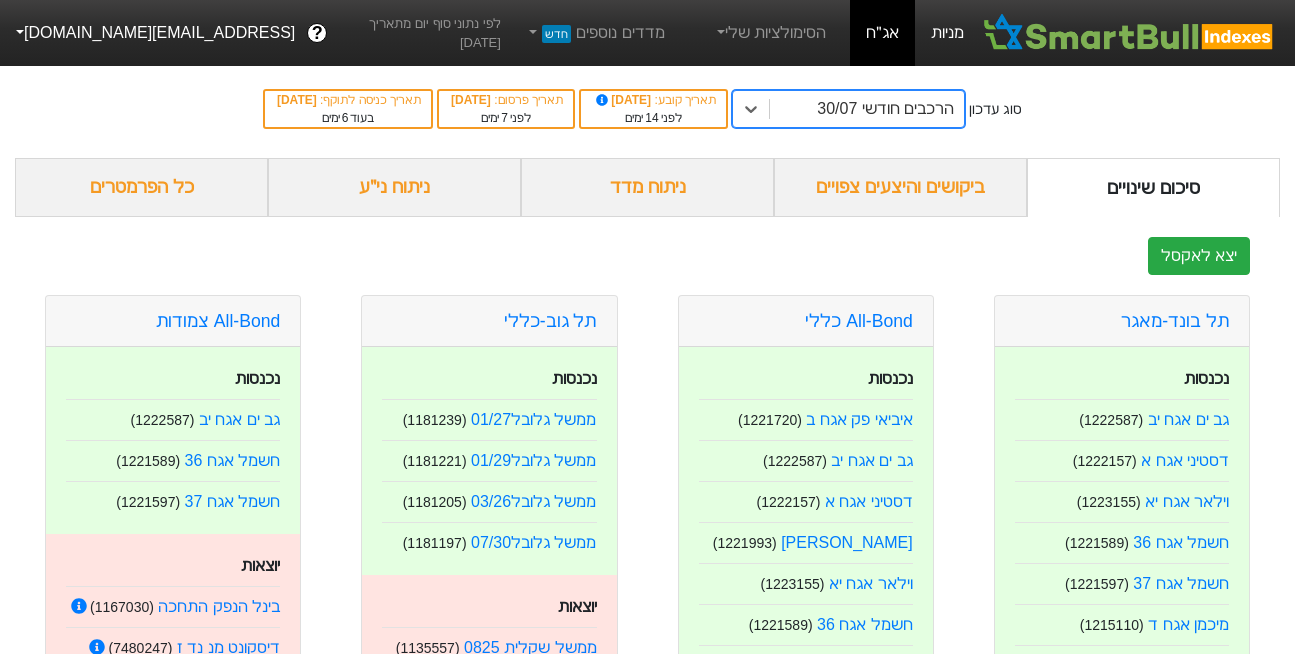 click on "מניות" at bounding box center [947, 33] 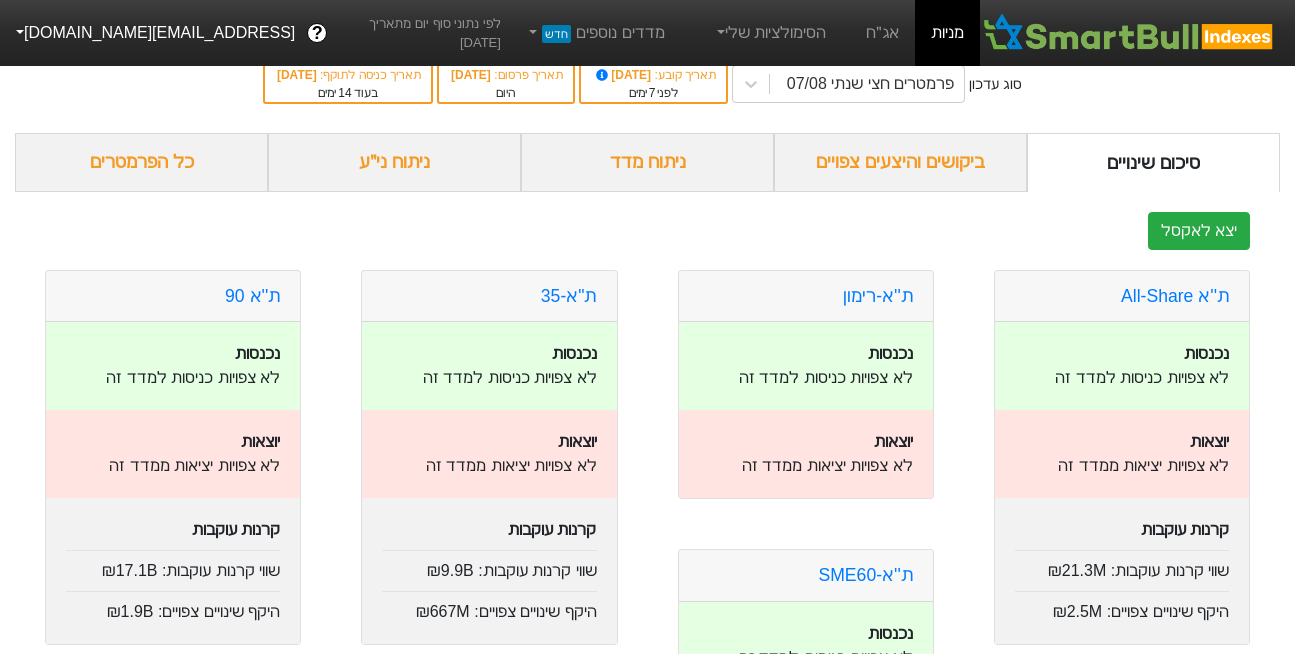 scroll, scrollTop: 0, scrollLeft: 0, axis: both 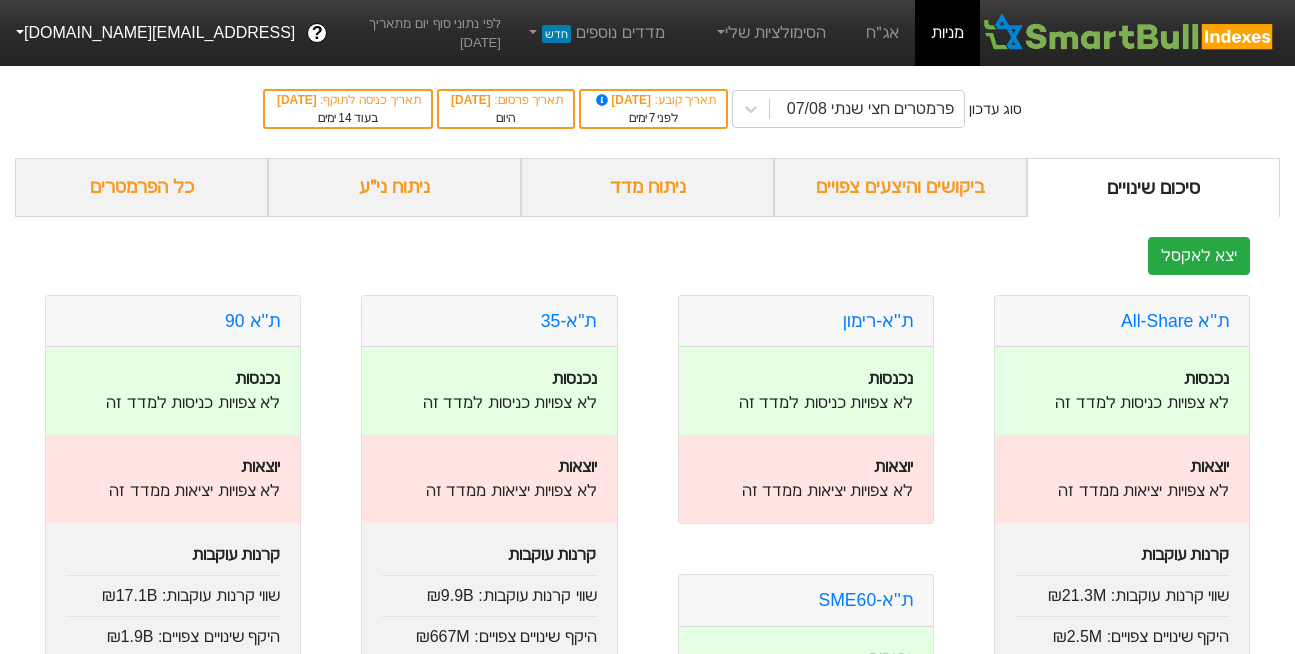 click on "[EMAIL_ADDRESS][DOMAIN_NAME]" at bounding box center (153, 33) 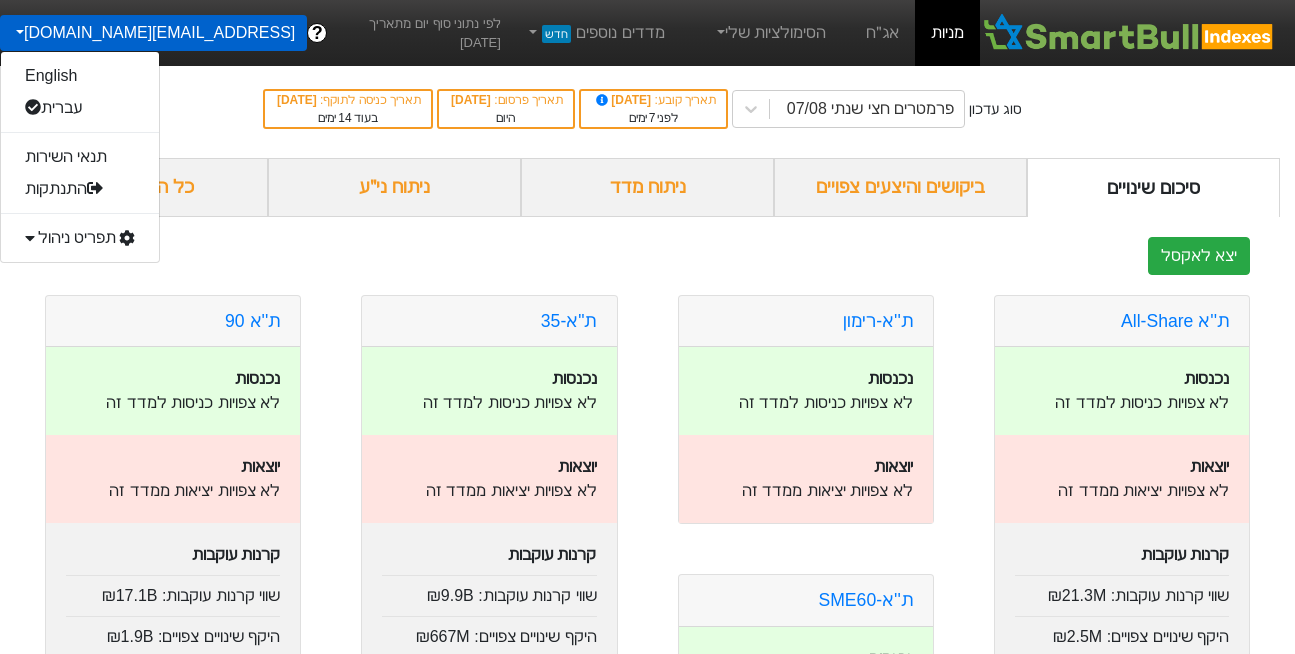 click on "תפריט ניהול" at bounding box center (80, 238) 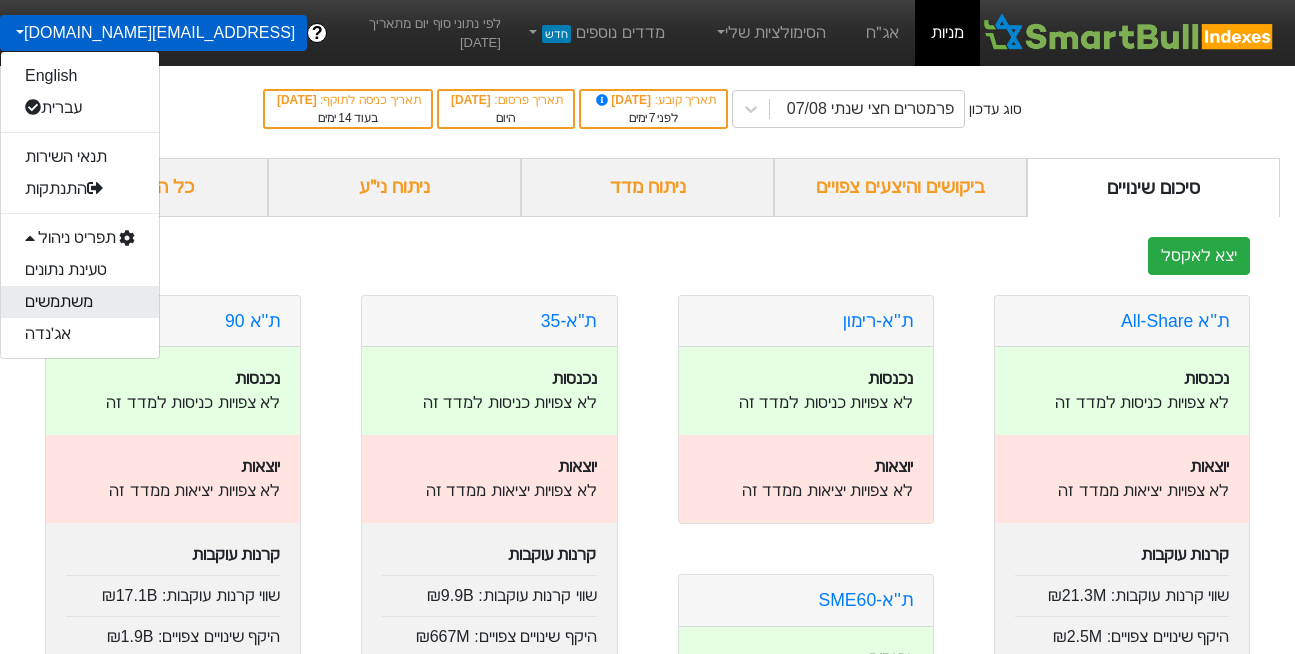 click on "משתמשים" at bounding box center (80, 302) 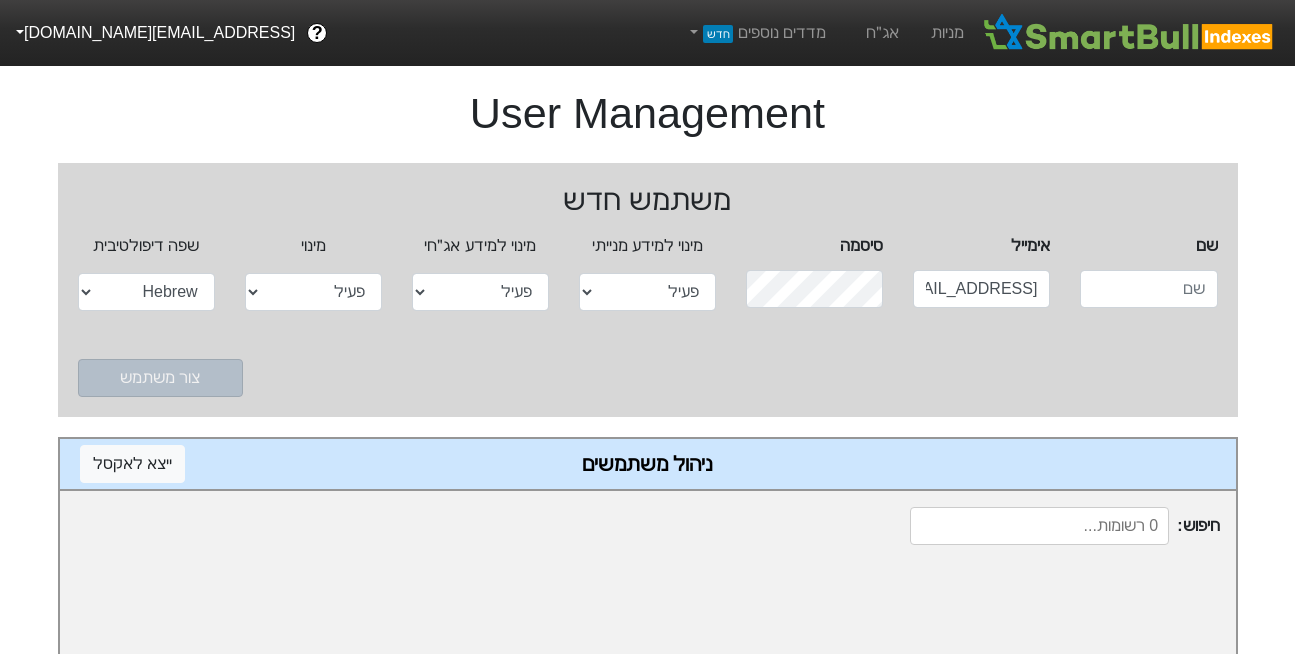 select on "active" 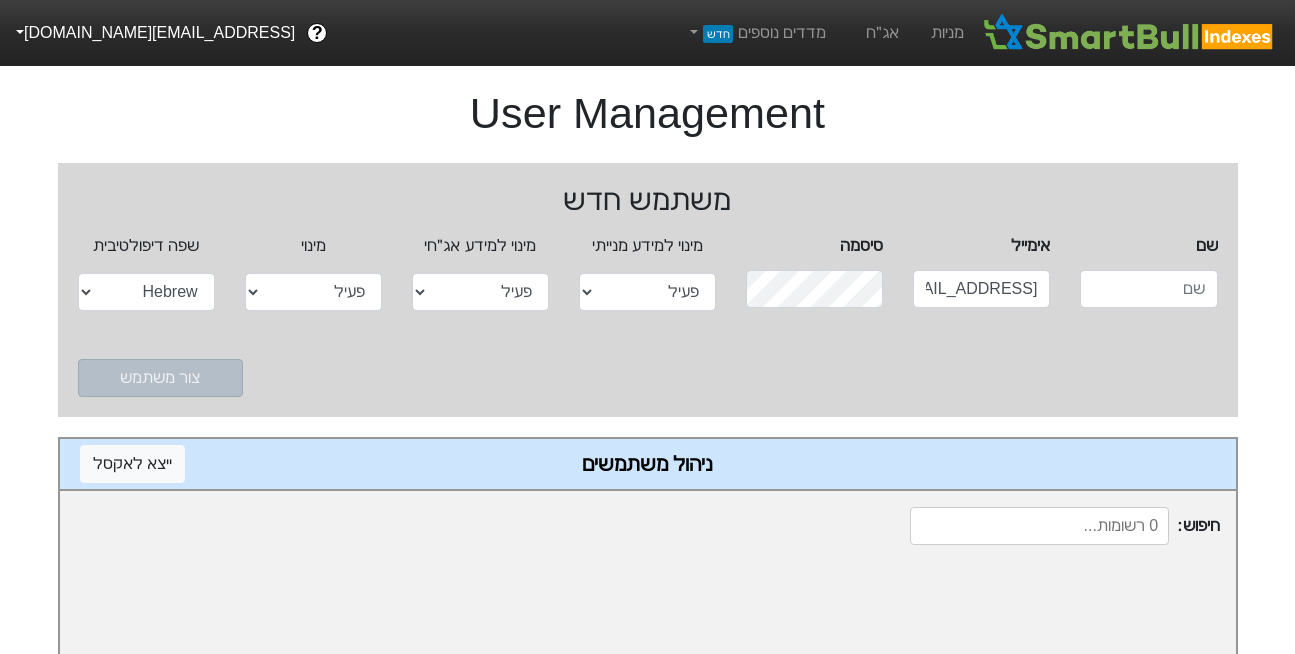 scroll, scrollTop: 0, scrollLeft: 0, axis: both 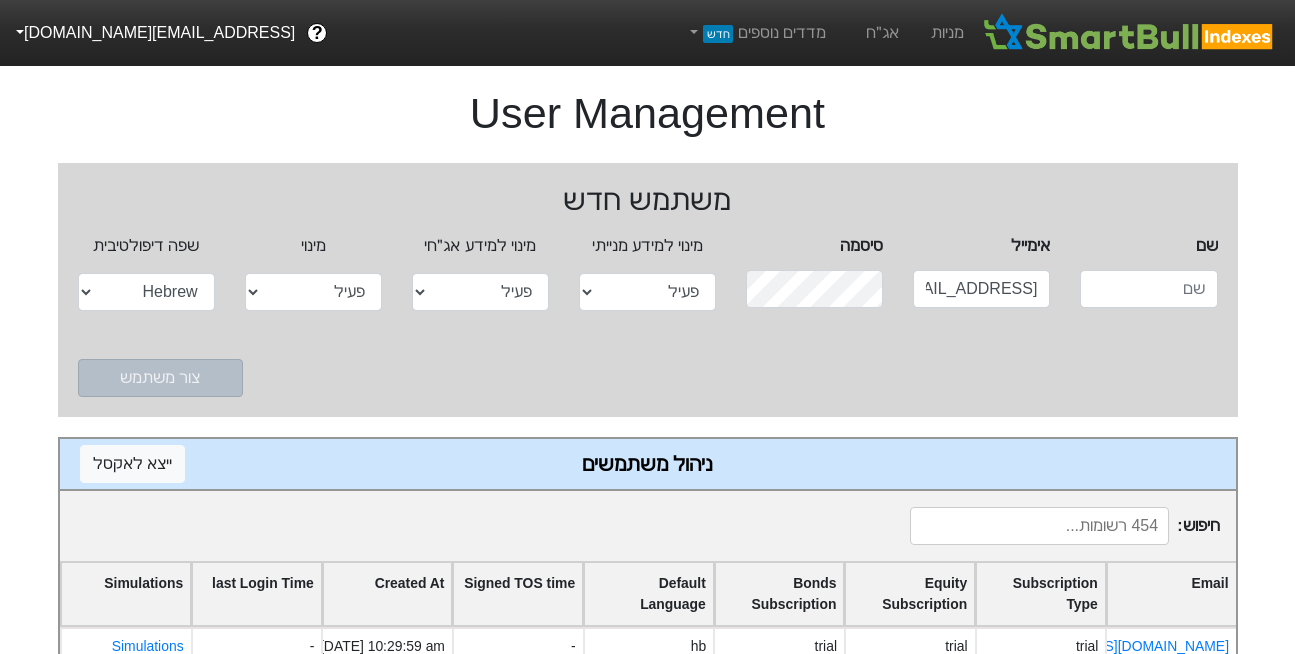 click at bounding box center [1039, 526] 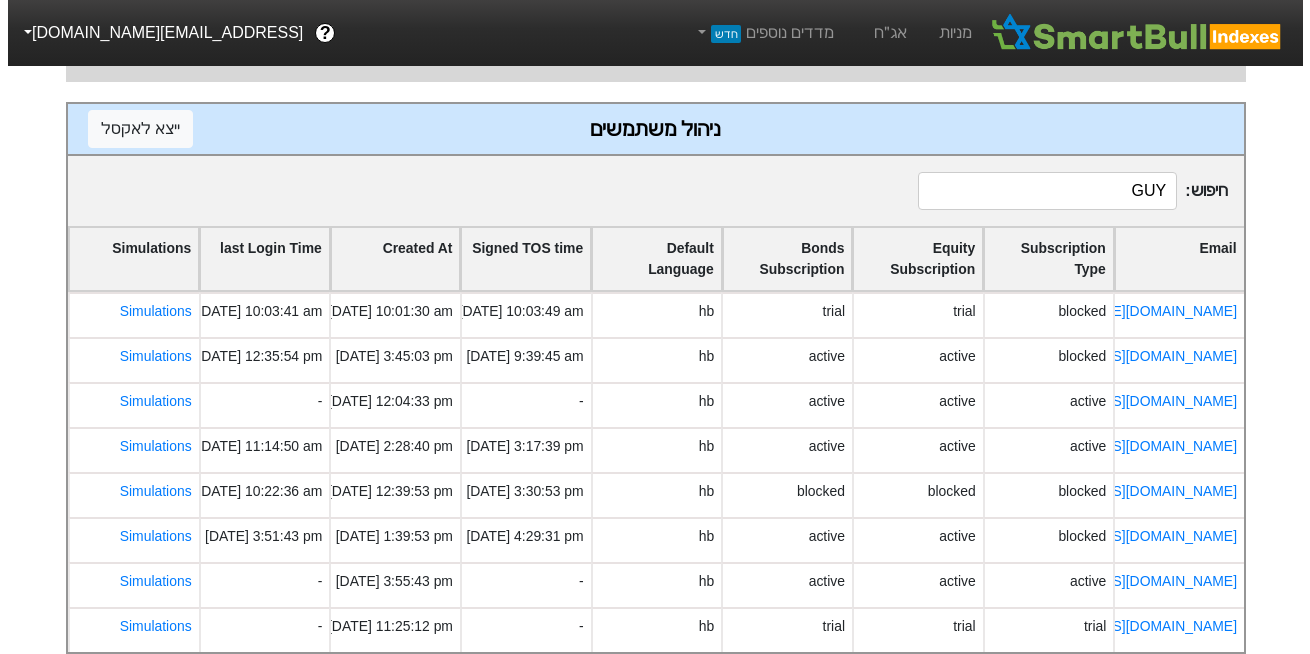 scroll, scrollTop: 368, scrollLeft: 0, axis: vertical 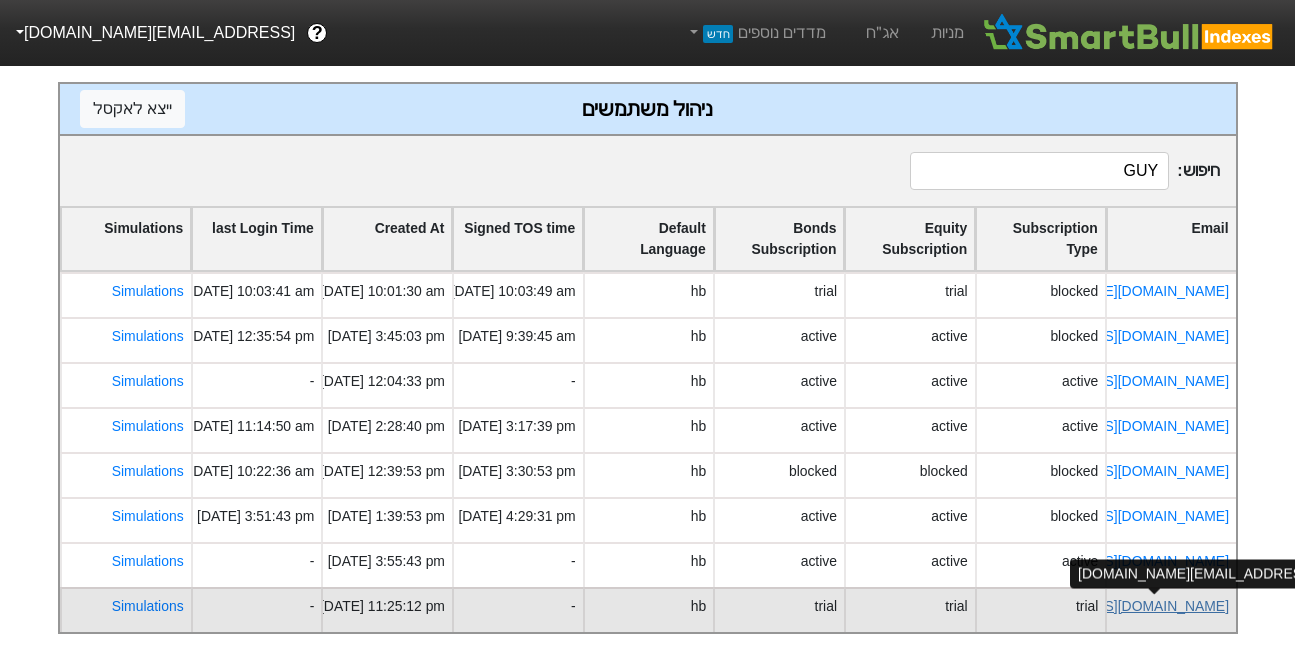 type on "GUY" 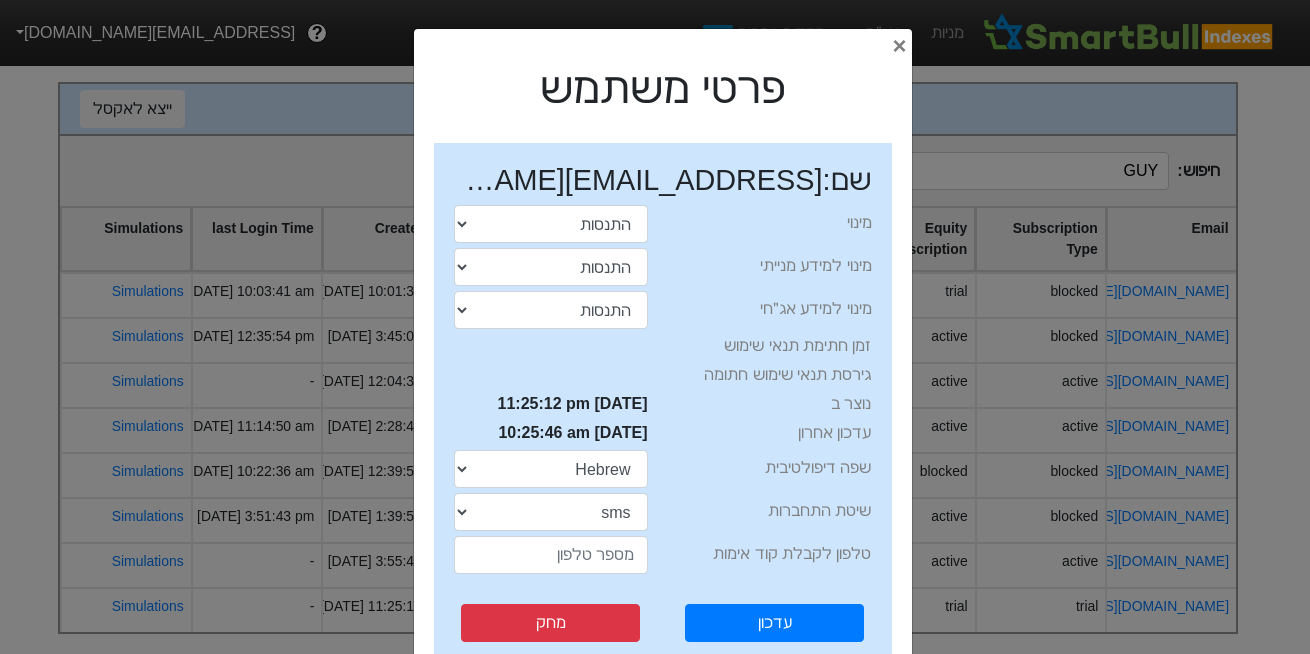 scroll, scrollTop: 119, scrollLeft: 0, axis: vertical 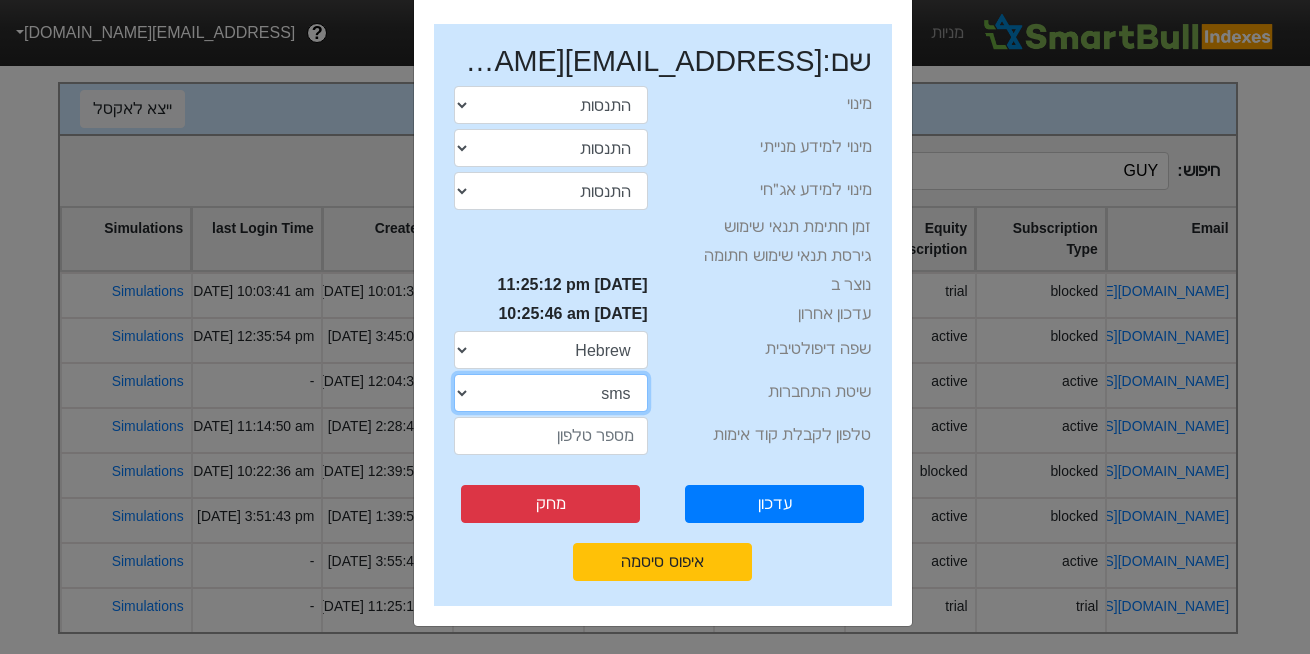 click on "sms password" at bounding box center [551, 393] 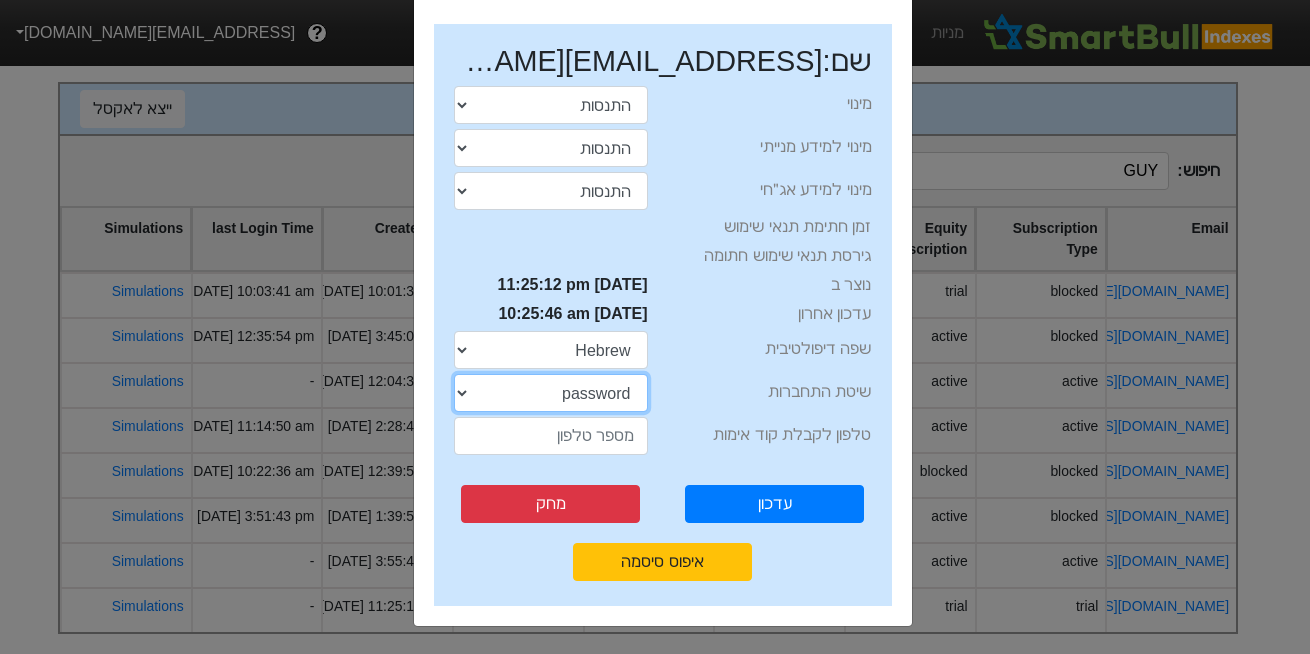 click on "sms password" at bounding box center (551, 393) 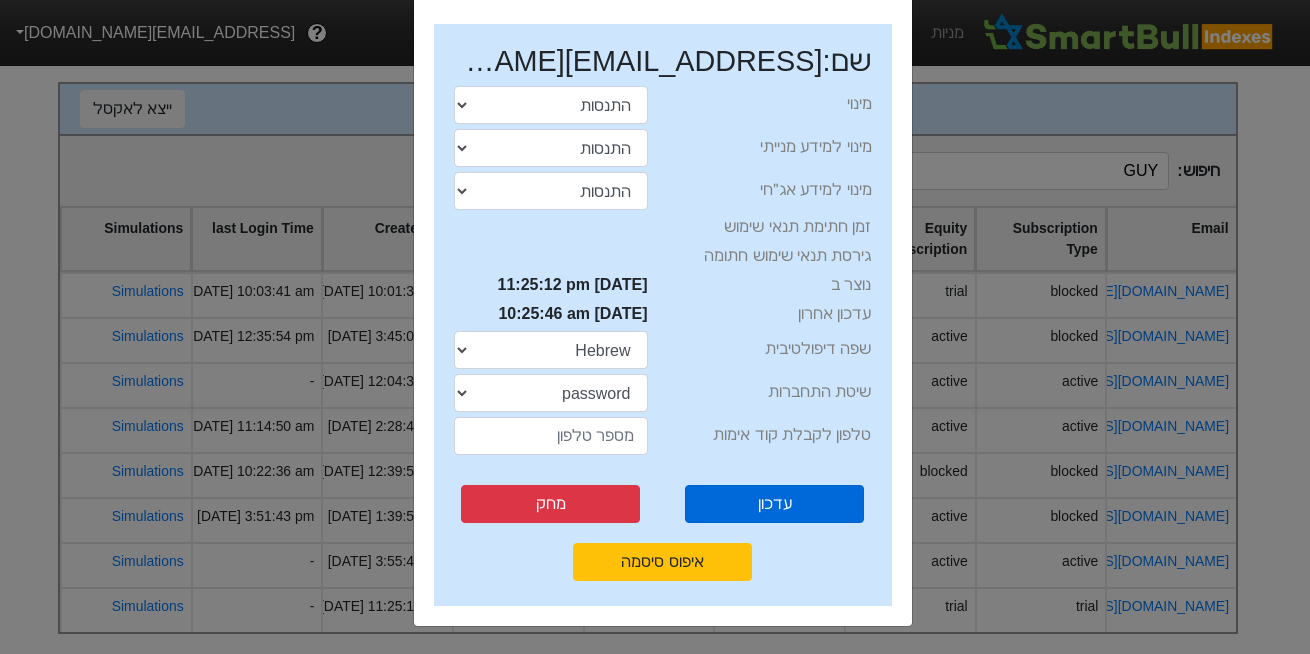 click on "עדכון" at bounding box center (774, 504) 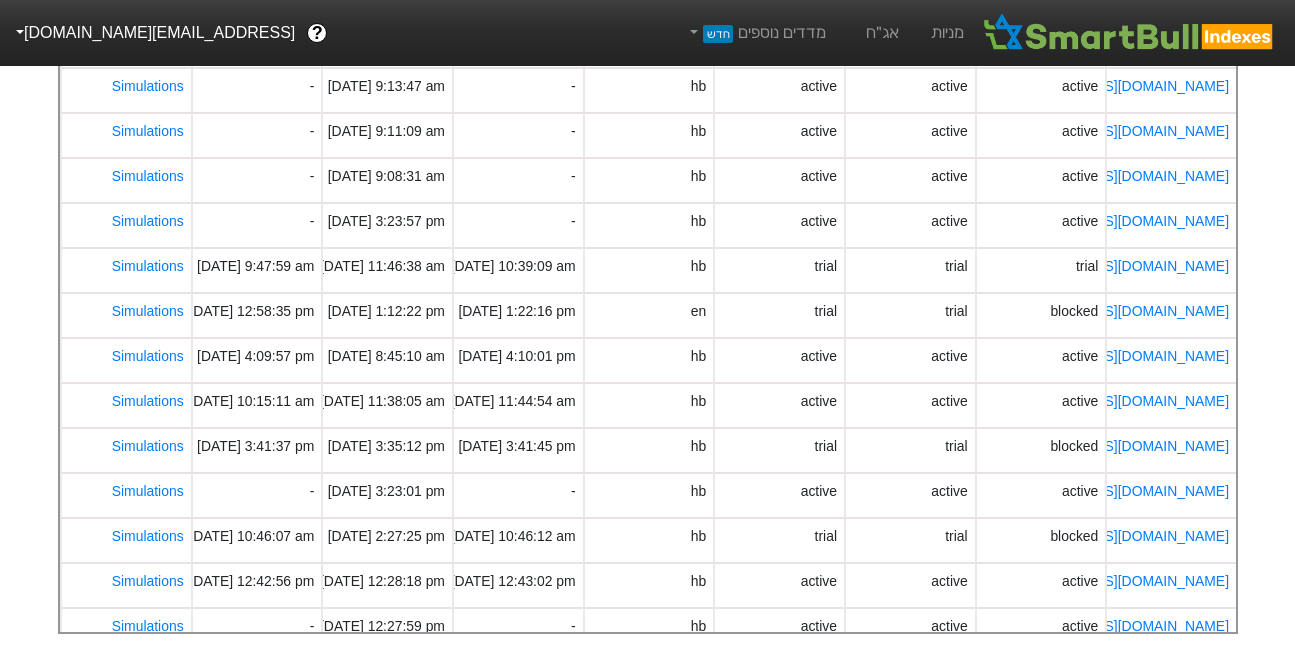 scroll, scrollTop: 0, scrollLeft: 0, axis: both 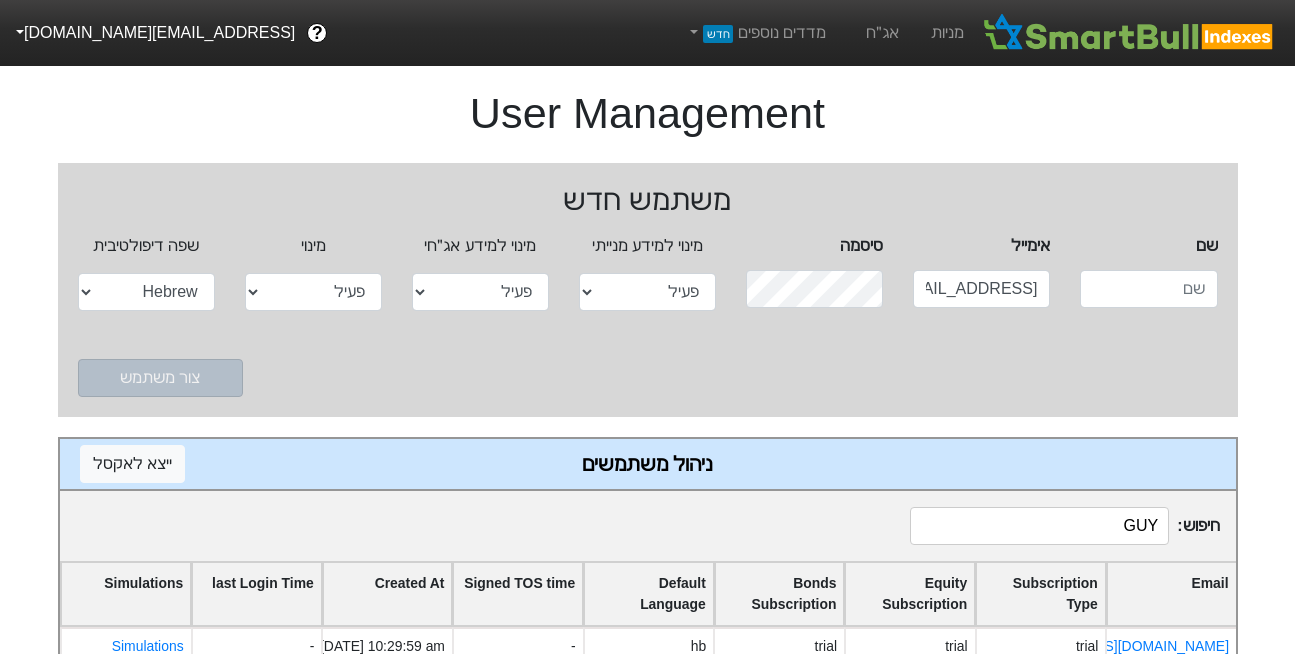 click on "GUY" at bounding box center (1039, 526) 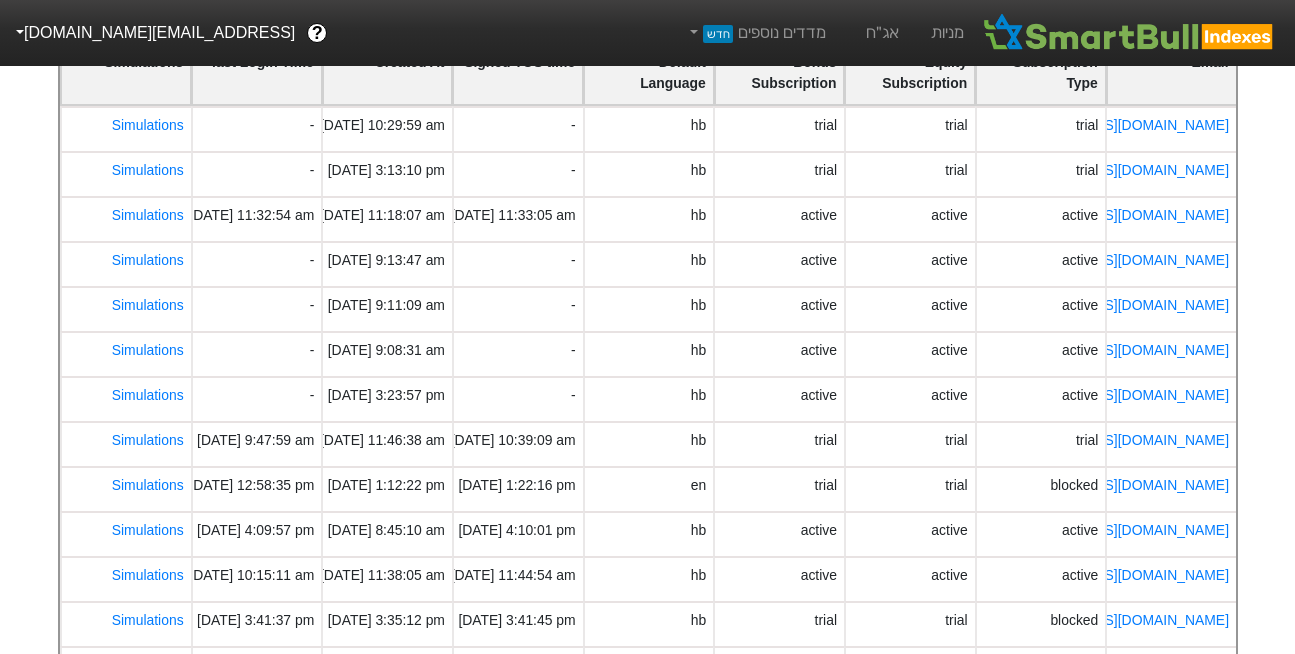 scroll, scrollTop: 708, scrollLeft: 0, axis: vertical 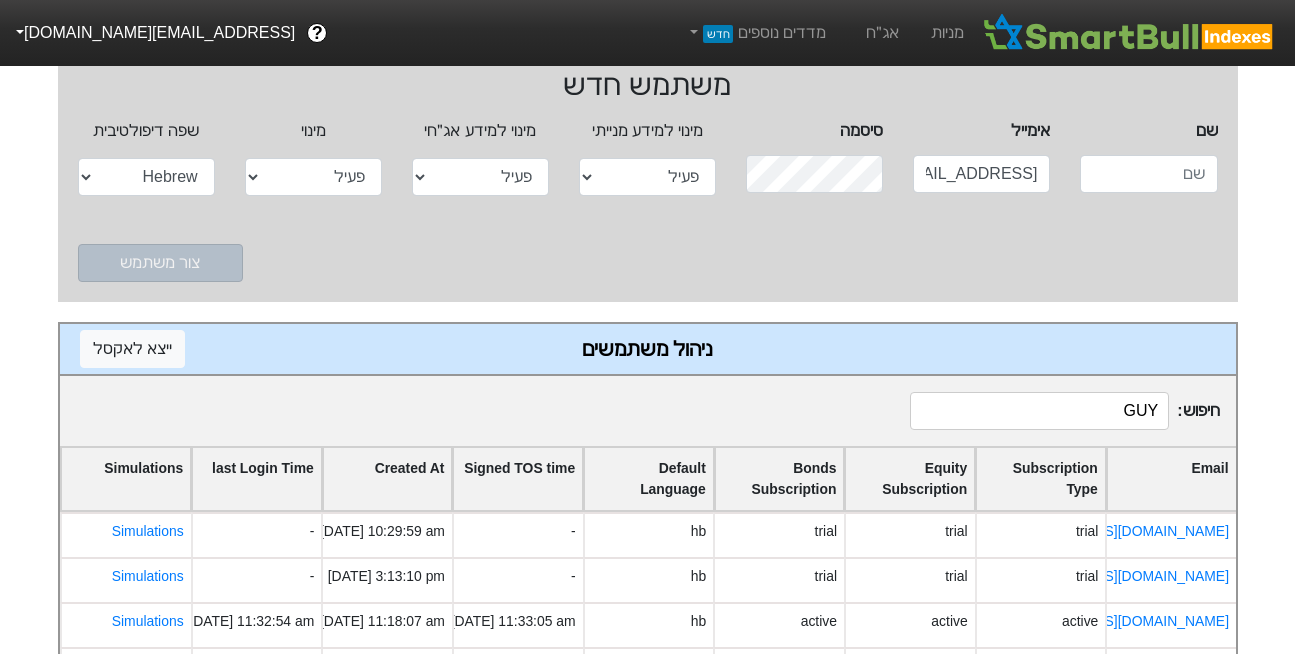 click on "GUY" at bounding box center (1039, 411) 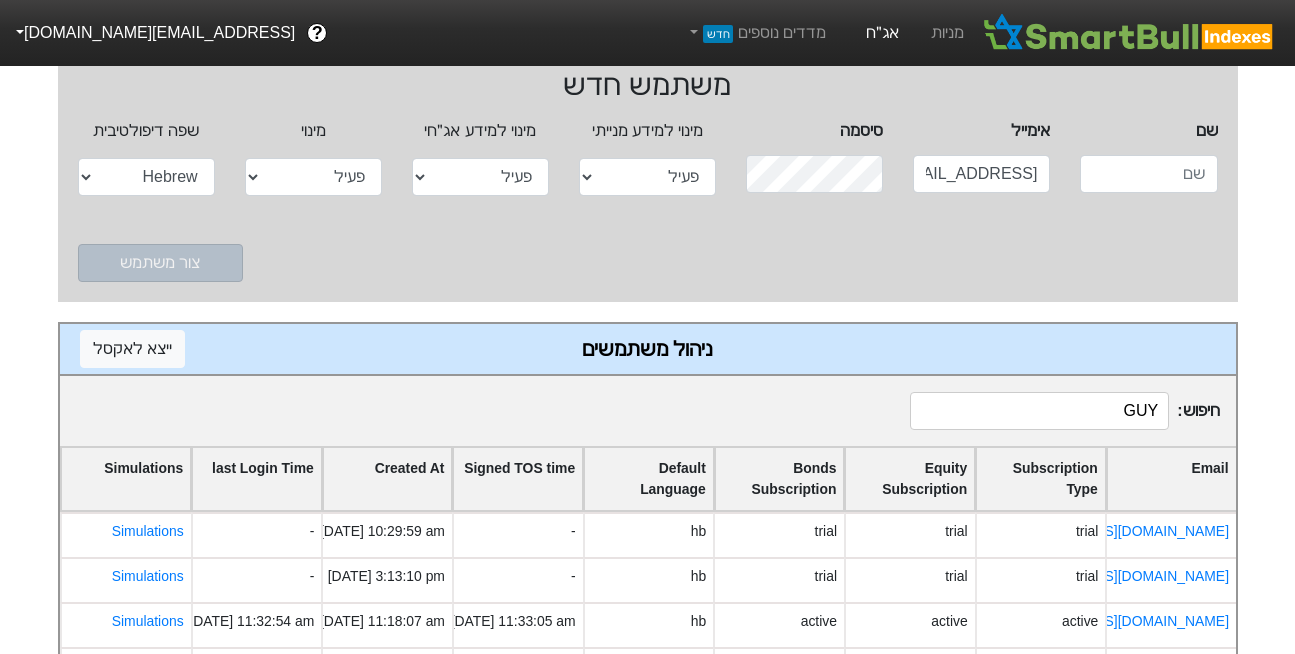 click on "אג״ח" at bounding box center (882, 33) 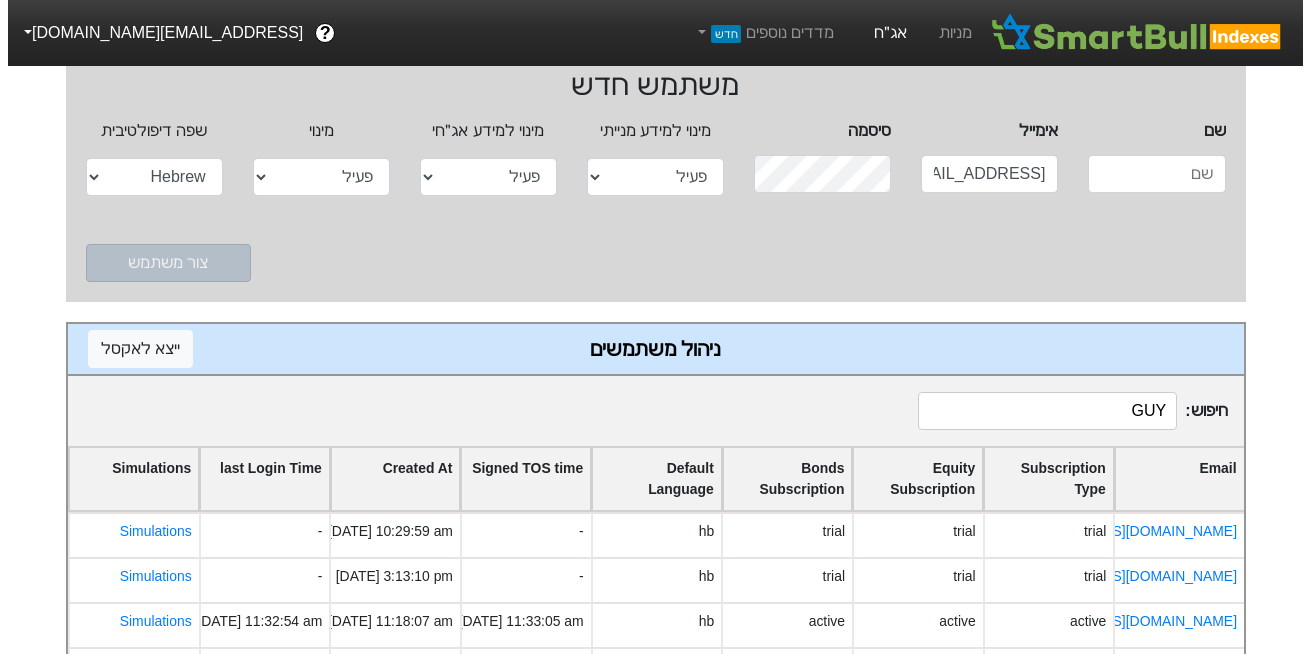scroll, scrollTop: 0, scrollLeft: 0, axis: both 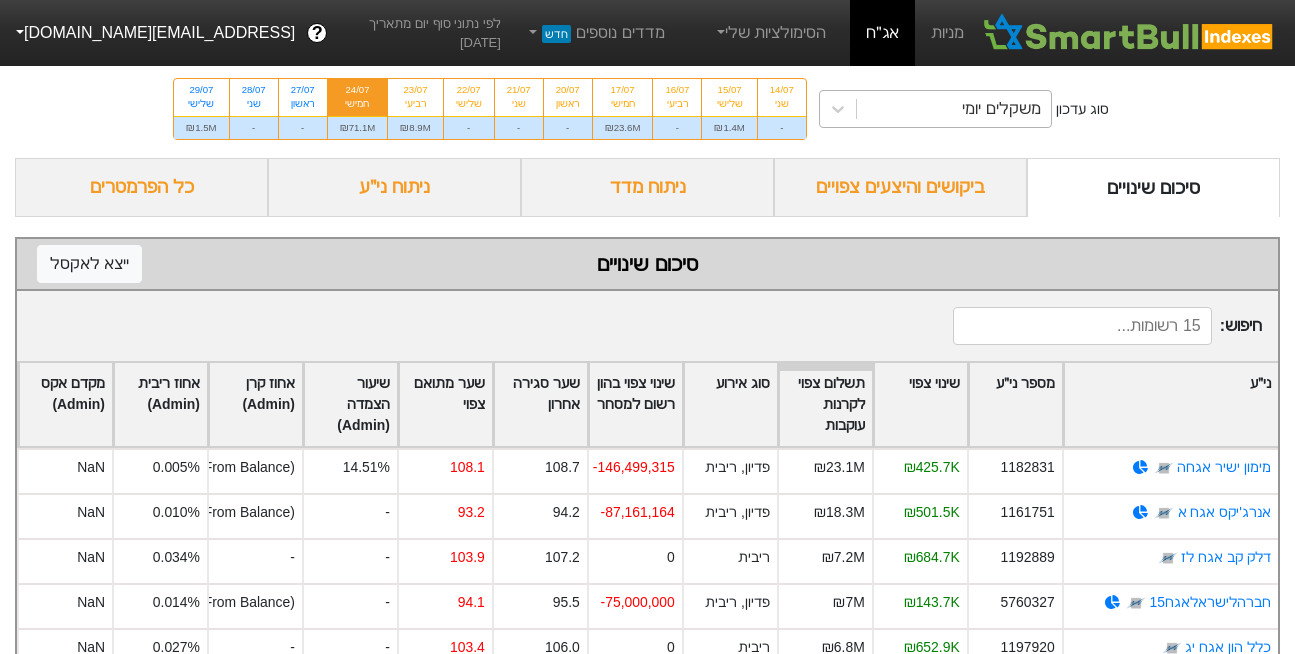 click on "משקלים יומי" at bounding box center (1001, 109) 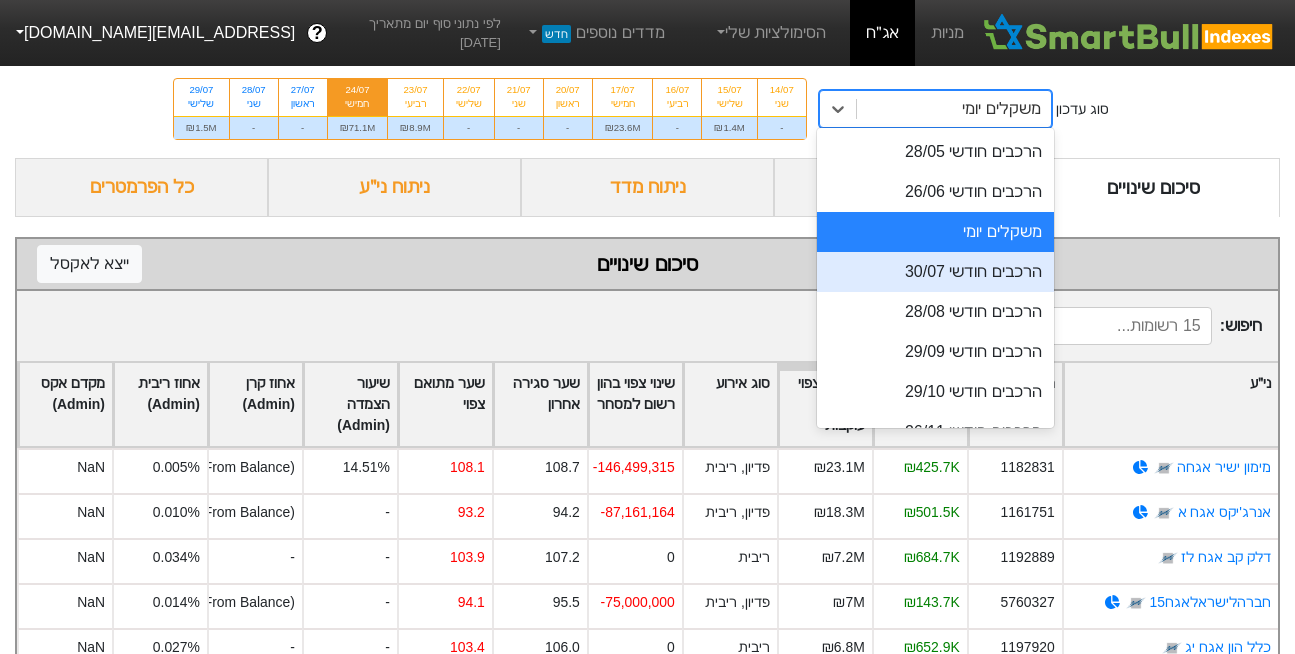 click on "הרכבים חודשי 30/07" at bounding box center [935, 272] 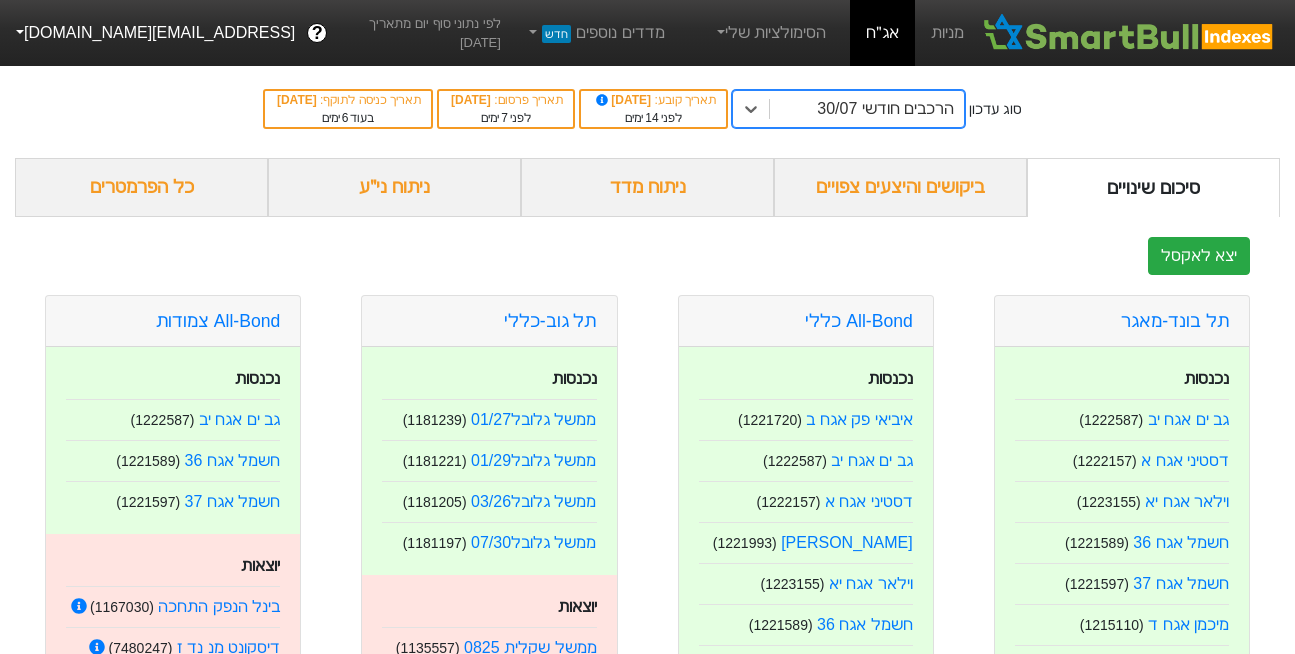 click on "ניתוח ני״ע" at bounding box center (394, 187) 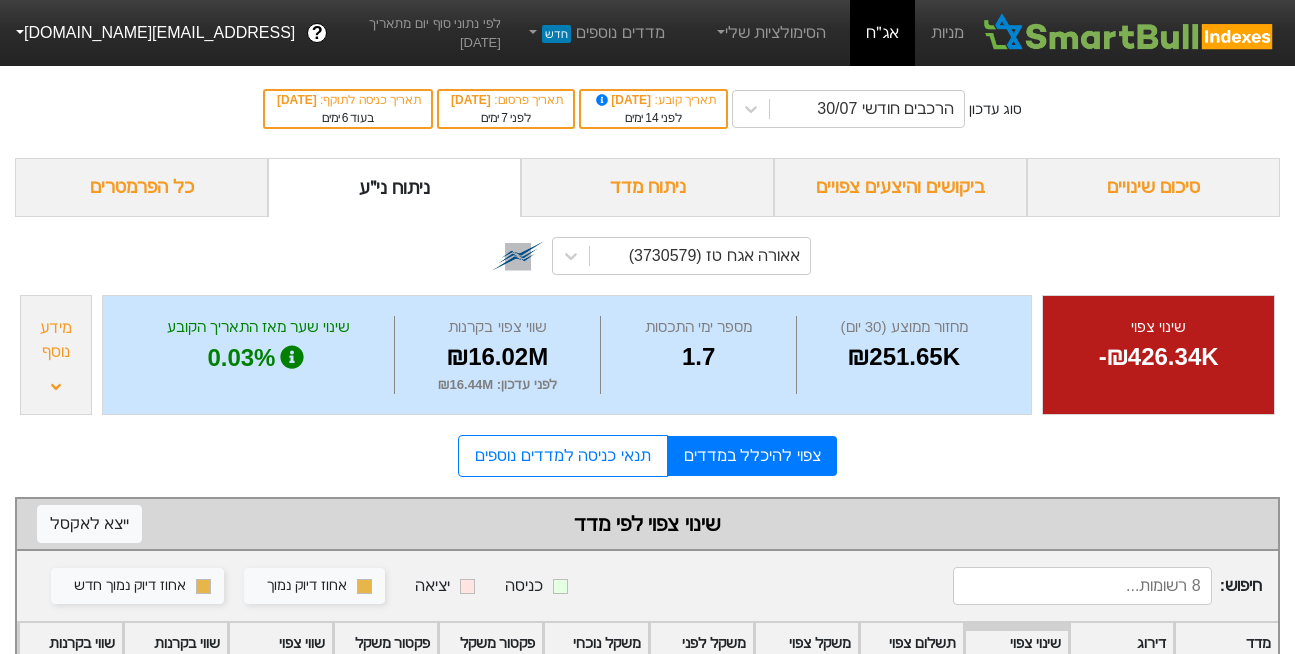 click on "מספר ימי התכסות" at bounding box center (698, 327) 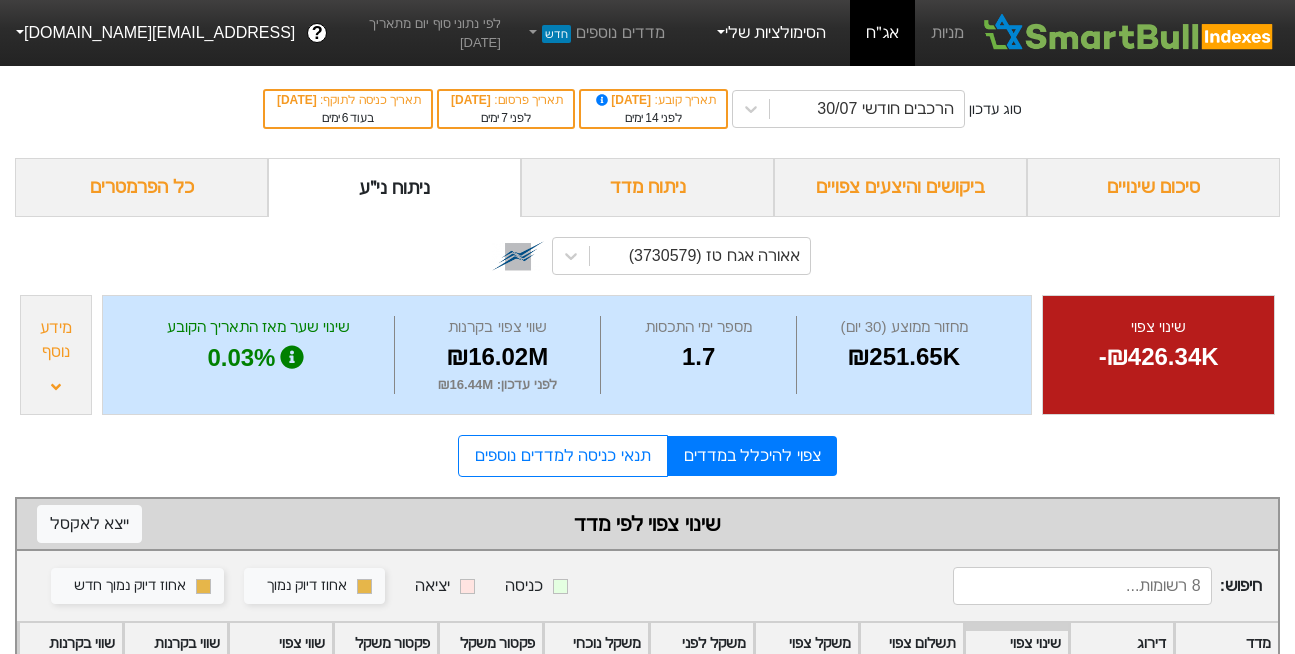 click on "הסימולציות שלי" at bounding box center (770, 33) 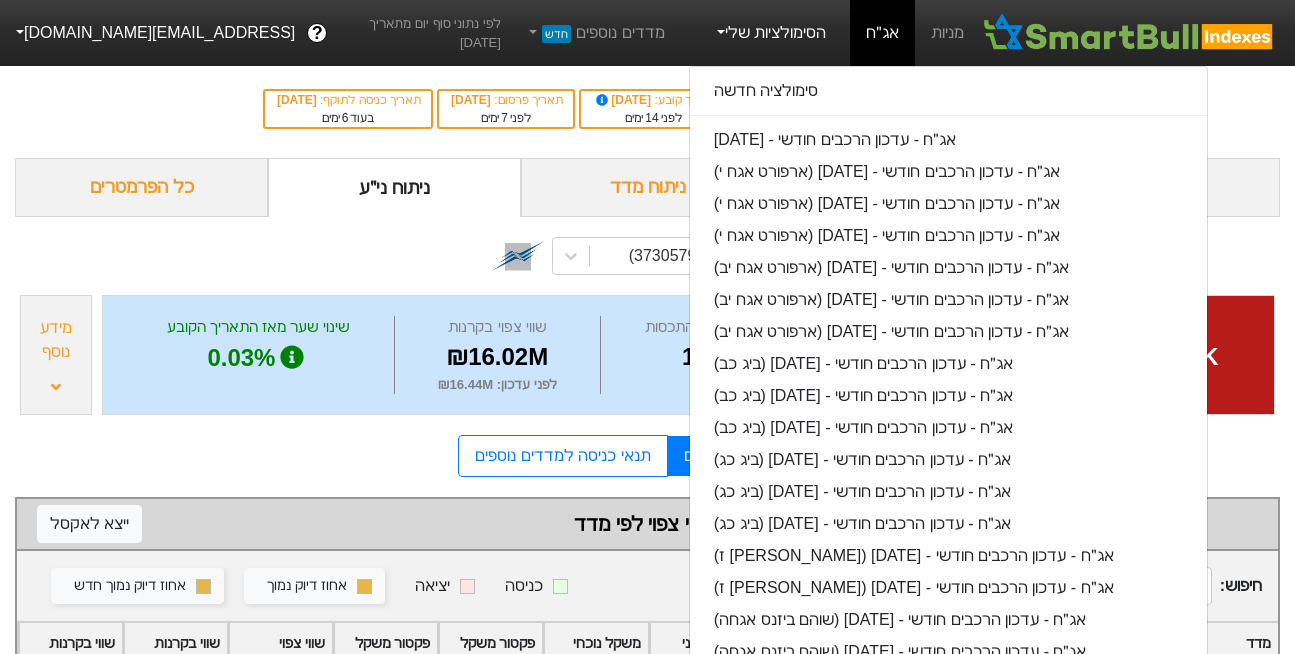click on "מניות  אג״ח  הסימולציות שלי סימולציה חדשה אג״ח - עדכון הרכבים חודשי - 28/08/25 אג״ח - עדכון הרכבים חודשי - 28/08/25 (ארפורט   אגח י) אג״ח - עדכון הרכבים חודשי - 28/08/25 (ארפורט   אגח י) אג״ח - עדכון הרכבים חודשי - 28/08/25 (ארפורט   אגח י) אג״ח - עדכון הרכבים חודשי - 28/08/25 (ארפורט אגח יב) אג״ח - עדכון הרכבים חודשי - 28/08/25 (ארפורט אגח יב) אג״ח - עדכון הרכבים חודשי - 28/08/25 (ארפורט אגח יב) אג״ח - עדכון הרכבים חודשי - 28/08/25 (ביג כב) אג״ח - עדכון הרכבים חודשי - 28/08/25 (ביג כב) אג״ח - עדכון הרכבים חודשי - 28/08/25 (ביג כב) אג״ח - עדכון הרכבים חודשי - 28/08/25 (ביג כג) אג״ח - עדכון הרכבים חודשי - 28/08/25 (ביג כג) מדדים נוספים חדש" at bounding box center [740, 33] 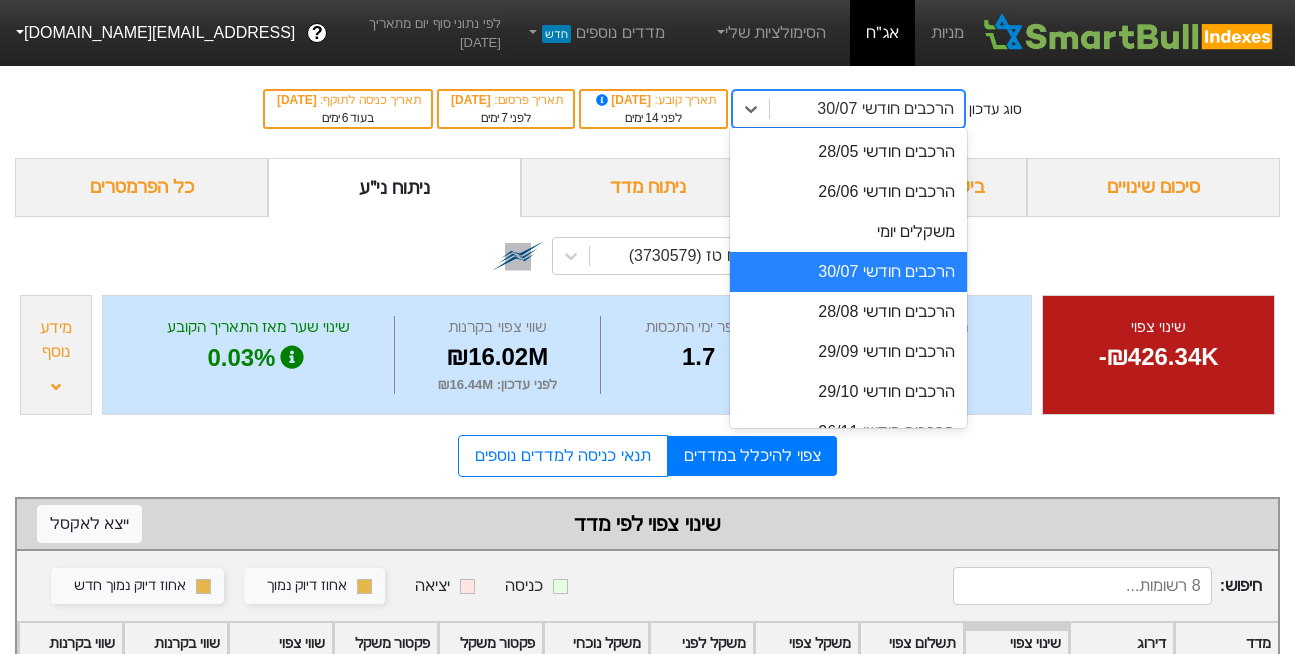 click on "הרכבים חודשי 30/07" at bounding box center [885, 109] 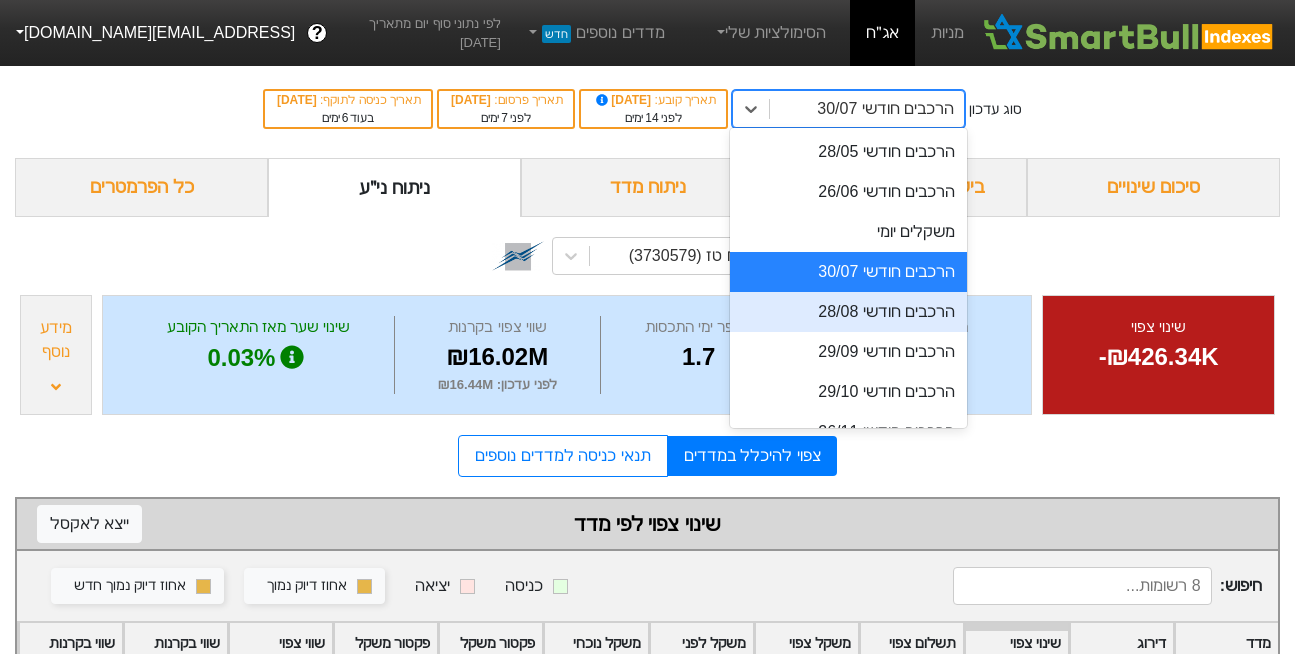 click on "הרכבים חודשי 28/08" at bounding box center [848, 312] 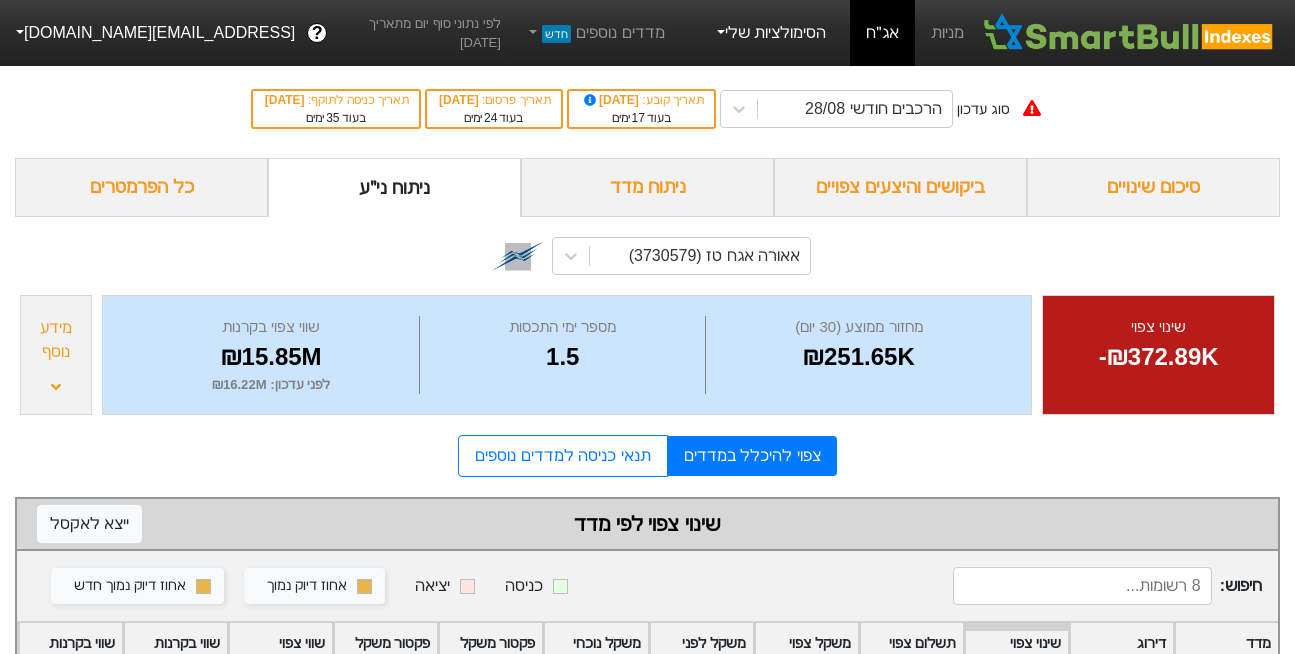 click on "הסימולציות שלי" at bounding box center [770, 33] 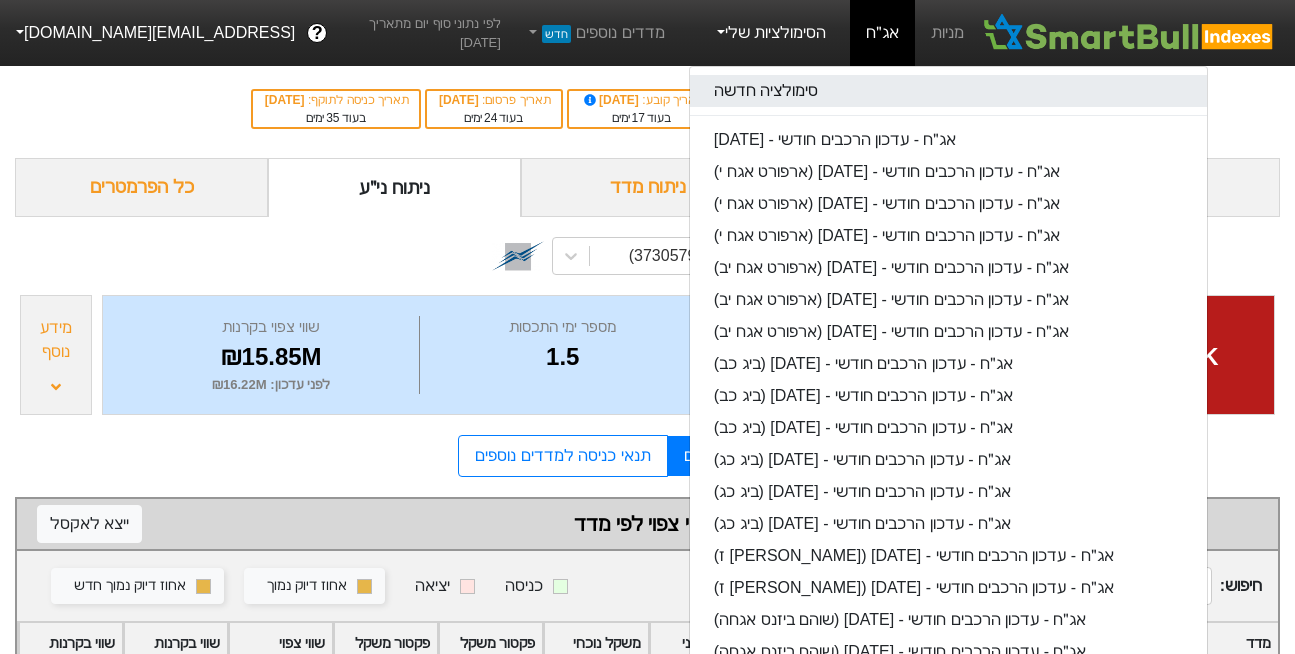 click on "סימולציה חדשה" at bounding box center (948, 91) 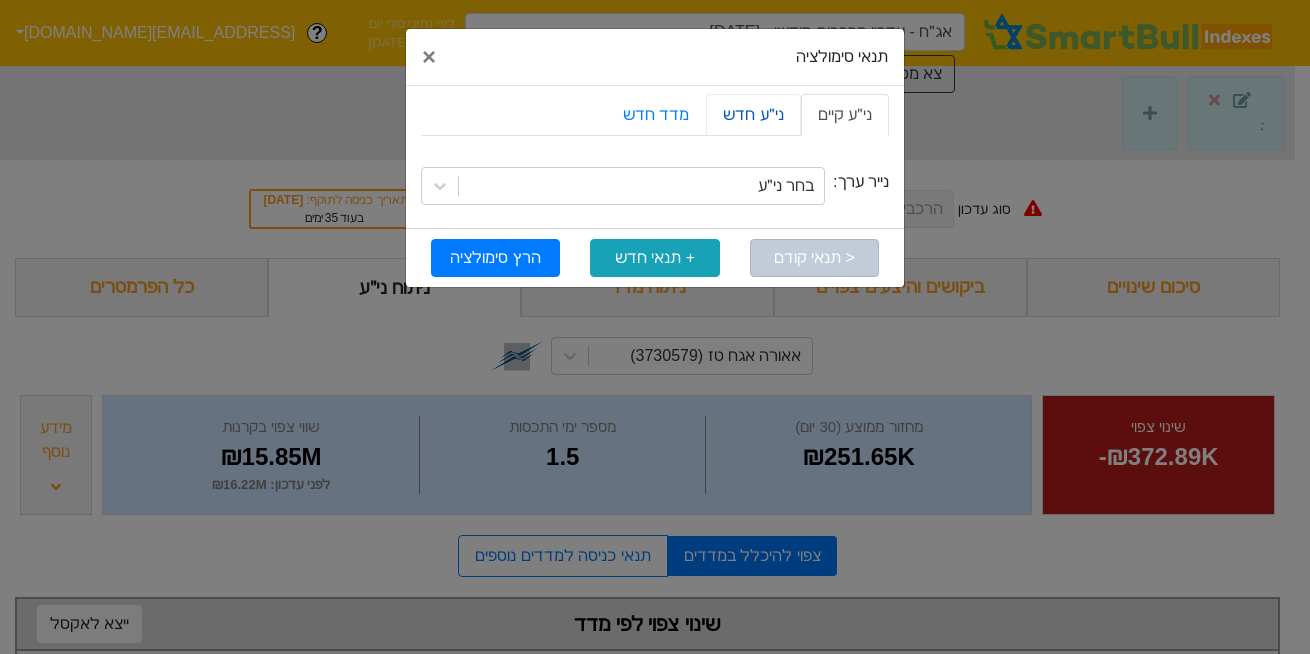 click on "ני״ע חדש" at bounding box center (753, 115) 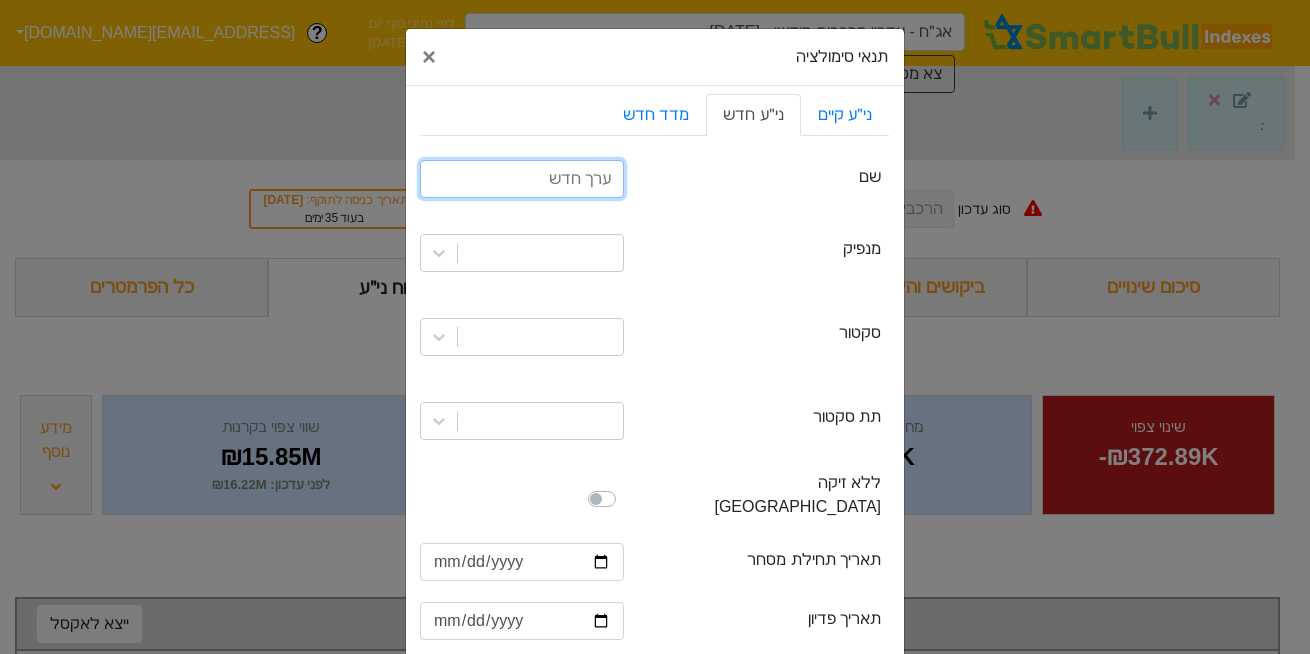 click at bounding box center [522, 179] 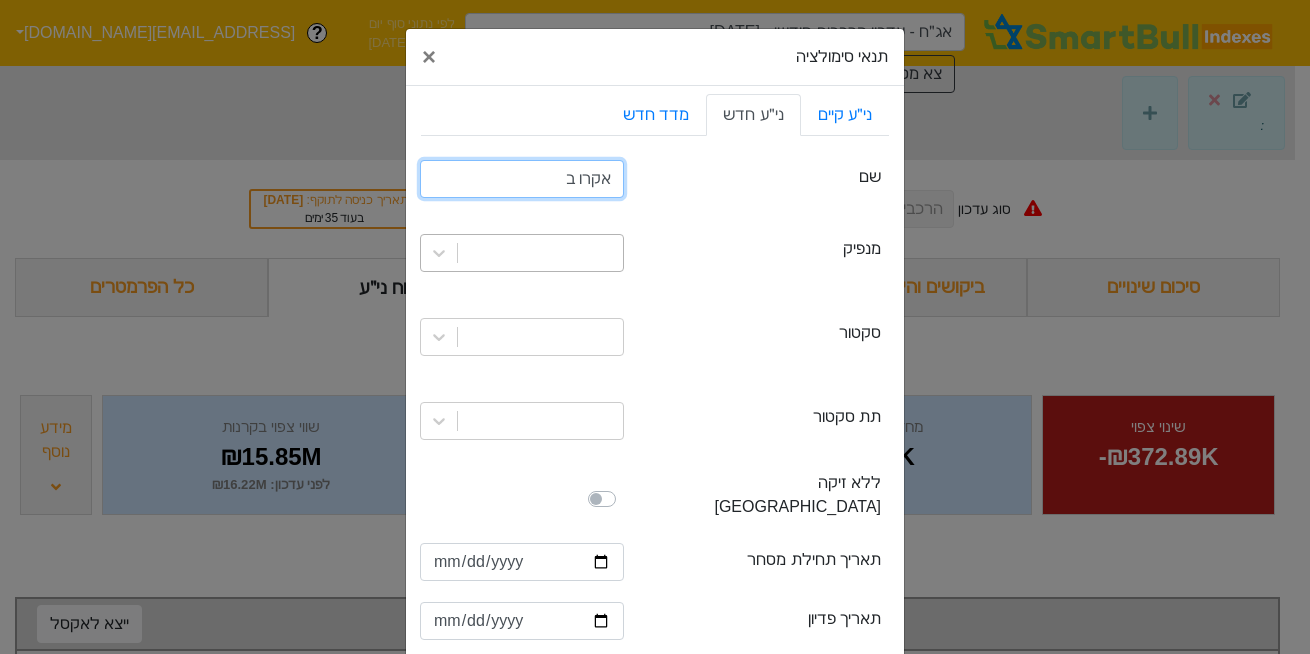 type on "אקרו ב" 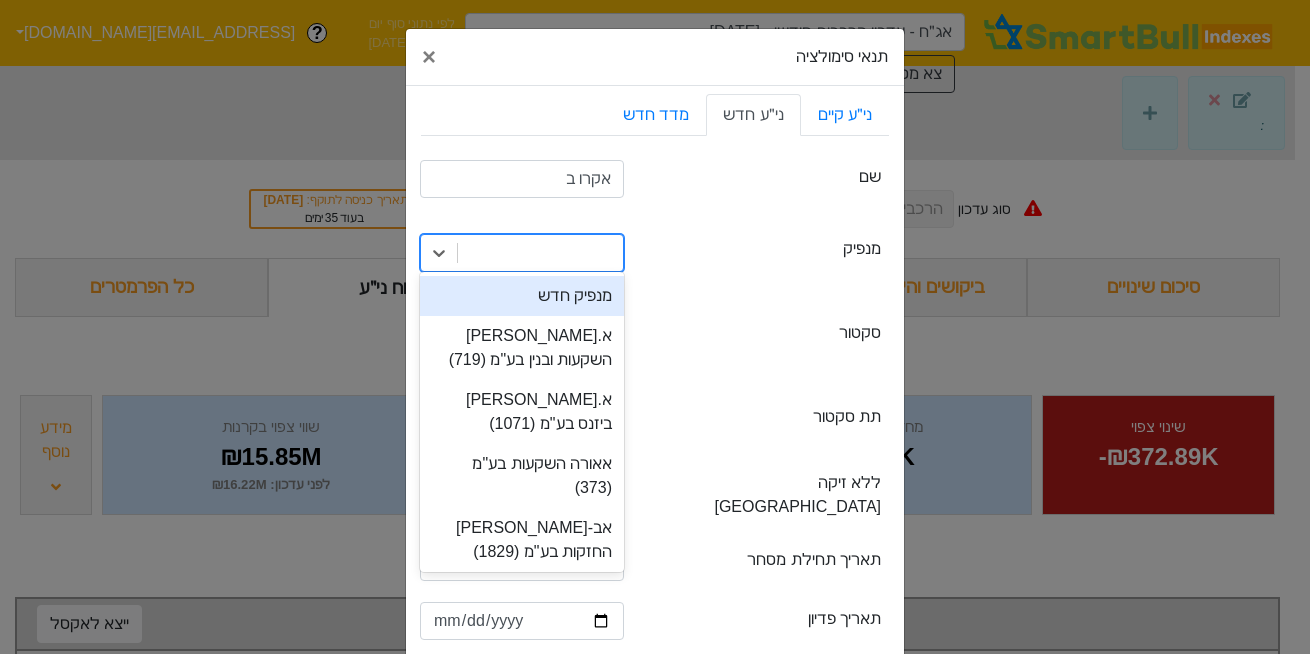 click at bounding box center [540, 253] 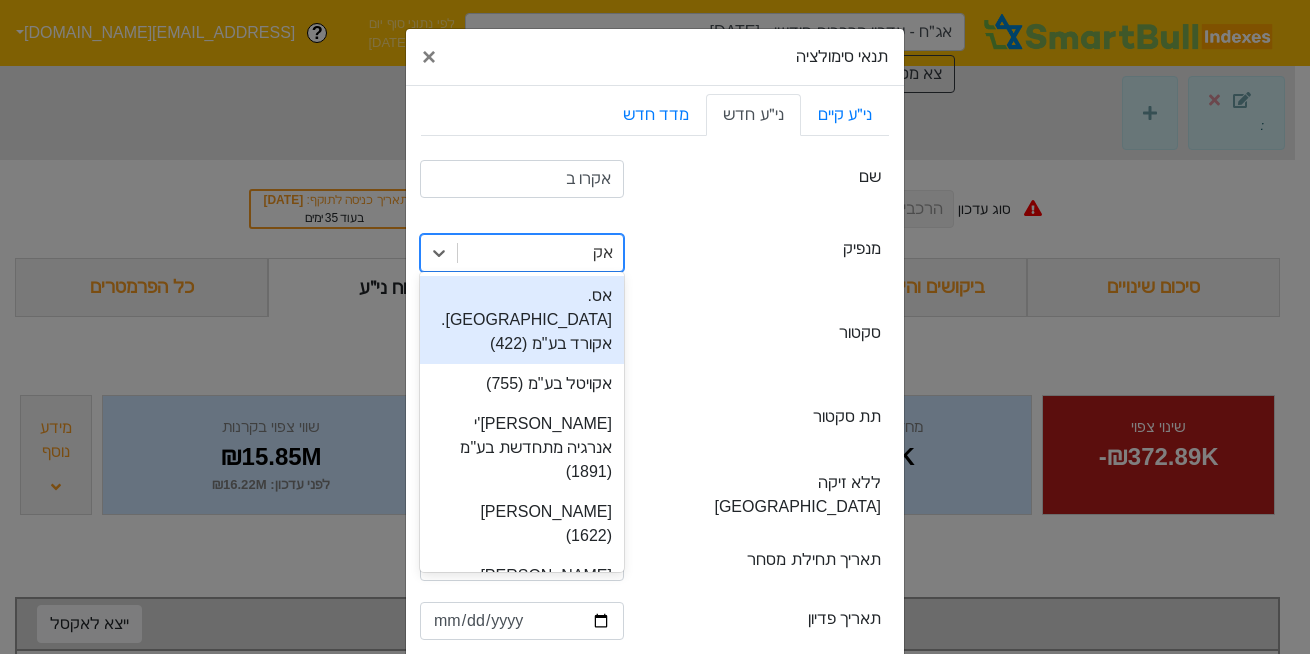 type on "אקר" 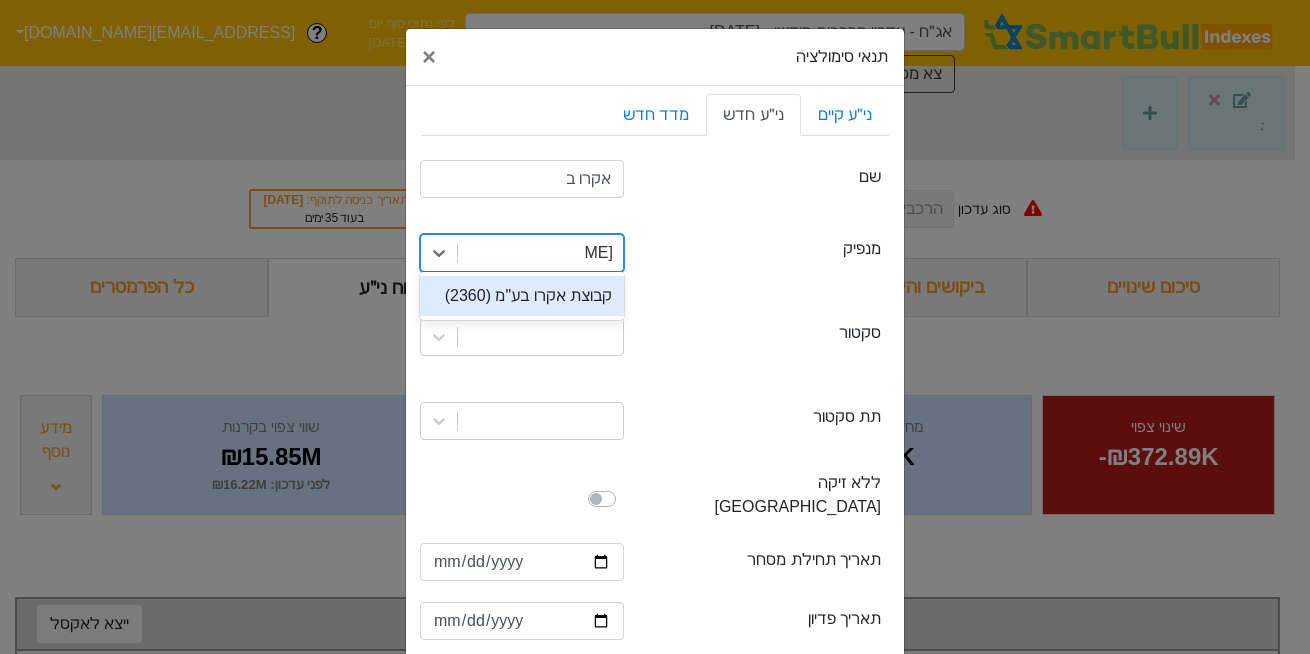 click on "קבוצת אקרו בע"מ (2360)" at bounding box center [522, 296] 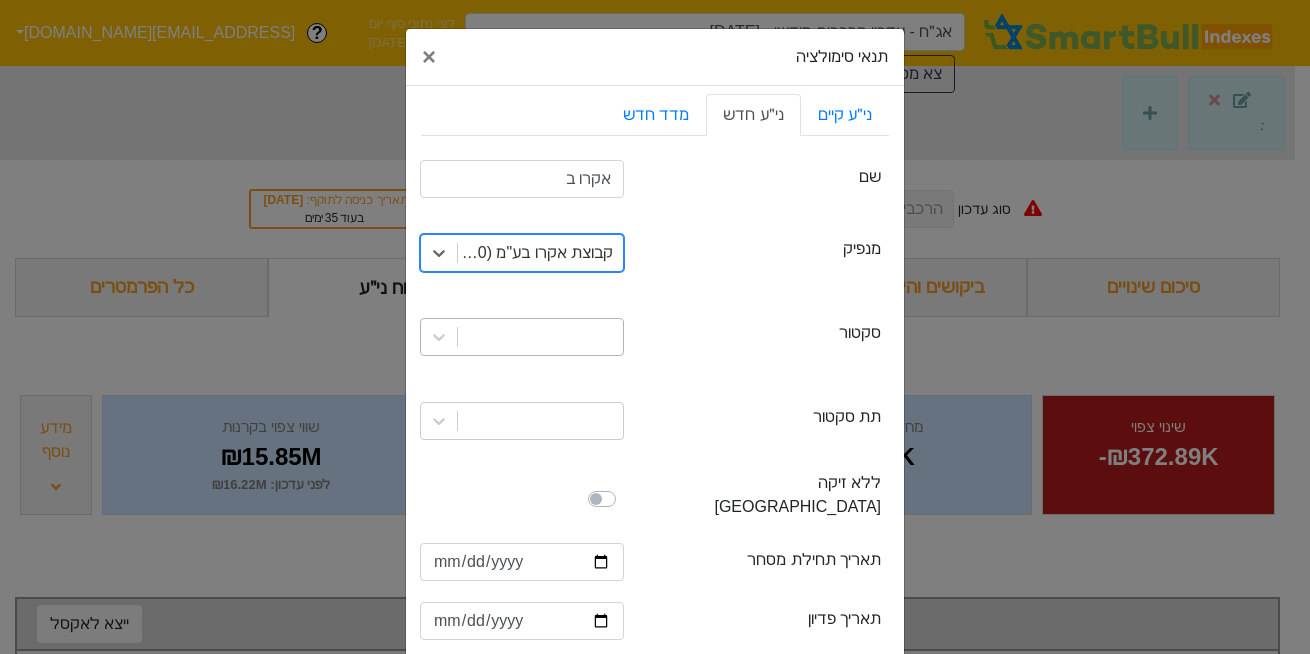 click at bounding box center [540, 337] 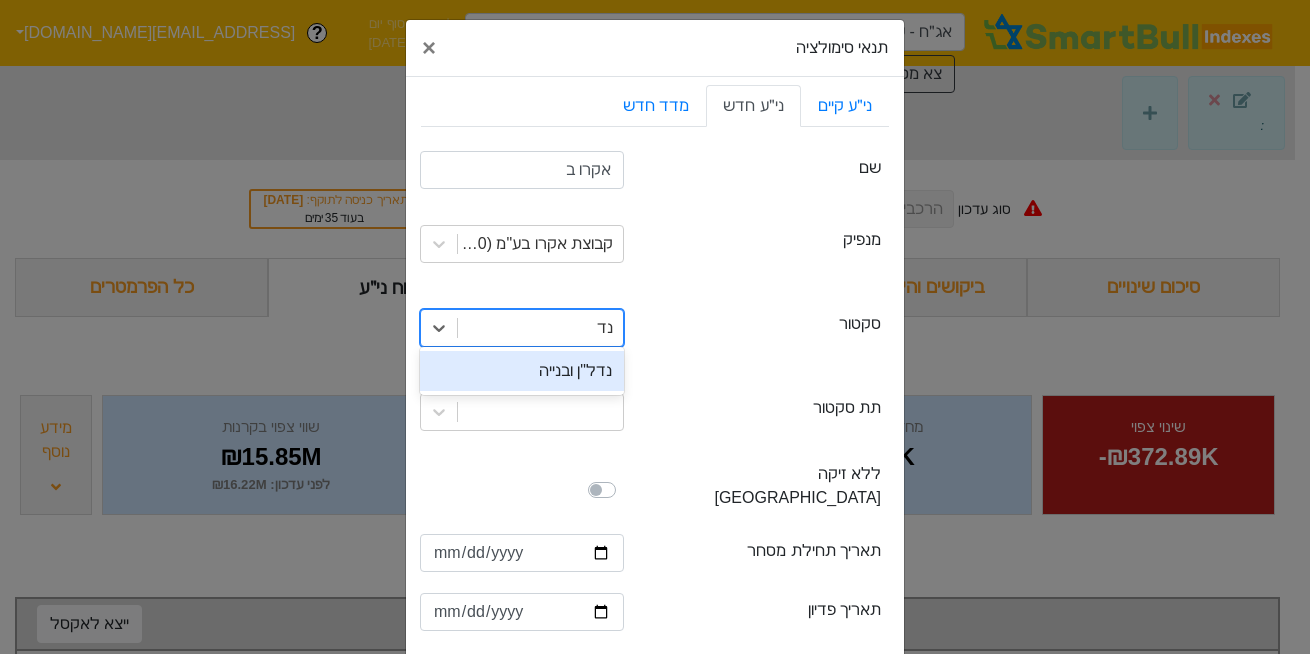 type on "נדל" 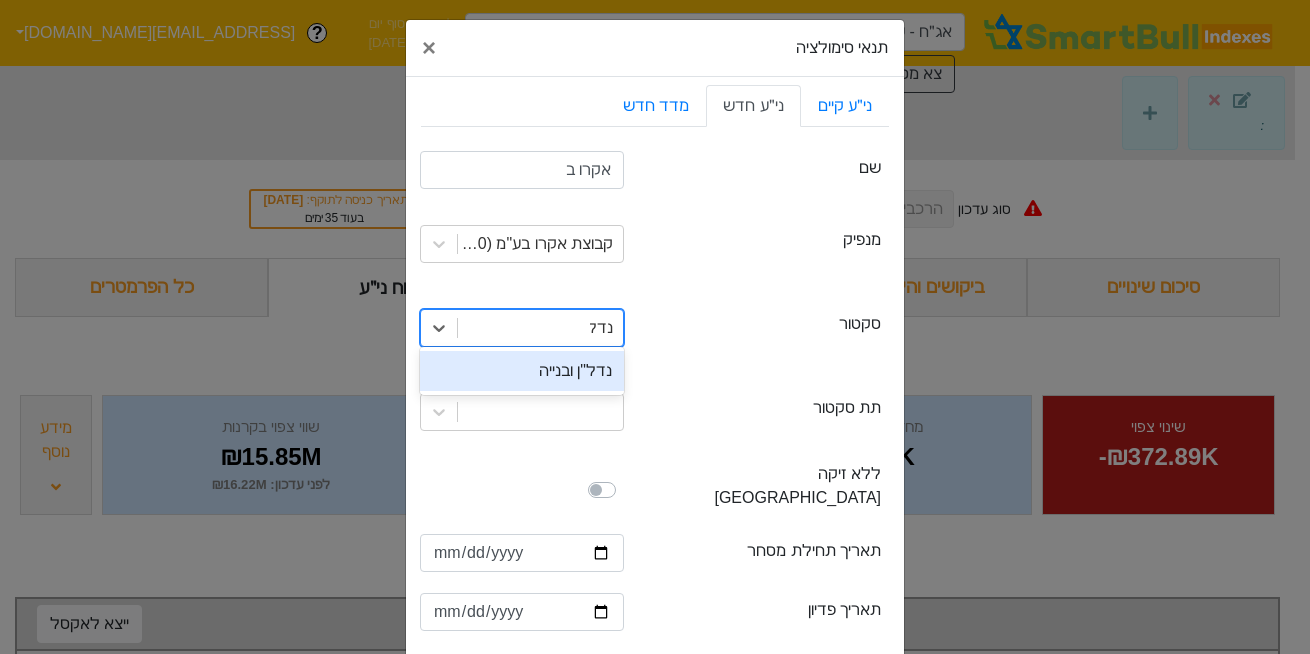 click on "נדל"ן ובנייה" at bounding box center [522, 371] 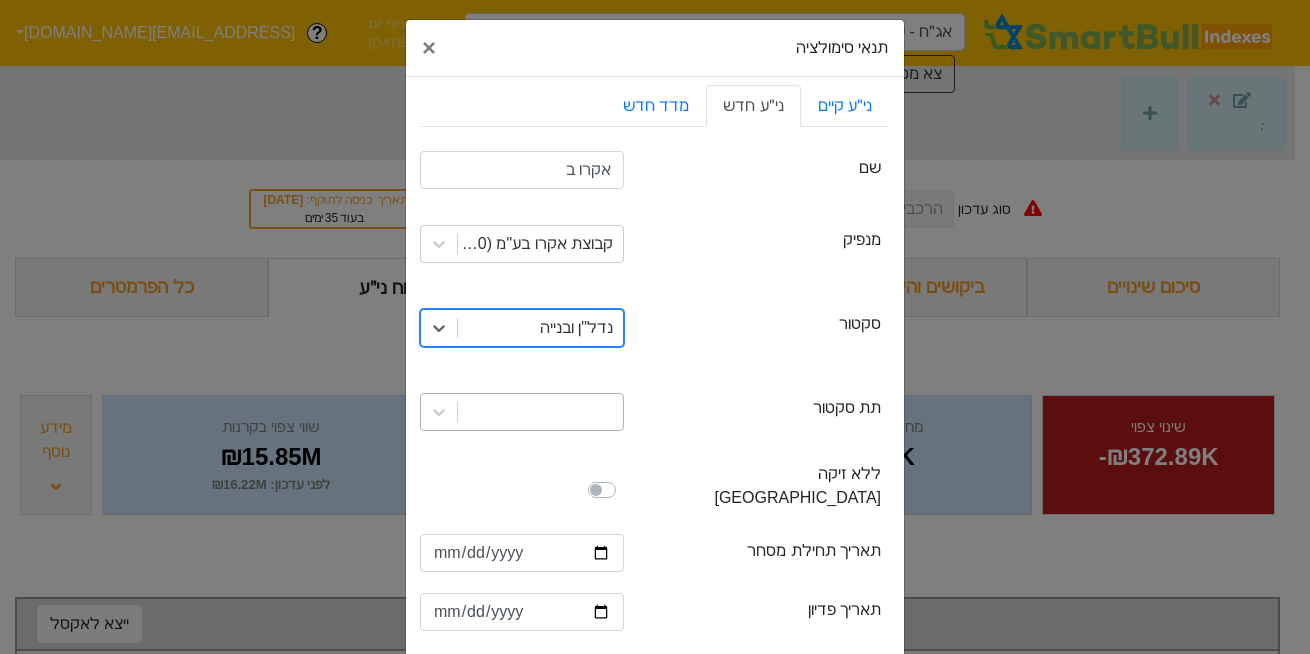 click at bounding box center (540, 412) 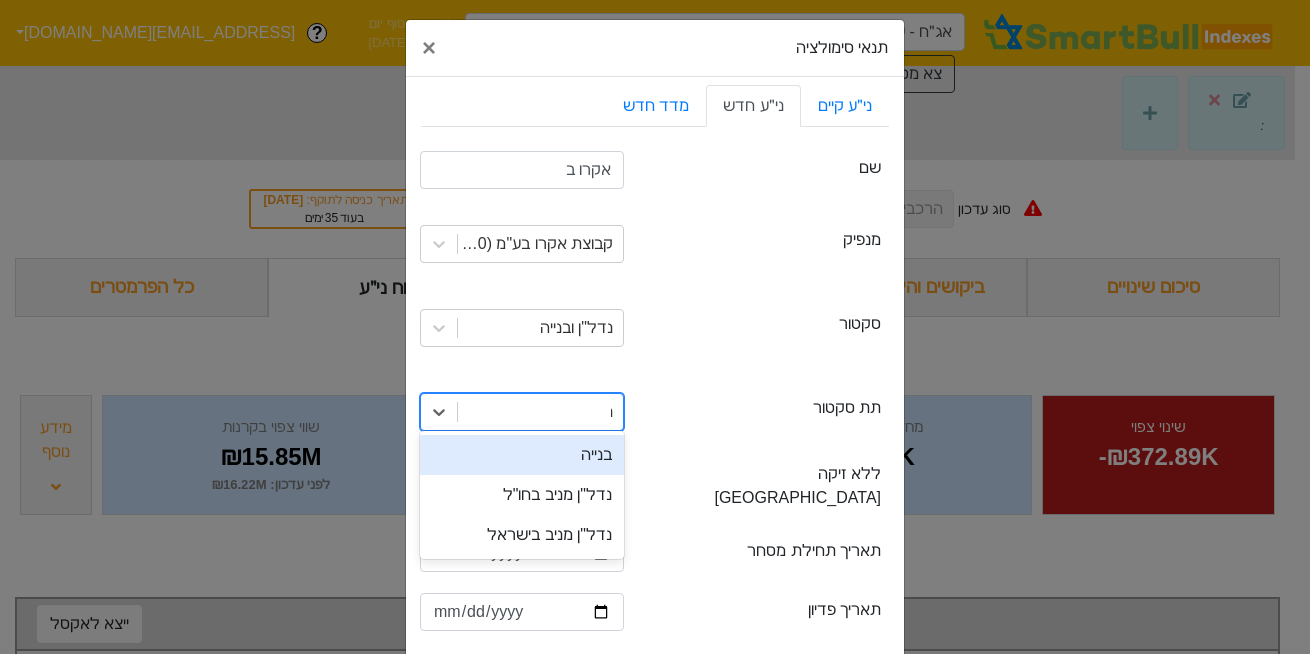 type on "נד" 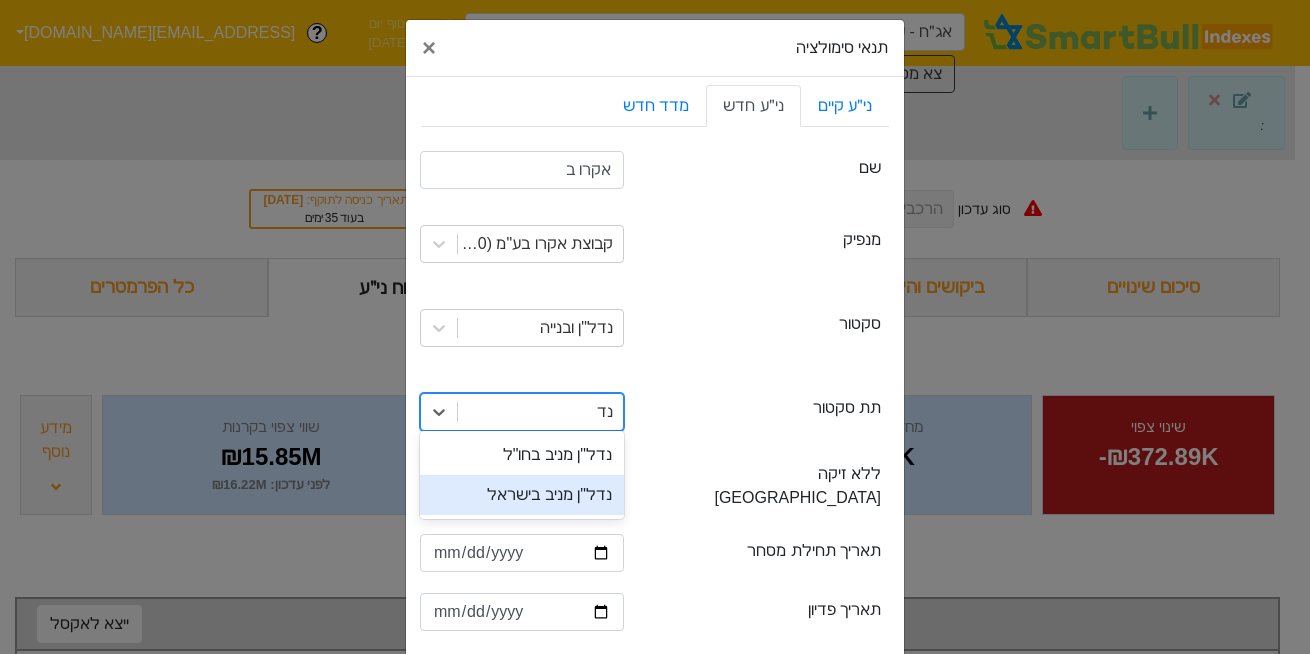 click on "נדל"ן מניב בישראל" at bounding box center [522, 495] 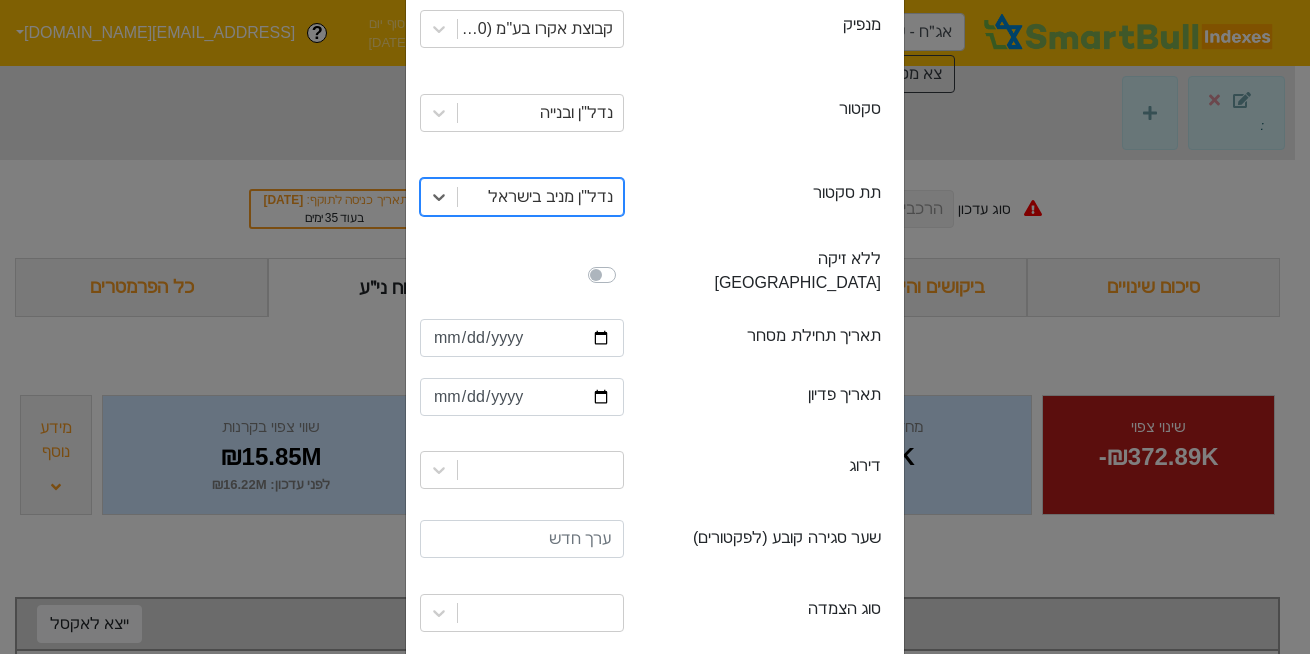 scroll, scrollTop: 267, scrollLeft: 0, axis: vertical 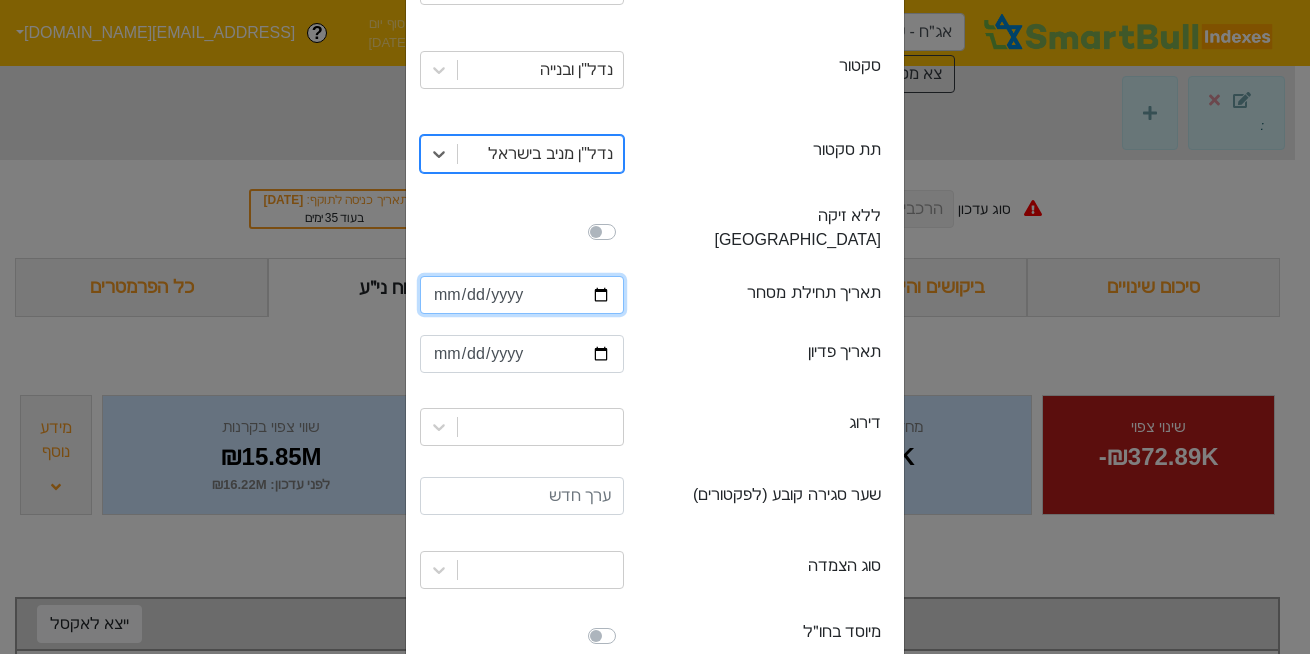 click at bounding box center [522, 295] 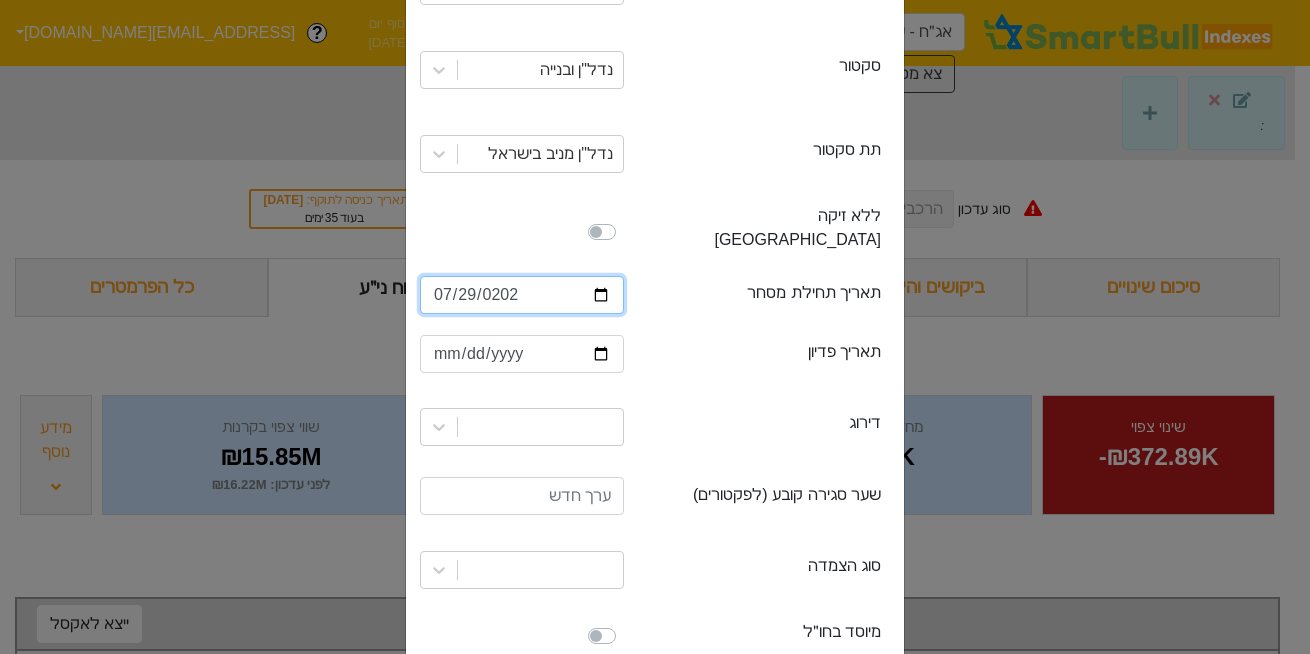 type on "2025-07-29" 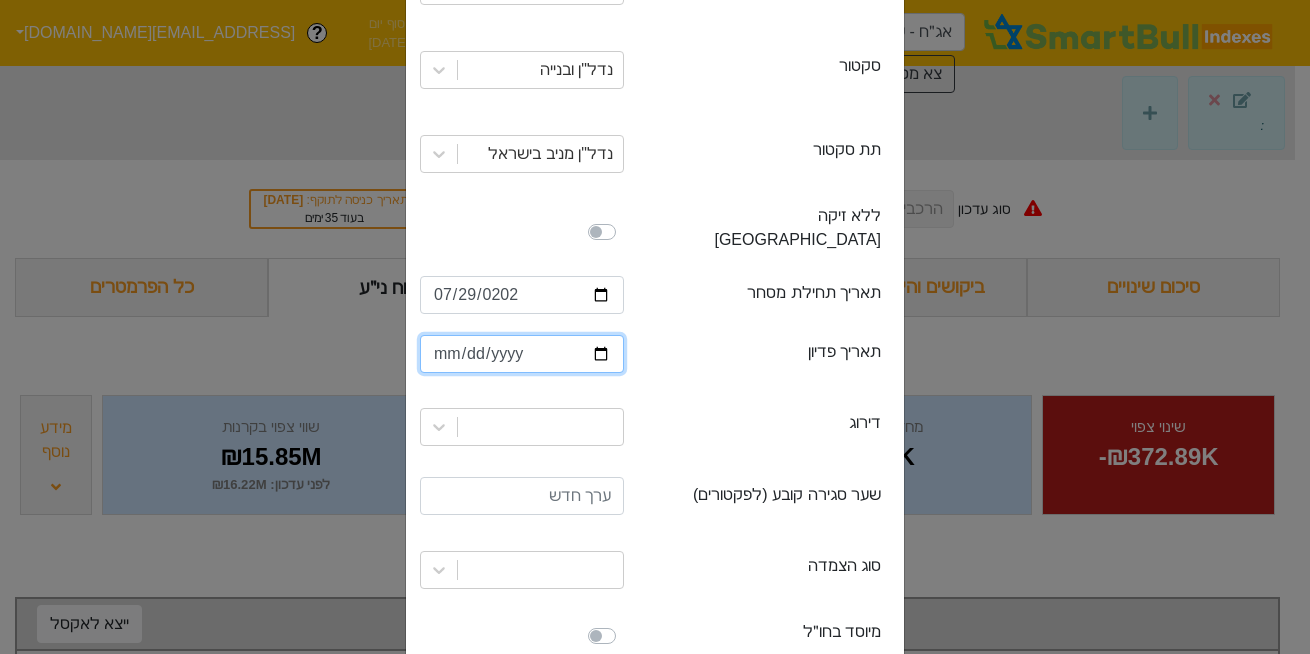 click at bounding box center (522, 354) 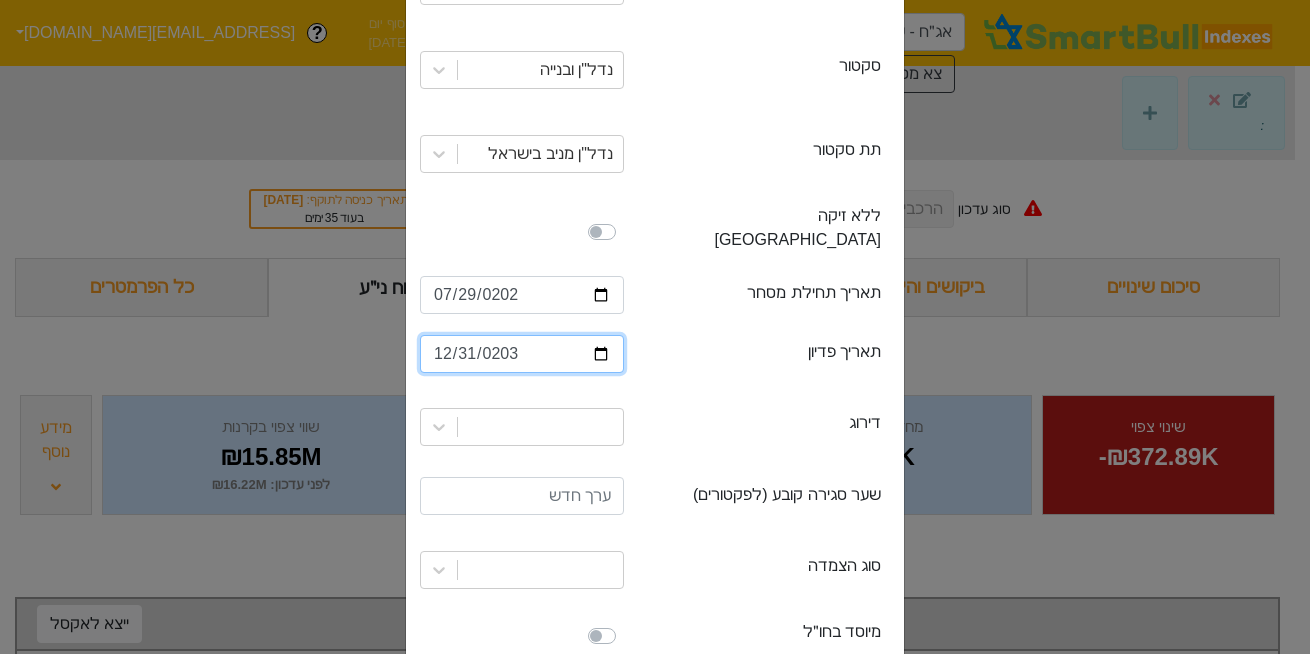 type on "2032-12-31" 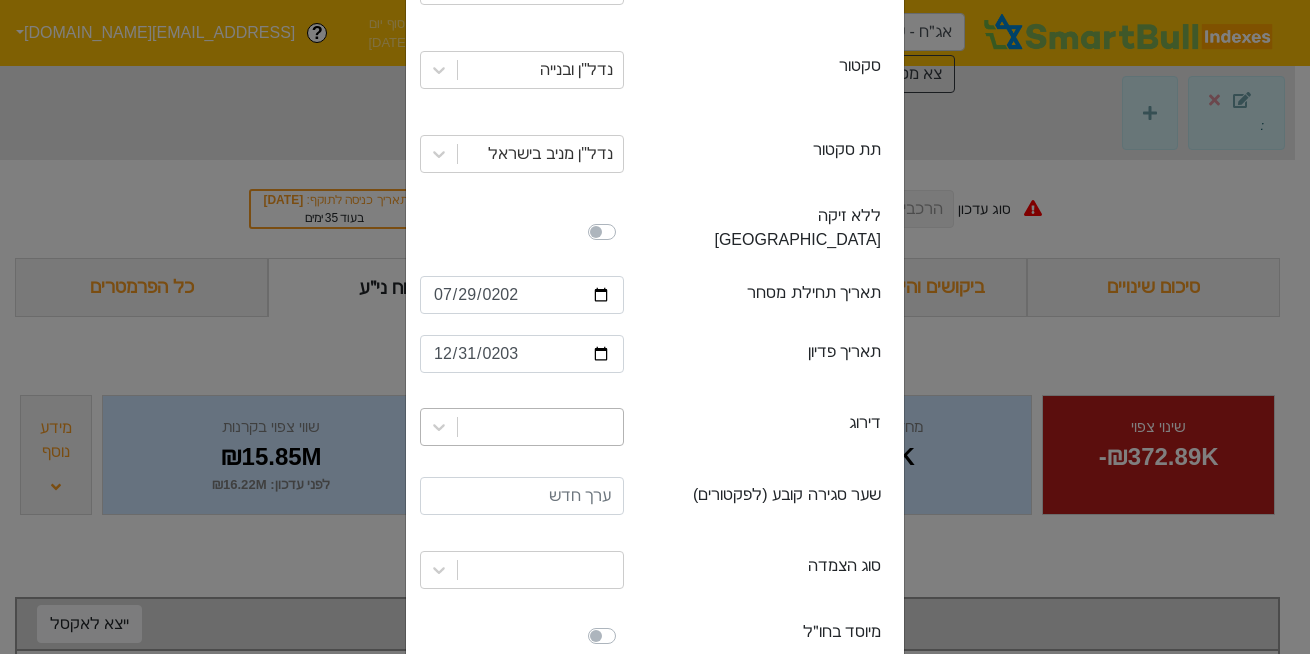 click at bounding box center [522, 427] 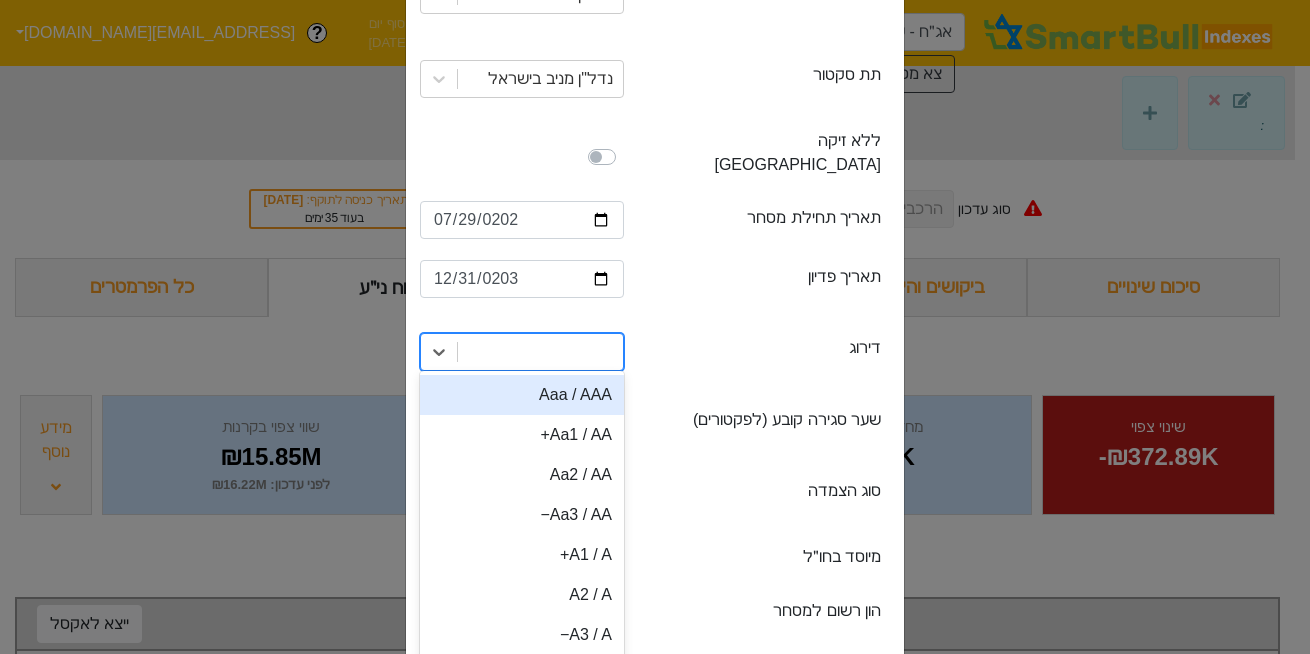 click at bounding box center [540, 352] 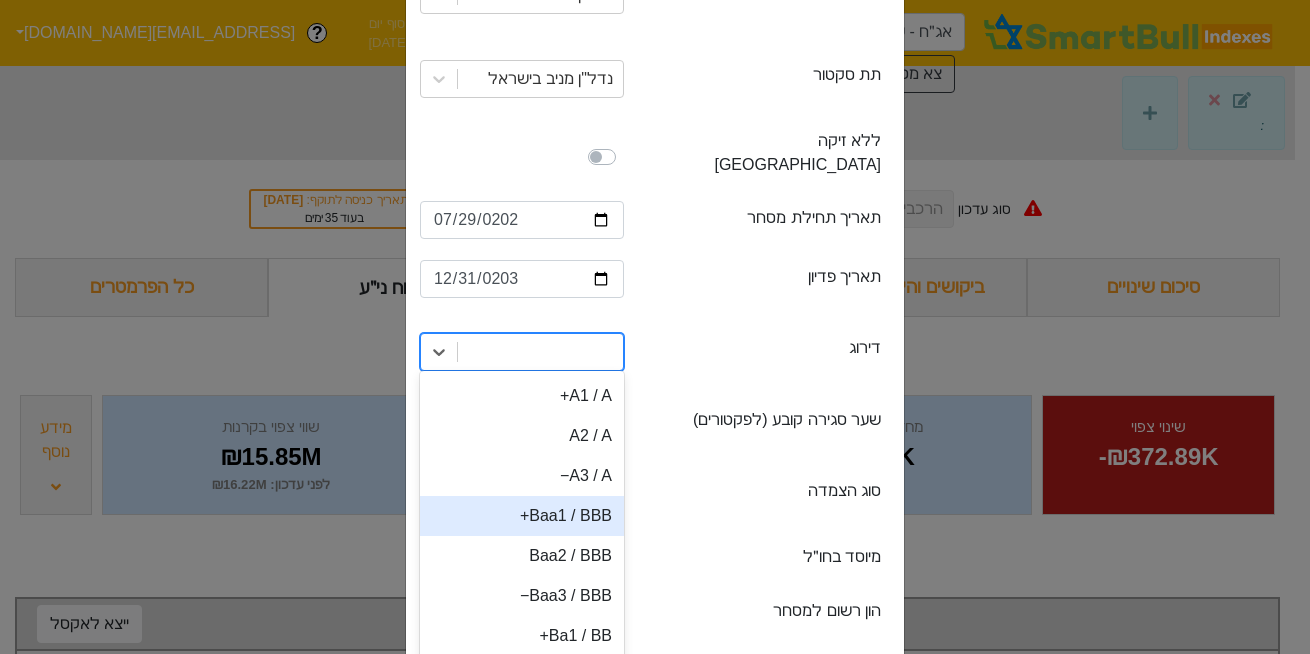 scroll, scrollTop: 151, scrollLeft: 0, axis: vertical 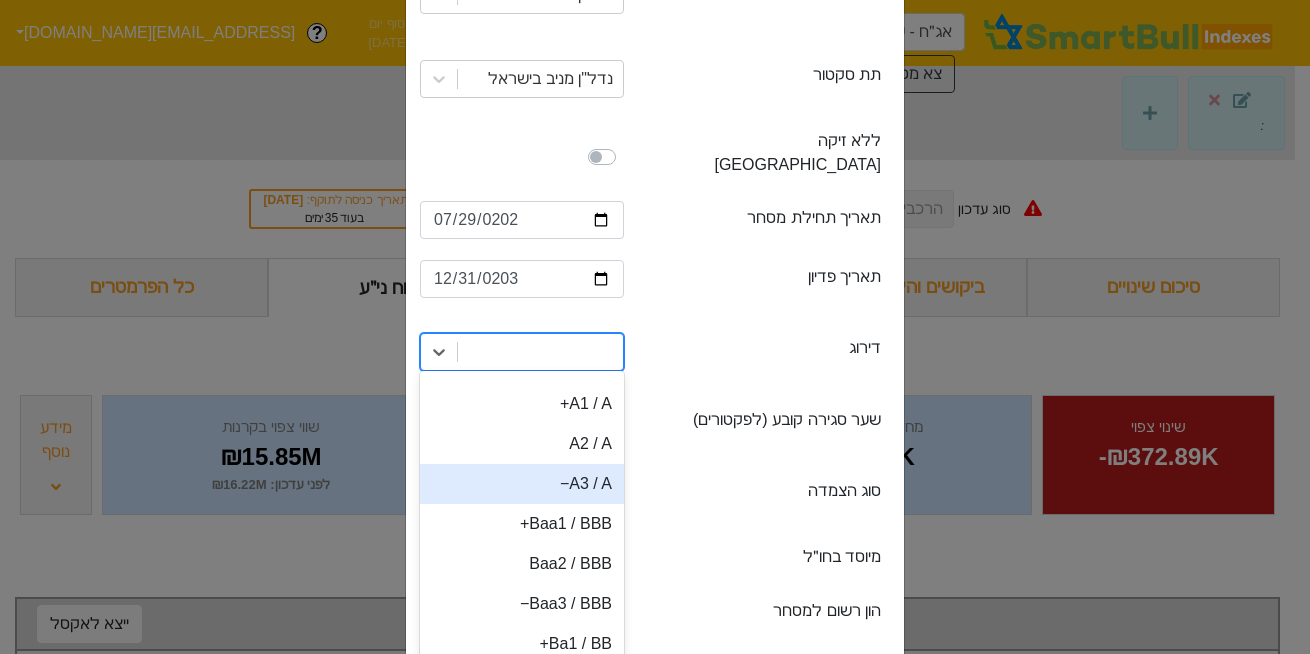 click on "A3 / A−" at bounding box center (522, 484) 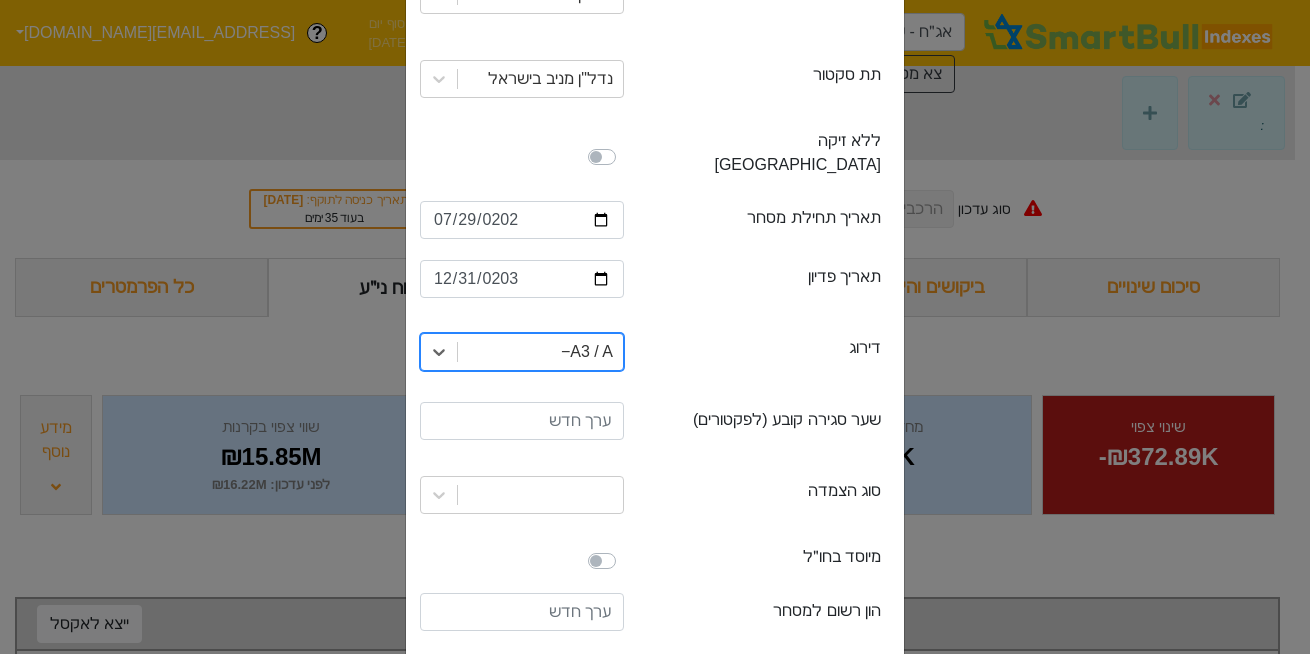 click on "ratingLevel דירוג   option A3 / A−, selected.     0 results available. Select is focused ,type to refine list, press Down to open the menu,  A3 / A−" at bounding box center (655, 352) 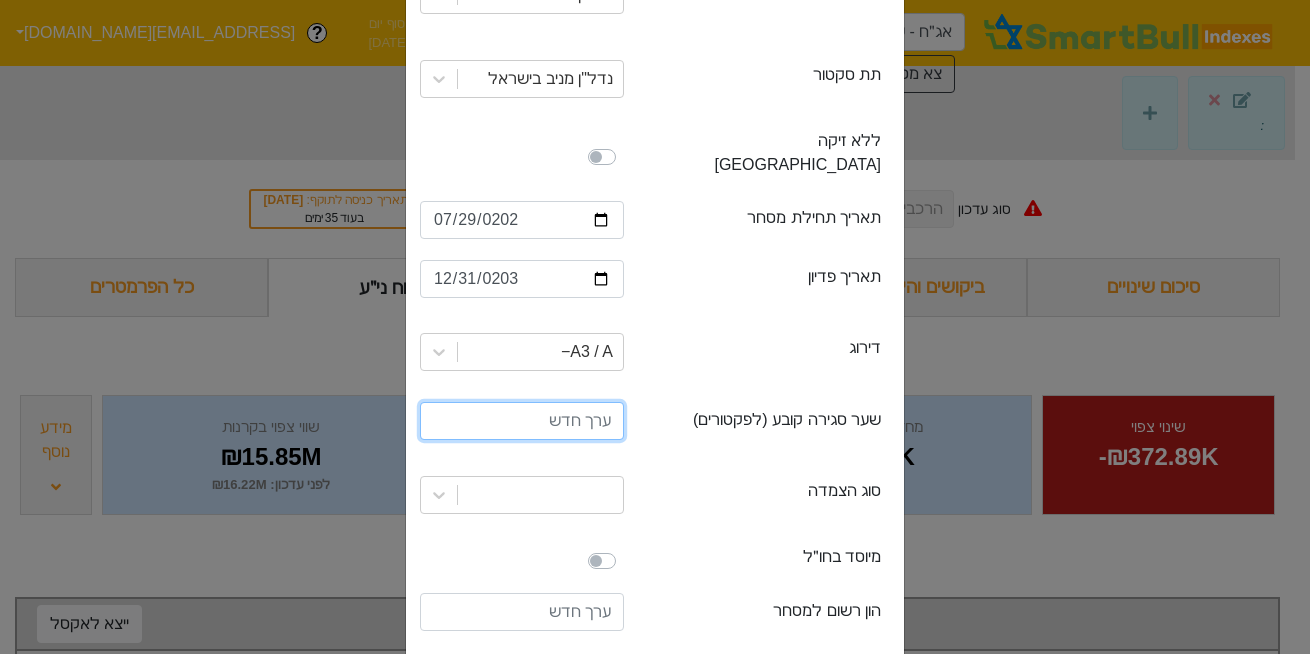 click at bounding box center (522, 421) 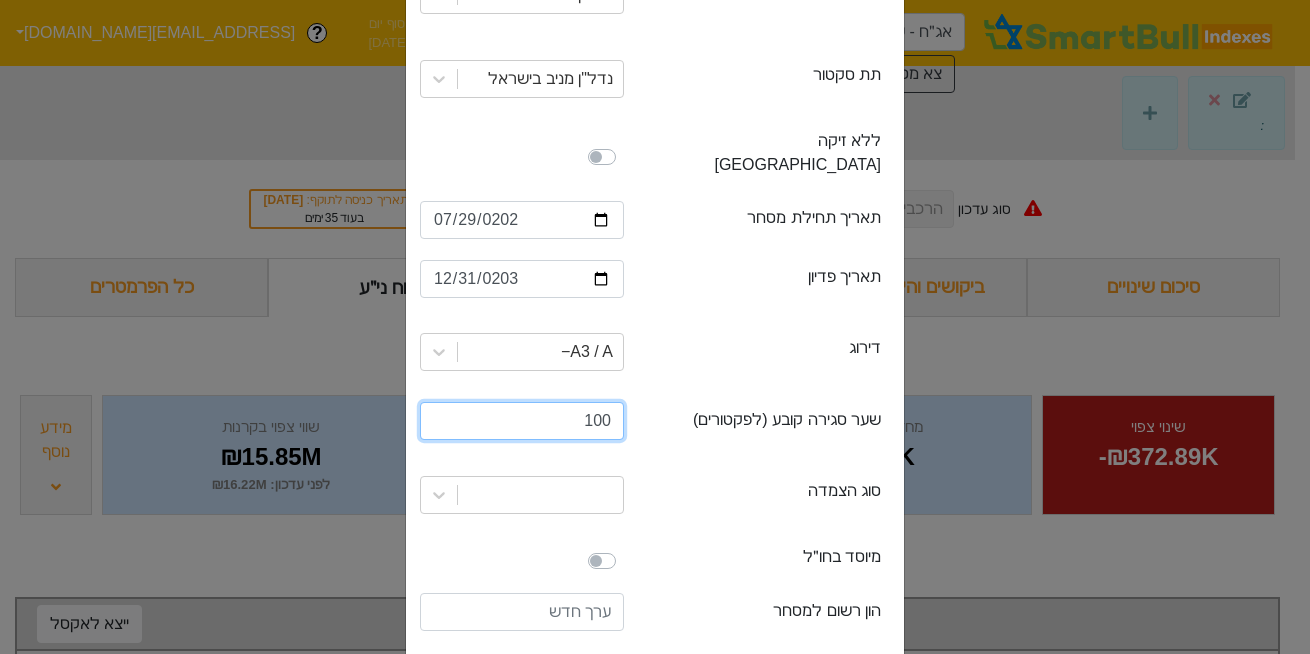 type on "100" 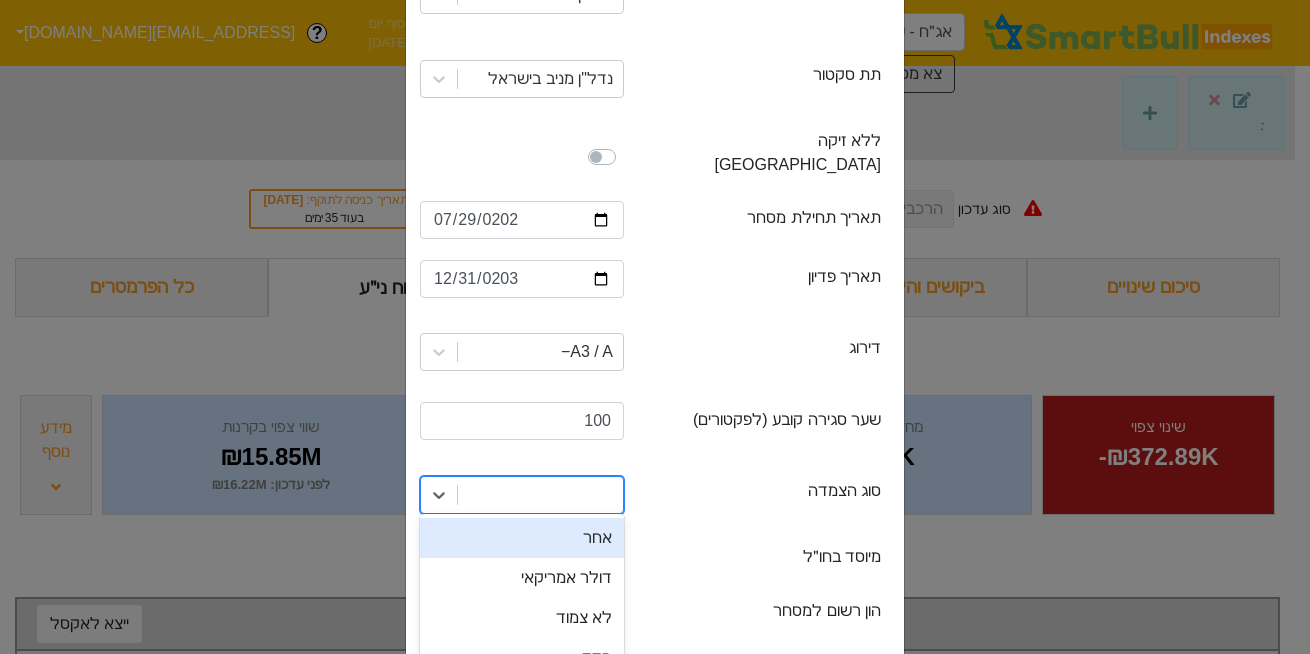 scroll, scrollTop: 353, scrollLeft: 0, axis: vertical 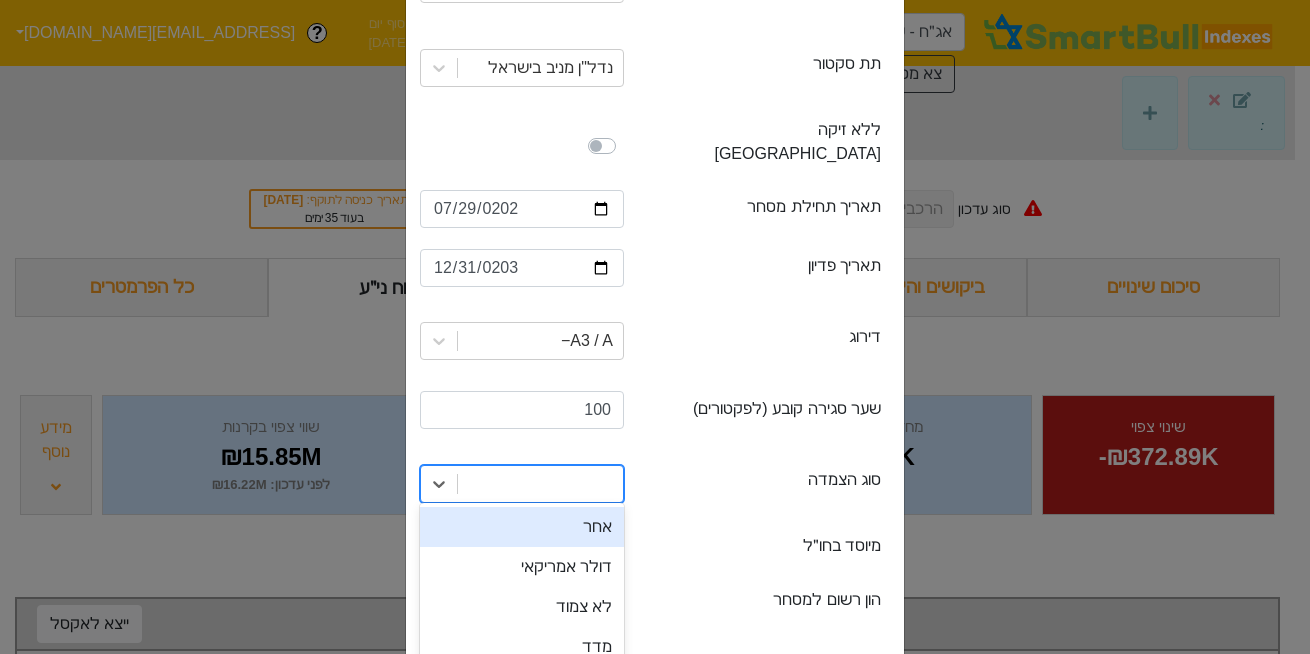 click on "option אחר focused, 1 of 4. 4 results available. Use Up and Down to choose options, press Enter to select the currently focused option, press Escape to exit the menu, press Tab to select the option and exit the menu. אחר דולר אמריקאי לא צמוד מדד" at bounding box center (522, 484) 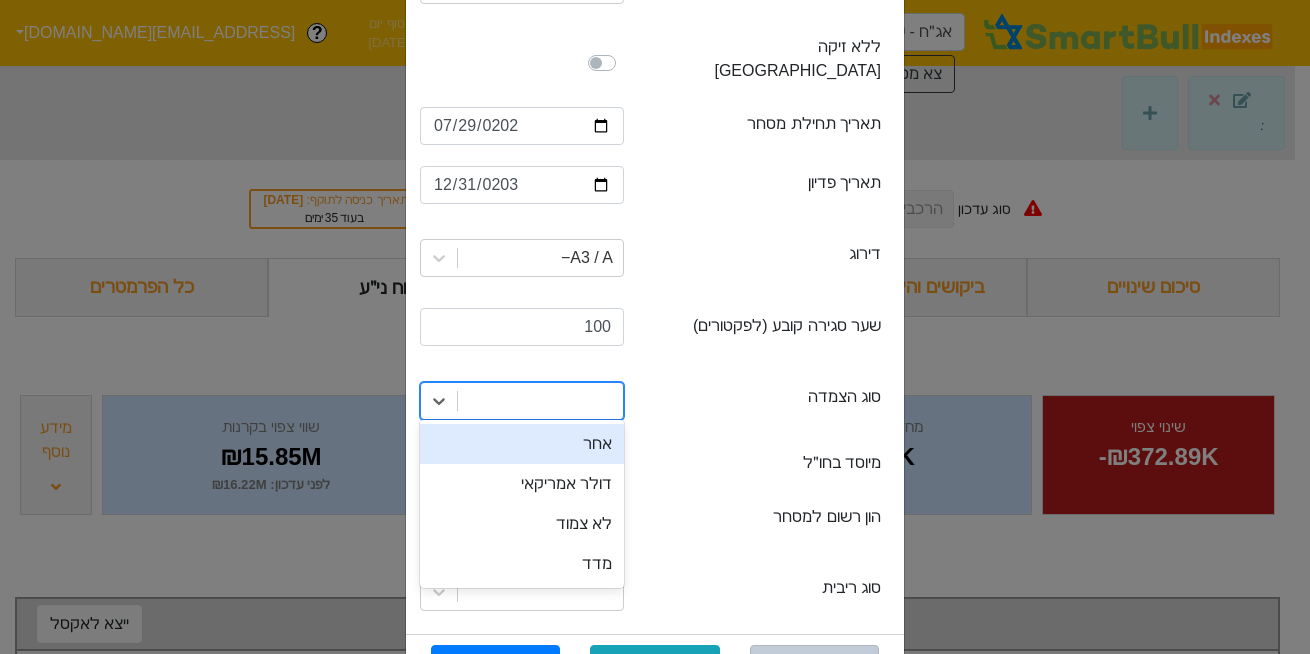 scroll, scrollTop: 441, scrollLeft: 0, axis: vertical 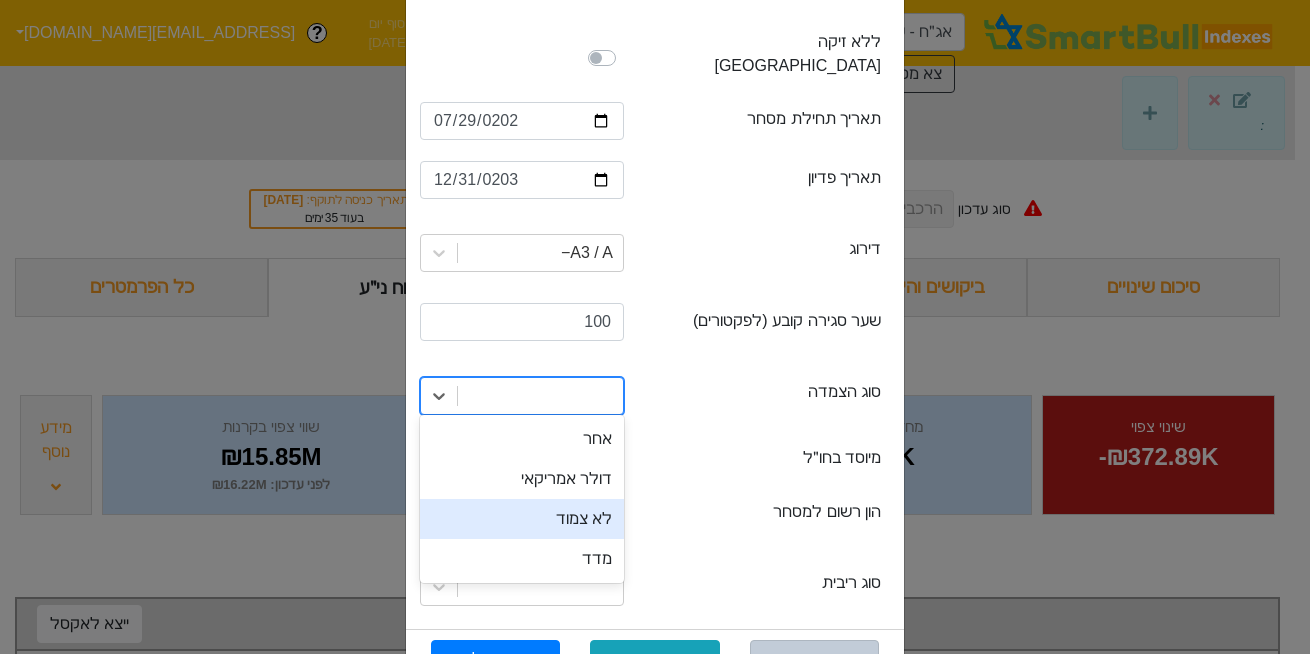 click on "לא צמוד" at bounding box center (522, 519) 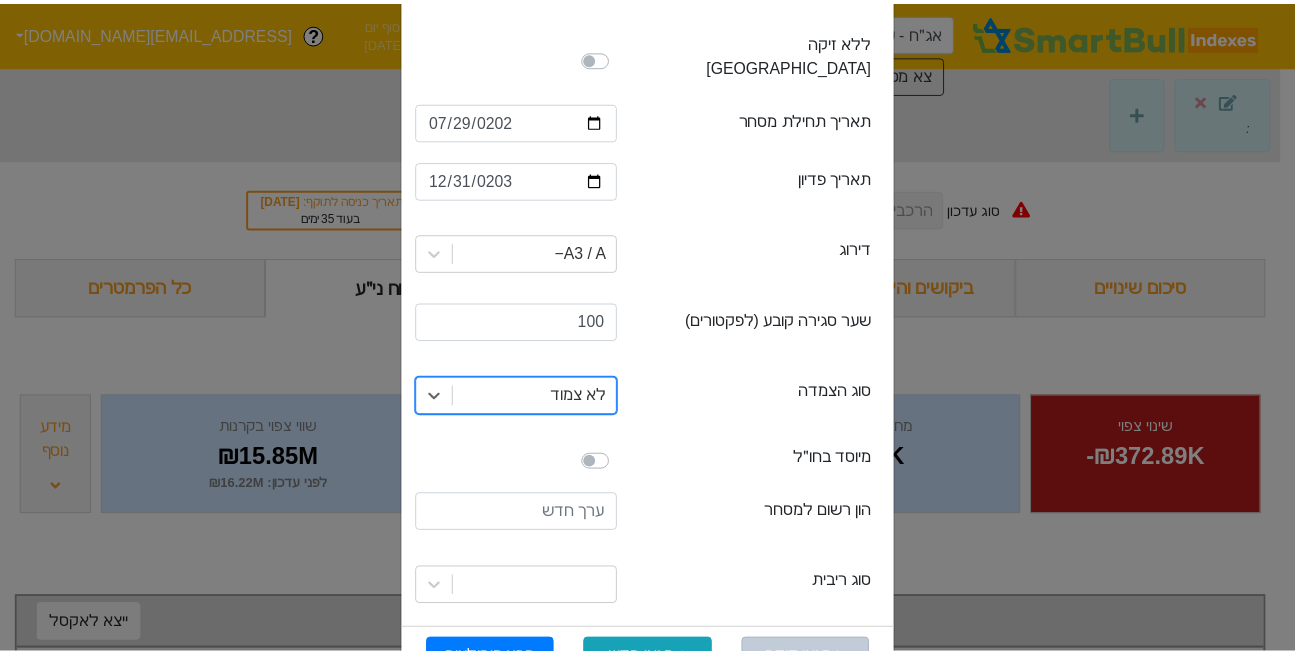 scroll, scrollTop: 479, scrollLeft: 0, axis: vertical 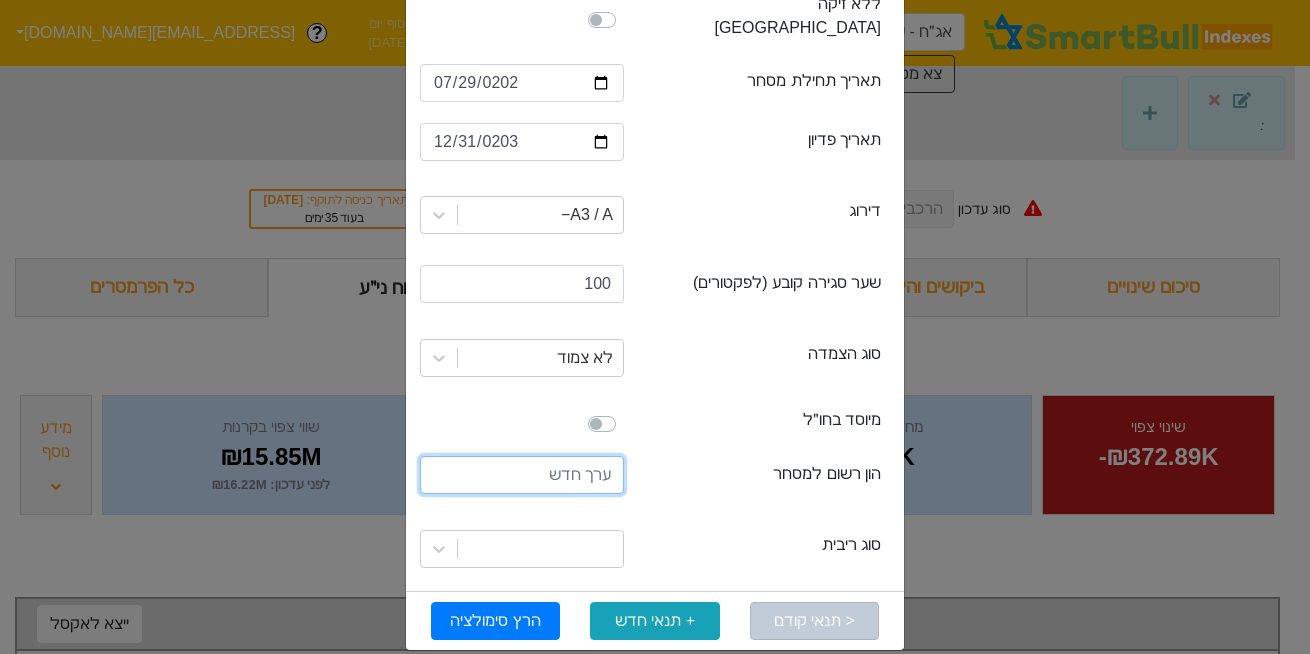 click at bounding box center (522, 475) 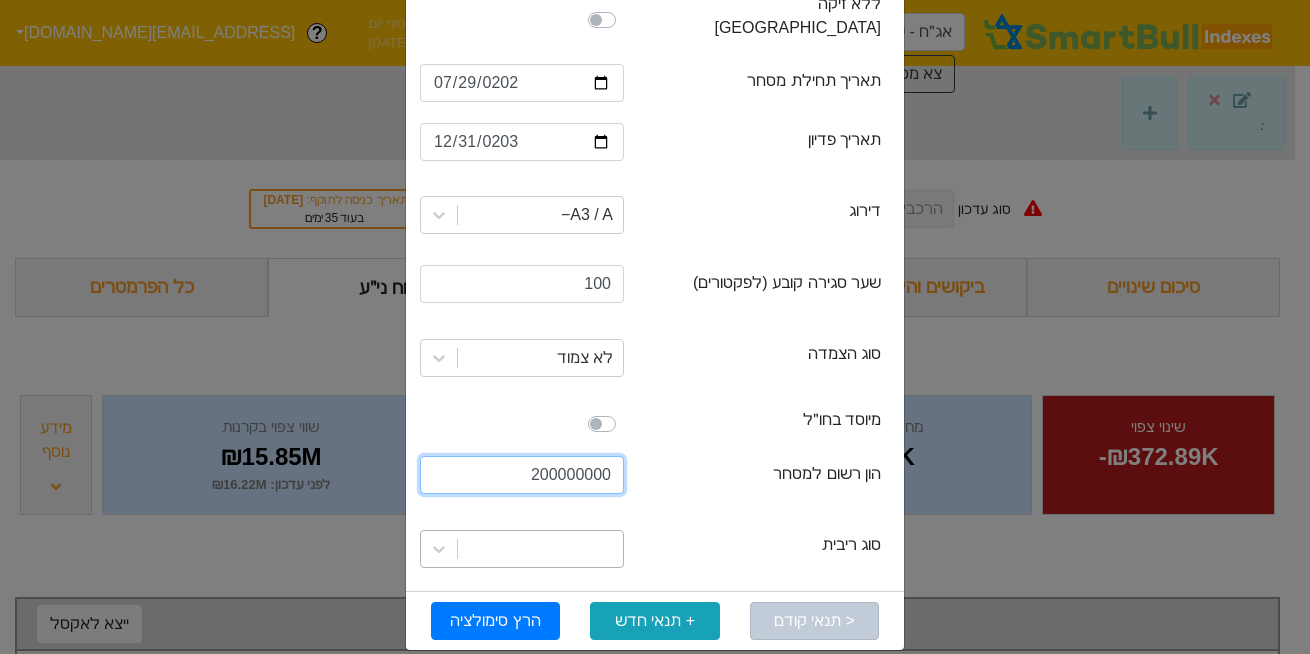 type on "200000000" 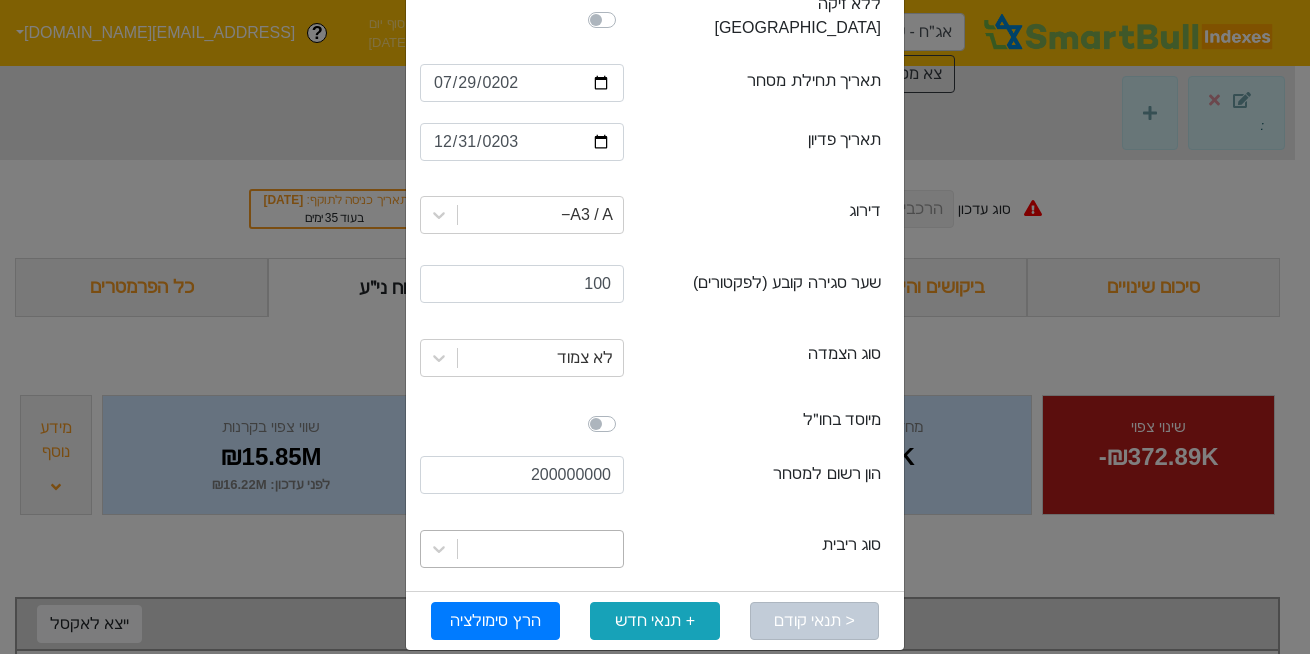 click at bounding box center [540, 549] 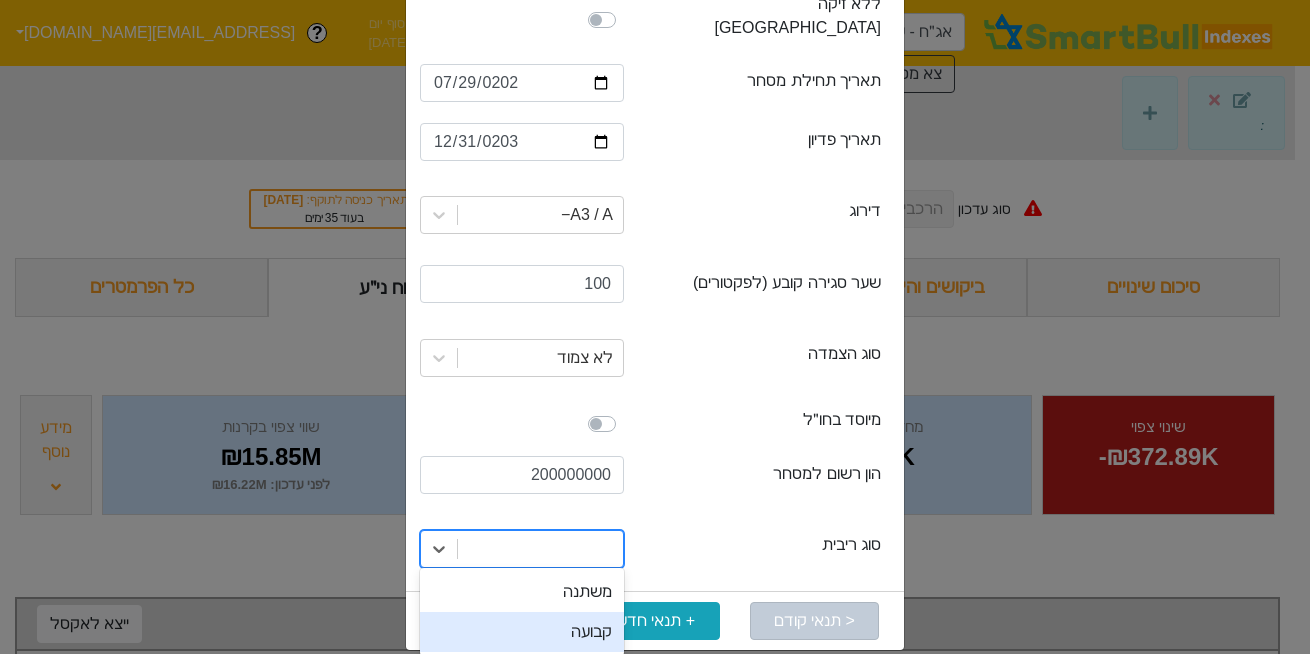 click on "קבועה" at bounding box center [522, 632] 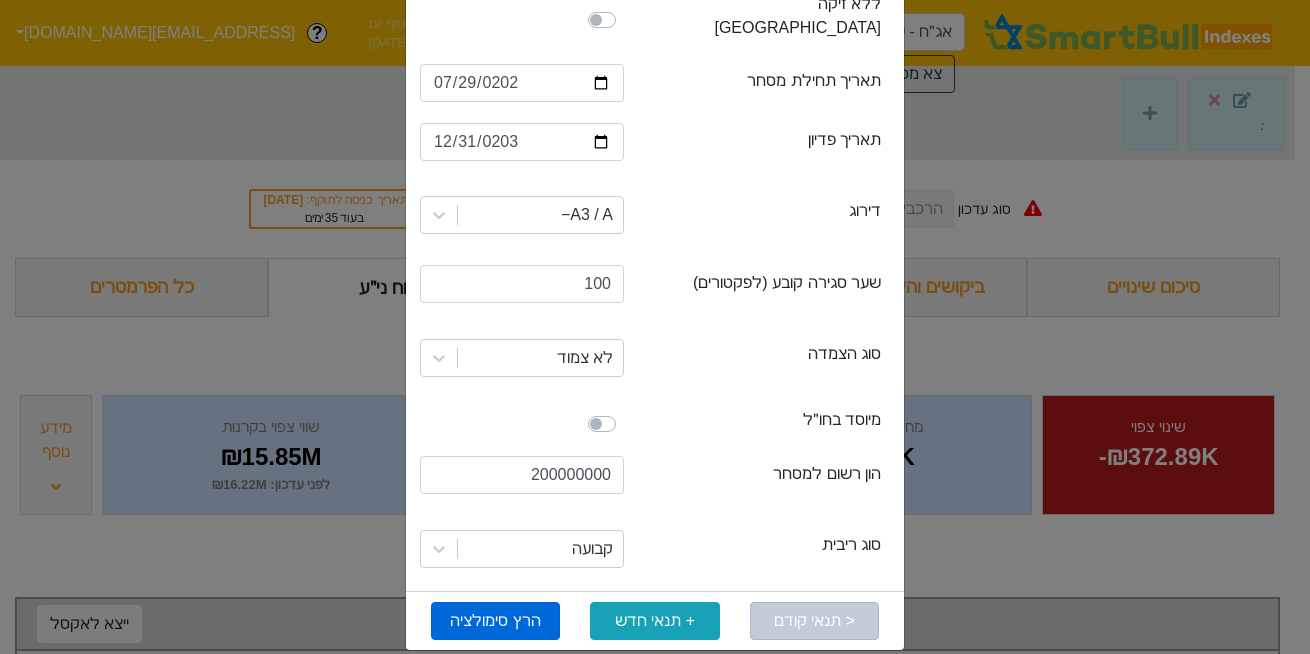 click on "הרץ סימולציה" at bounding box center [495, 621] 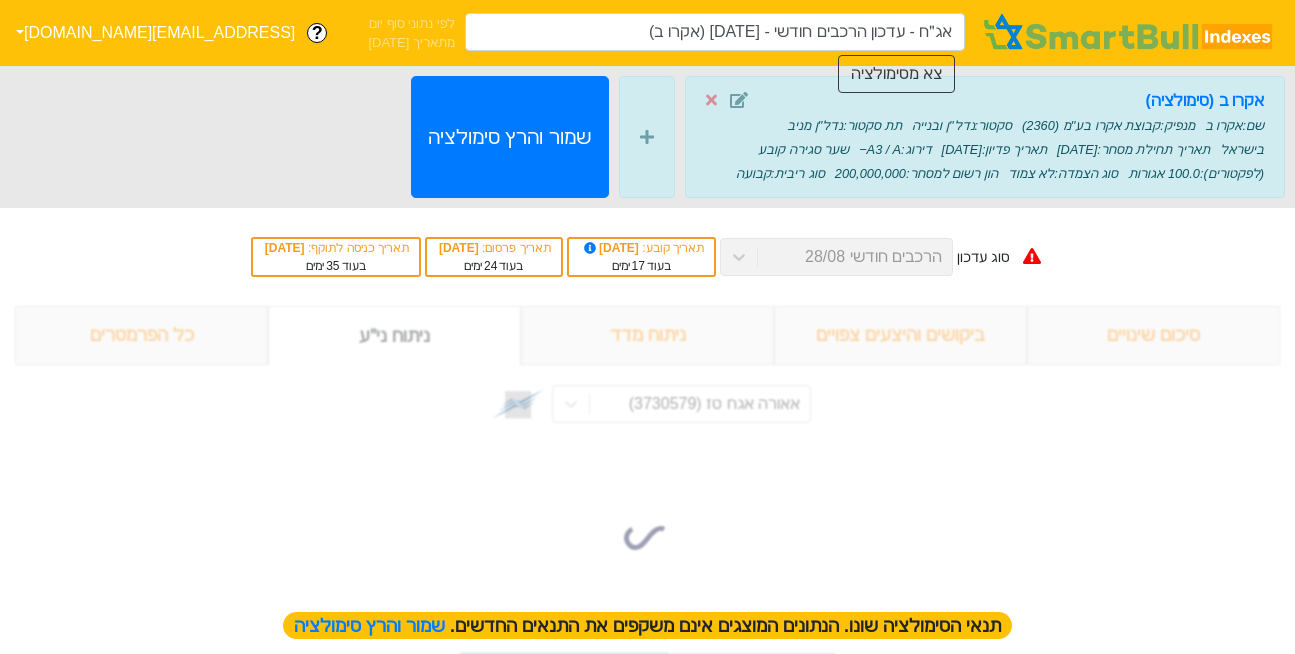 type on "אג״ח - עדכון הרכבים חודשי - 28/08/25 (אקרו ב)" 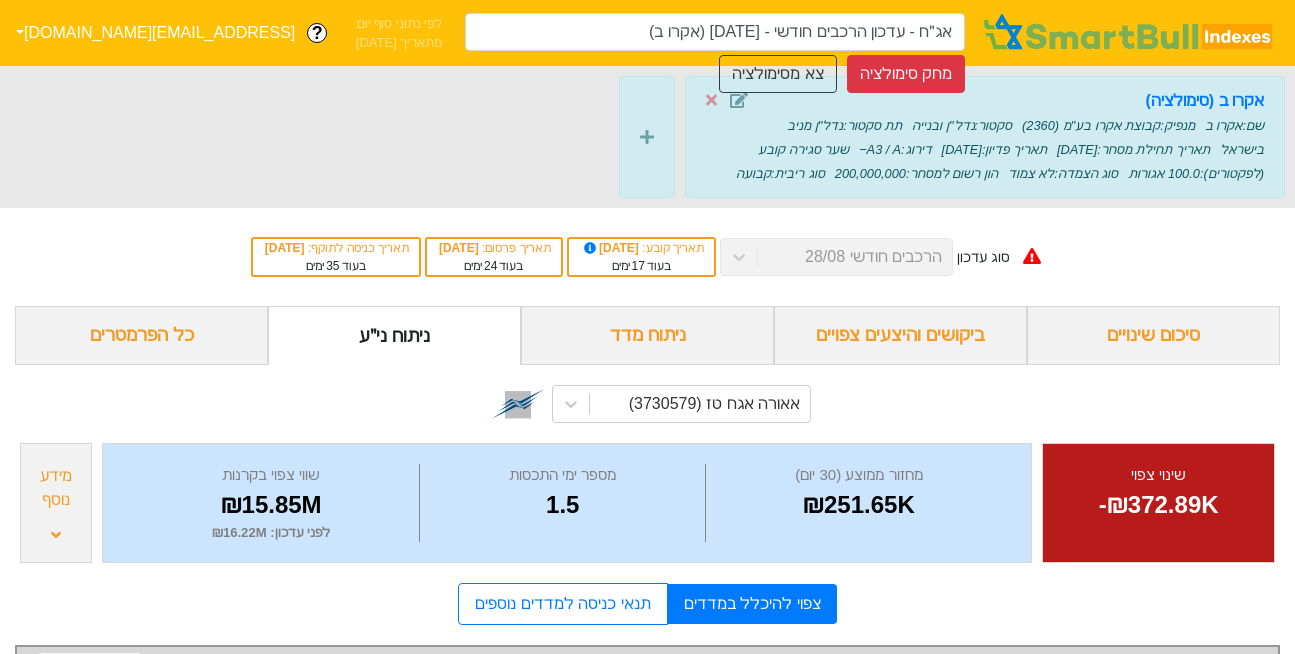 click on "סוג עדכון הרכבים חודשי 28/08 תאריך קובע :   10/08/2025 בעוד 17 ימים תאריך פרסום :   17/08/2025 בעוד 24 ימים תאריך כניסה לתוקף :   28/08/2025 בעוד 35 ימים" at bounding box center [647, 257] 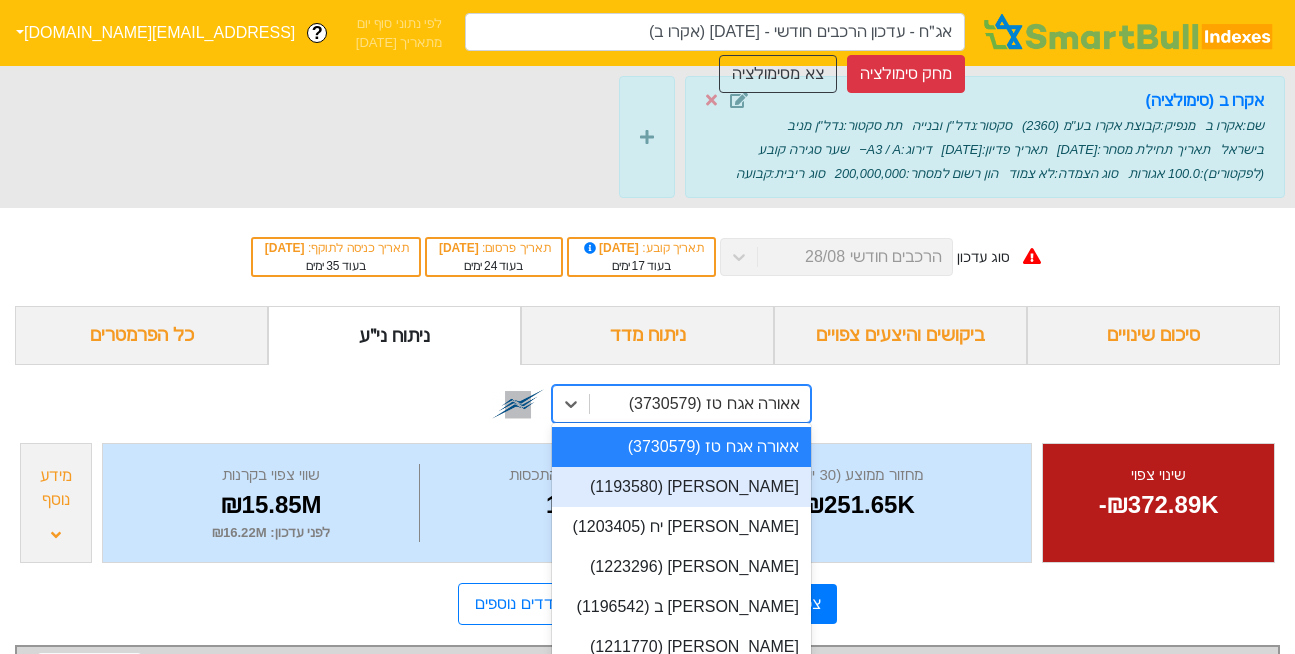 scroll, scrollTop: 76, scrollLeft: 0, axis: vertical 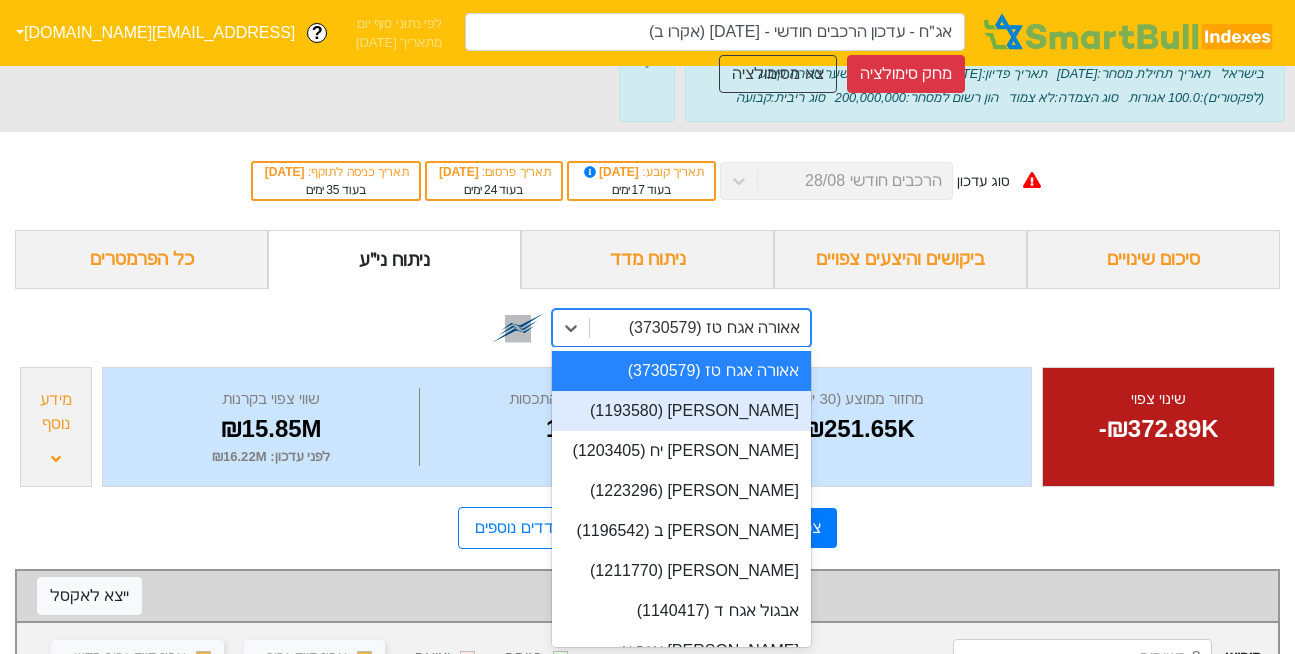 click on "option אאורה אגח יז (1193580) focused, 2 of 898. 898 results available. Use Up and Down to choose options, press Enter to select the currently focused option, press Escape to exit the menu, press Tab to select the option and exit the menu. אאורה    אגח טז (3730579) אאורה    אגח טז (3730579) אאורה אגח יז (1193580) אאורה אגח יח (1203405) אאורה אגח יט (1223296) אב-גד     אגח ב (1196542) אב-גד     אגח ג (1211770) אבגול     אגח ד (1140417) אבו פמילי אגח א (1209790) אביב בניה אגח 7 (1190453) אביעד פקדוןאגחא (1209279) אביעד פקדוןאגחב (1214592) אביעד פקדוןאגחג (1221399) אג'לן     אגח א (1223239) אגד    אגח 1-רמ (1198787) אדגר      אגח י (1820208) אדגר     אגח יא (1820281) אדגר     אגח יב (1820331) אדגר     אגח יג (1207158) אדמה אגח ב (1110915) או פי סי  אגח ב (1166057) אקרו ב (1000000)" at bounding box center (681, 328) 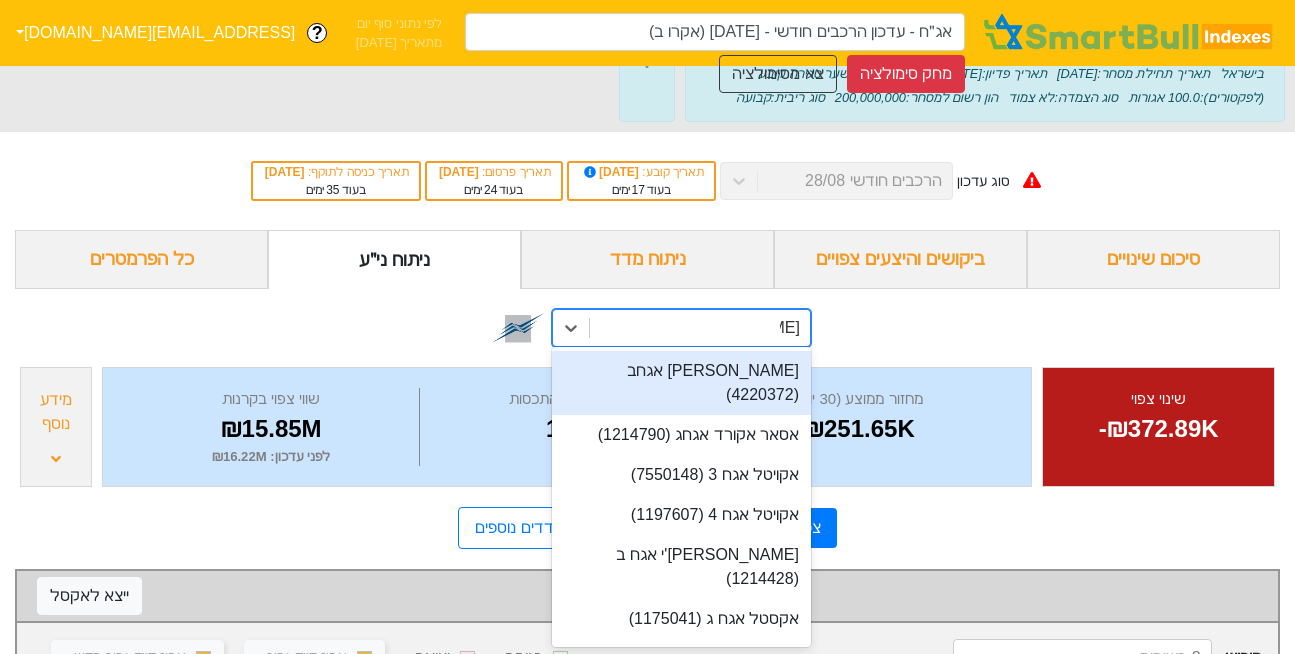 type on "אקרו" 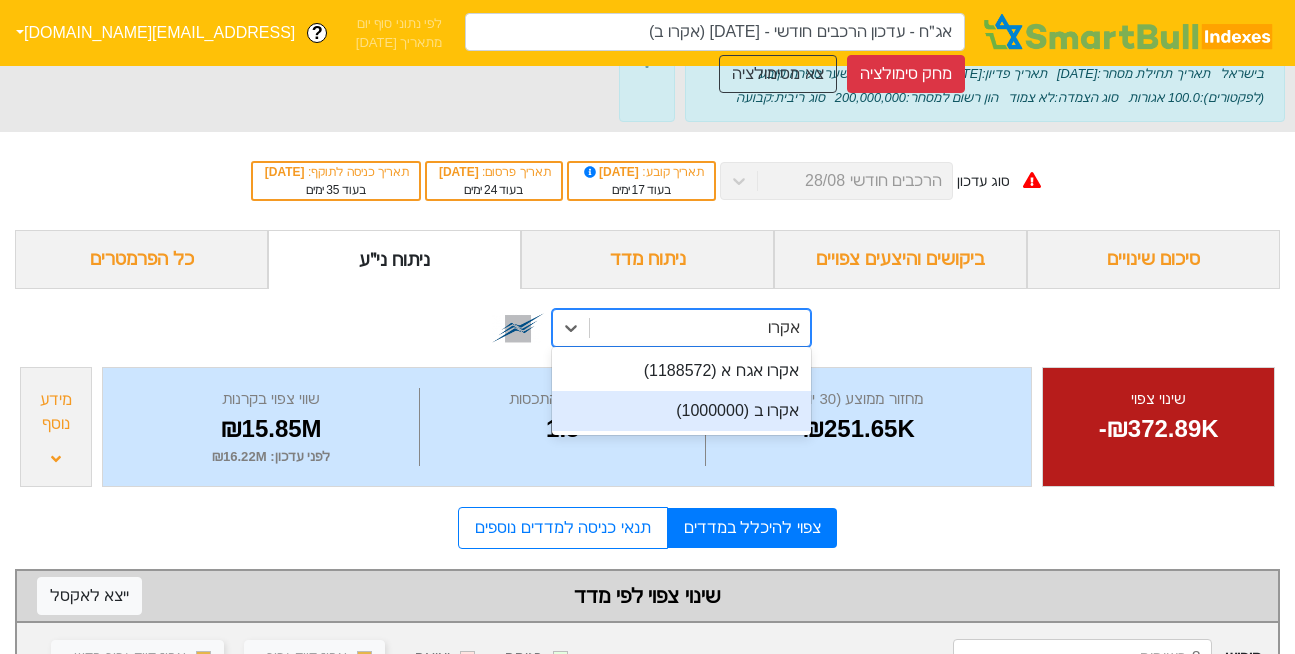 click on "אקרו ב (1000000)" at bounding box center (681, 411) 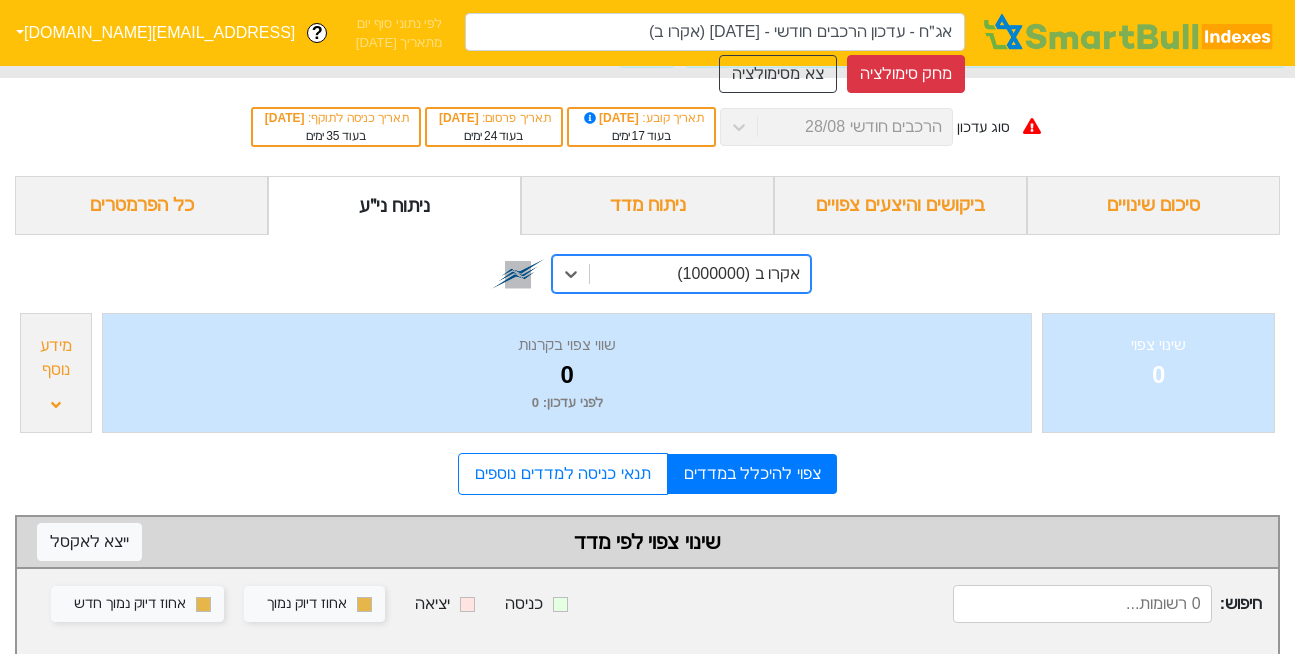 scroll, scrollTop: 130, scrollLeft: 0, axis: vertical 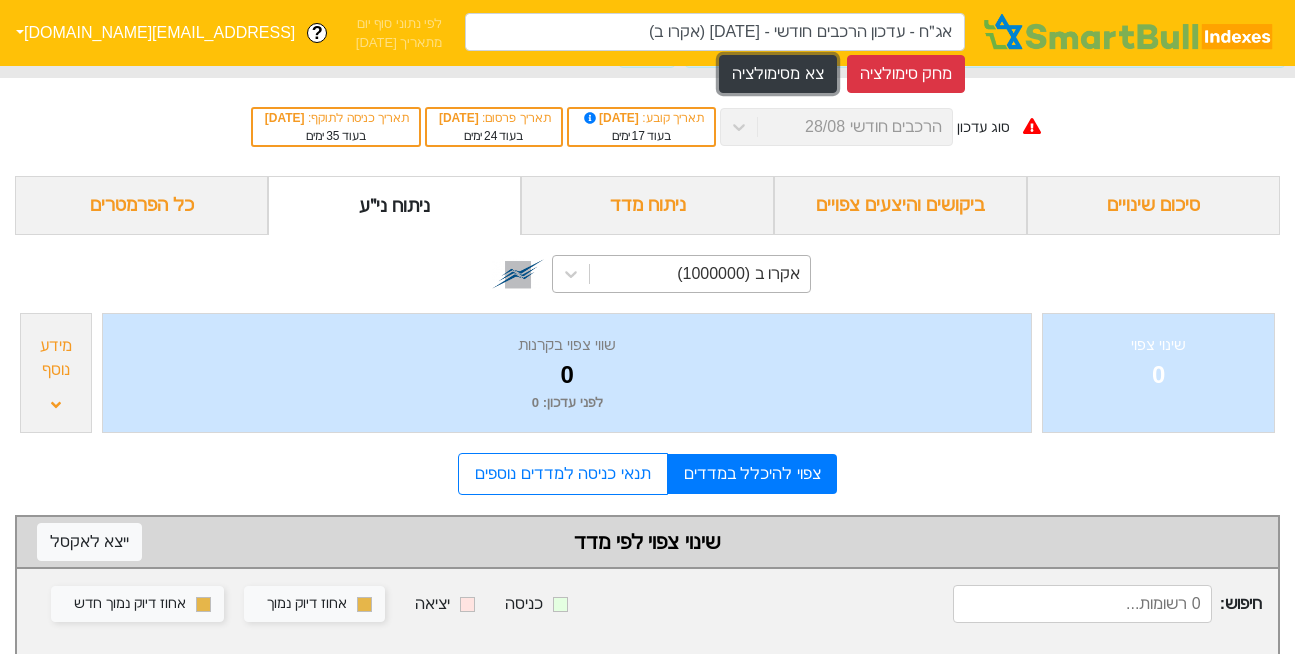 click on "צא מסימולציה" at bounding box center [777, 74] 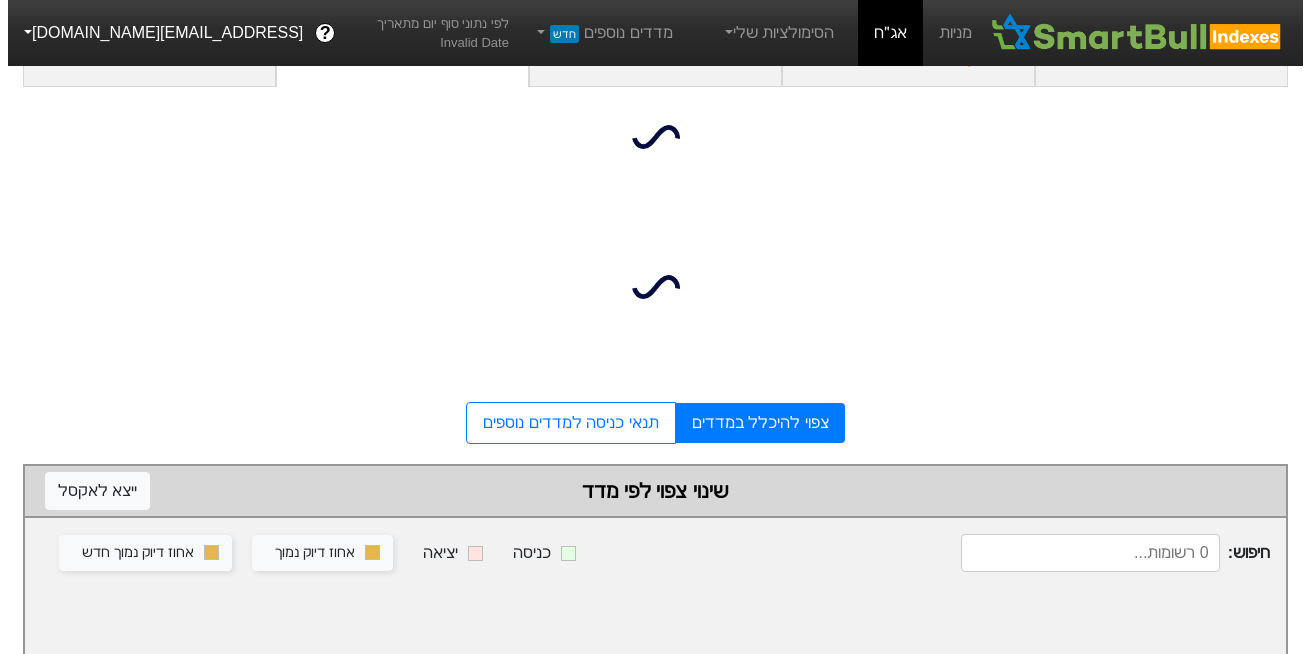 scroll, scrollTop: 0, scrollLeft: 0, axis: both 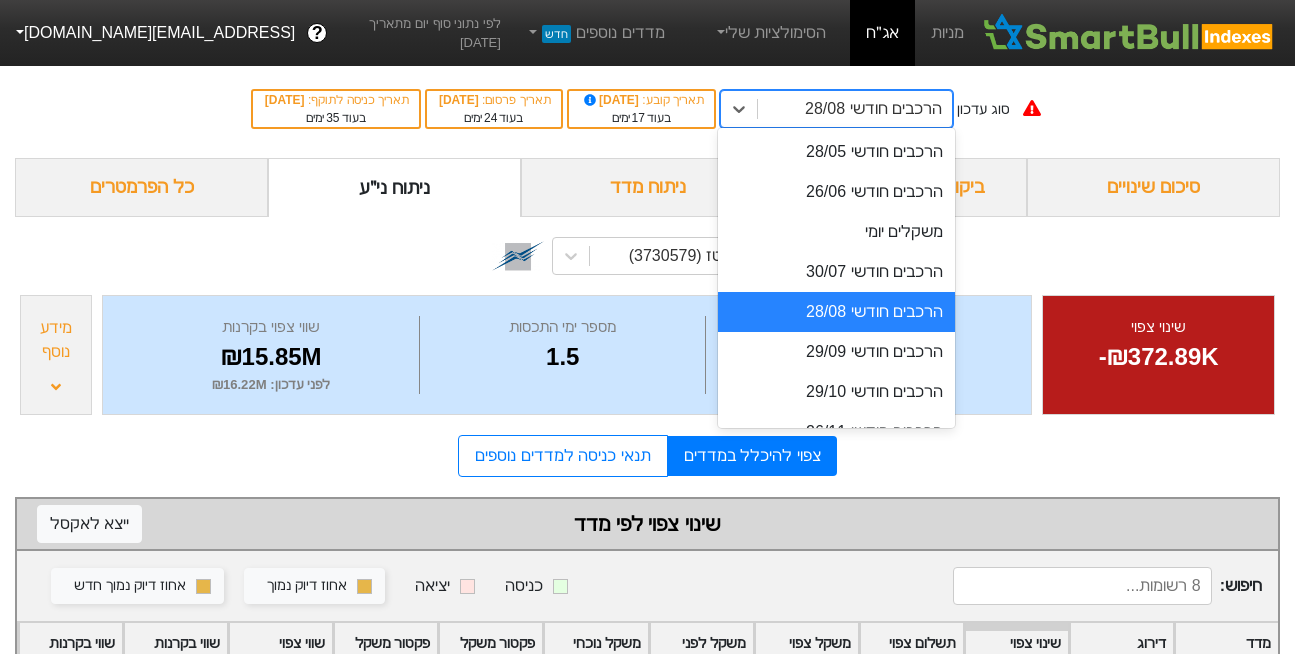click on "הרכבים חודשי 28/08" at bounding box center (873, 109) 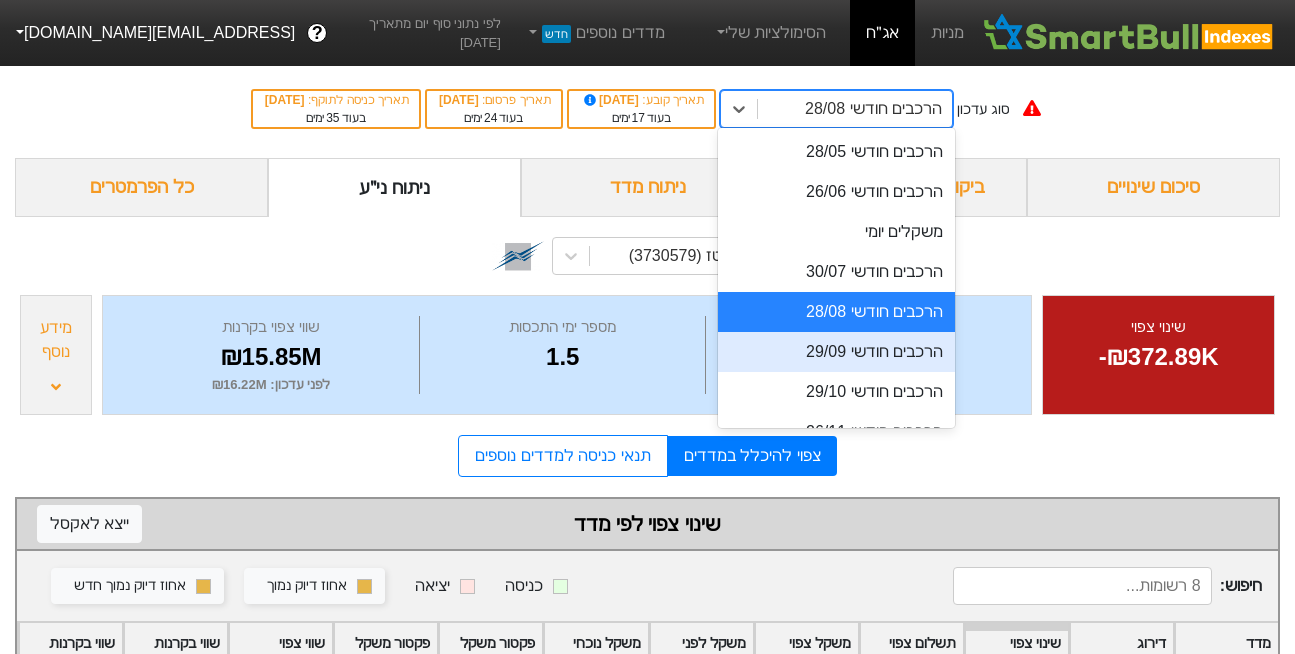 click on "הרכבים חודשי 29/09" at bounding box center [836, 352] 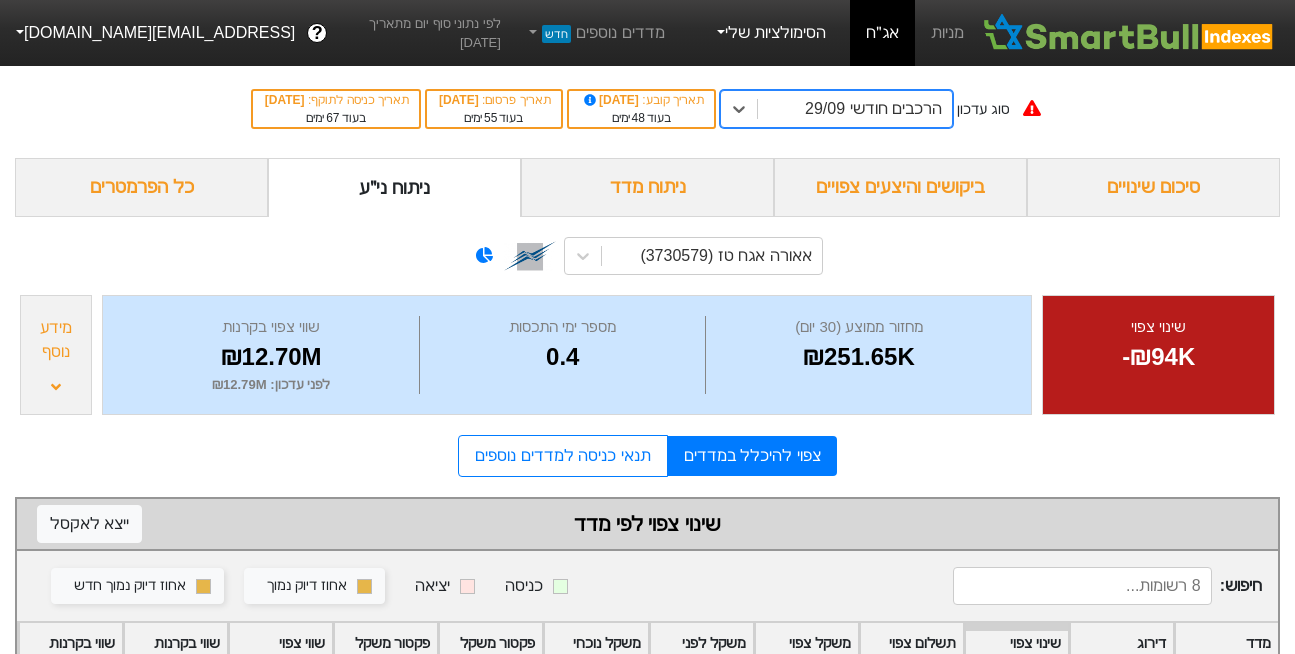 click on "הסימולציות שלי" at bounding box center (770, 33) 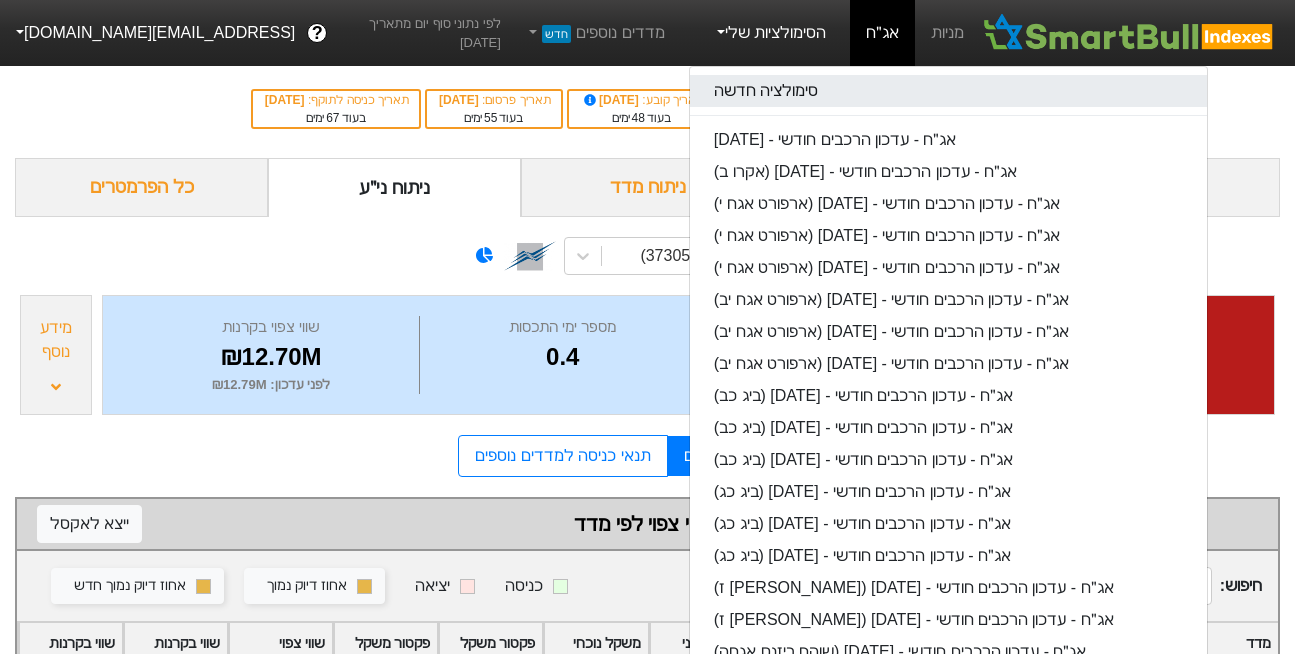 click on "סימולציה חדשה" at bounding box center [948, 91] 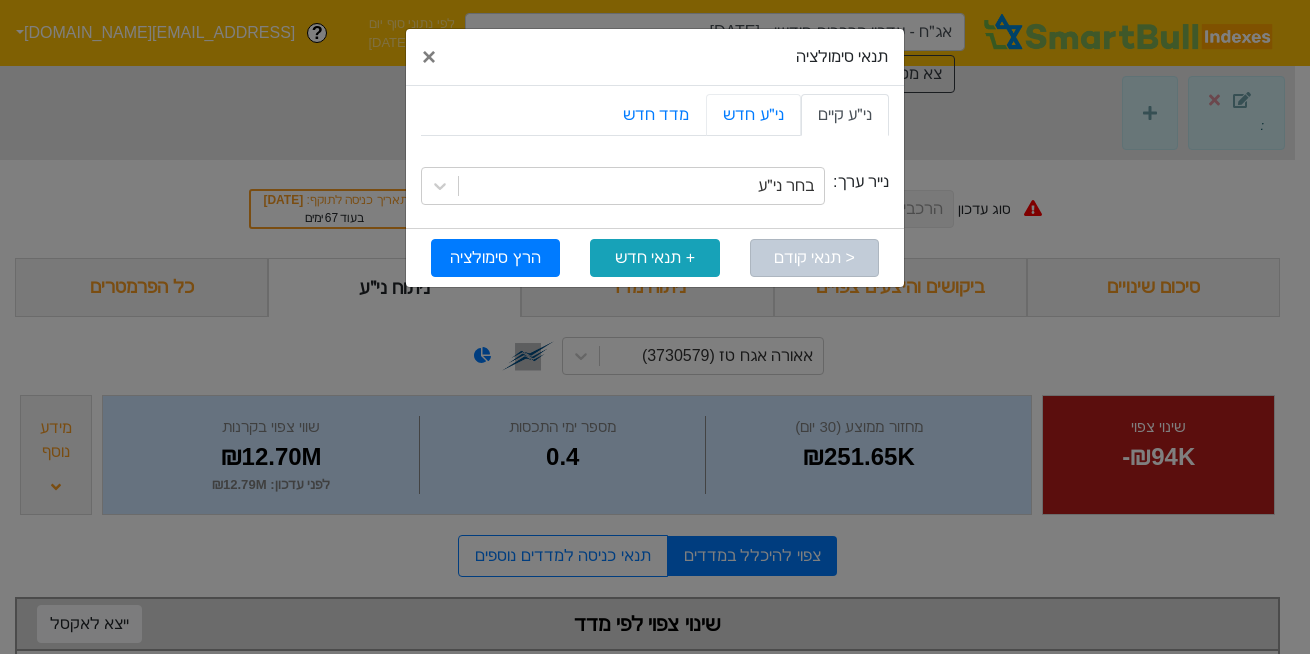 drag, startPoint x: 782, startPoint y: 96, endPoint x: 852, endPoint y: 141, distance: 83.21658 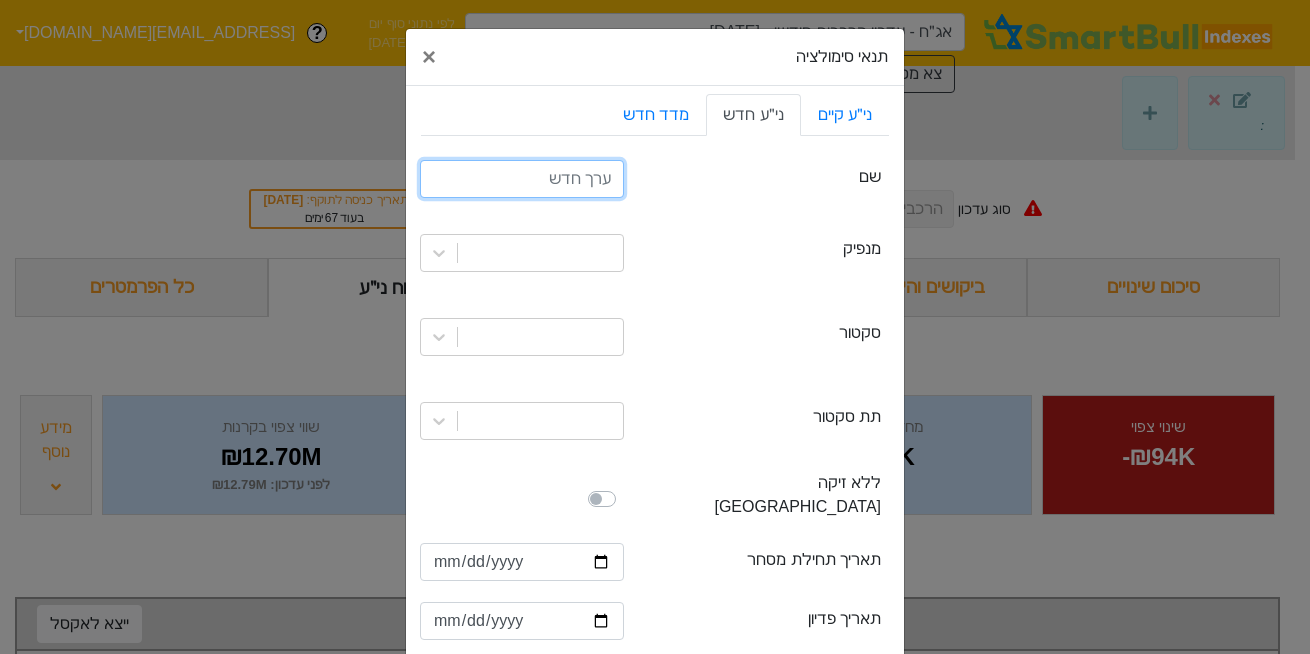 click at bounding box center (522, 179) 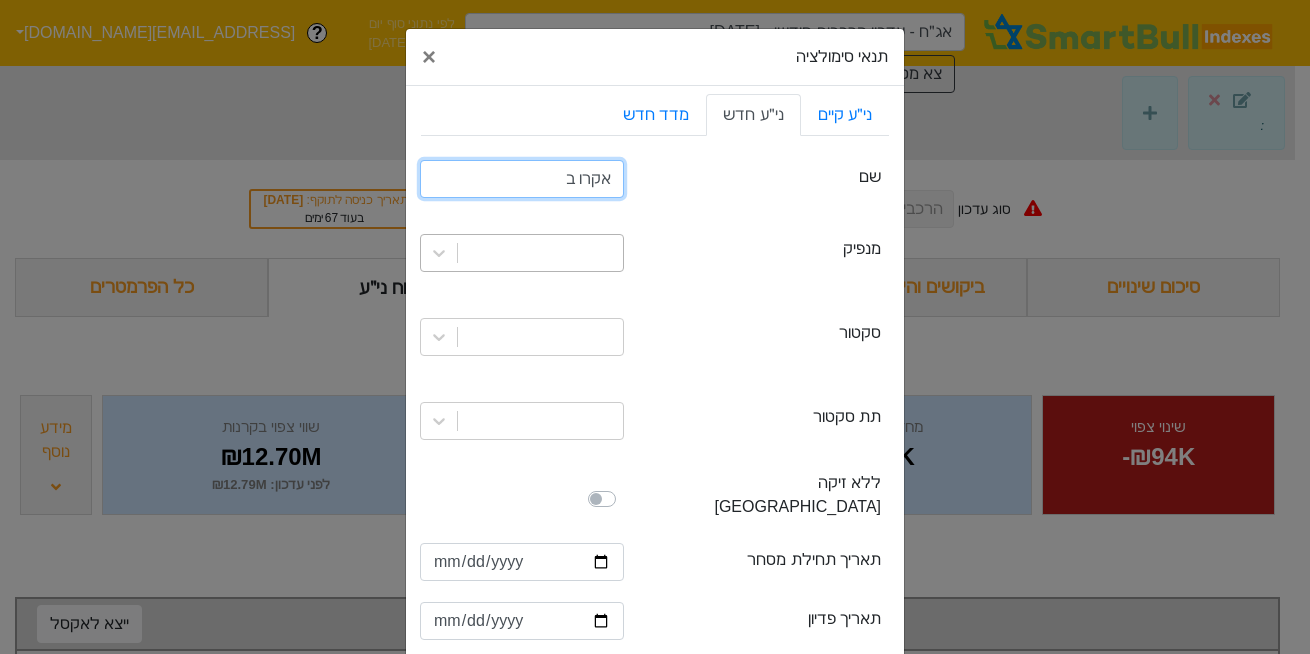 type on "אקרו ב" 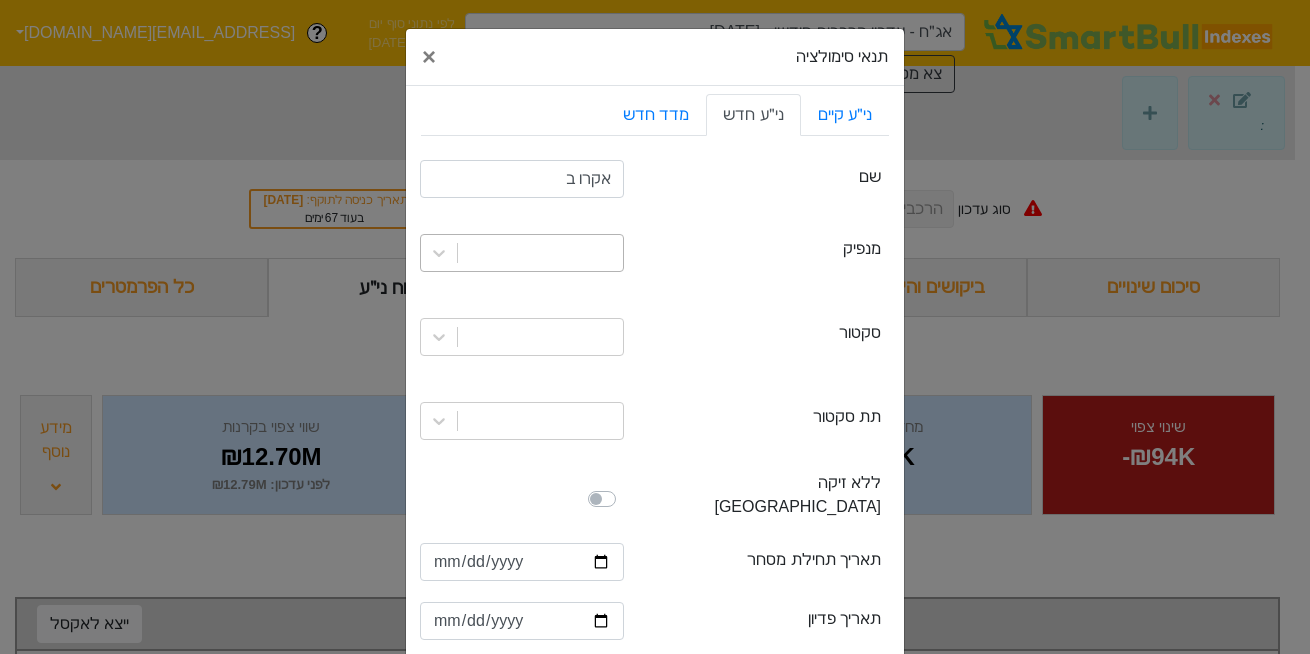 click at bounding box center [540, 253] 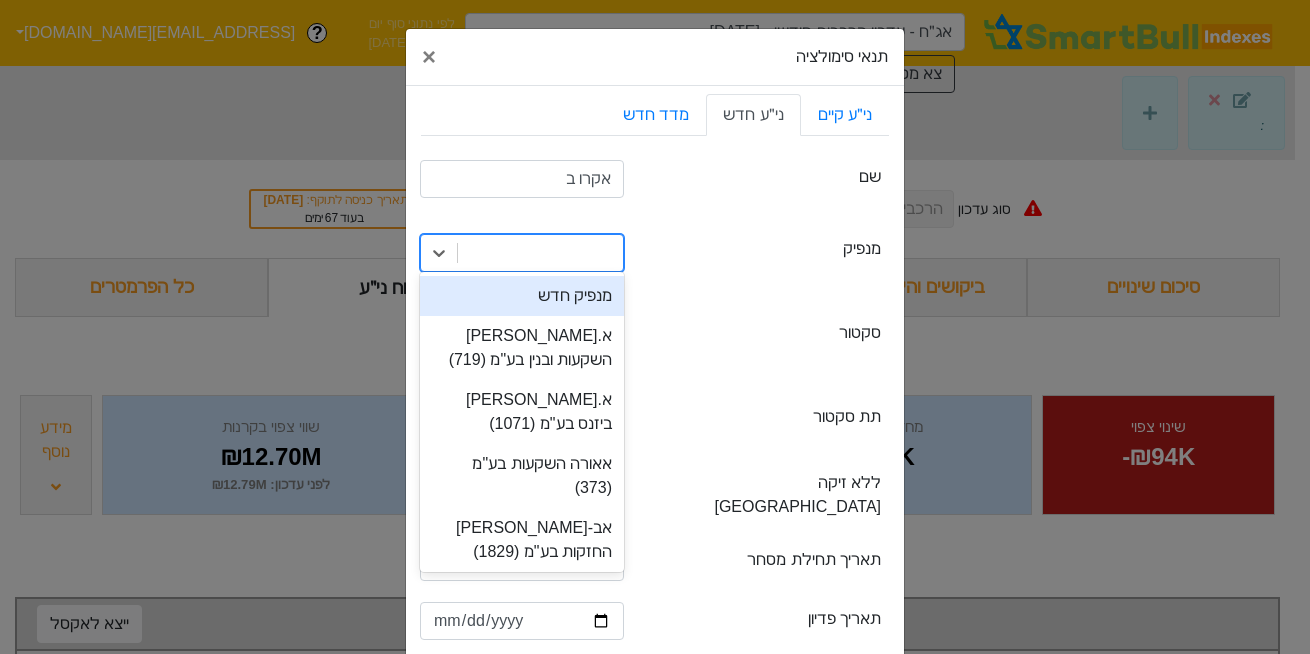 click on "option מנפיק חדש focused, 1 of 284. 284 results available. Use Up and Down to choose options, press Enter to select the currently focused option, press Escape to exit the menu, press Tab to select the option and exit the menu. מנפיק חדש א.לוי השקעות ובנין בע"מ (719) א.נ שוהם ביזנס בע"מ (1071) אאורה השקעות בע"מ (373) אב-גד החזקות בע"מ (1829) אבגול תעשיות 1953 בע"מ (1390) אבו פמילי ריט בע"מ (2442) אביעד פיקדונות בע"מ (2446) אג'לן קומרשייל ריט הולדינגס אינק (2482) אדגר השקעות ופיתוח בע"מ (182) אדמה פתרונות לחקלאות בע"מ (1063) או.פי.סי אנרגיה בע"מ (1682) אוטומקס מוטורס בע"מ (2280) אופל בלאנס השקעות בע"מ (1287) אוריין ש.מ. בע"מ (1425) אורמת טכנולוגיות, אינק (2250) אורשי ג.ש. בע"מ (1696) אחים דוניץ בע"מ (400)" at bounding box center (522, 253) 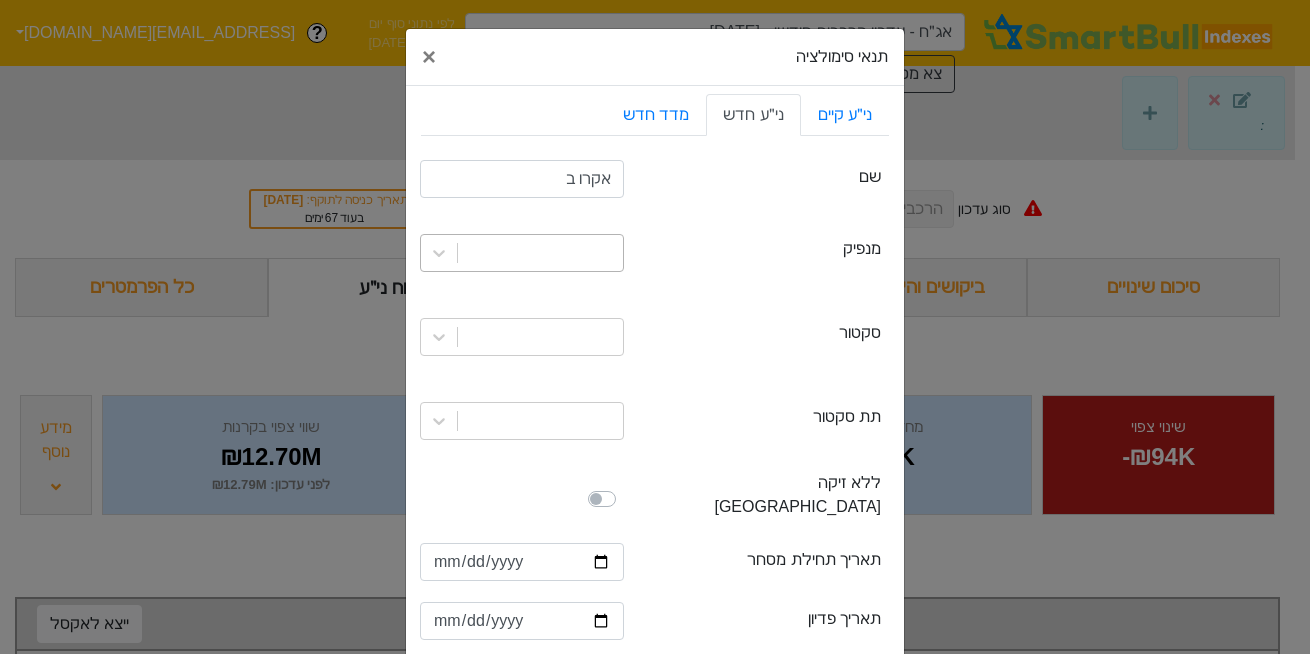 click at bounding box center (540, 253) 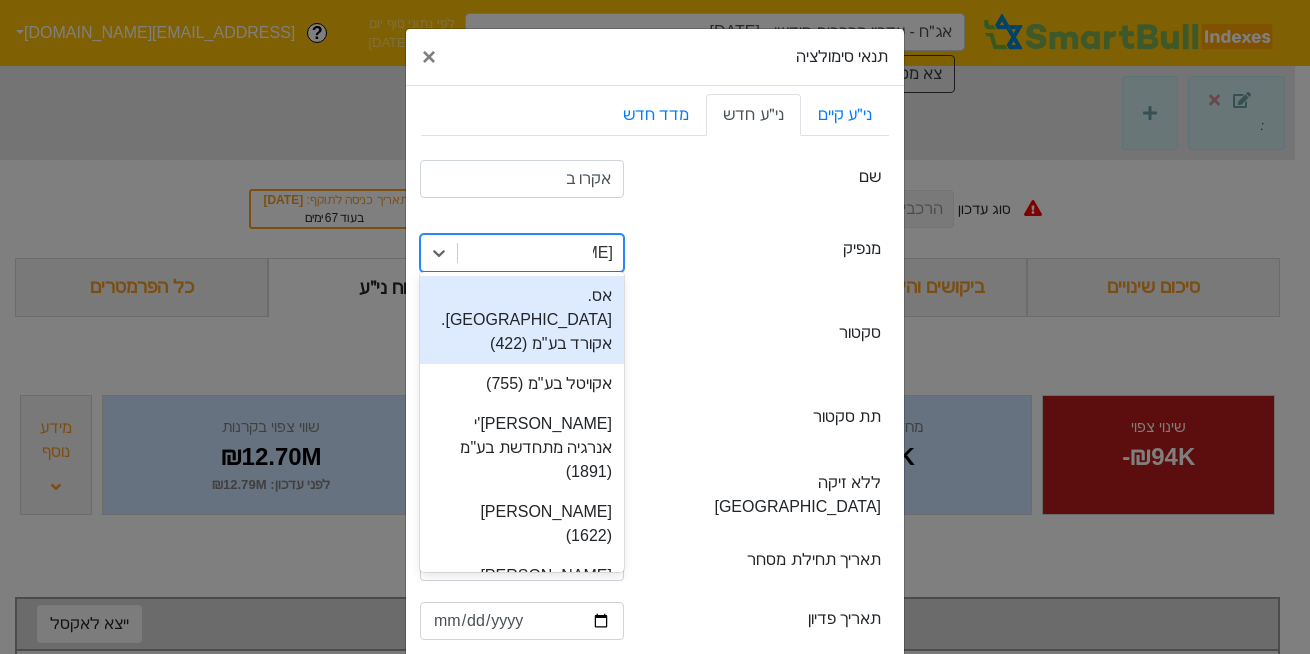 type on "אקרו" 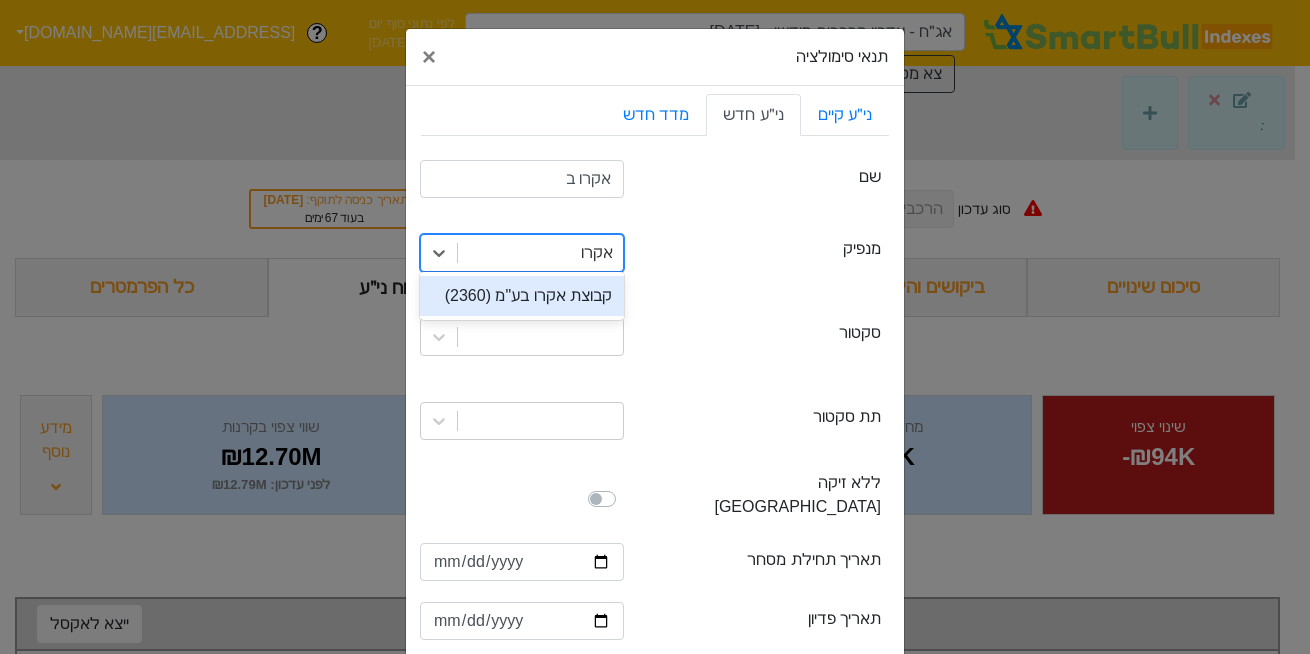 click on "קבוצת אקרו בע"מ (2360)" at bounding box center [522, 296] 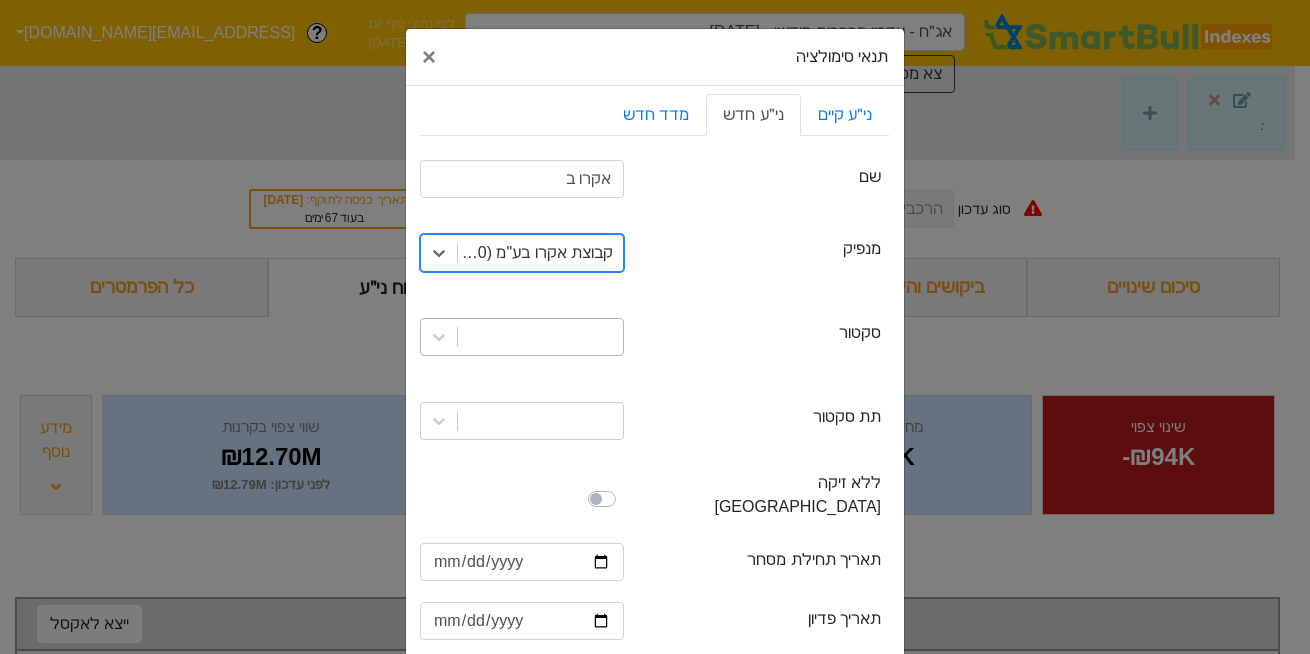 click at bounding box center (540, 337) 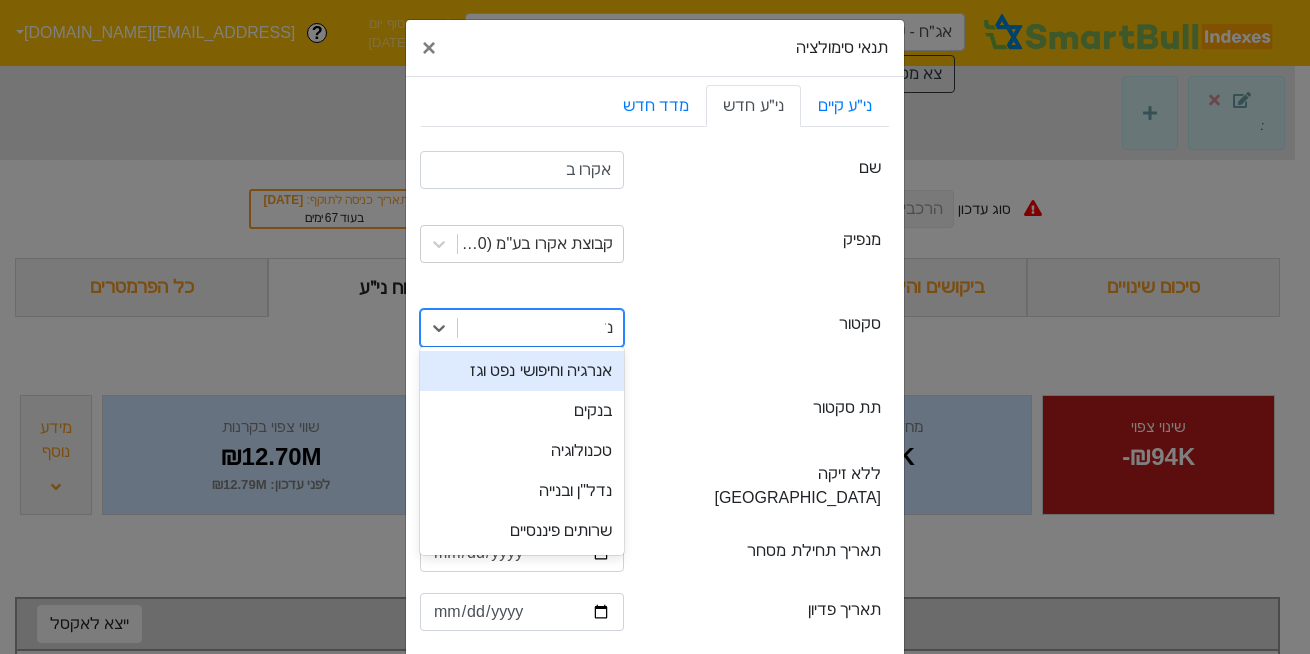 type on "נדל" 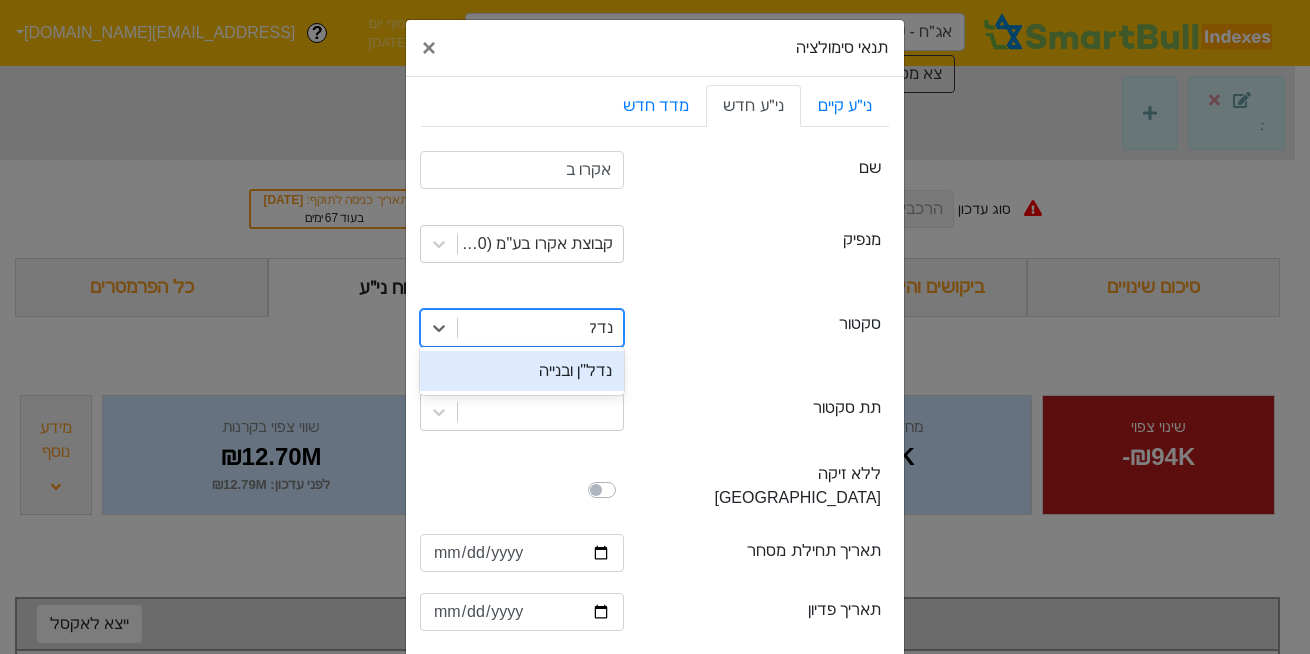 click on "נדל"ן ובנייה" at bounding box center (522, 371) 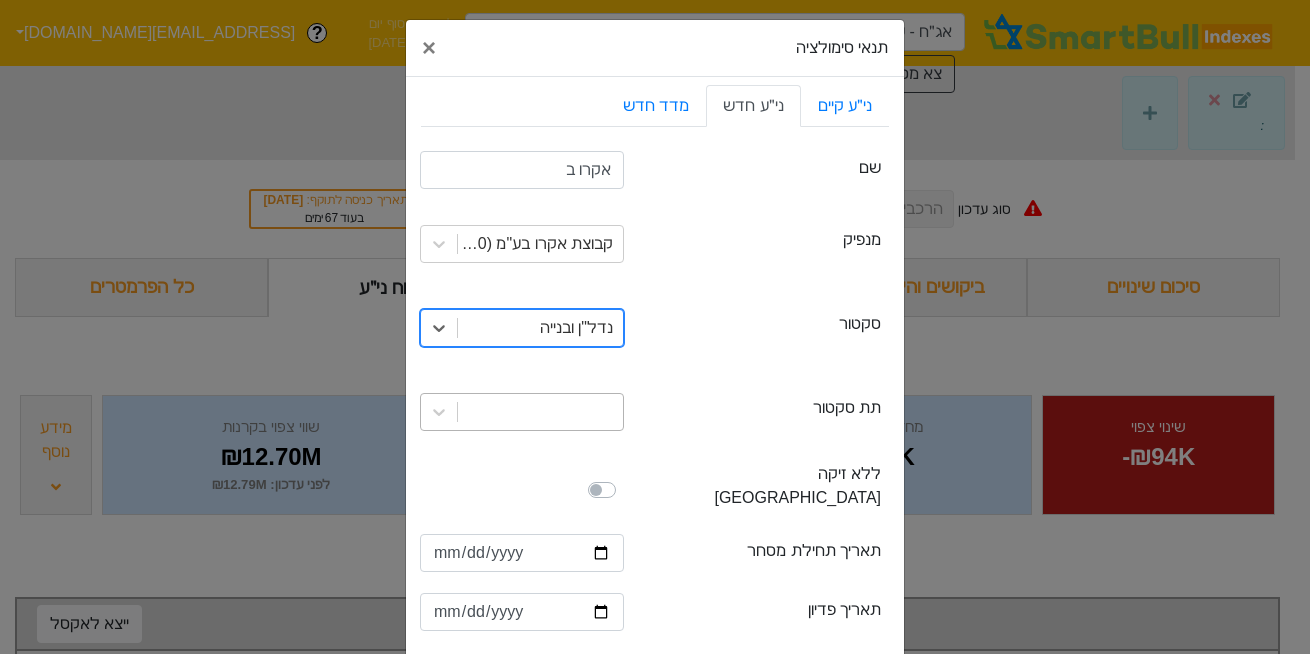 click at bounding box center [540, 412] 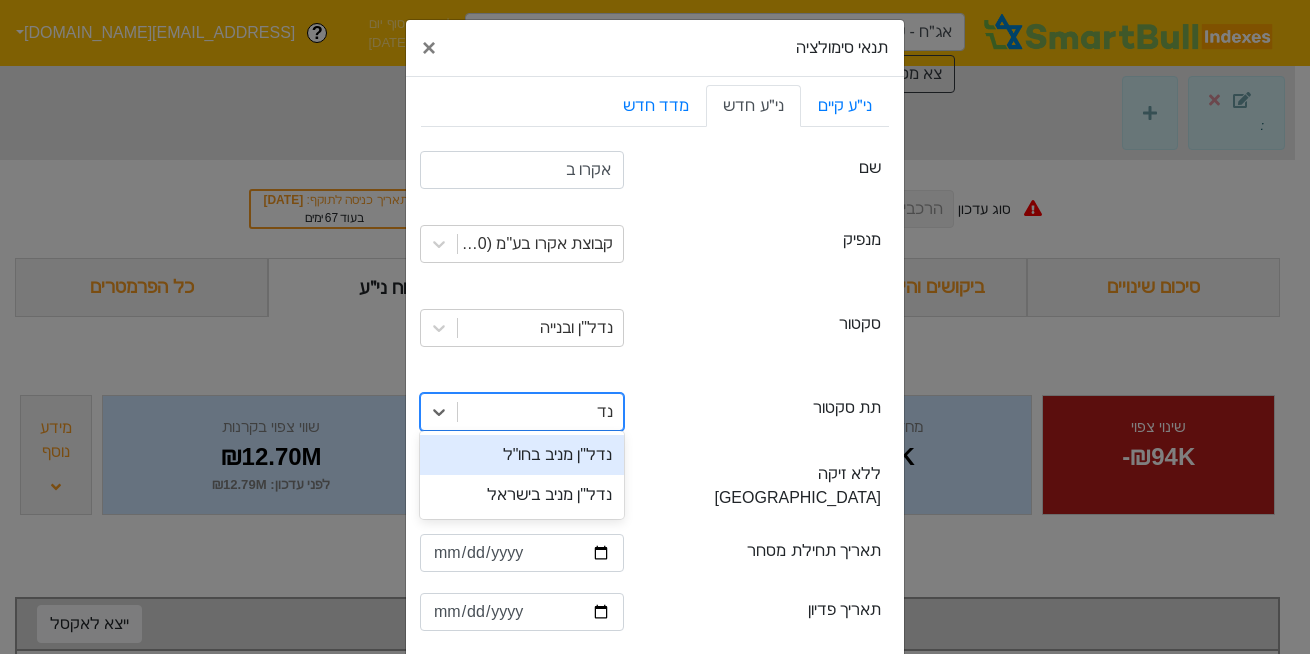 type on "נדל" 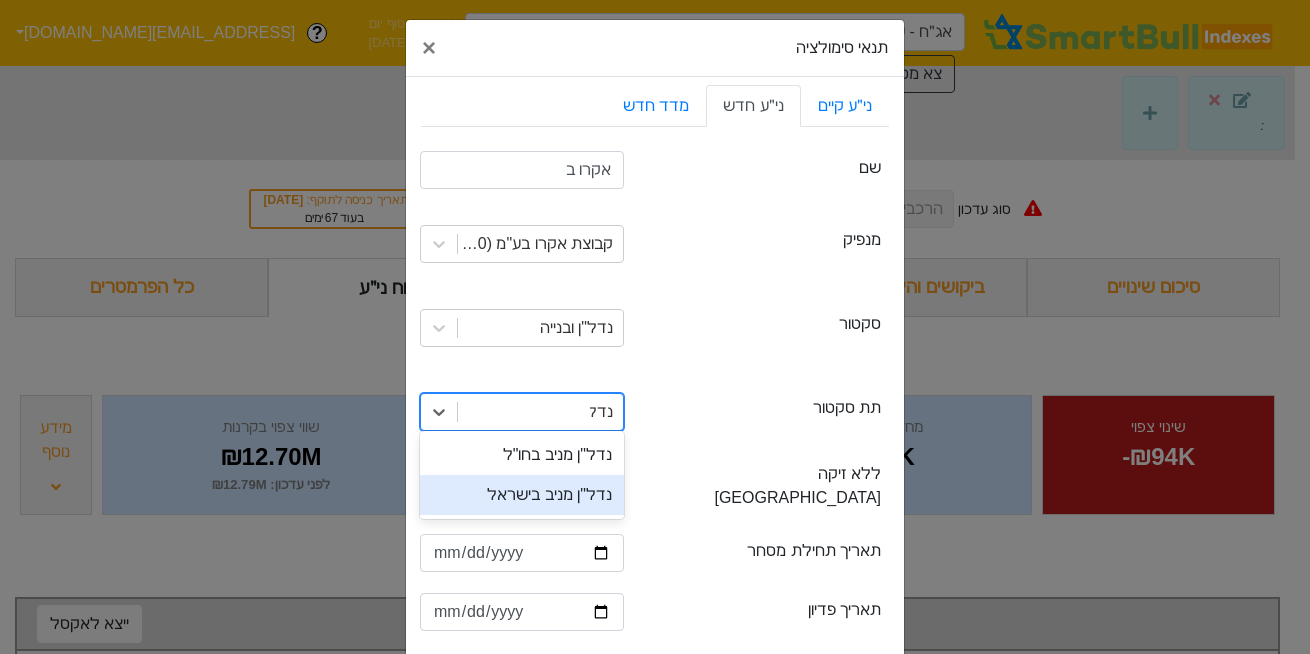 click on "נדל"ן מניב בישראל" at bounding box center [522, 495] 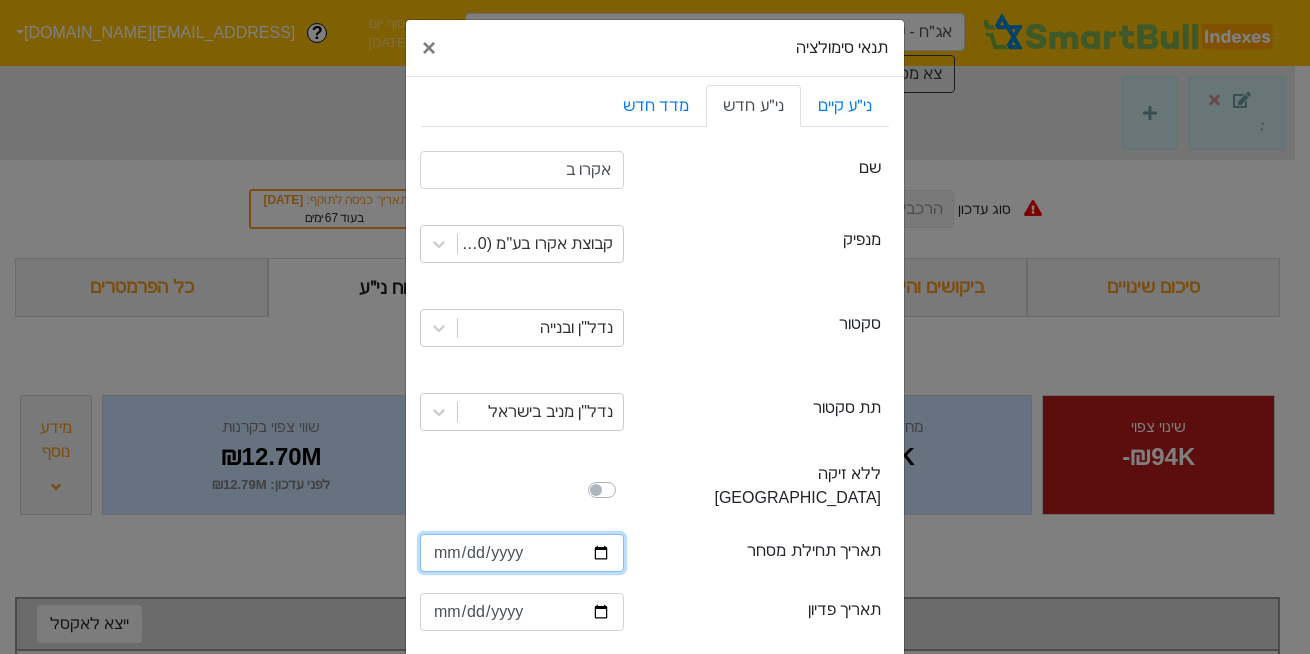 click at bounding box center [522, 553] 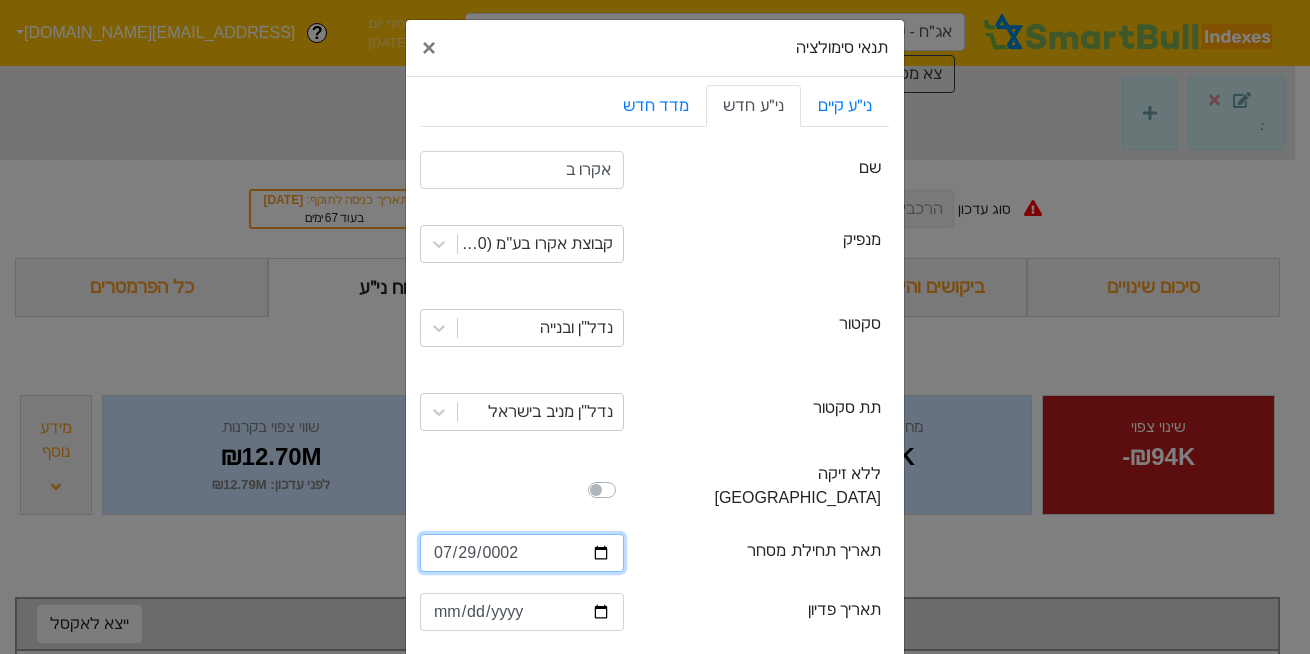 type on "0029-07-29" 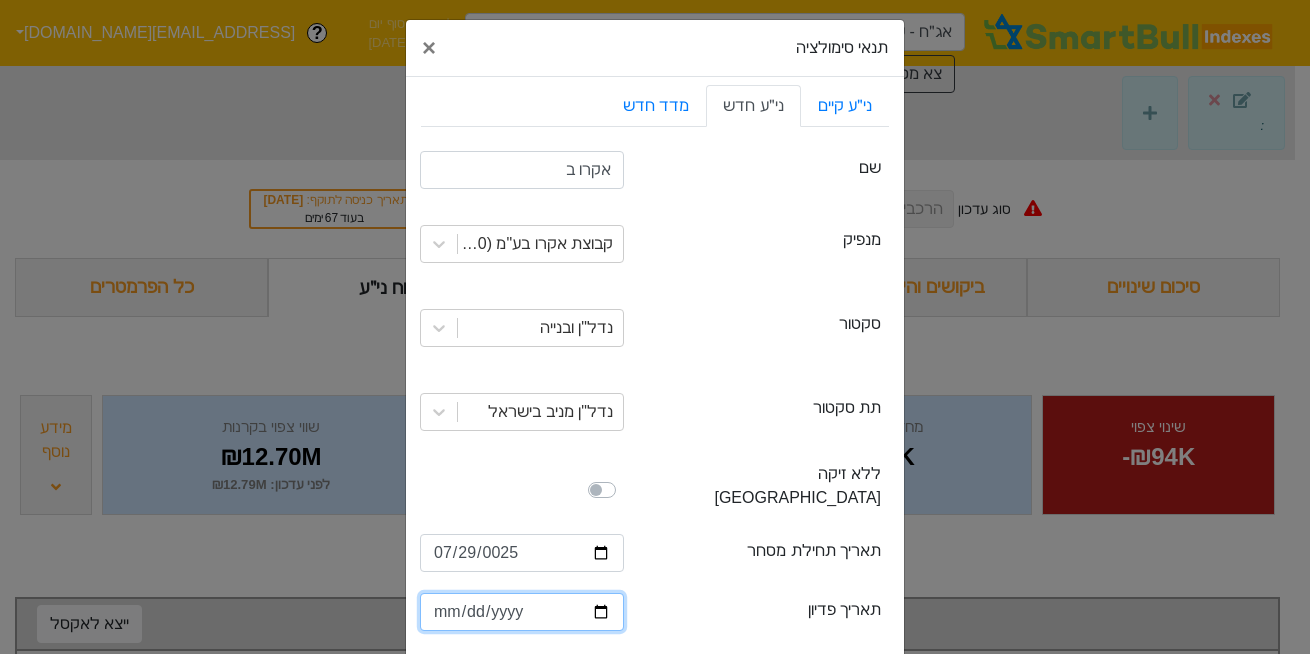 click at bounding box center (522, 612) 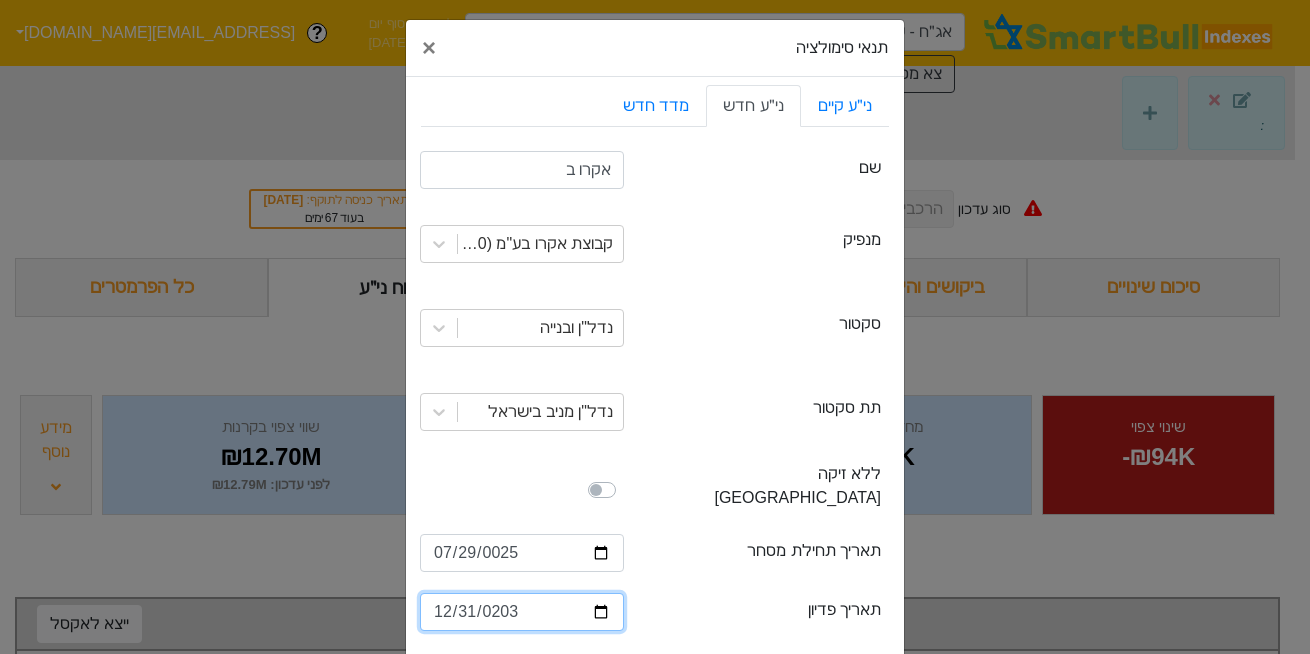 type on "2032-12-31" 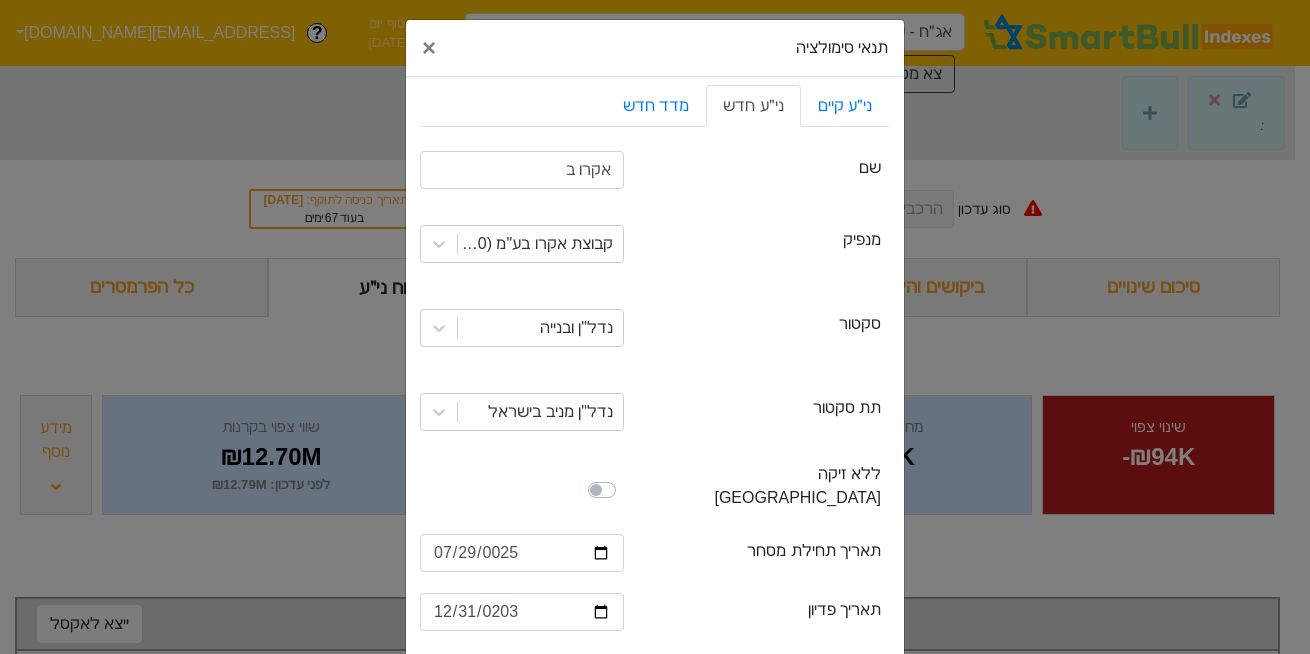 scroll, scrollTop: 27, scrollLeft: 0, axis: vertical 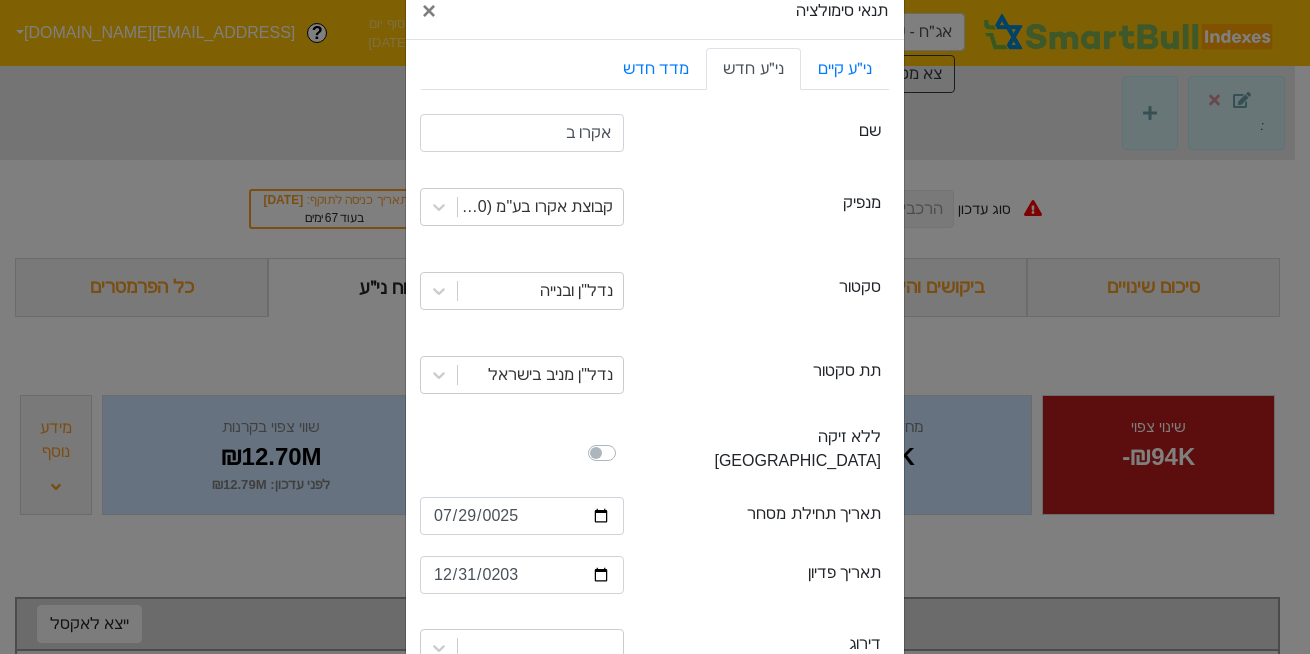 drag, startPoint x: 441, startPoint y: 594, endPoint x: 778, endPoint y: 426, distance: 376.5541 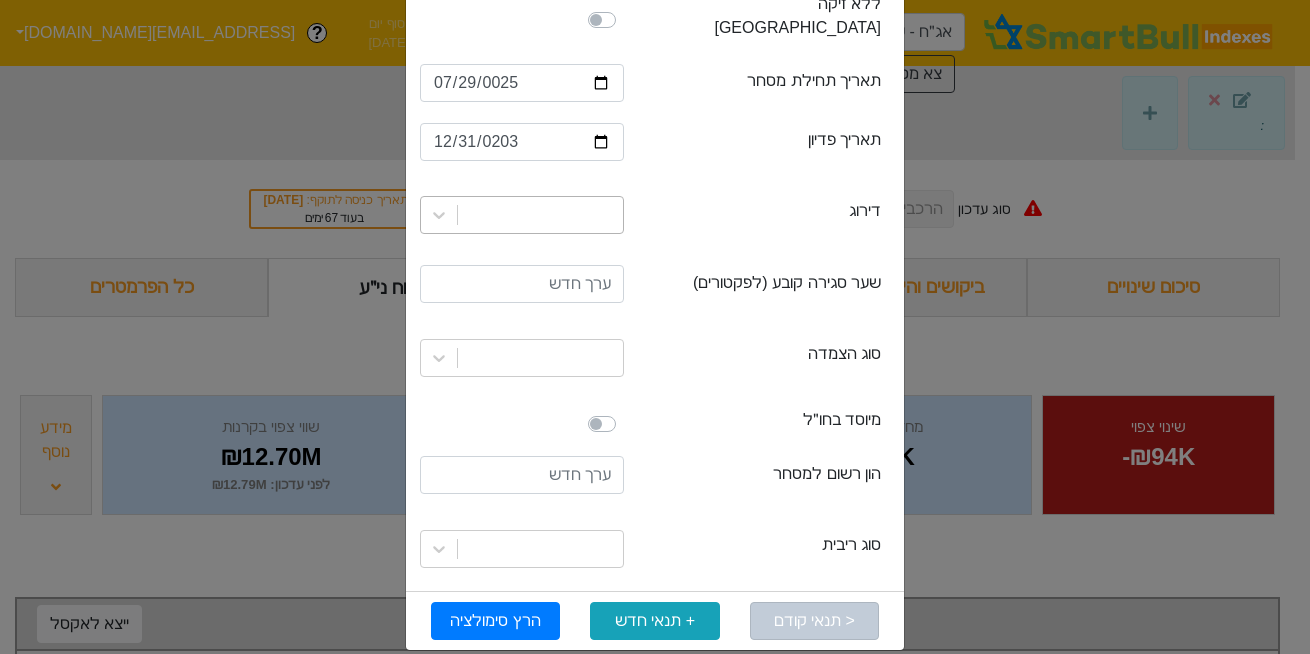 click at bounding box center [540, 215] 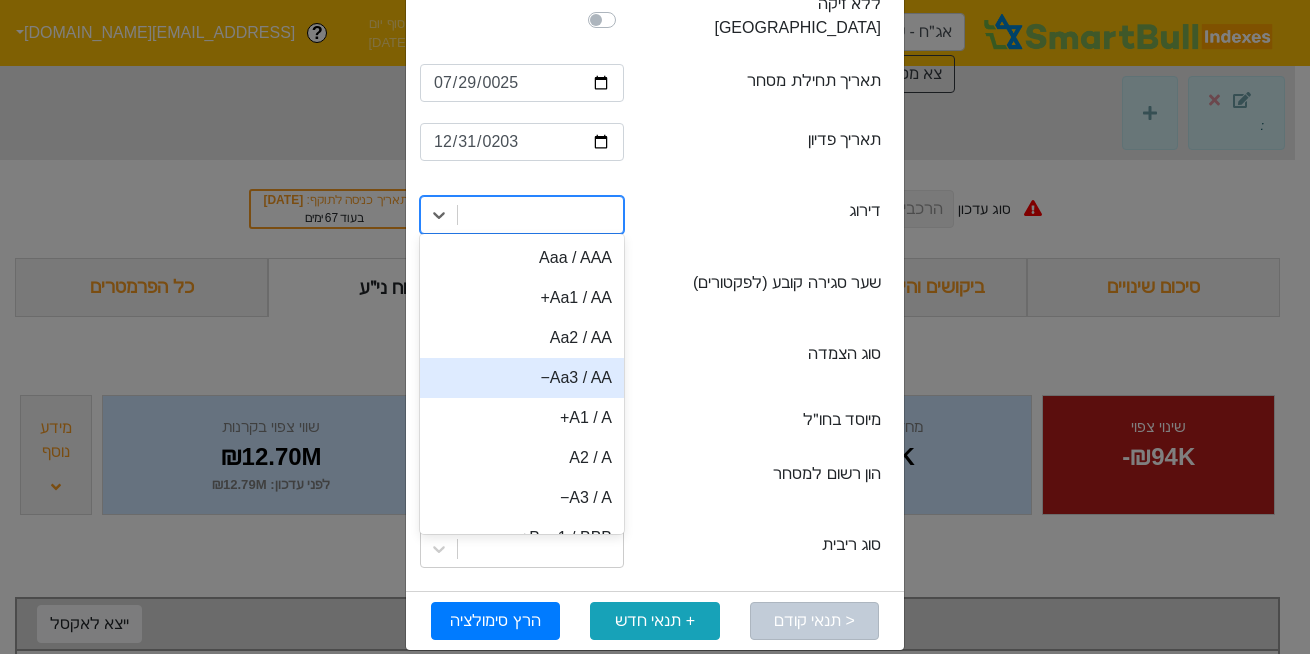 click on "Aa3 / AA−" at bounding box center [522, 378] 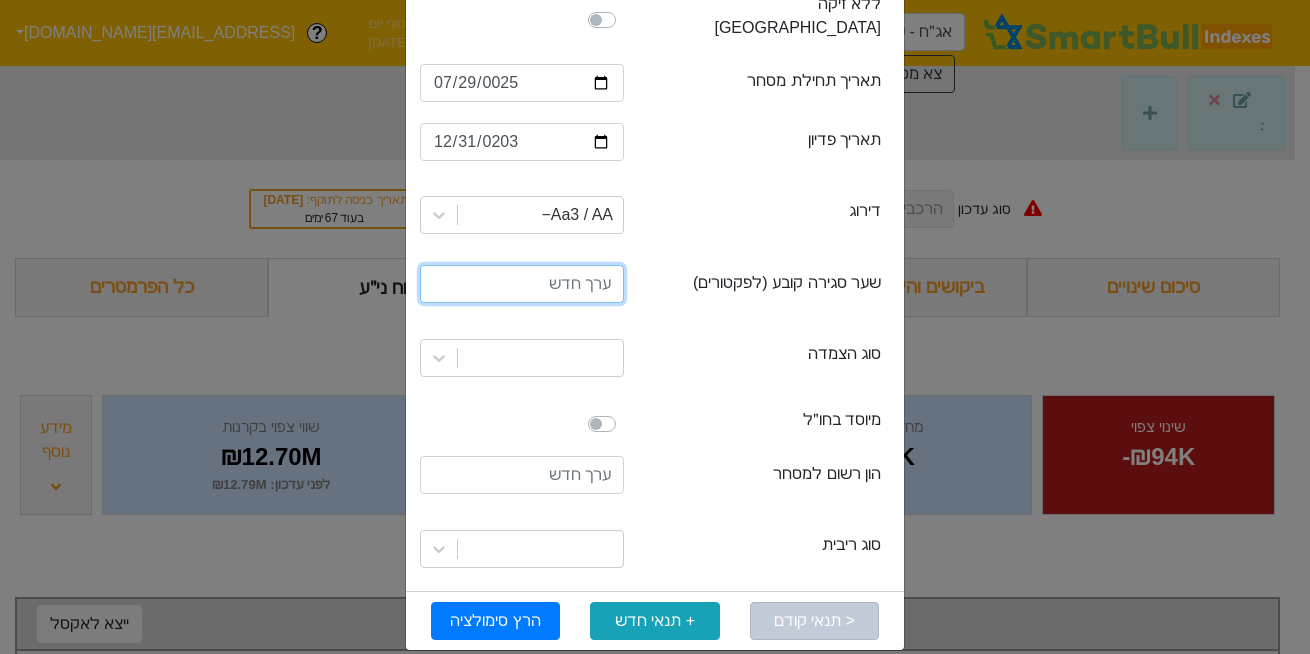 click at bounding box center (522, 284) 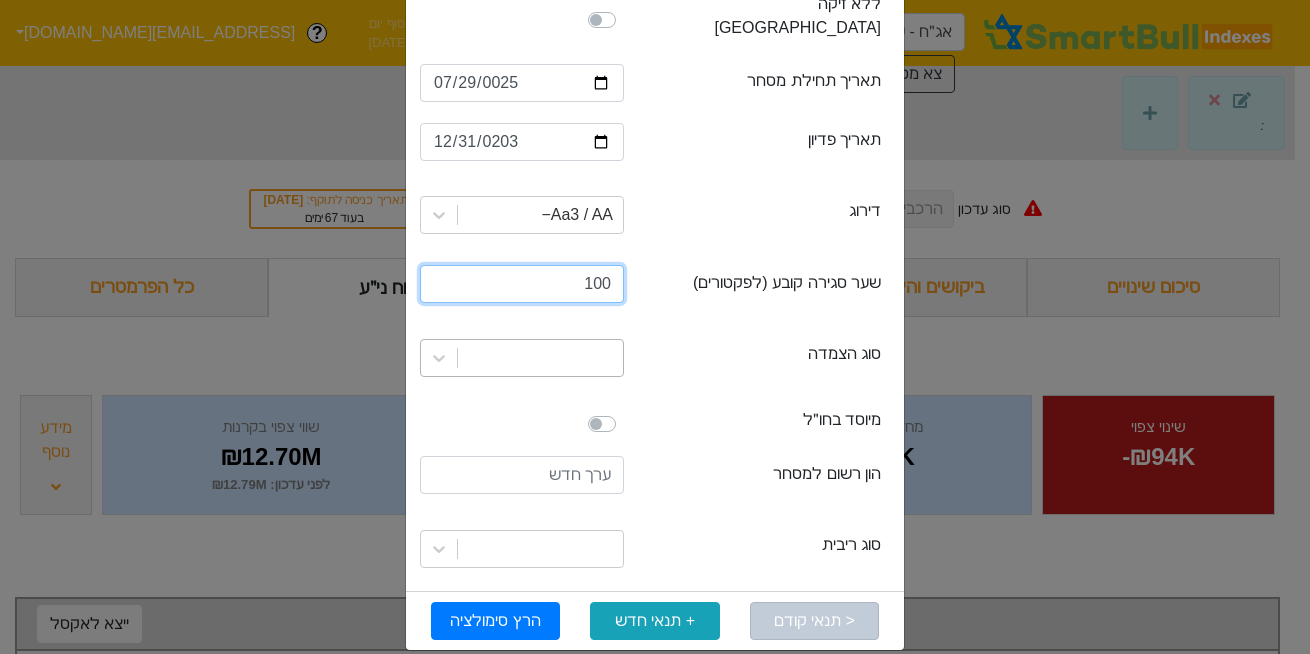 type on "100" 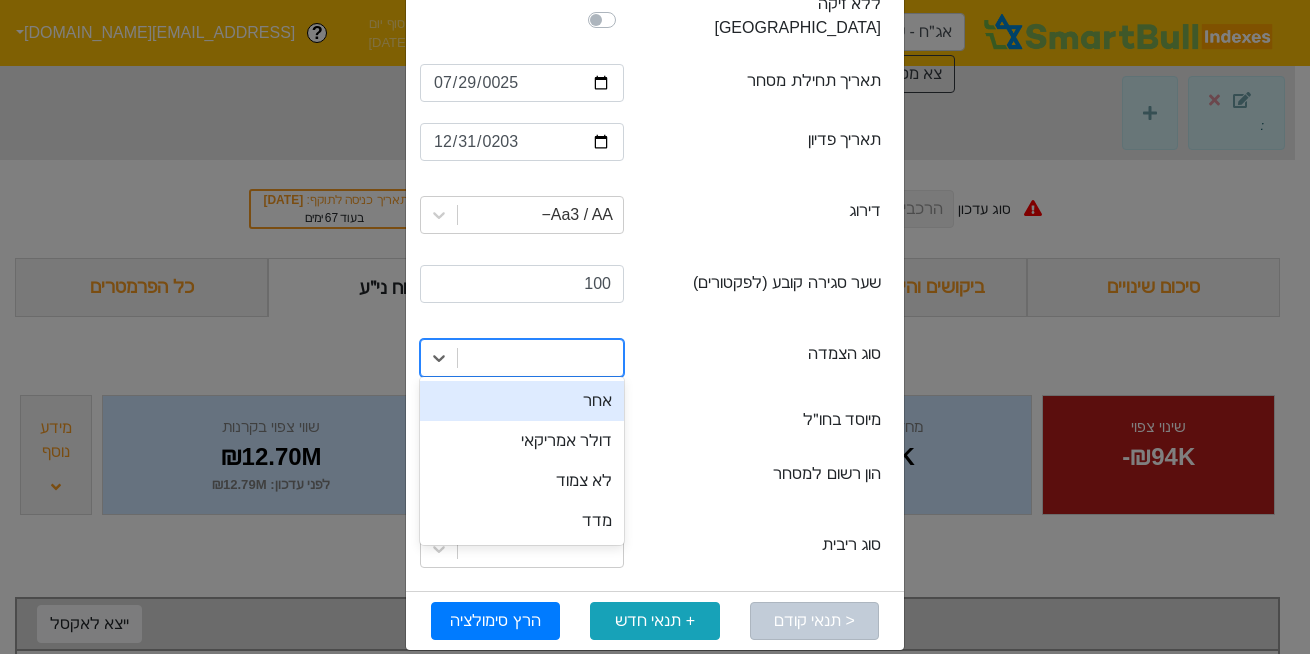 click at bounding box center (540, 358) 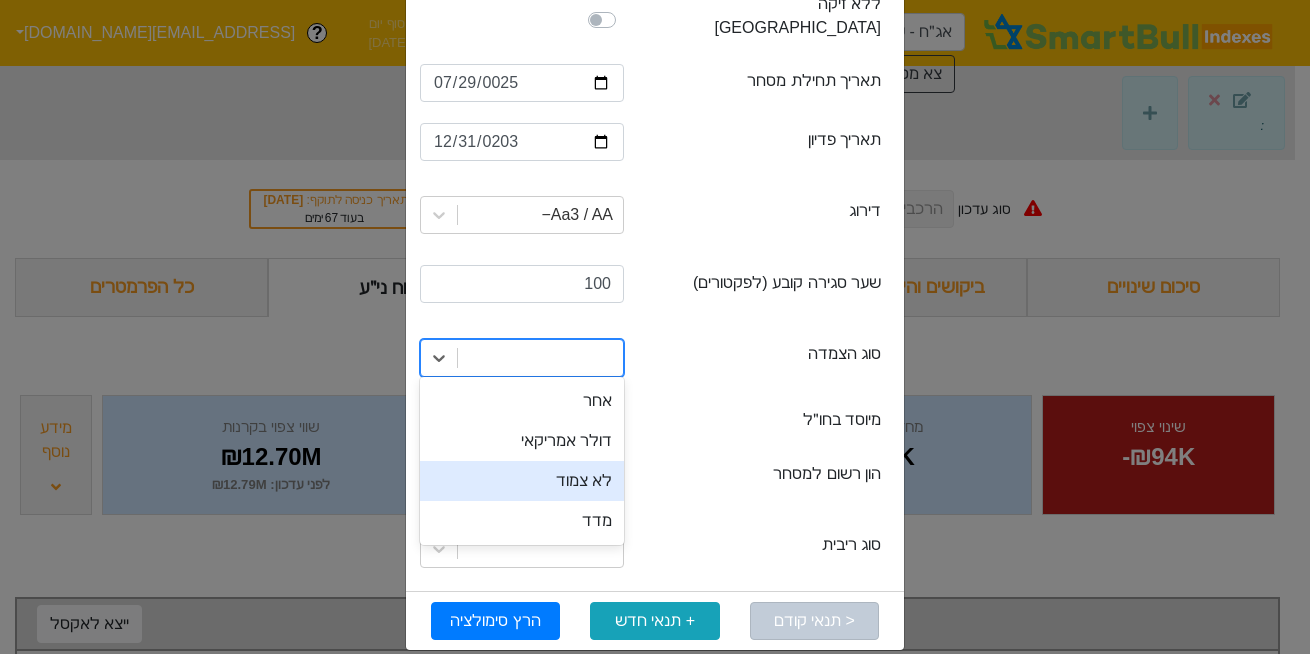click on "לא צמוד" at bounding box center [522, 481] 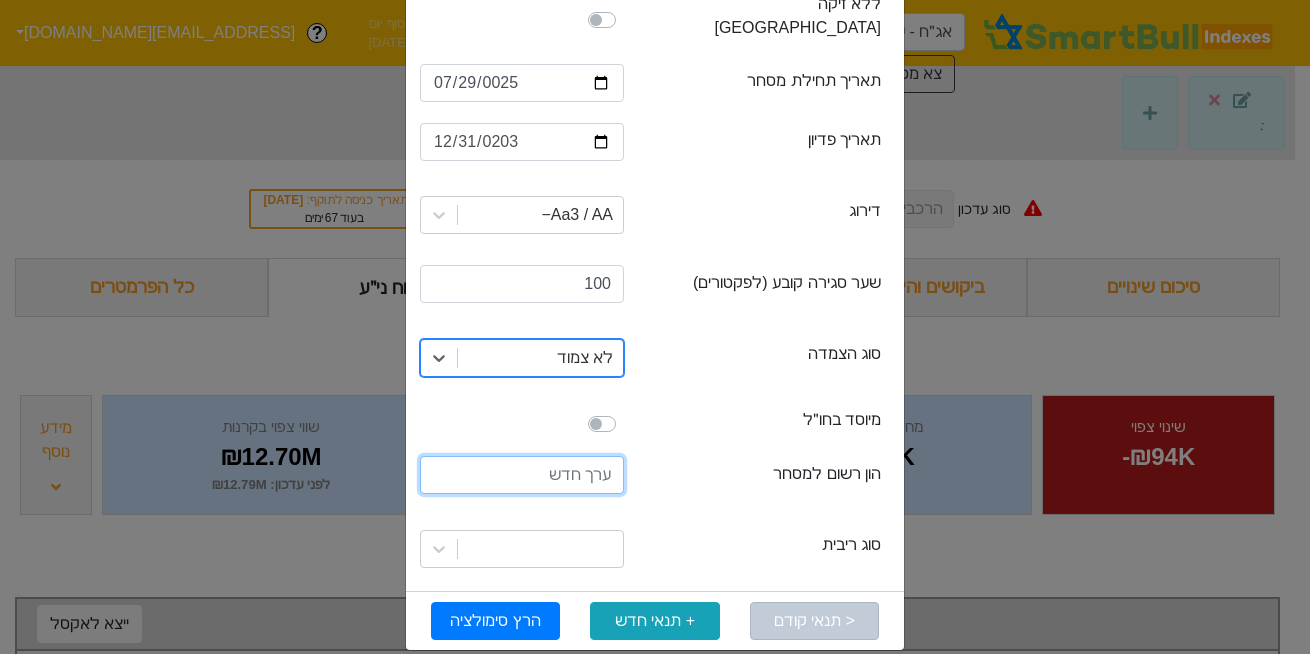 click at bounding box center [522, 475] 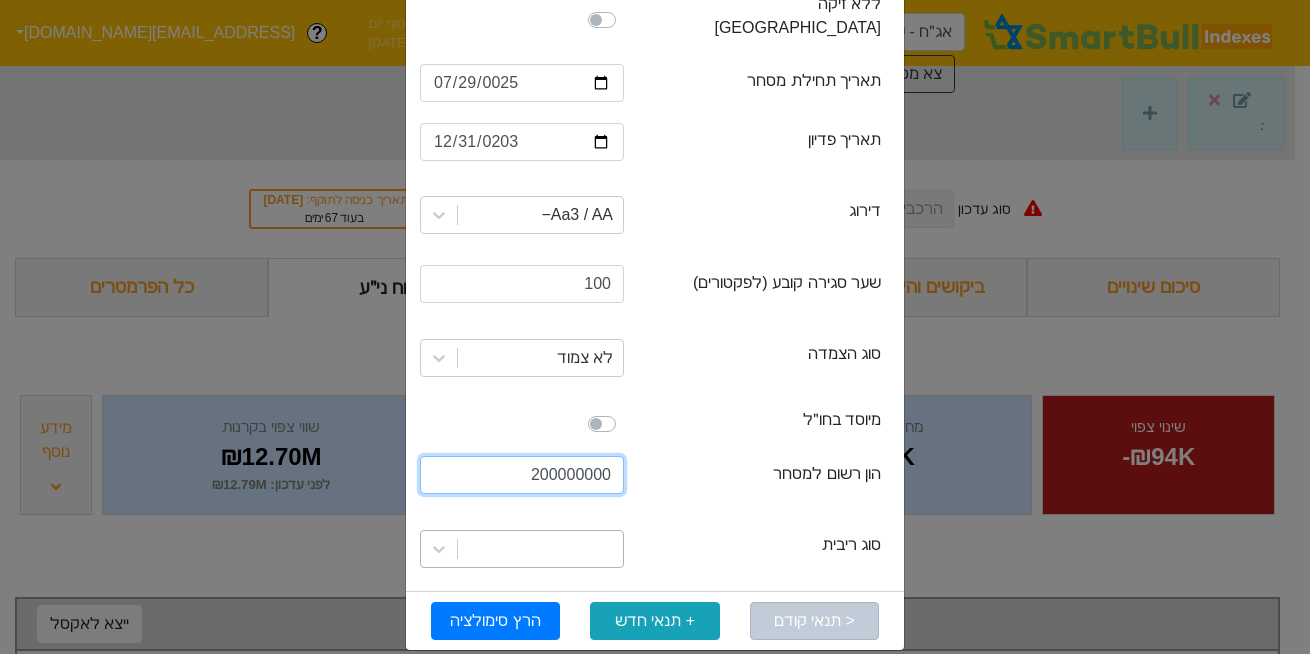 type on "200000000" 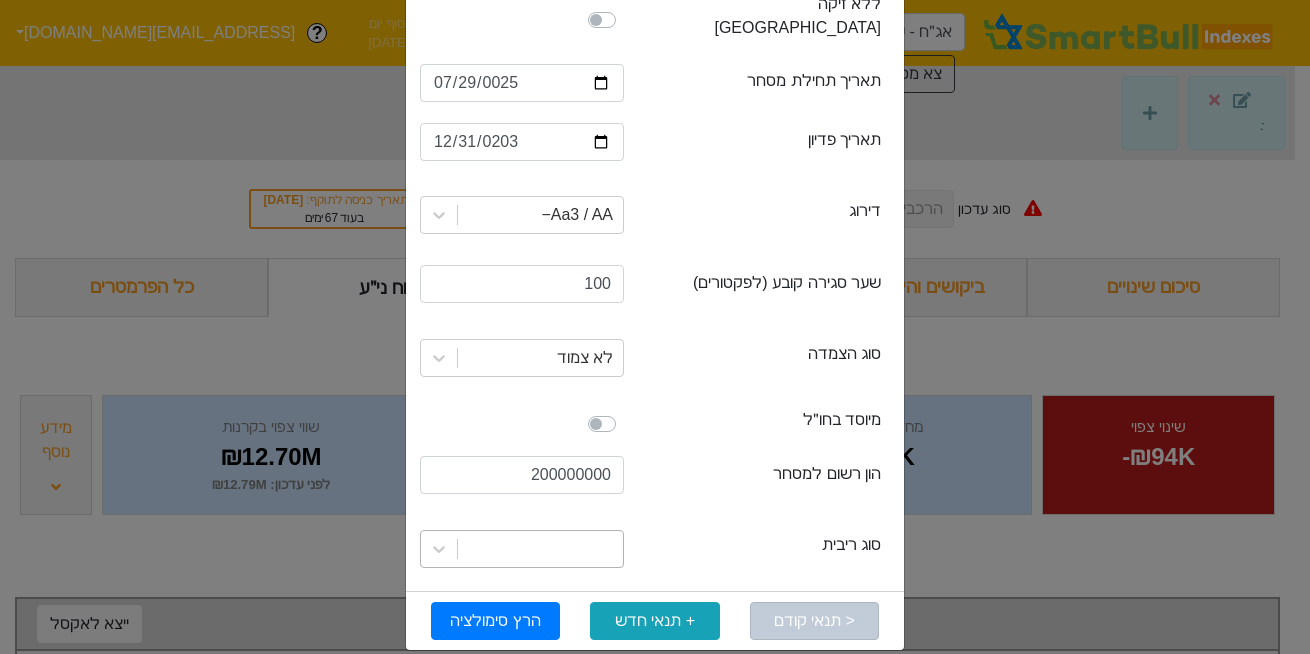 click at bounding box center (540, 549) 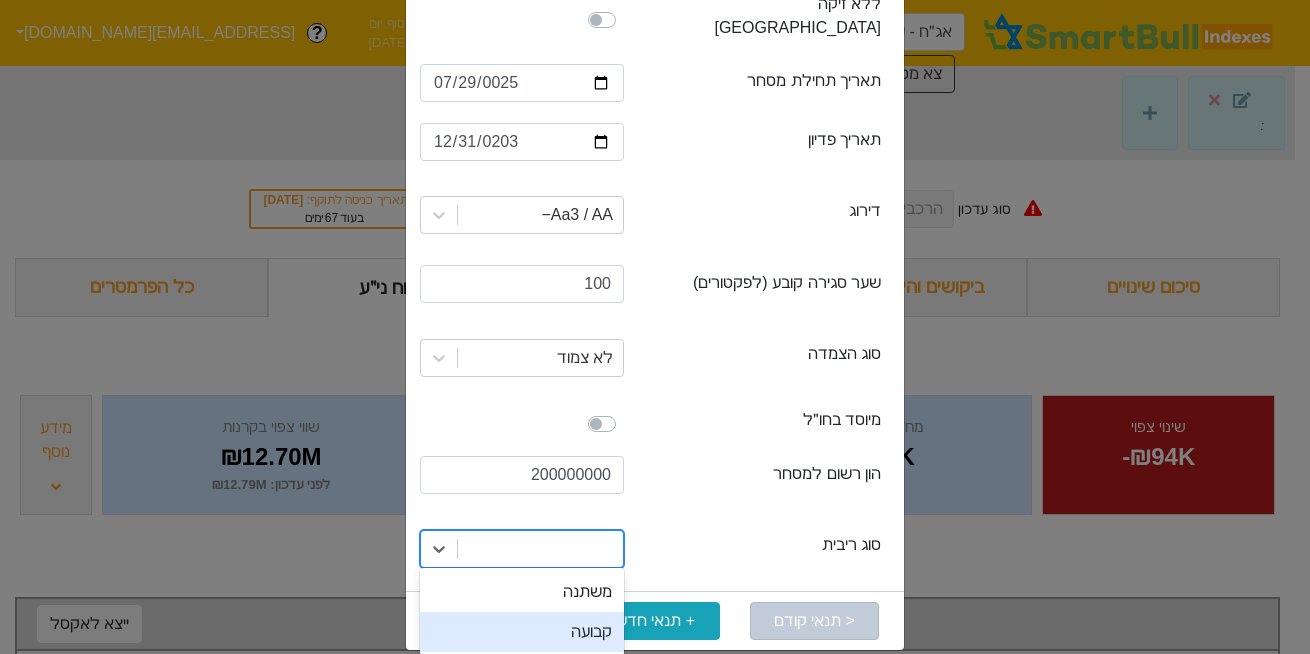 click on "קבועה" at bounding box center [522, 632] 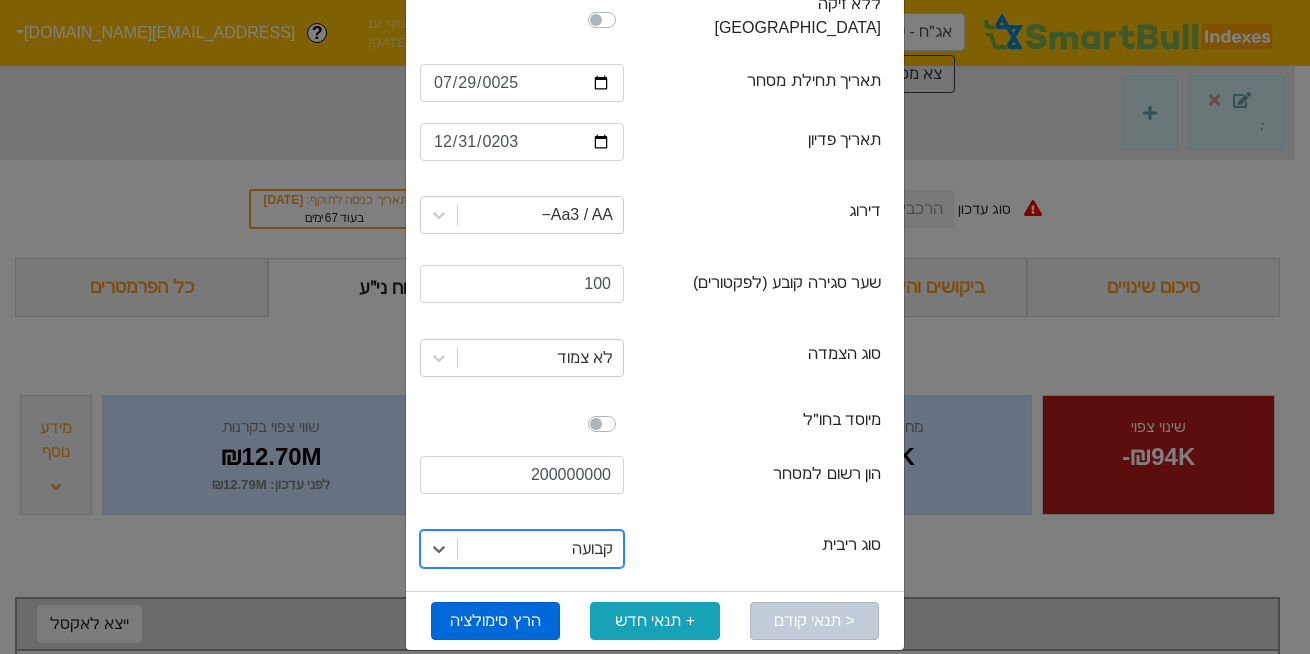 click on "הרץ סימולציה" at bounding box center [495, 621] 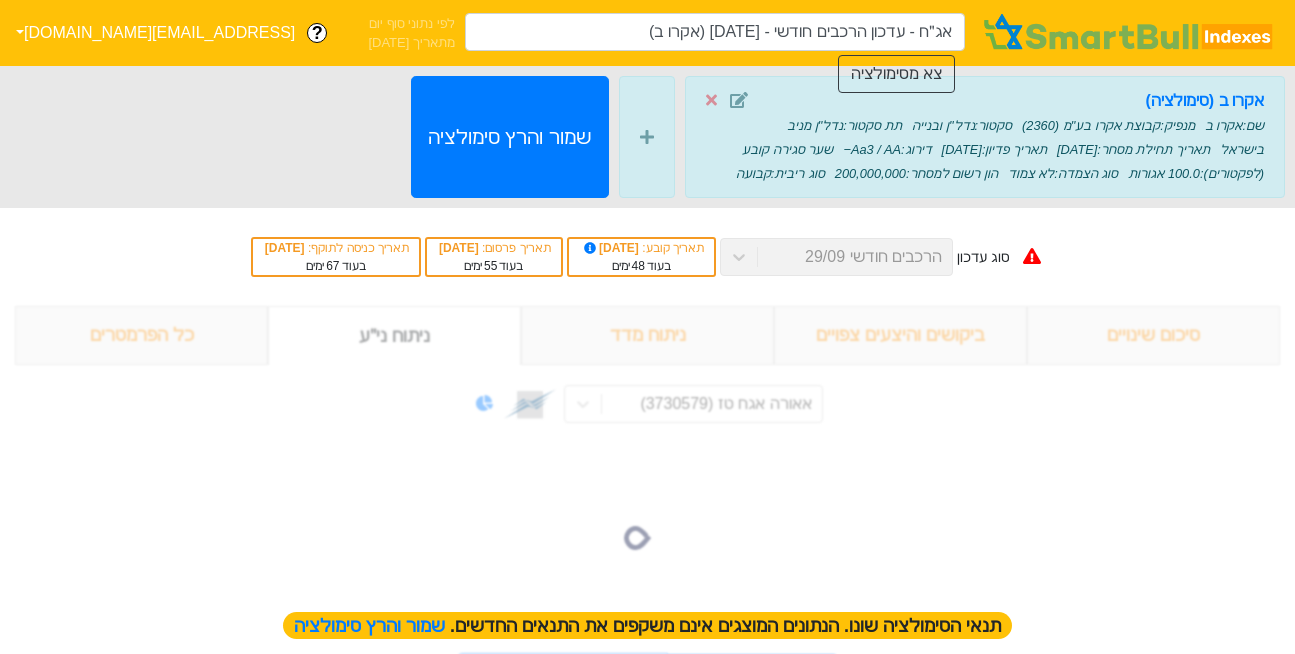 type on "אג״ח - עדכון הרכבים חודשי - 29/09/25 (אקרו ב)" 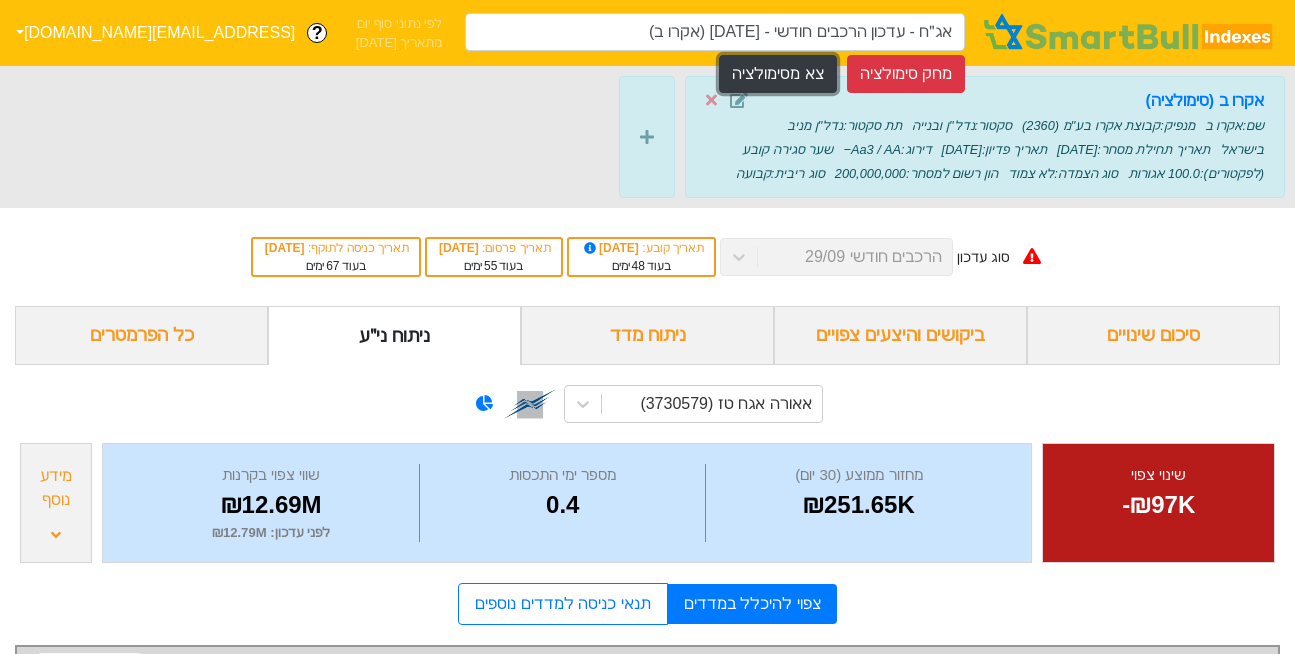 click on "צא מסימולציה" at bounding box center (777, 74) 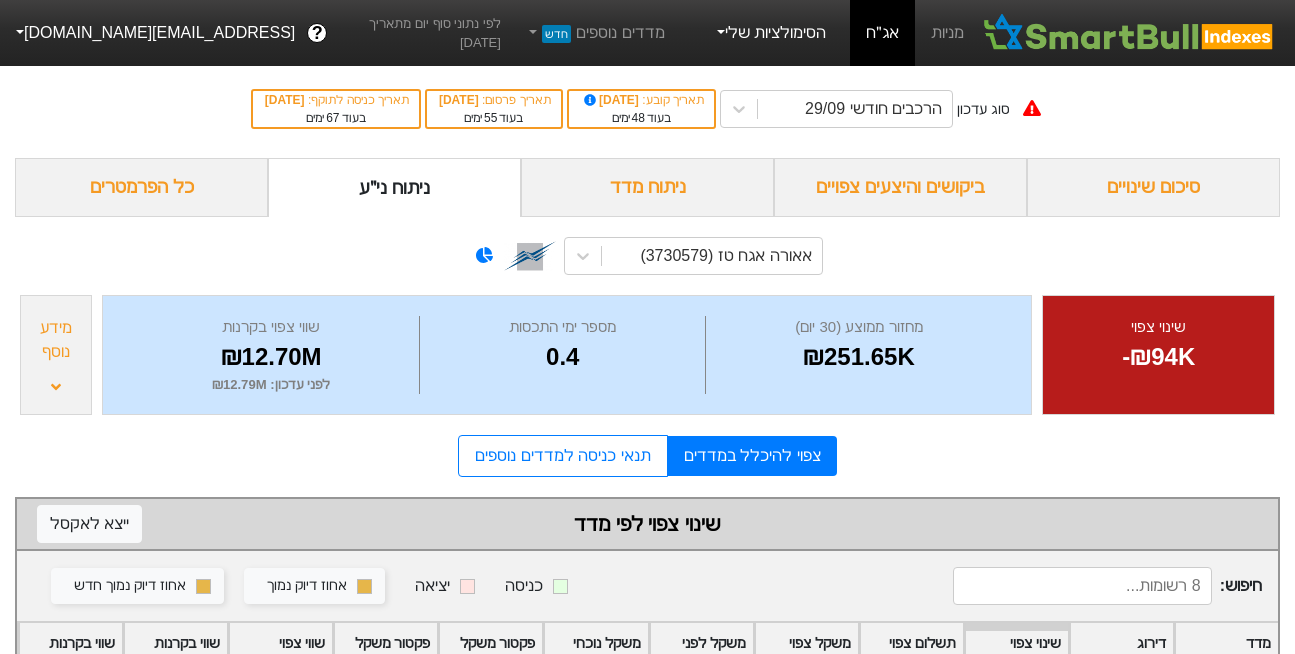 click on "הסימולציות שלי" at bounding box center (770, 33) 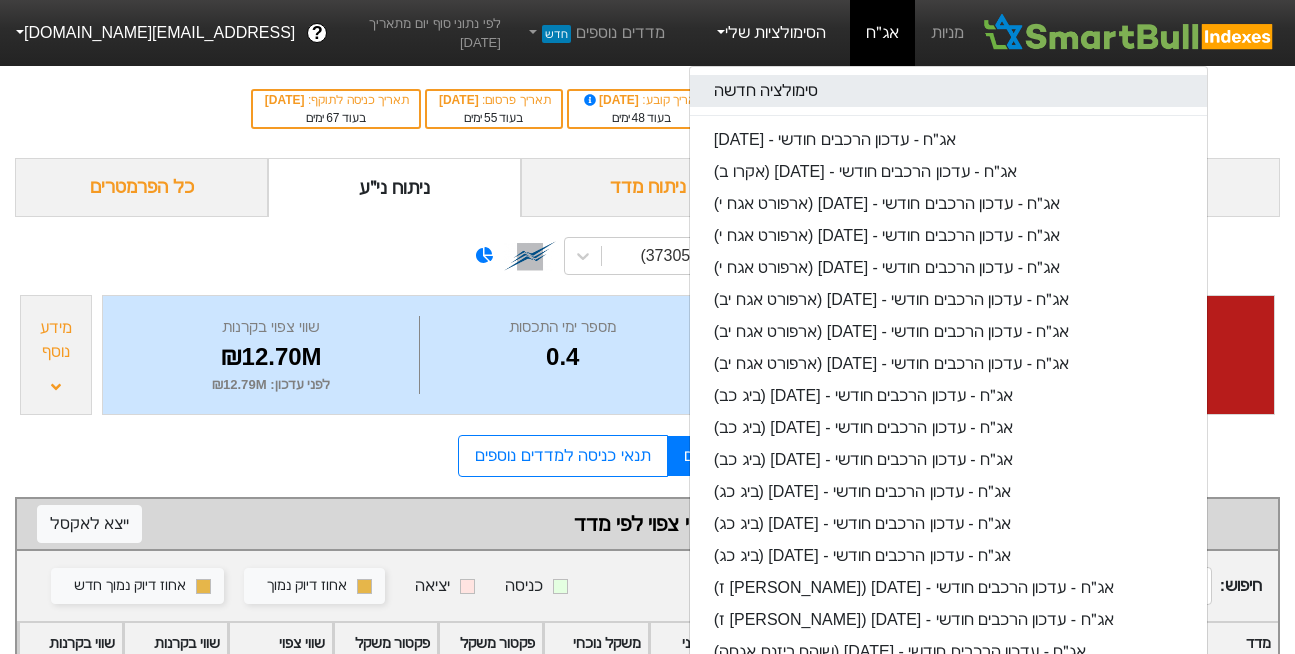 click on "סימולציה חדשה" at bounding box center (948, 91) 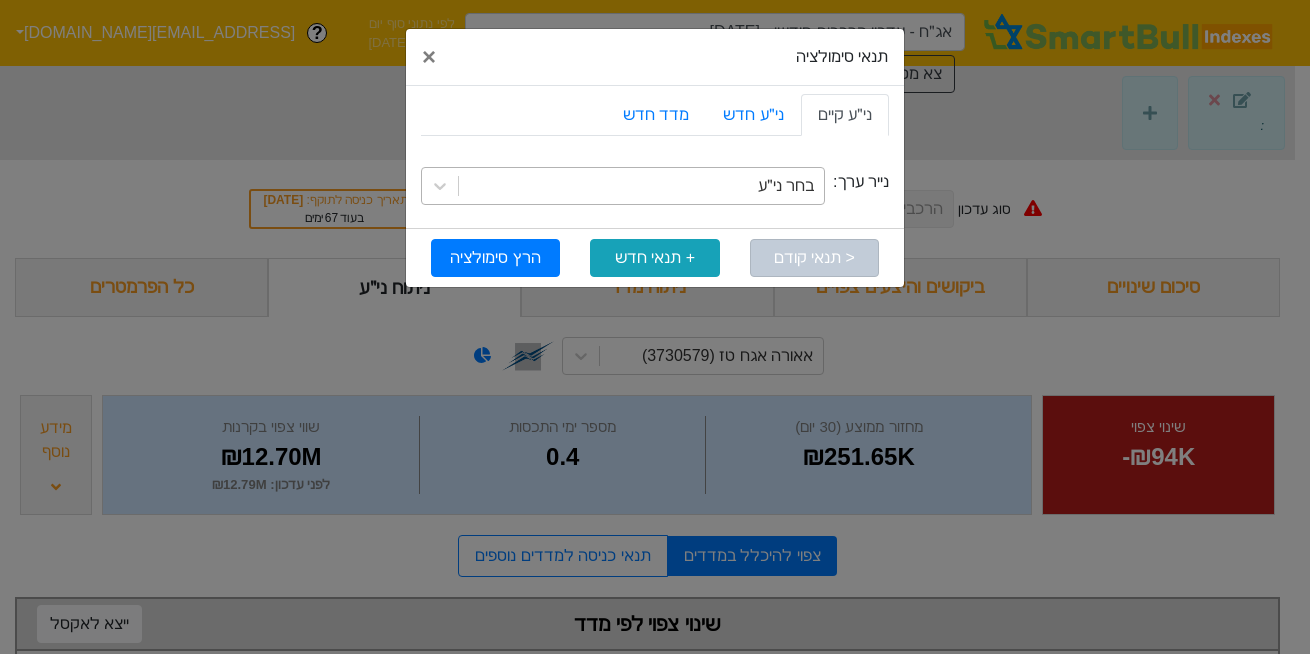click on "בחר ני״ע" at bounding box center [641, 186] 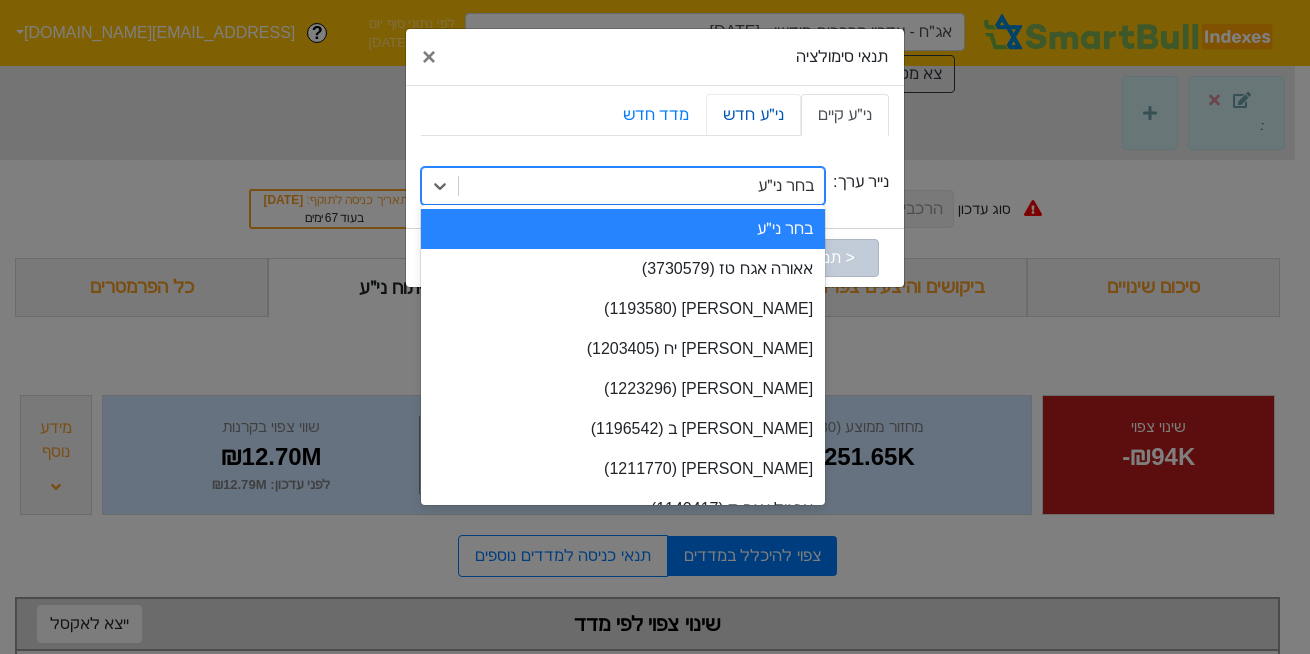click on "ני״ע חדש" at bounding box center (753, 115) 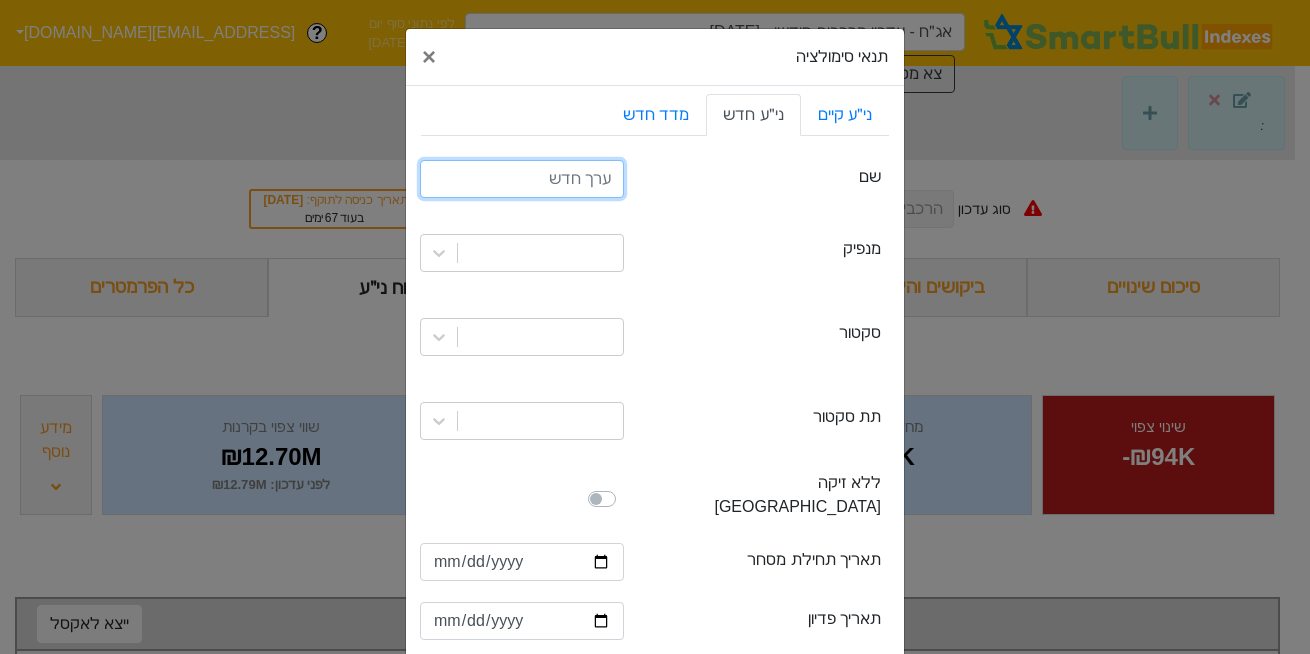 click at bounding box center (522, 179) 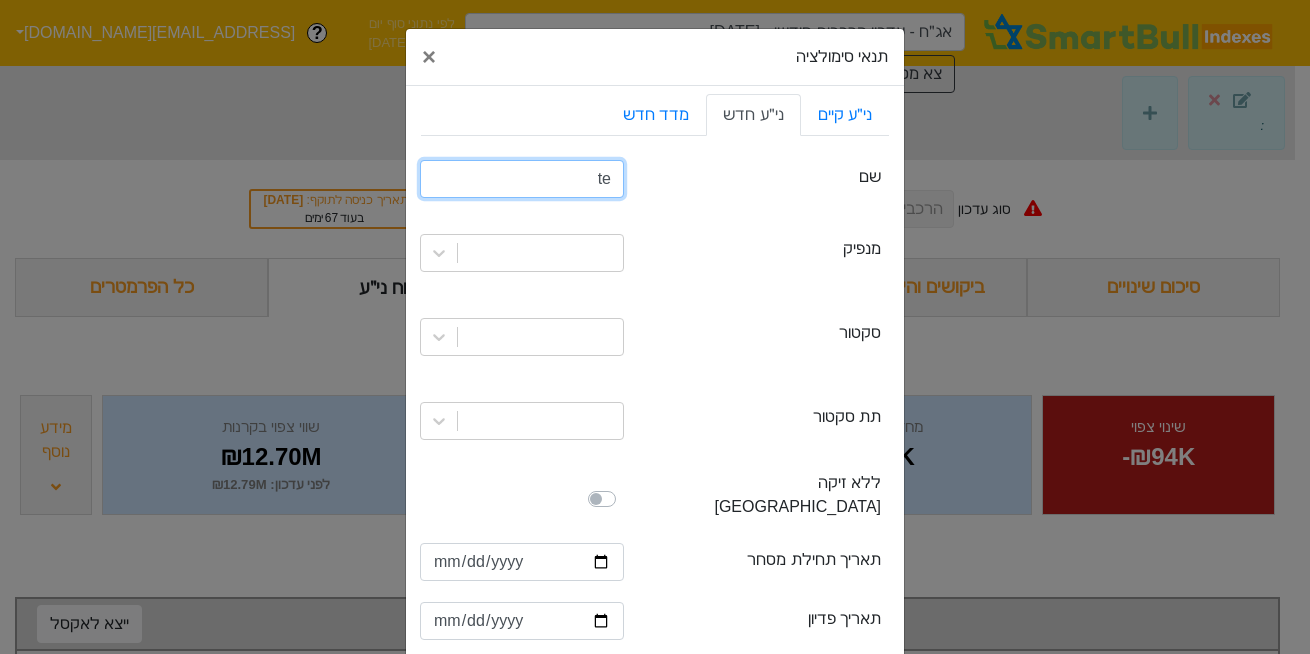 type on "t" 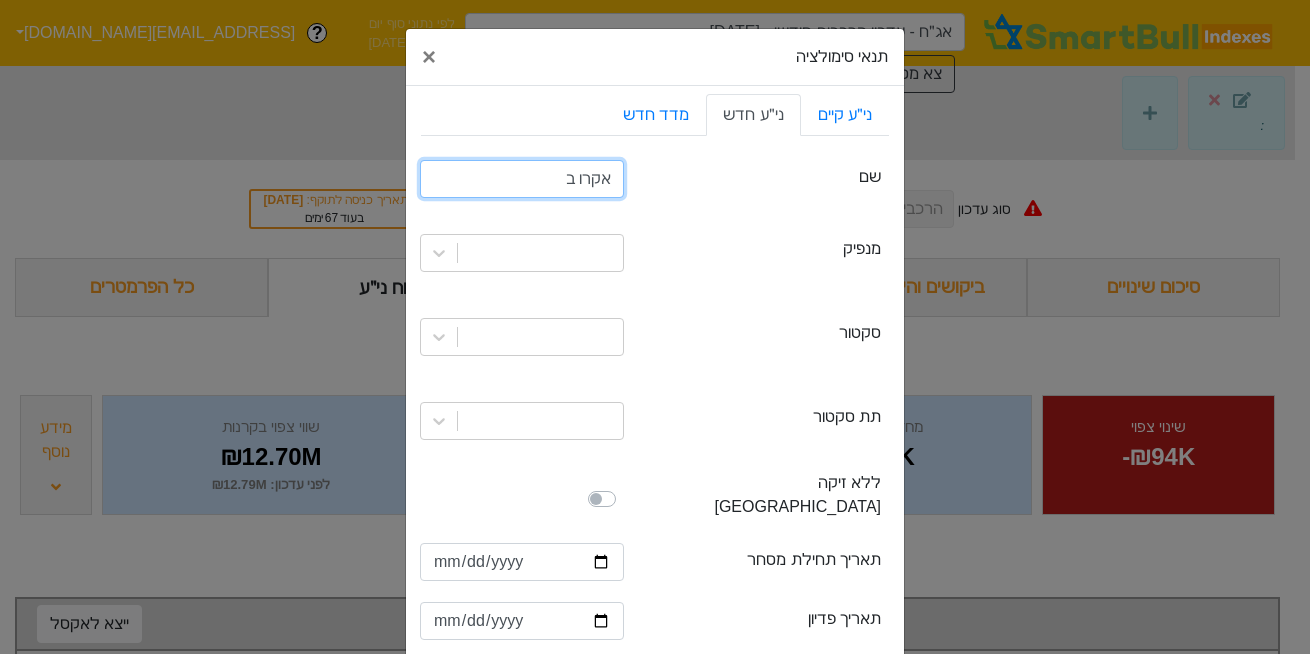 type on "אקרו ב" 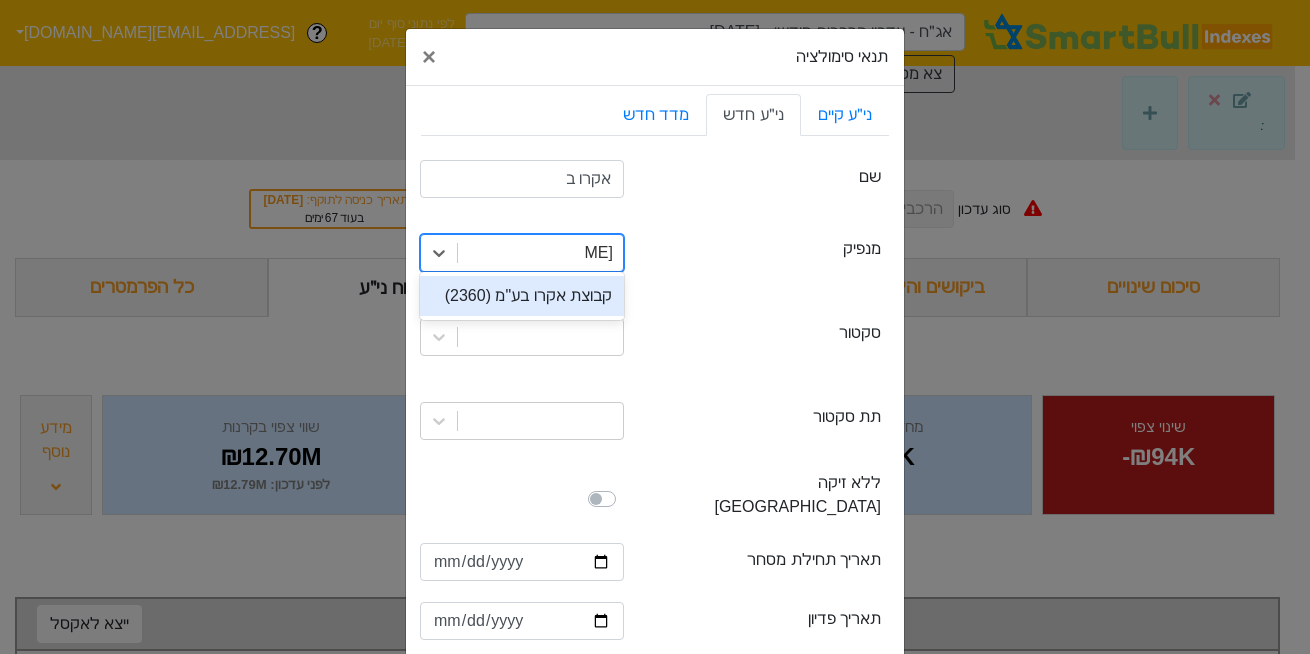 type on "אקרו" 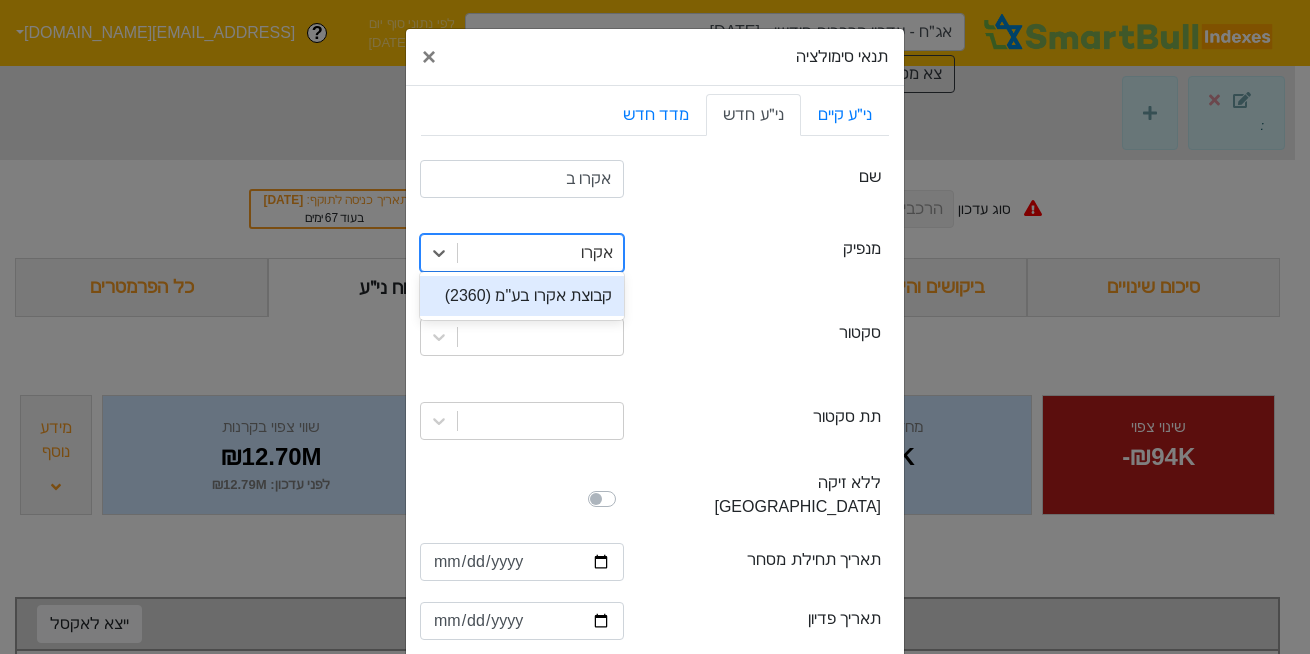 click on "קבוצת אקרו בע"מ (2360)" at bounding box center [522, 296] 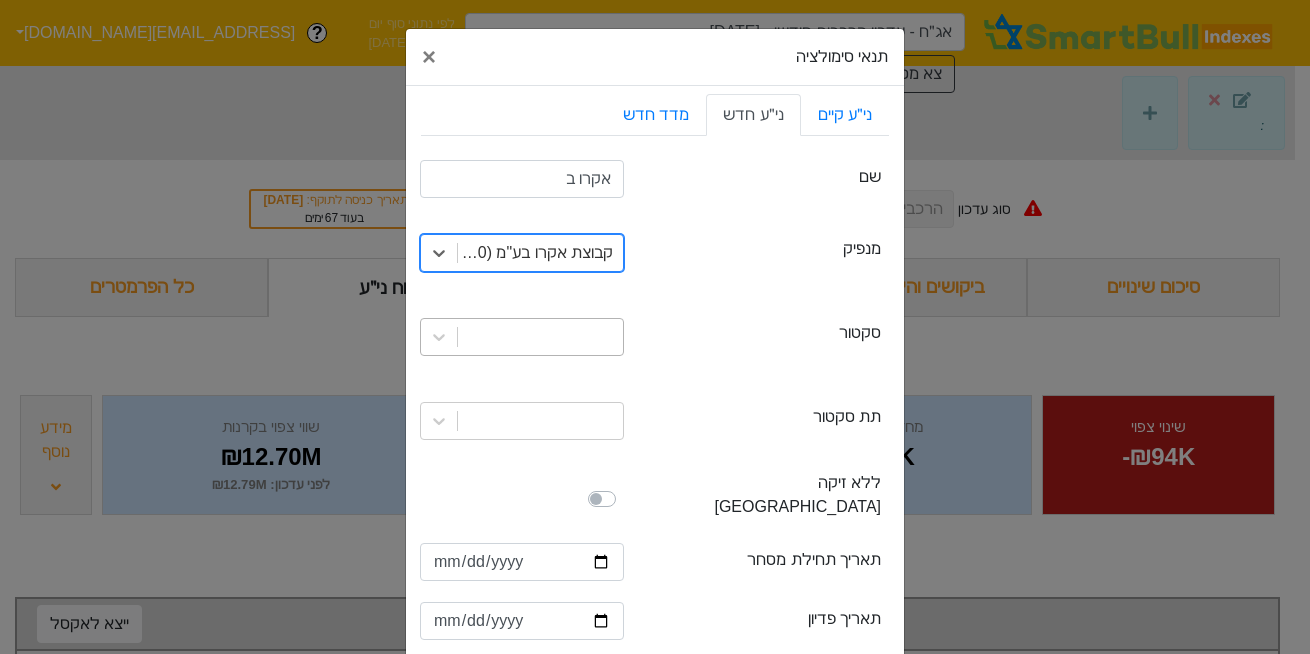 click at bounding box center [522, 337] 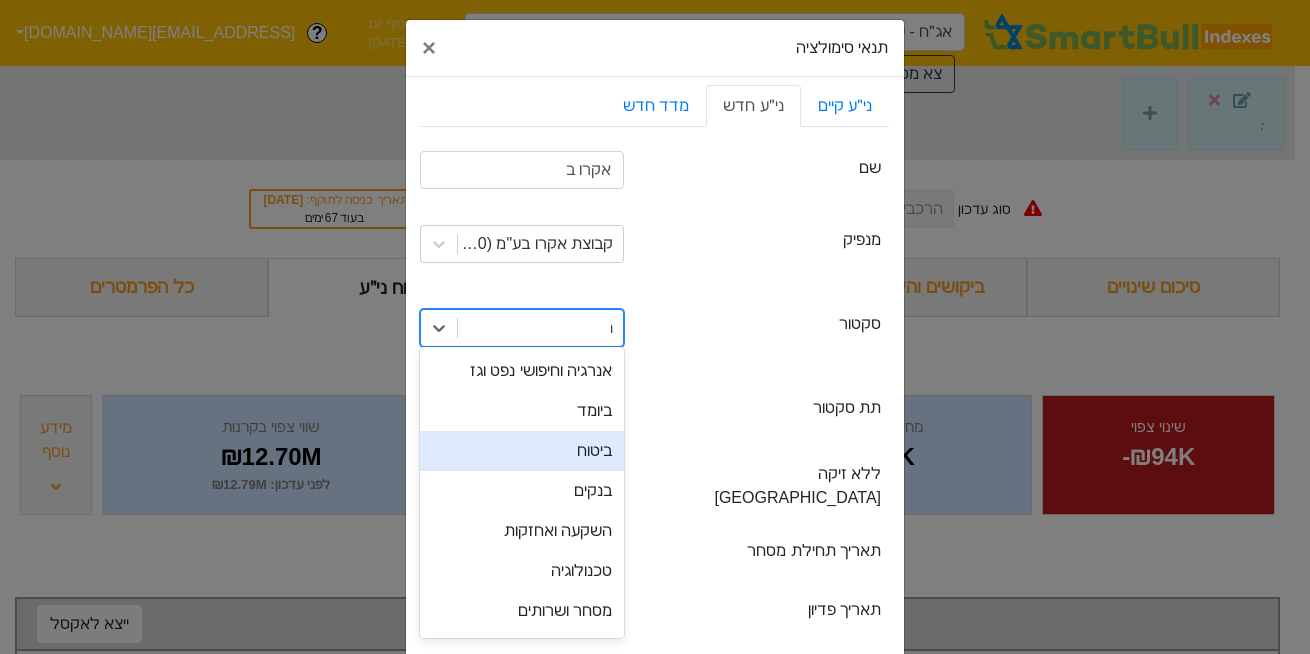 type on "נד" 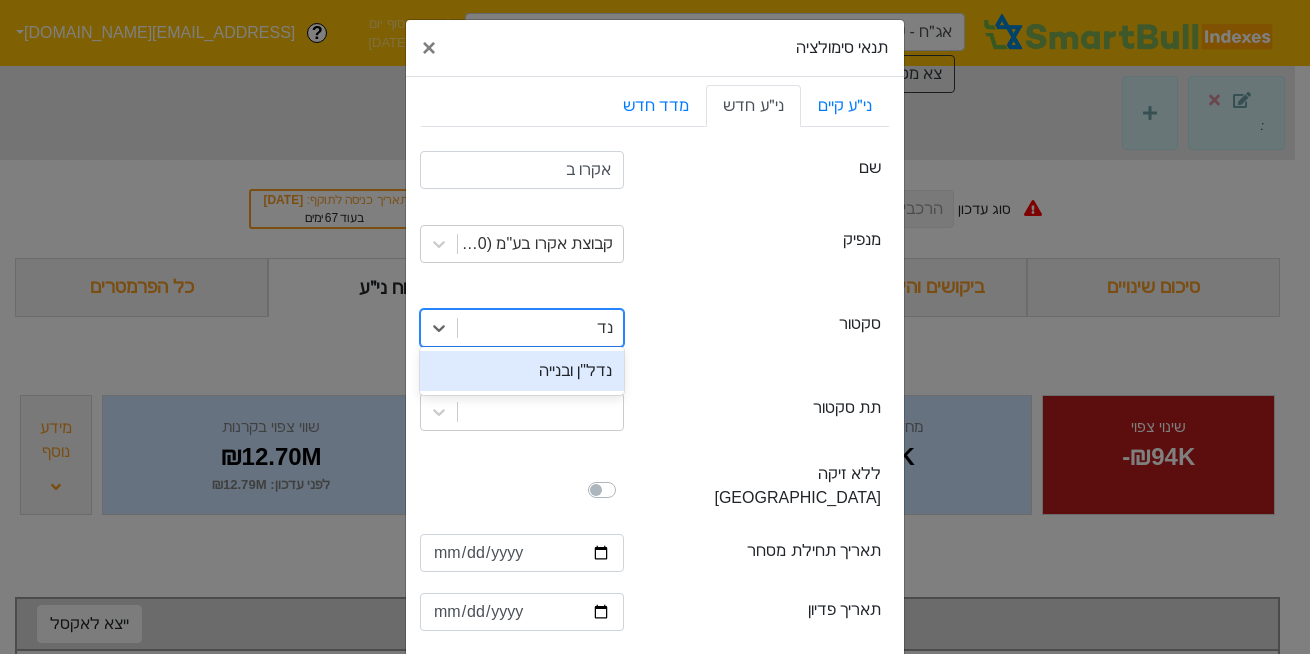 click on "נדל"ן ובנייה" at bounding box center (522, 371) 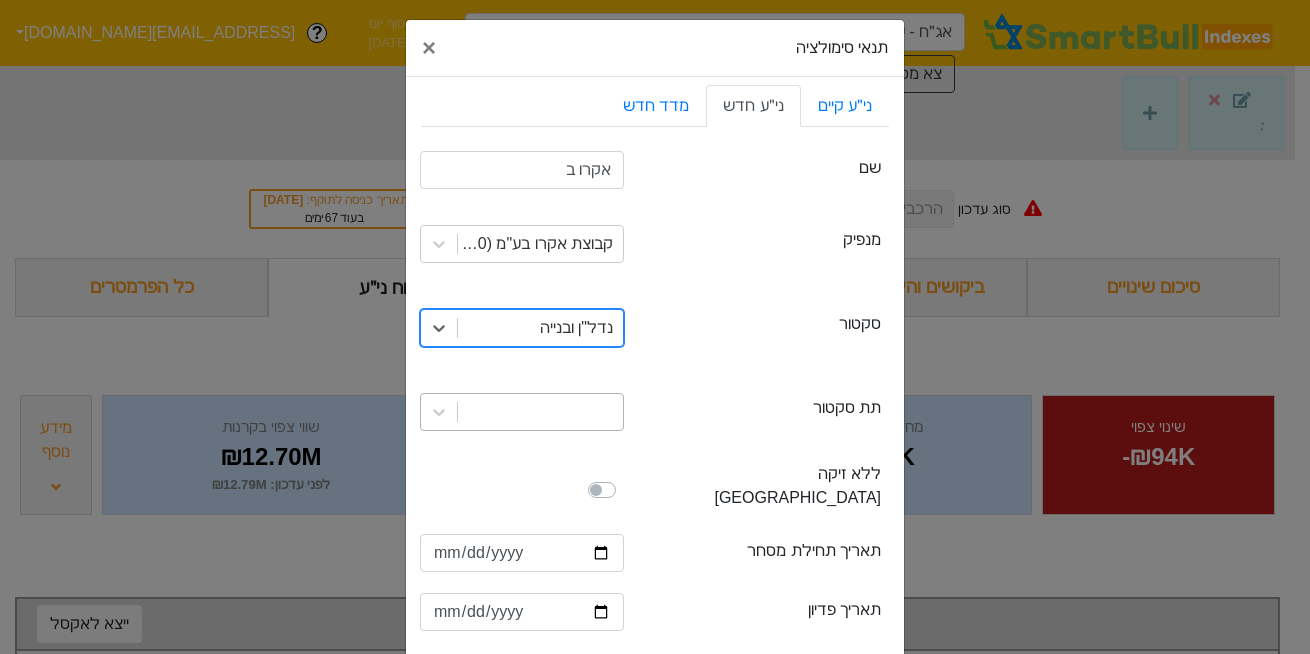 click at bounding box center (540, 412) 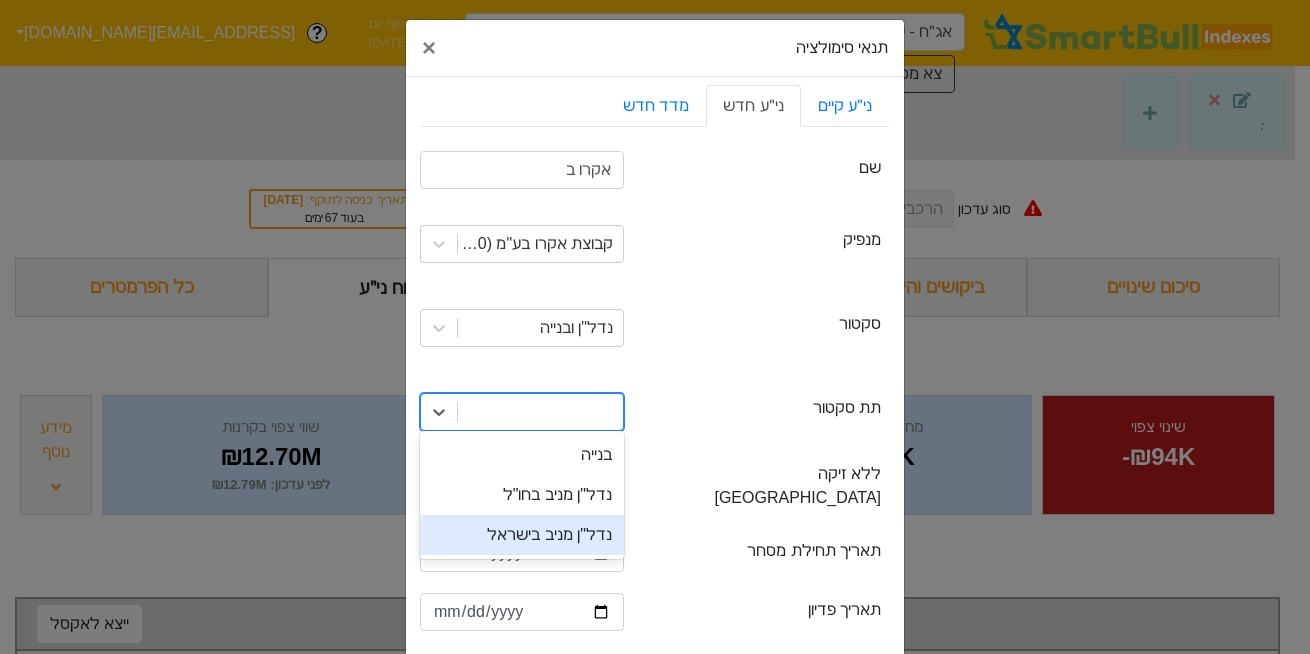 click on "נדל"ן מניב בישראל" at bounding box center [522, 535] 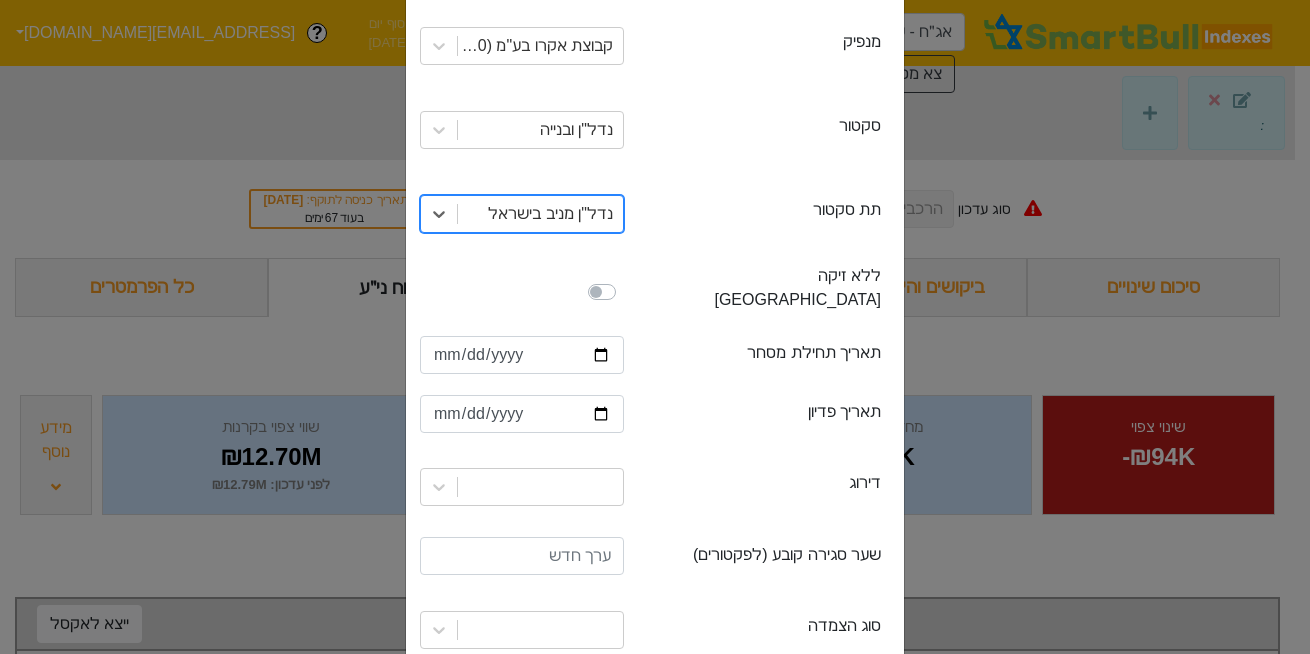 scroll, scrollTop: 208, scrollLeft: 0, axis: vertical 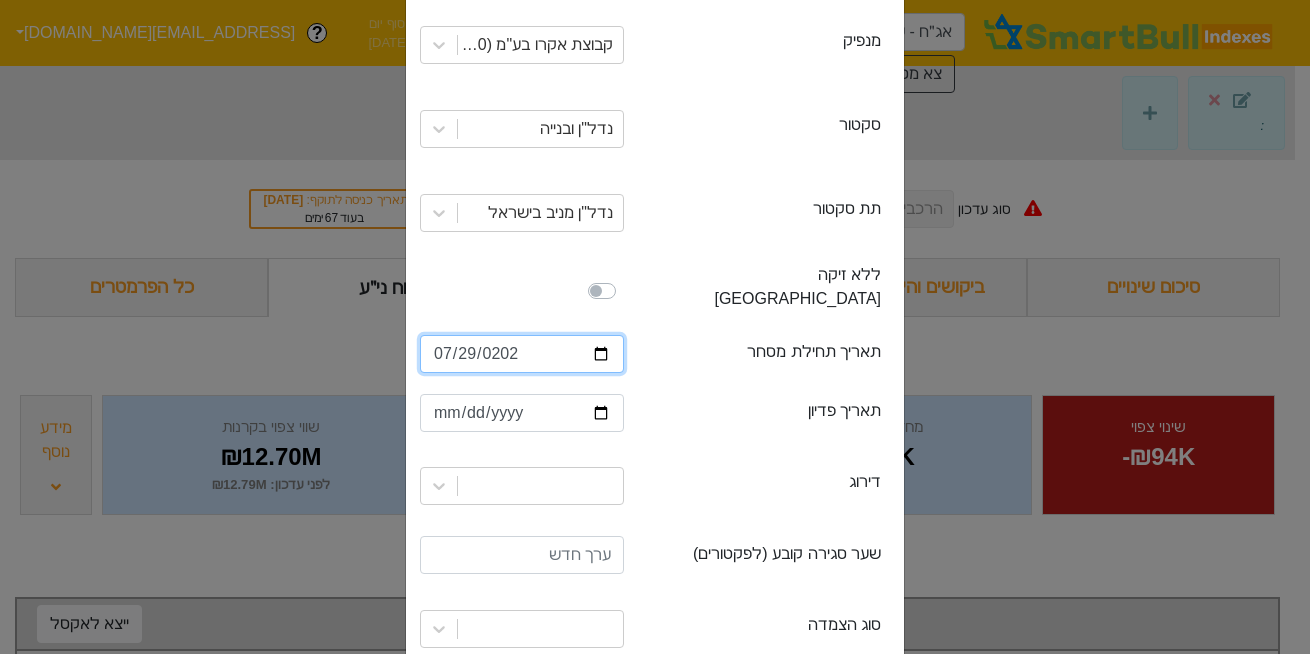 type on "2025-07-29" 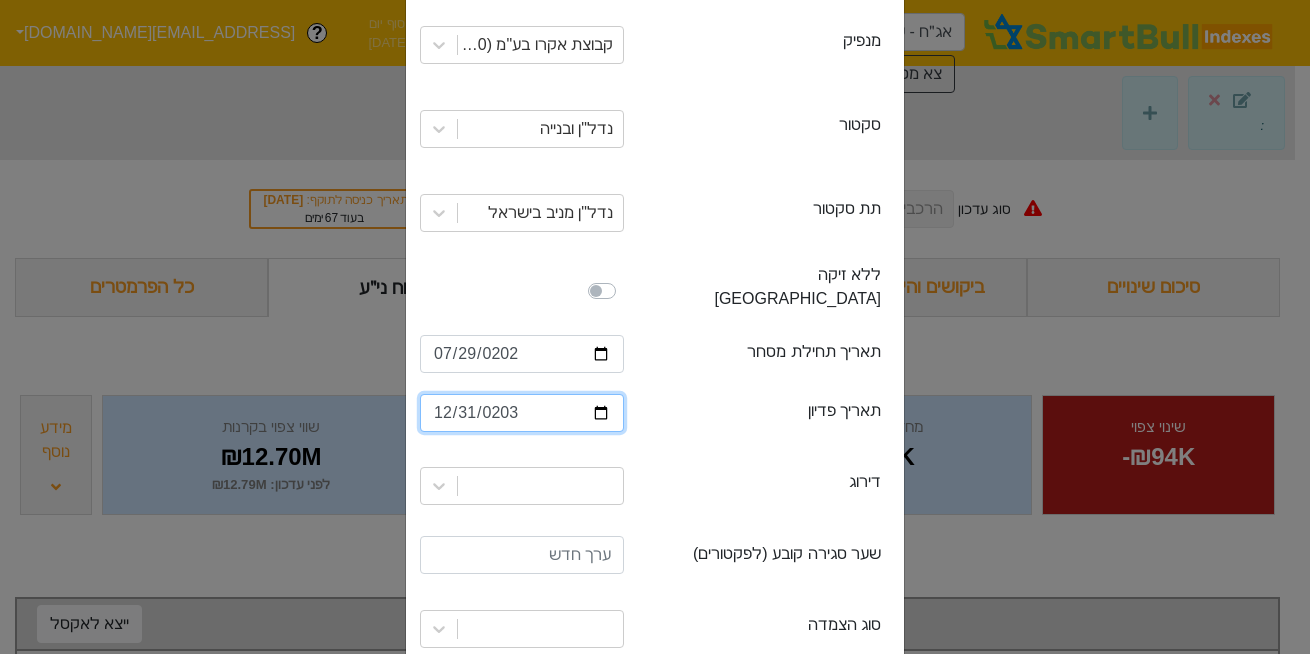 type on "2032-12-31" 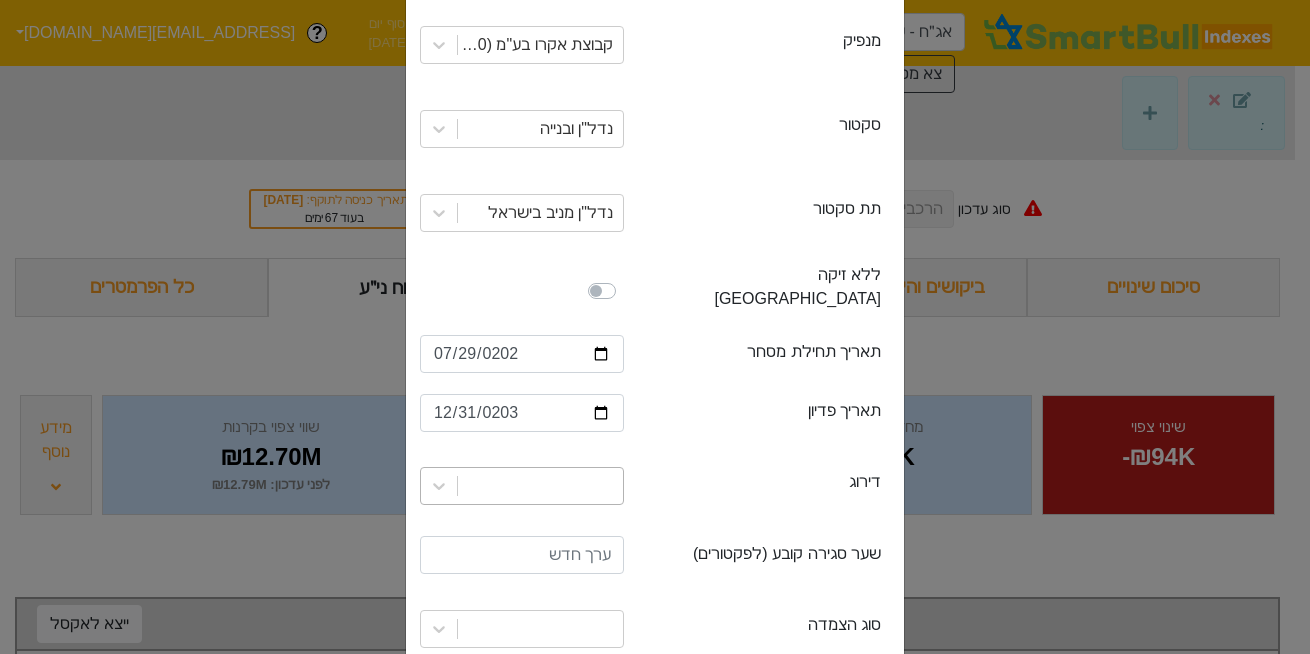 click at bounding box center [522, 486] 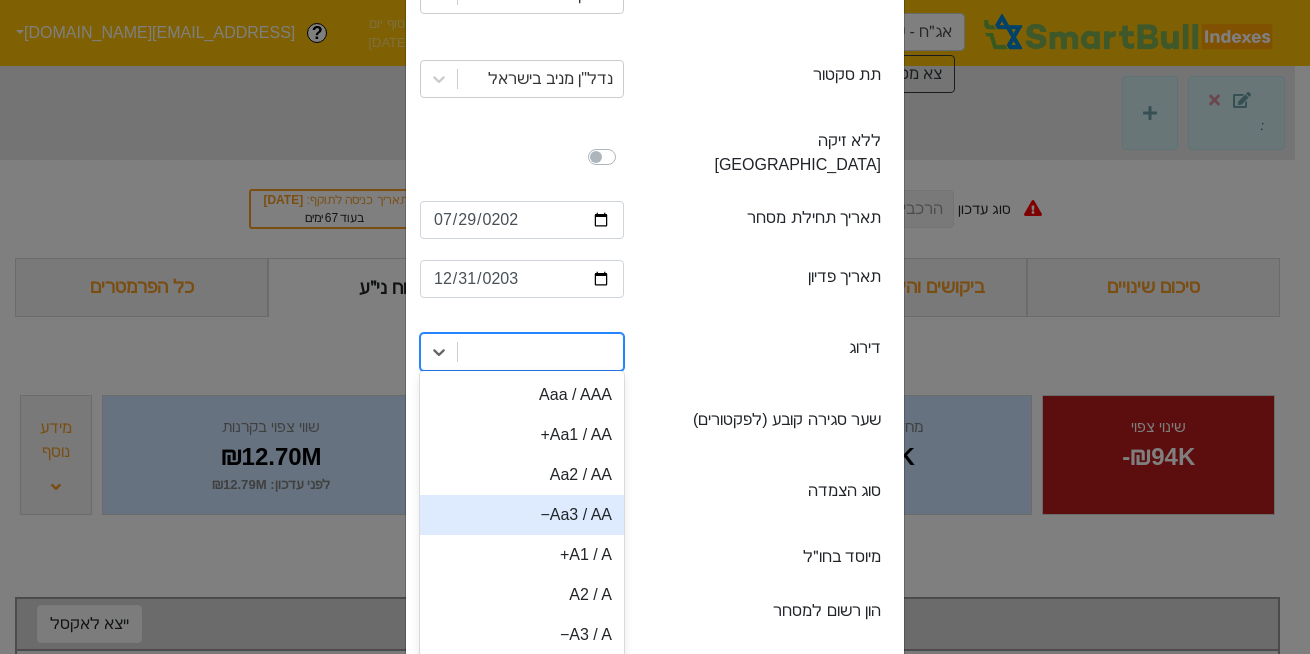 click on "Aa3 / AA−" at bounding box center [522, 515] 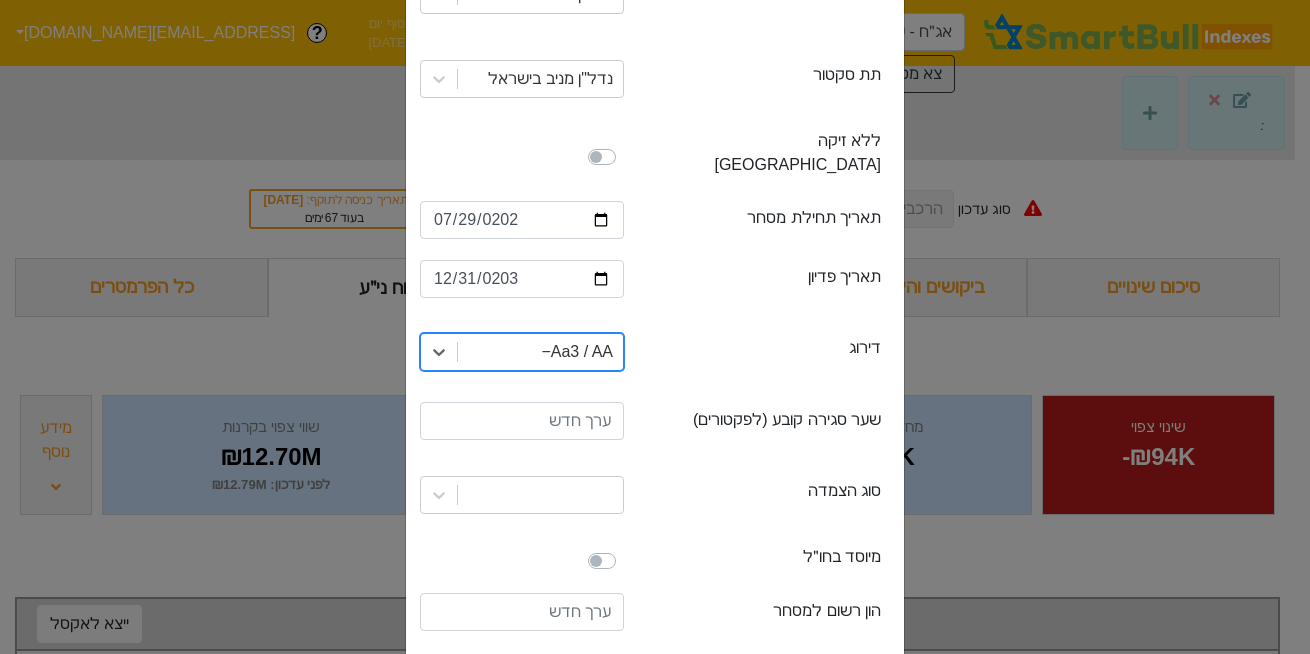 scroll, scrollTop: 479, scrollLeft: 0, axis: vertical 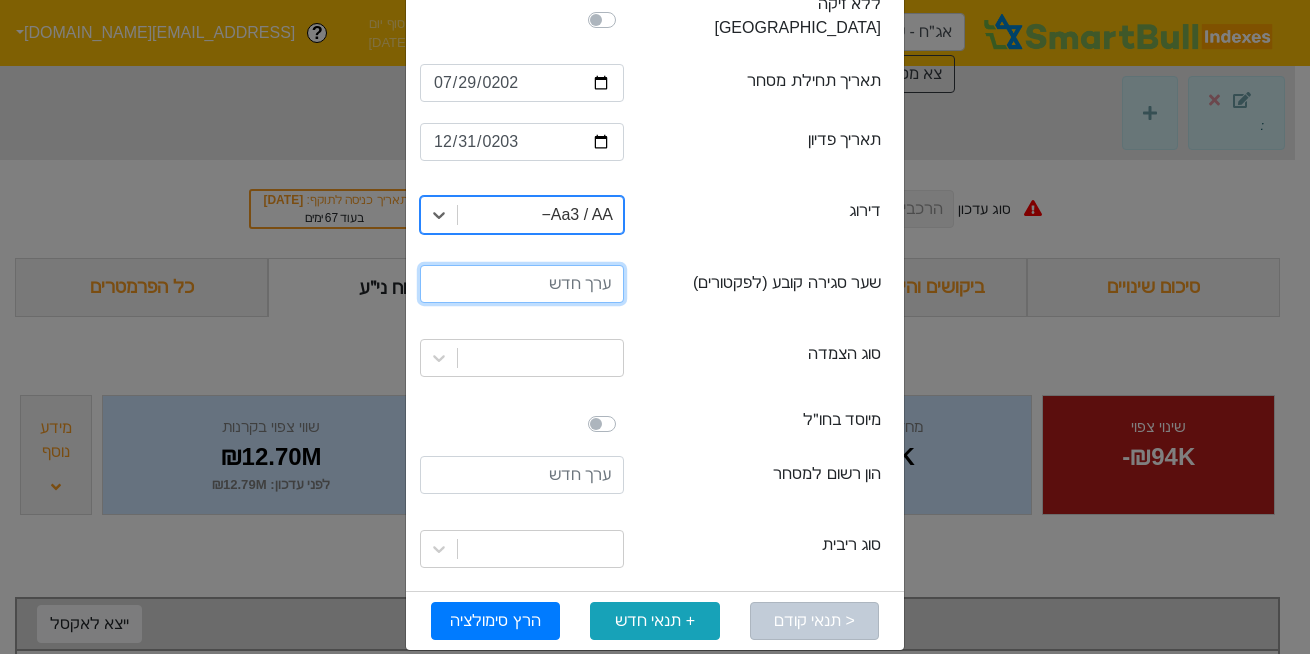 click at bounding box center [522, 284] 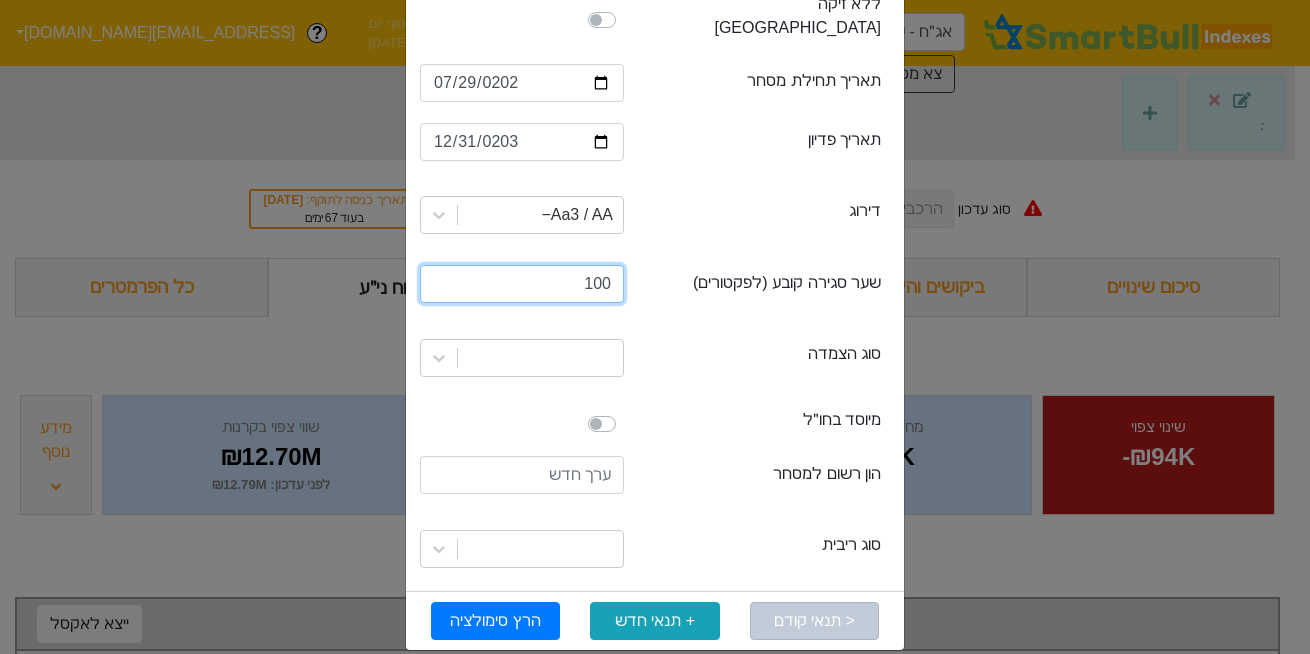 type on "100" 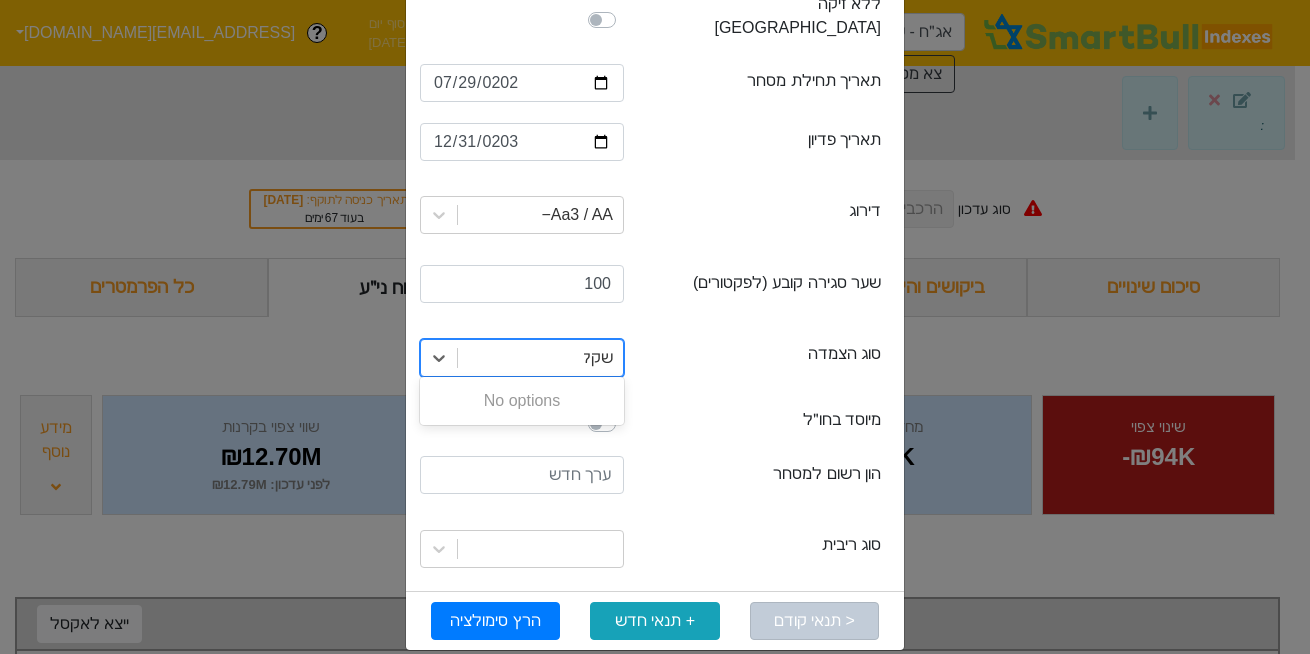 type on "שקלי" 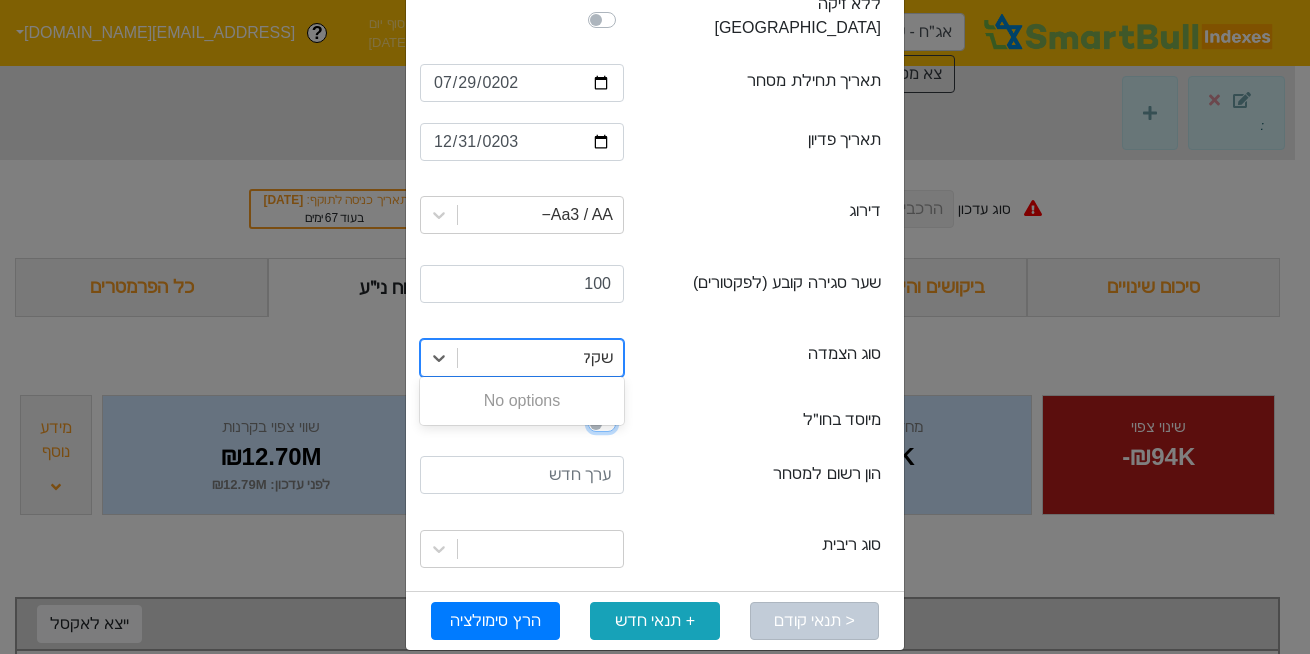 type 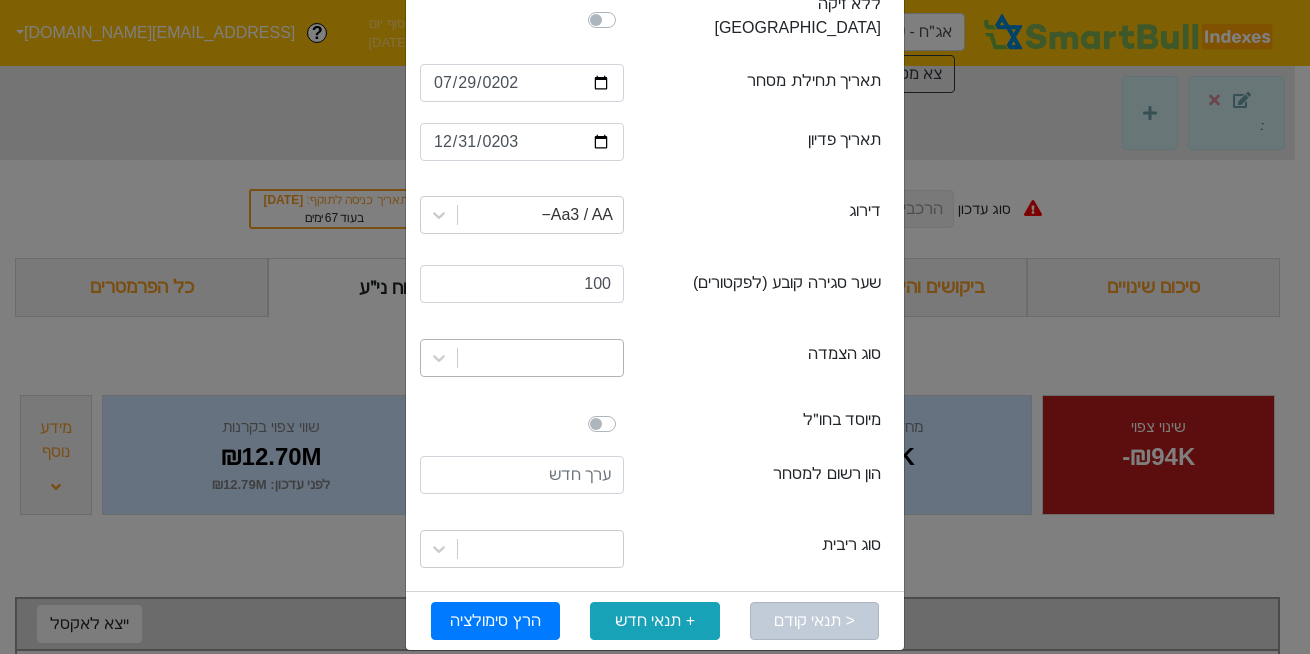 click at bounding box center [540, 358] 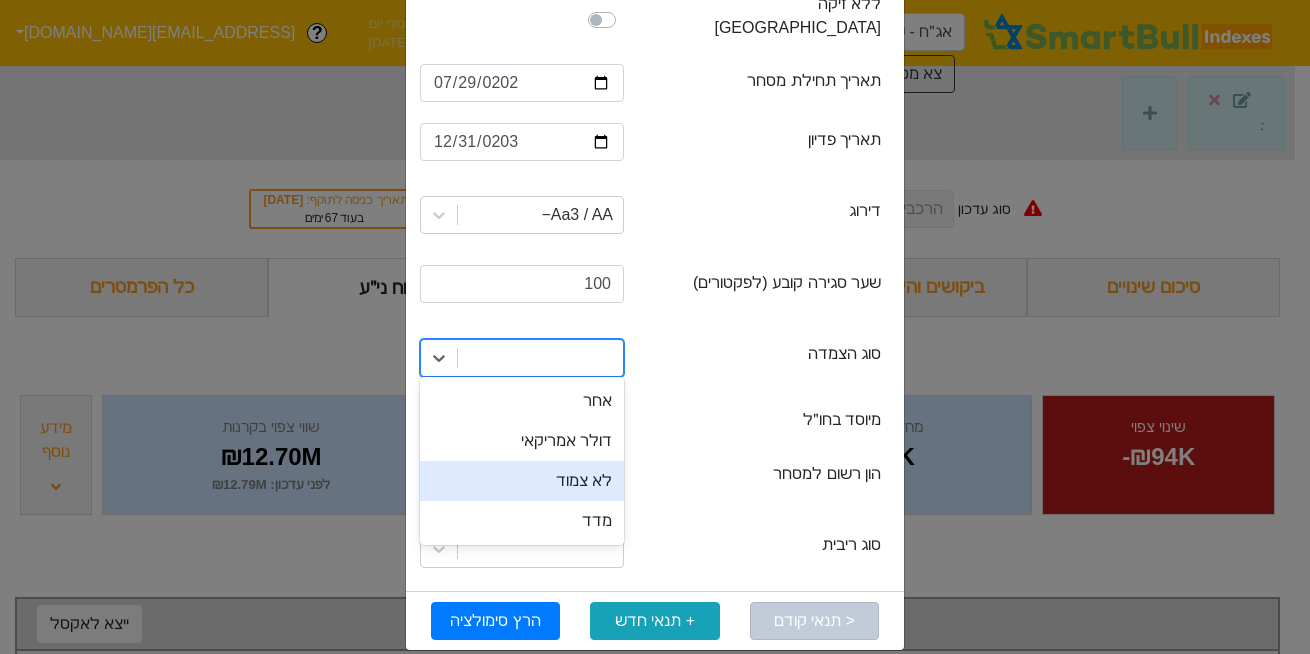 click on "לא צמוד" at bounding box center (522, 481) 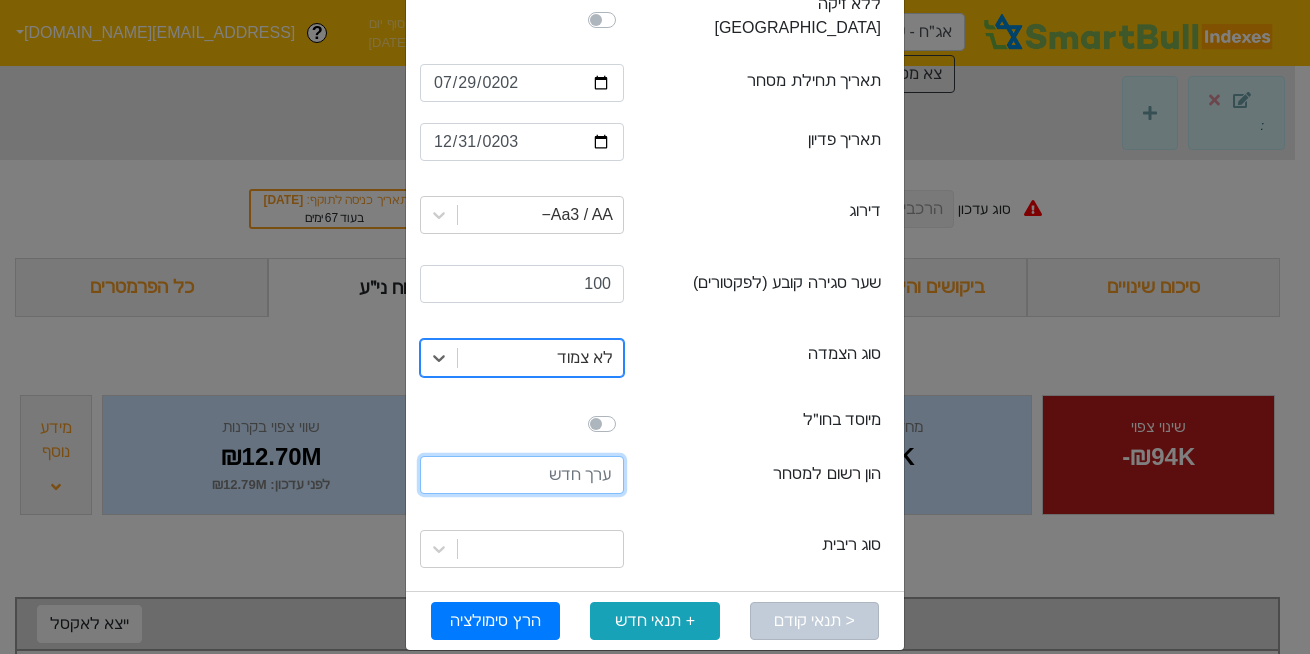 click at bounding box center (522, 475) 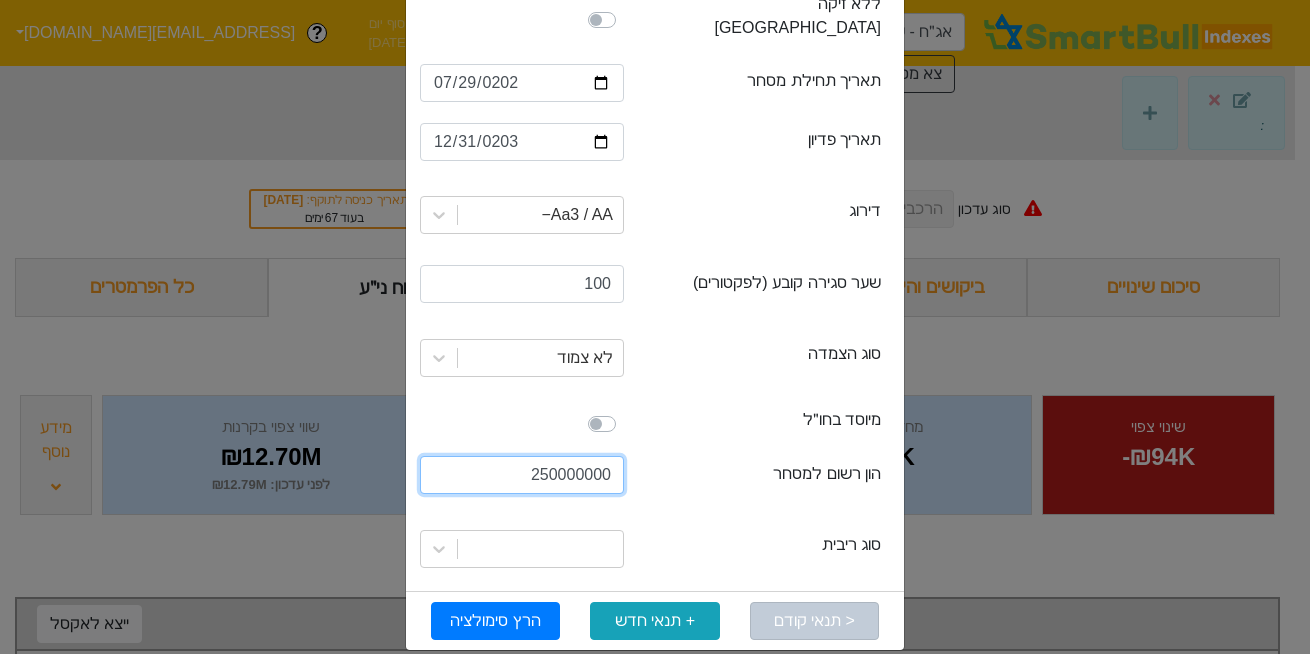 type on "250000000" 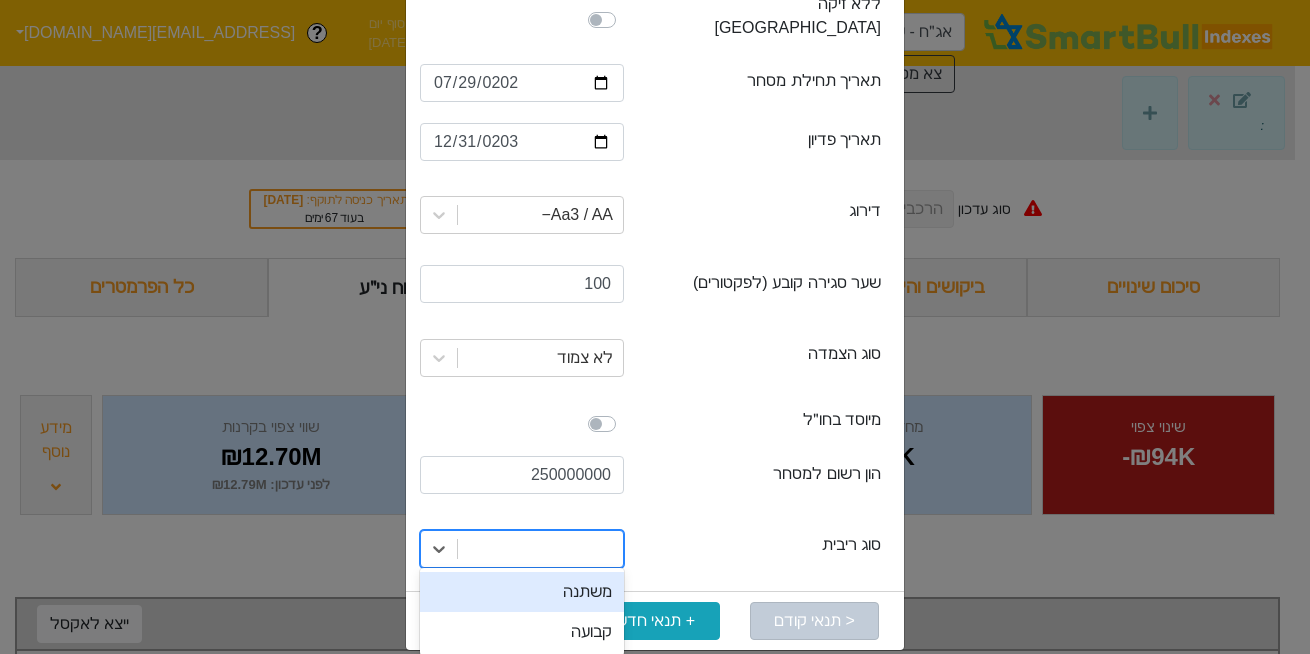 click at bounding box center [540, 549] 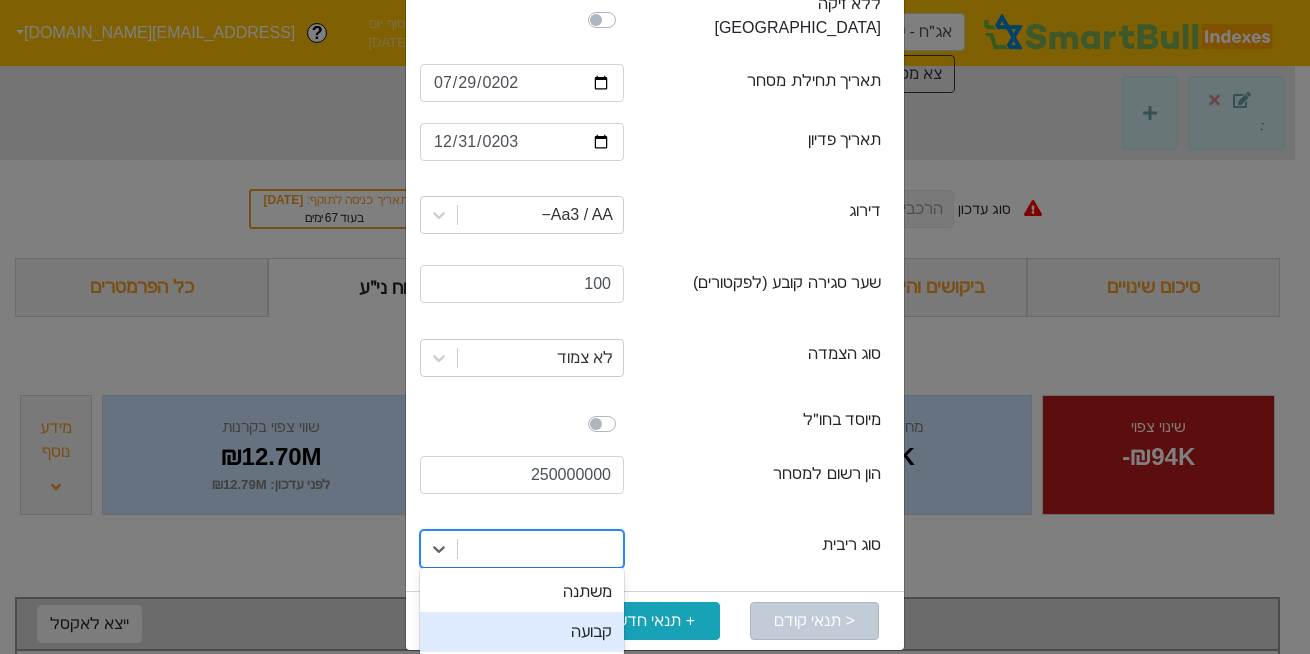 click on "קבועה" at bounding box center (522, 632) 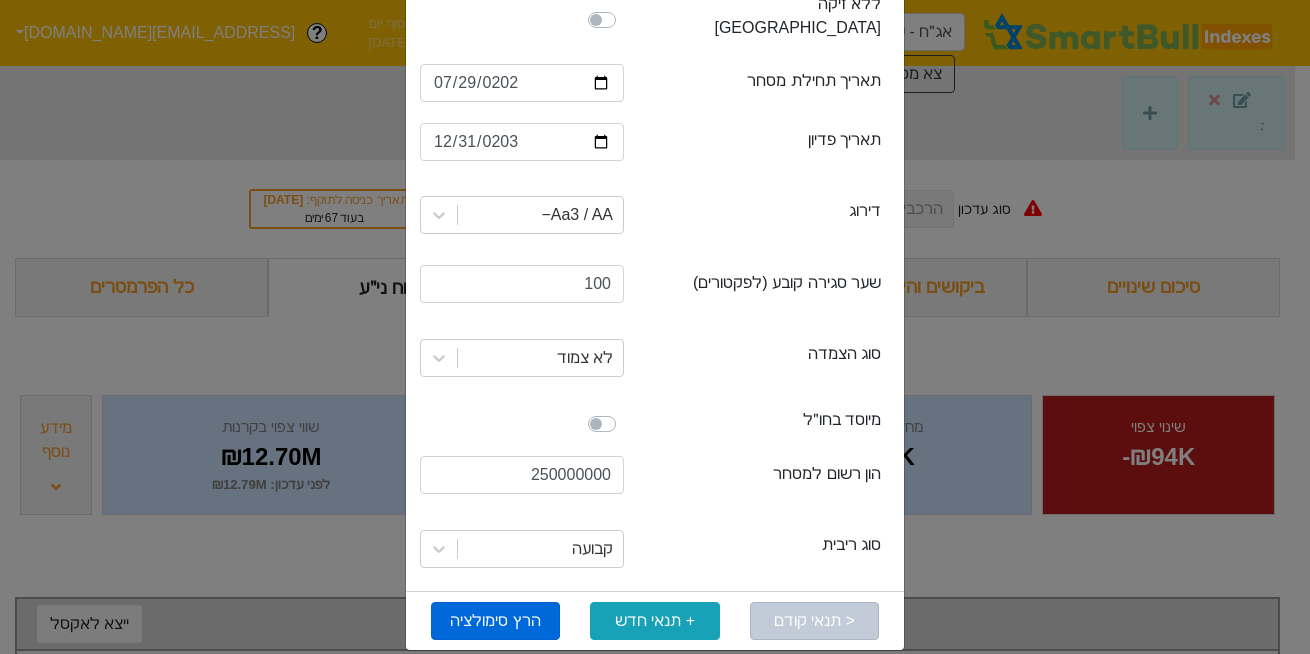 click on "הרץ סימולציה" at bounding box center (495, 621) 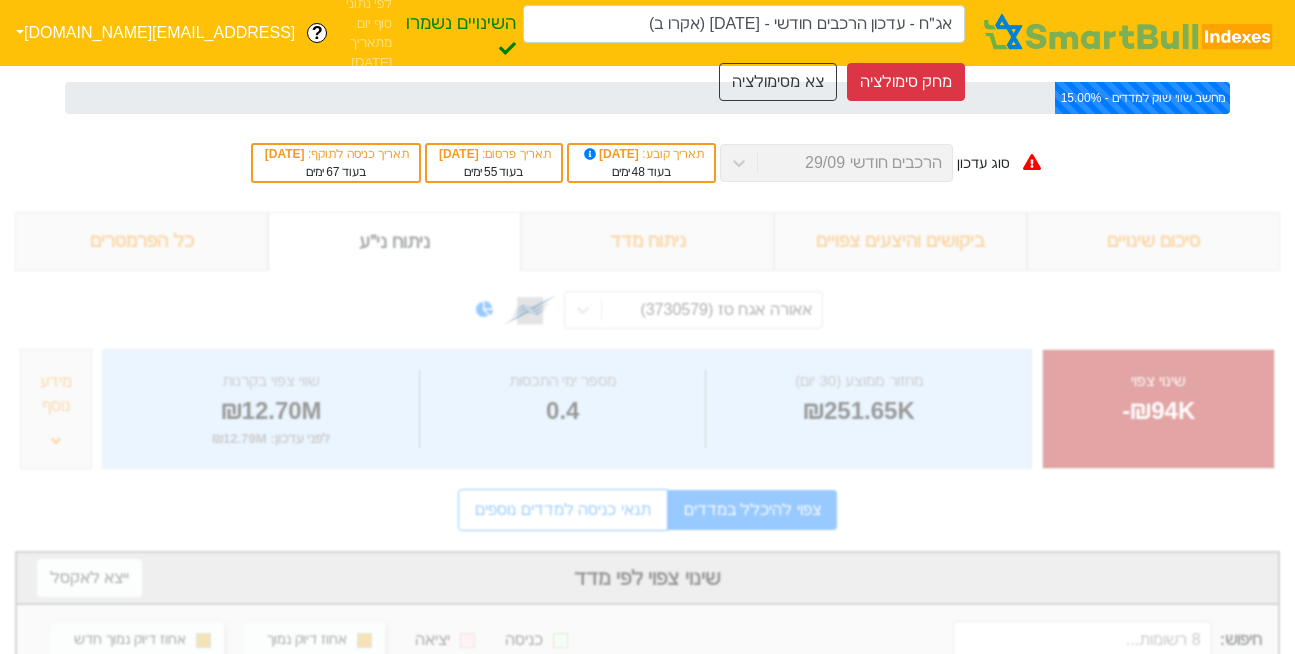click on "שינוי צפוי לפי מדד ייצא ל אקסל" at bounding box center [647, 579] 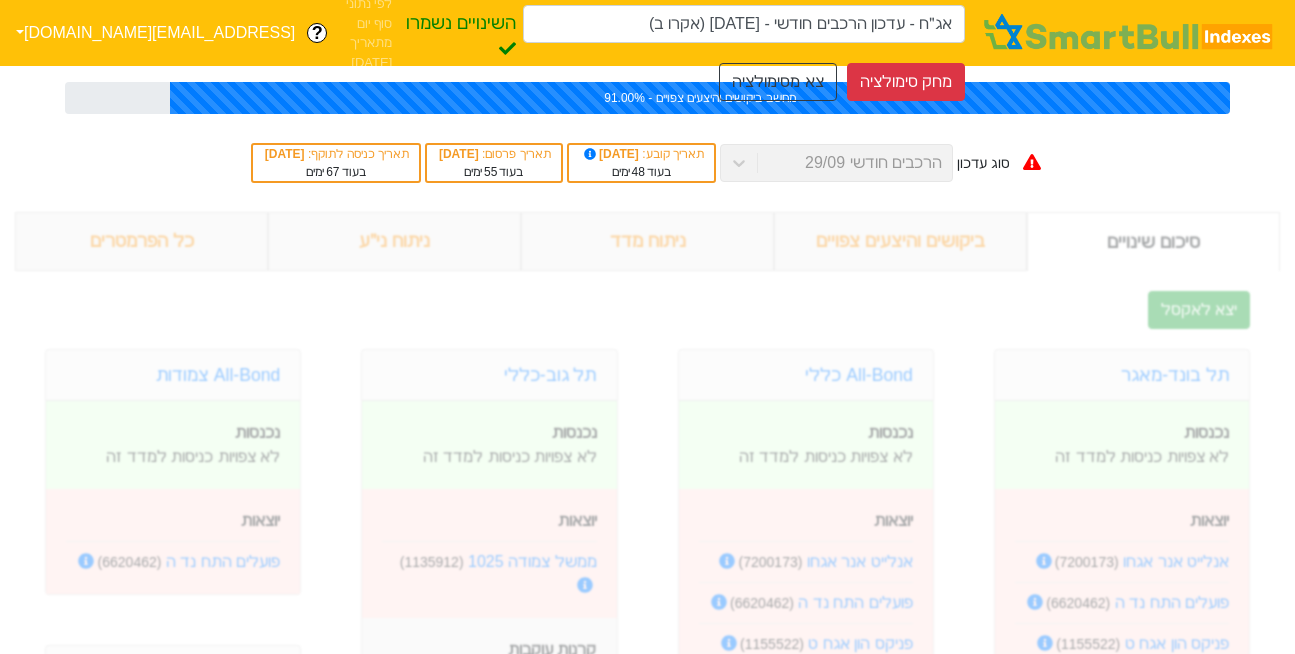 type on "אג״ח - עדכון הרכבים חודשי - 29/09/25 (אקרו ב)" 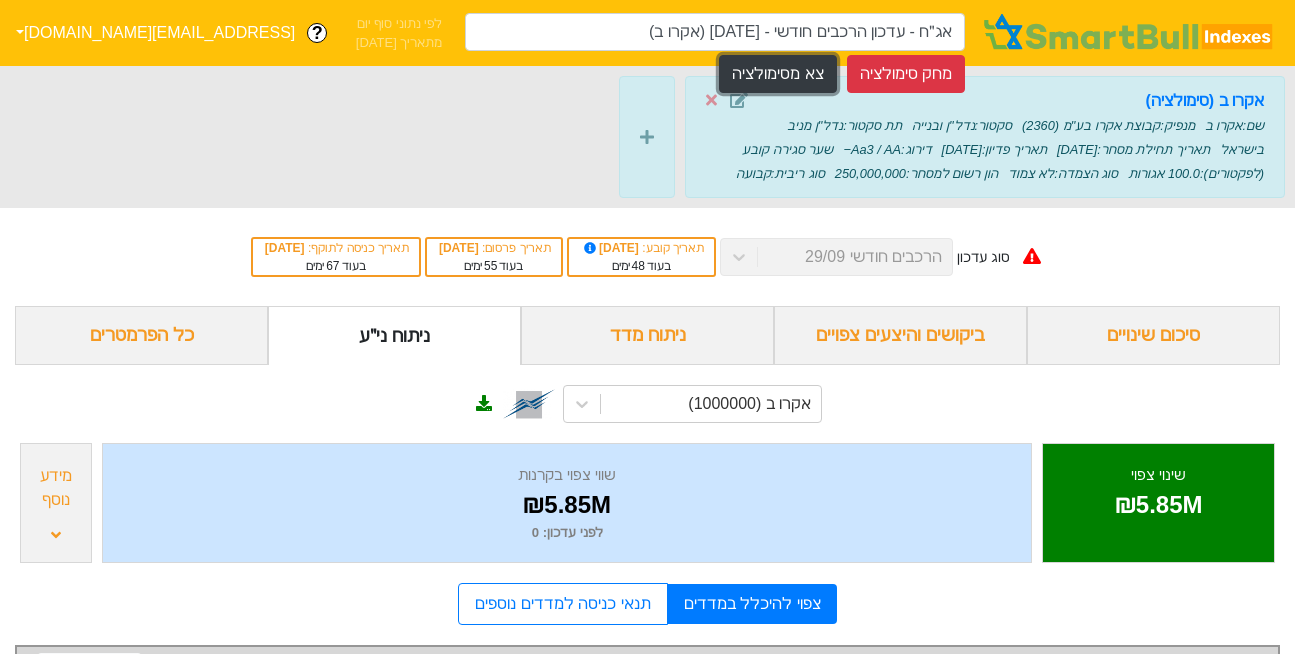 click on "צא מסימולציה" at bounding box center [777, 74] 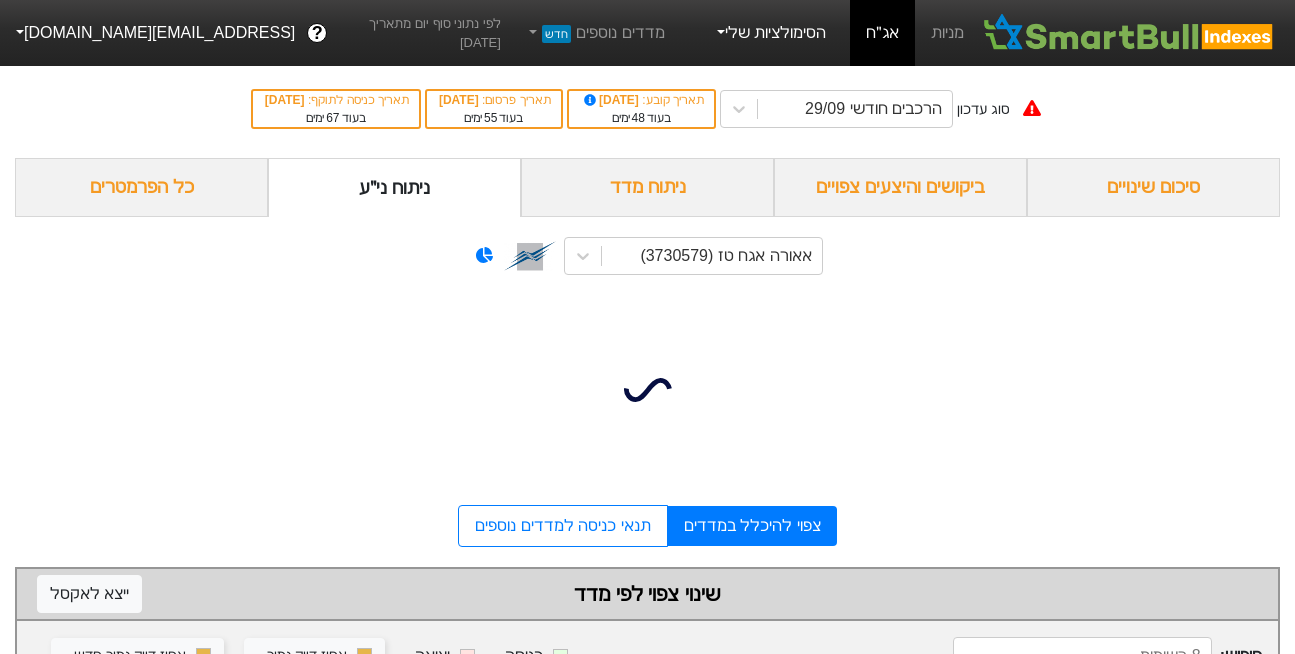 click on "הסימולציות שלי" at bounding box center [770, 33] 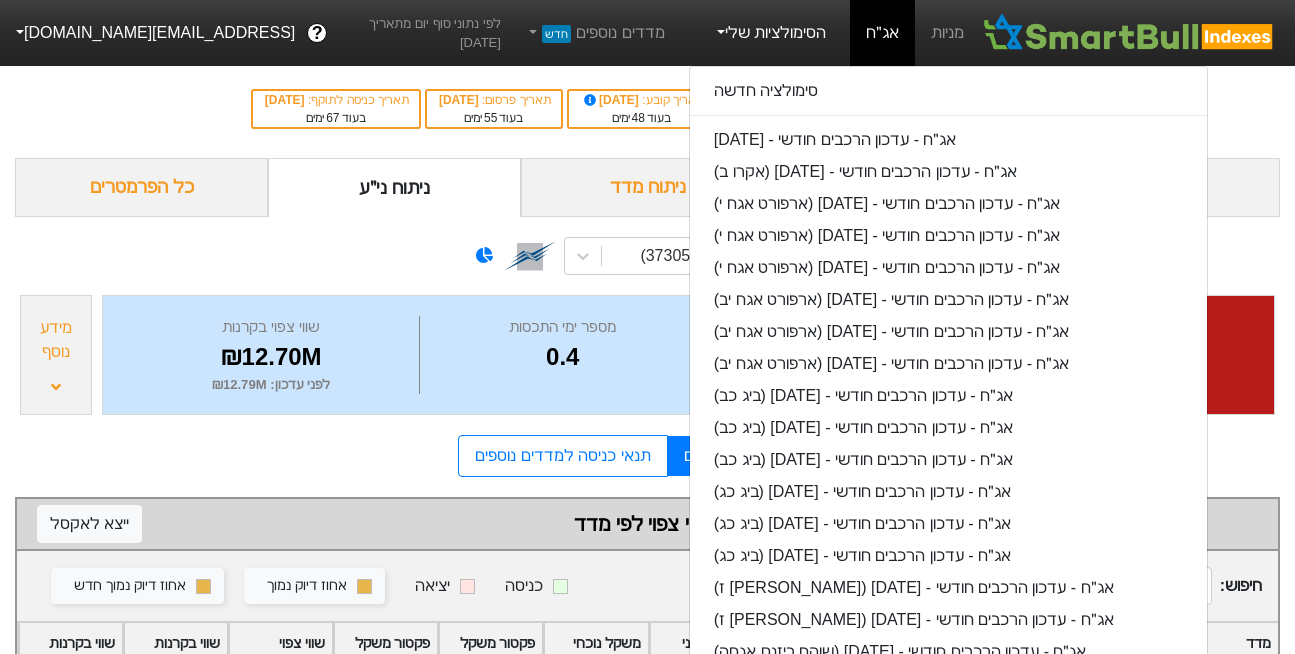 click on "סוג עדכון הרכבים חודשי 29/09 תאריך קובע :   10/09/2025 בעוד 48 ימים תאריך פרסום :   17/09/2025 בעוד 55 ימים תאריך כניסה לתוקף :   29/09/2025 בעוד 67 ימים" at bounding box center (647, 109) 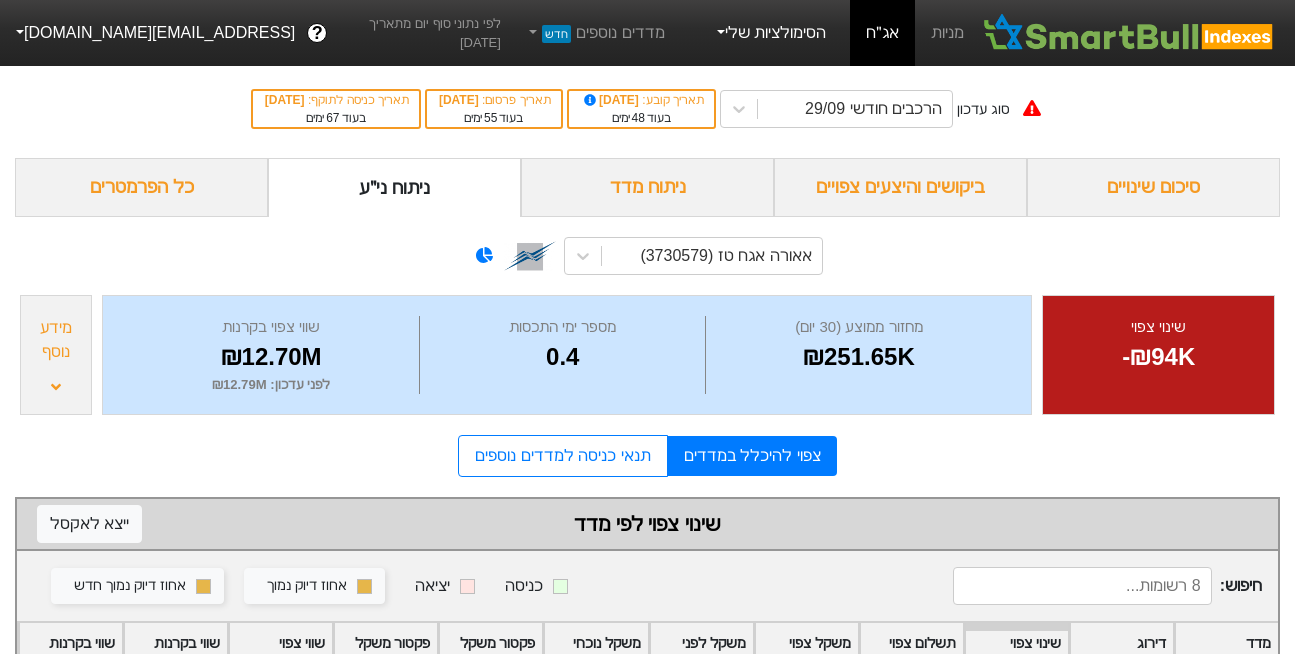 click on "הסימולציות שלי" at bounding box center [770, 33] 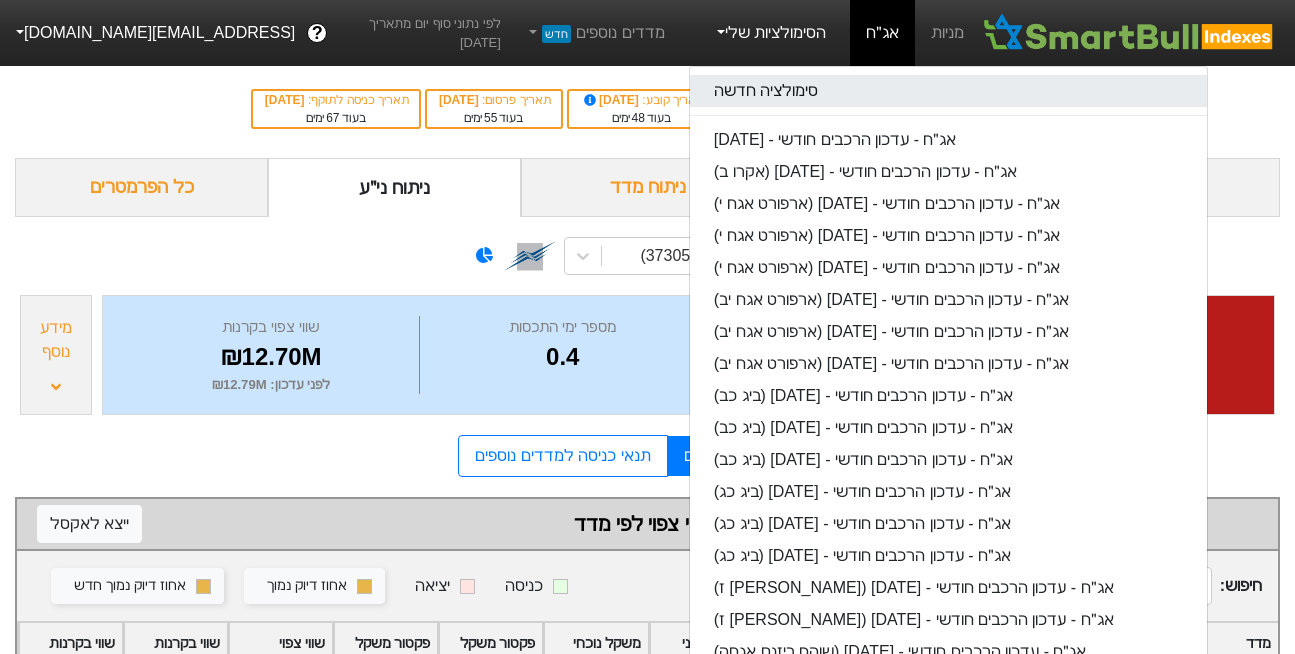 click on "סימולציה חדשה" at bounding box center (948, 91) 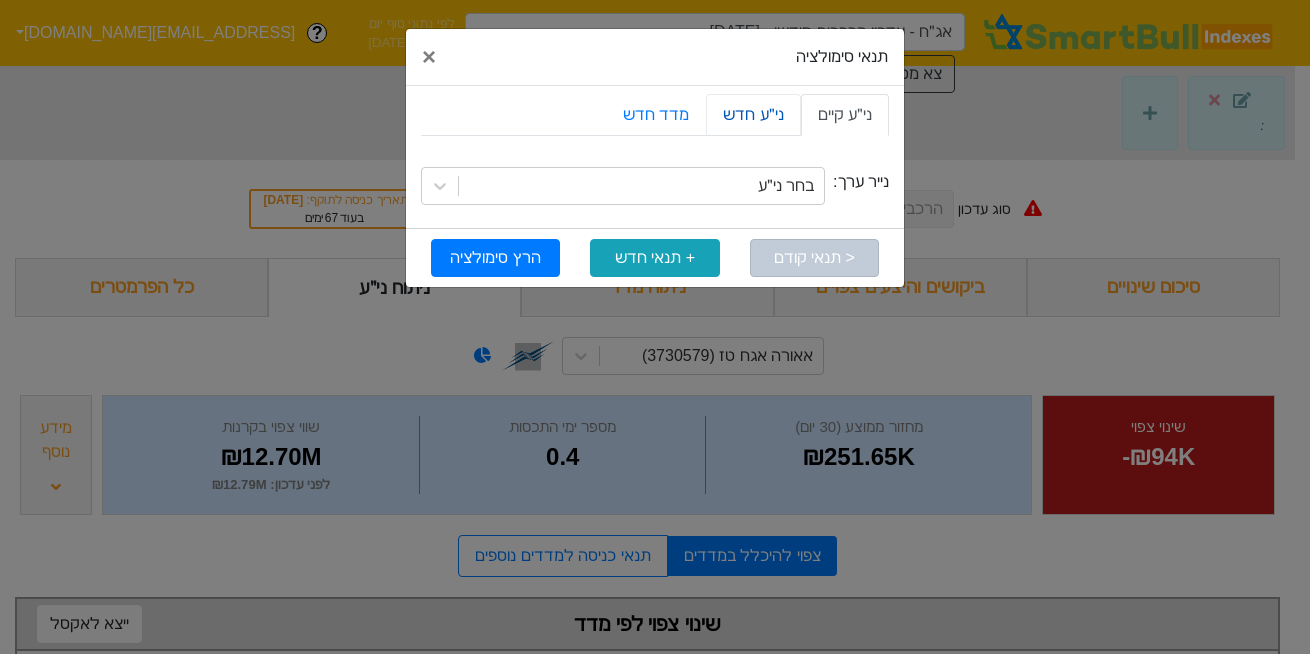 click on "ני״ע חדש" at bounding box center (753, 115) 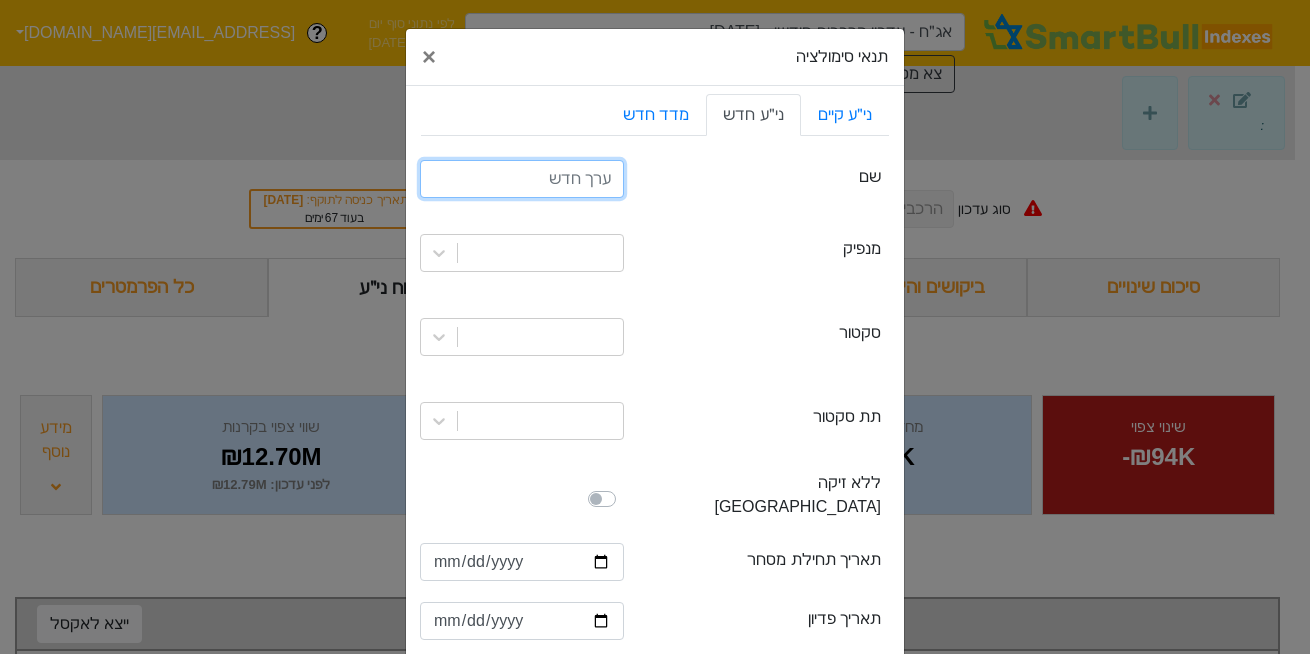 click at bounding box center [522, 179] 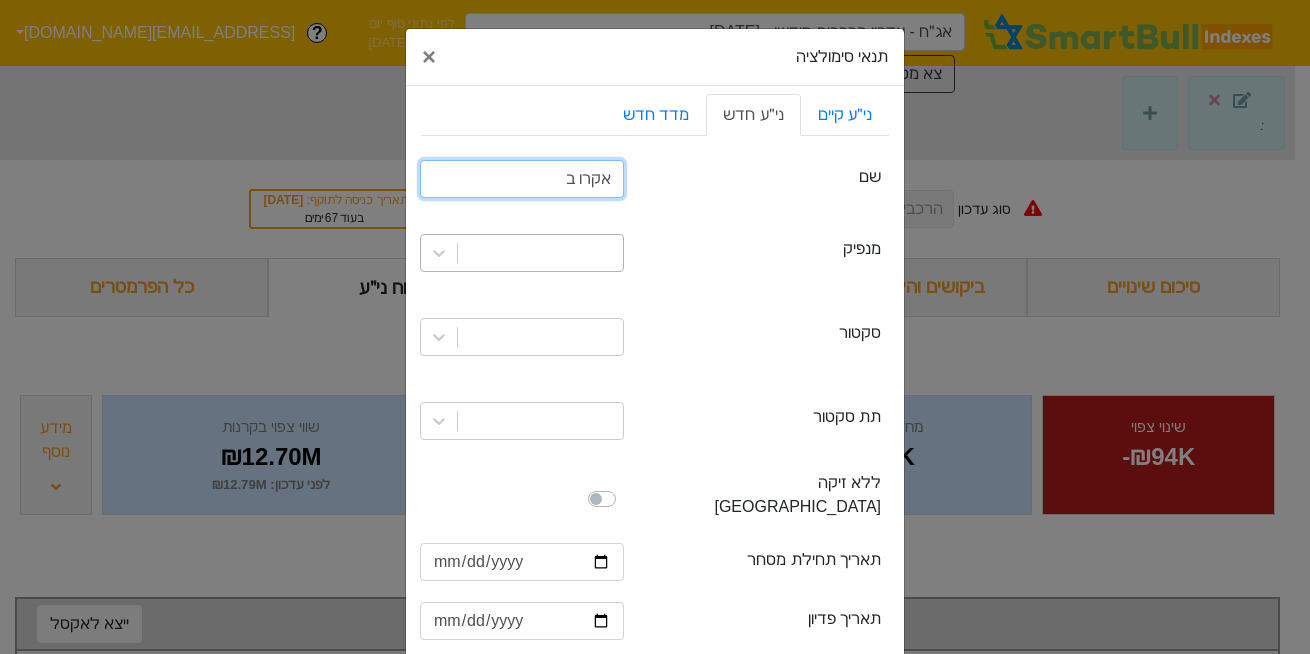 type on "אקרו ב" 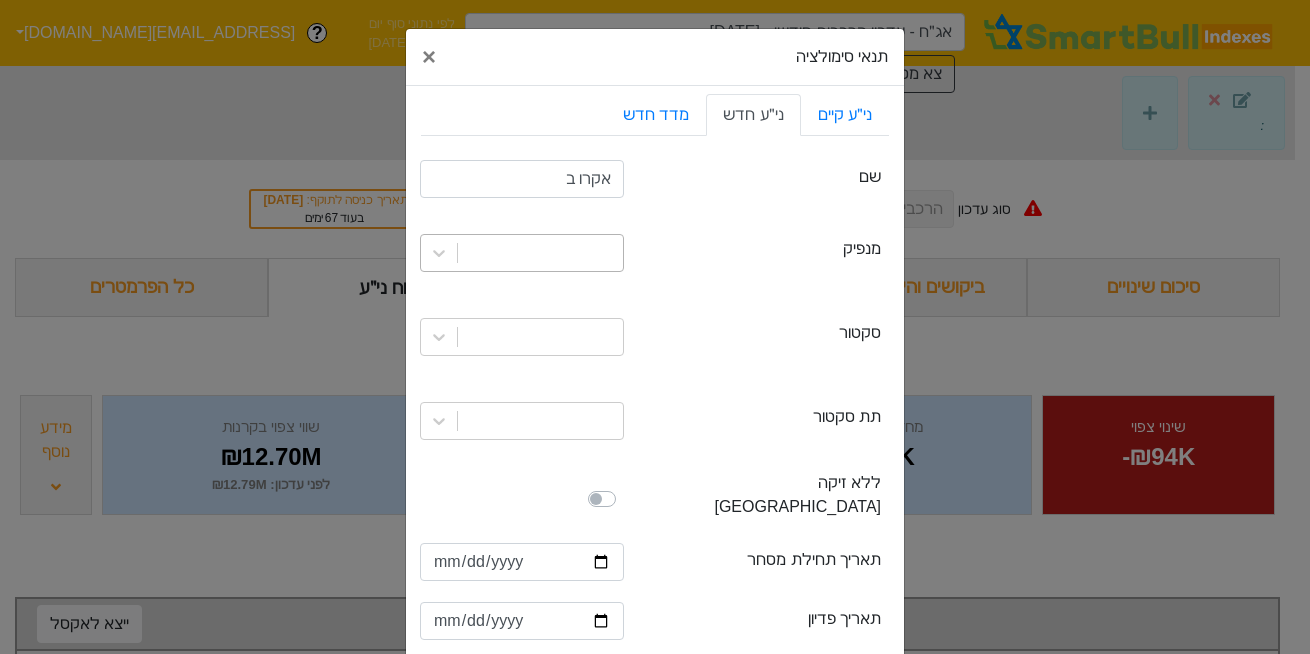 click at bounding box center (540, 253) 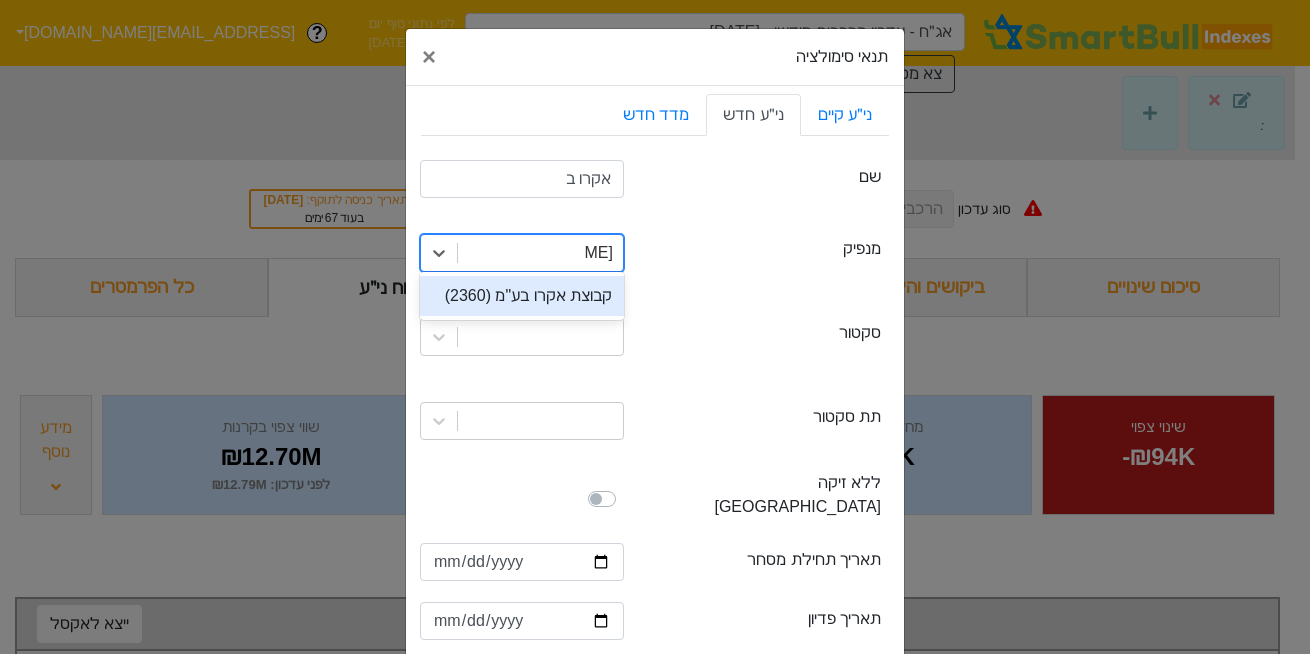 type on "אקרו" 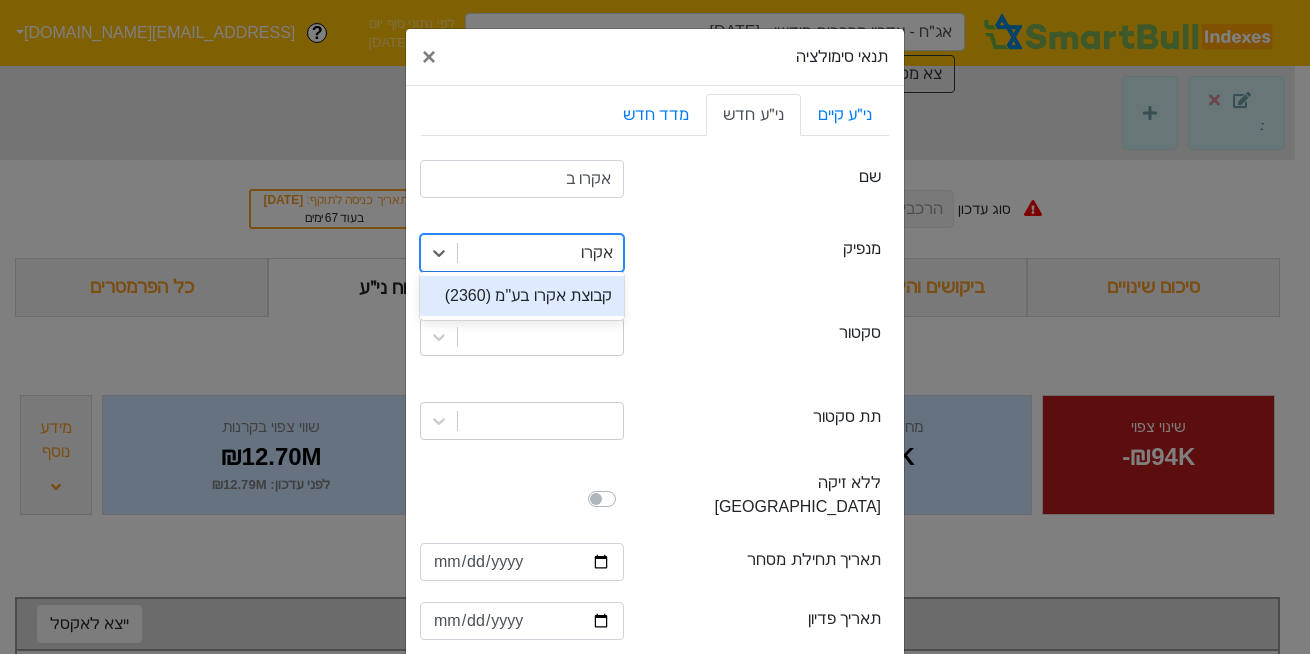 click on "קבוצת אקרו בע"מ (2360)" at bounding box center (522, 296) 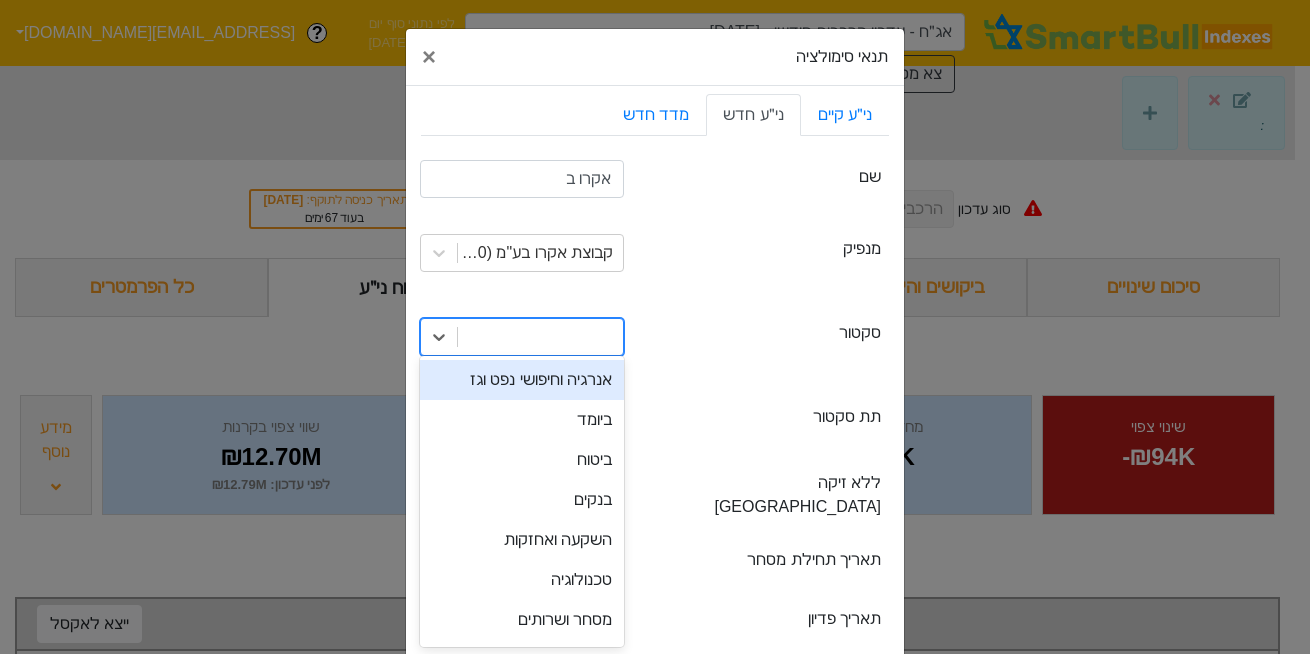 click at bounding box center [540, 337] 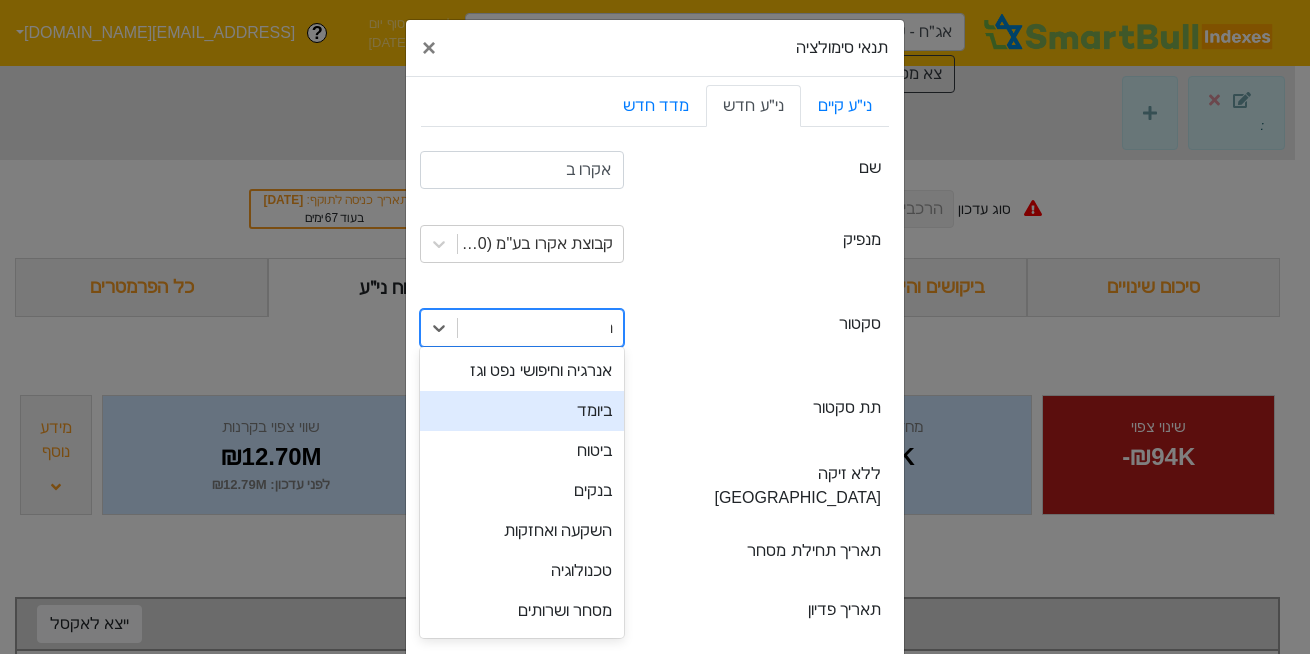 type on "נד" 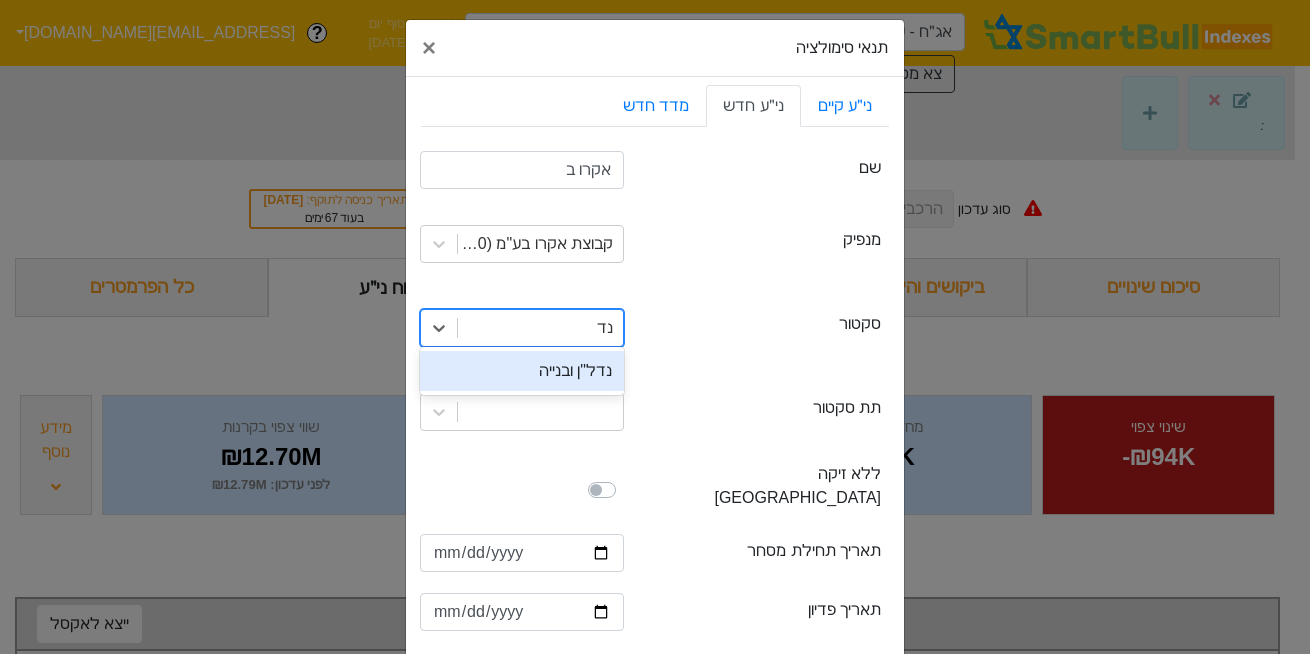 click on "נדל"ן ובנייה" at bounding box center (522, 371) 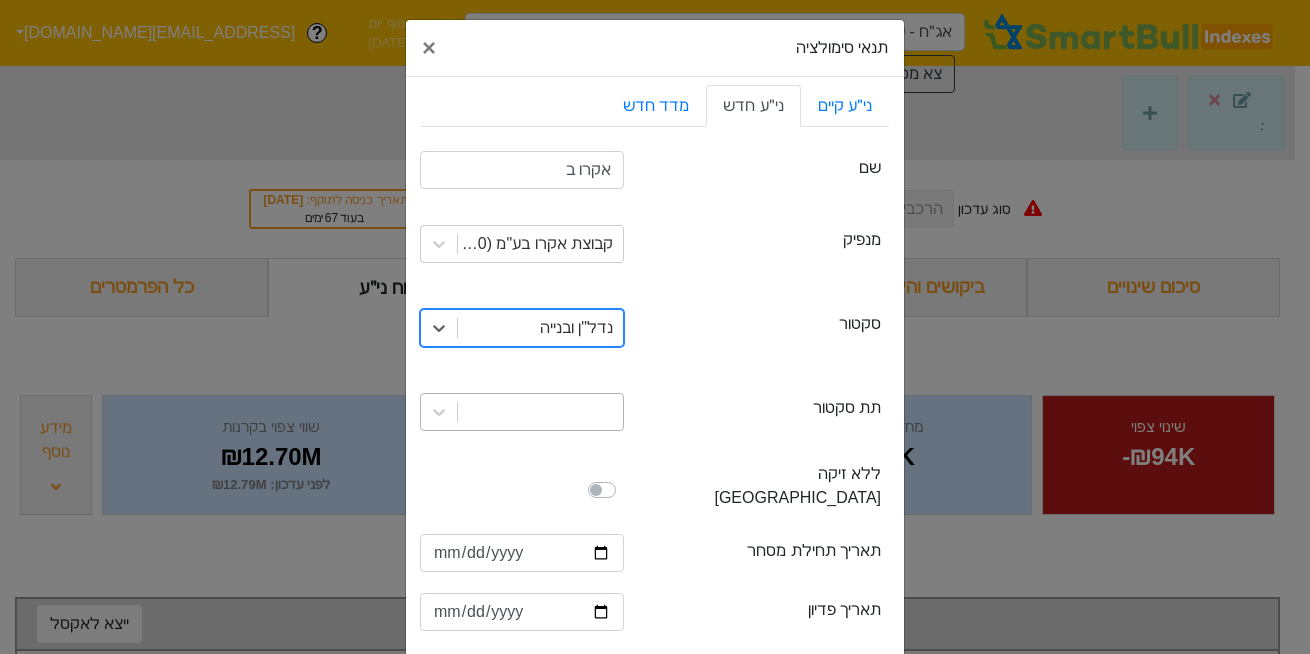 click at bounding box center (540, 412) 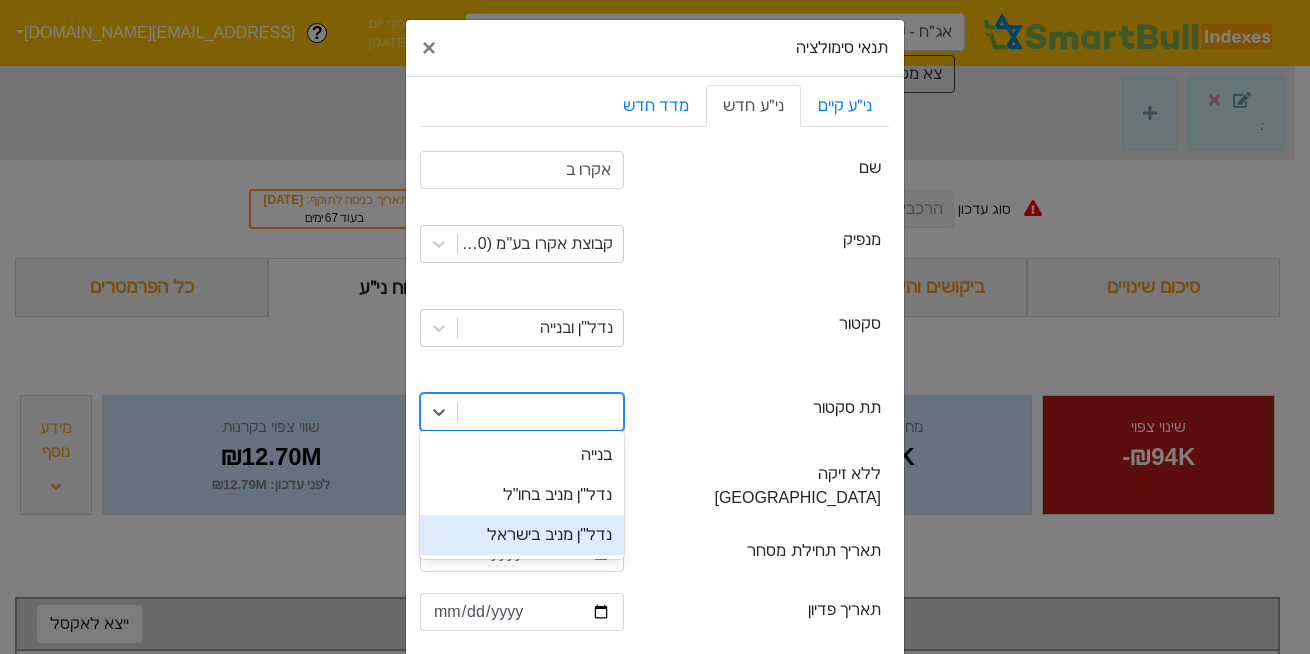 click on "נדל"ן מניב בישראל" at bounding box center [522, 535] 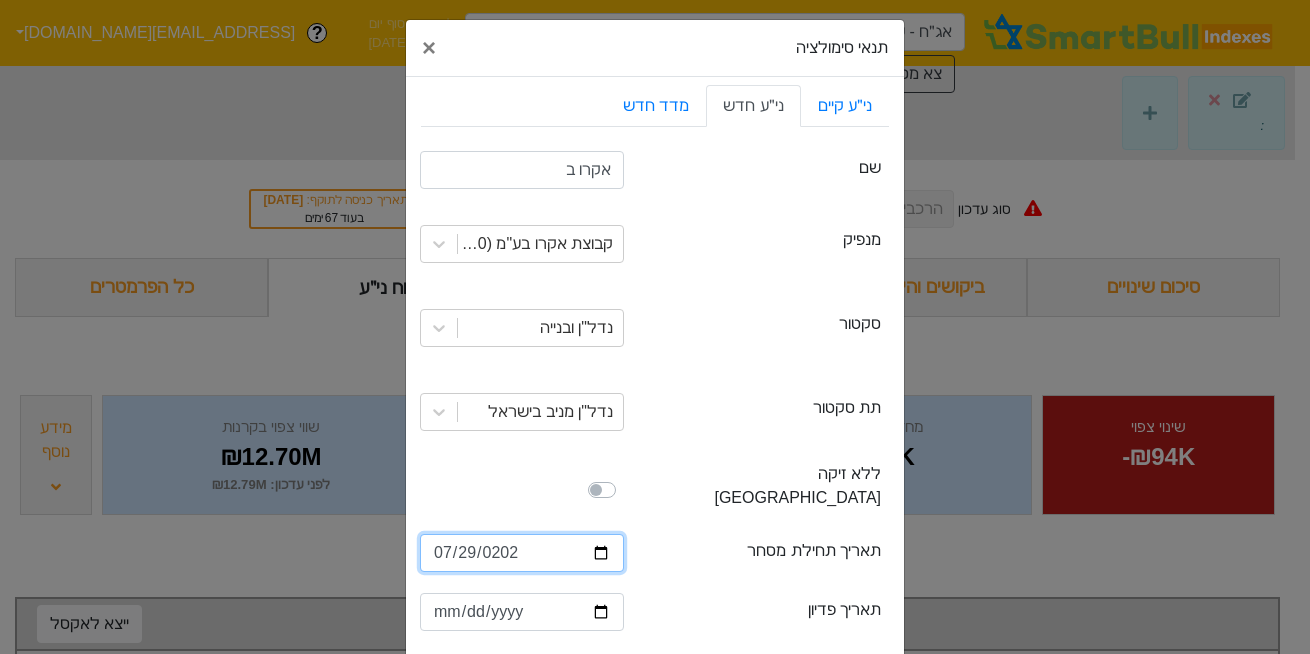 type on "2025-07-29" 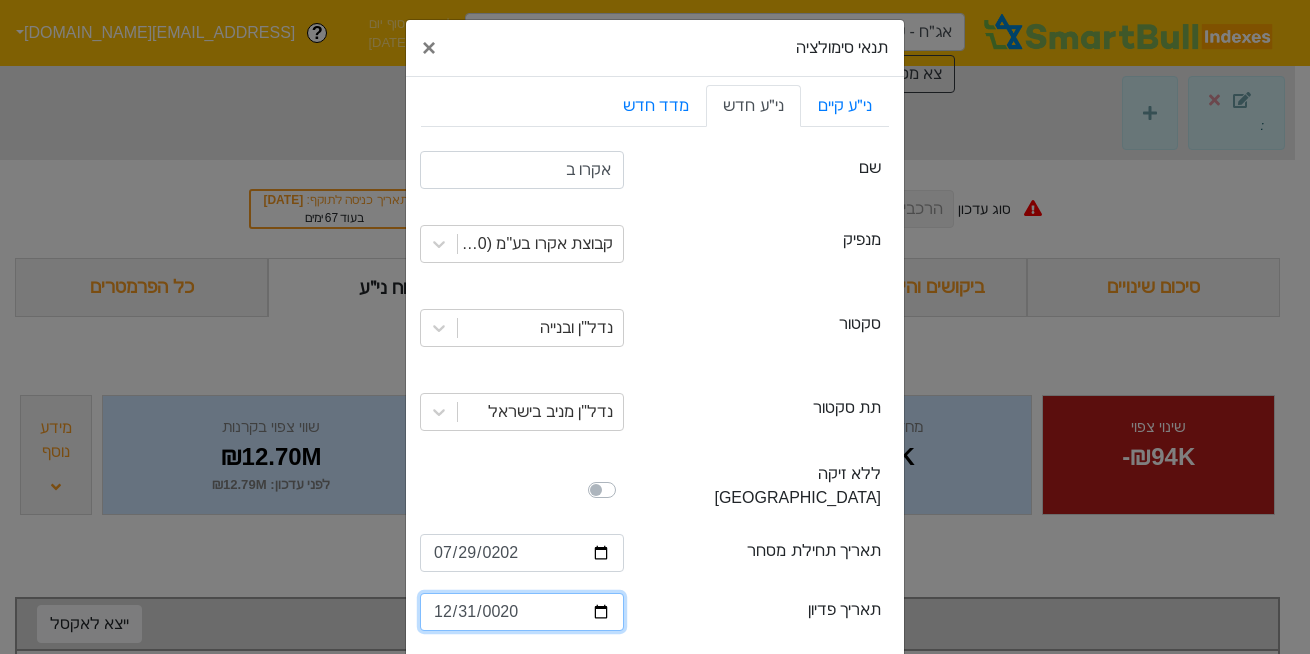 type on "0202-12-31" 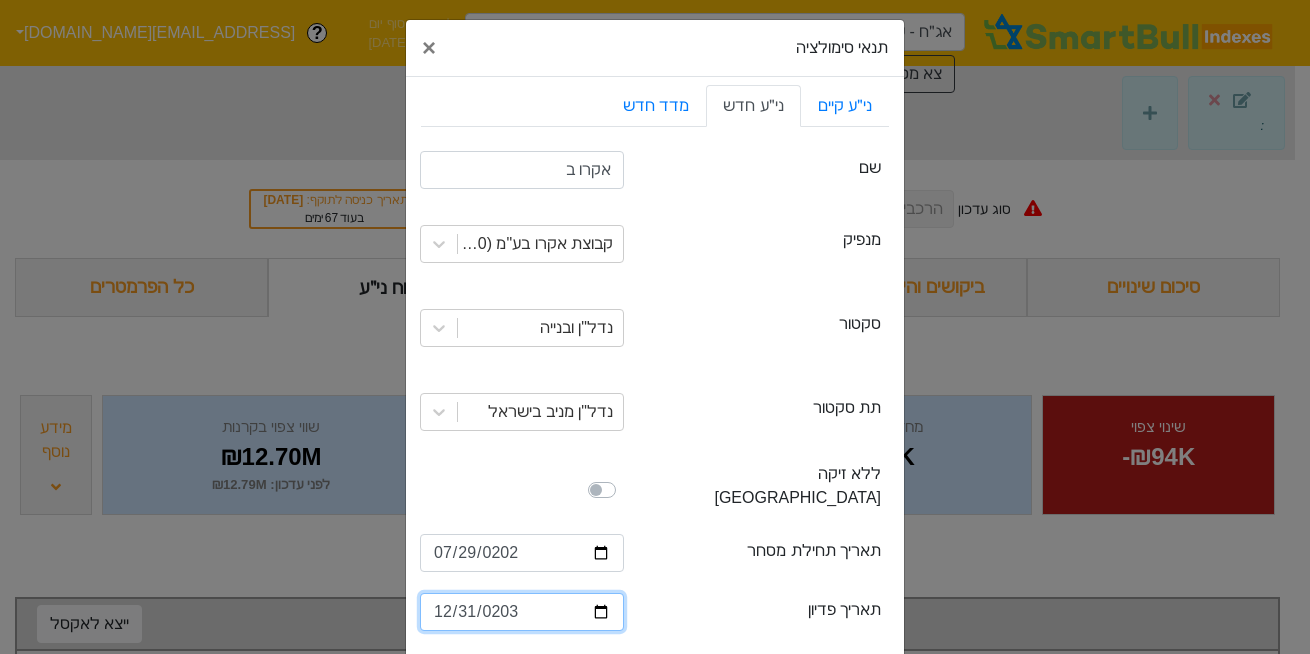 type on "2032-12-31" 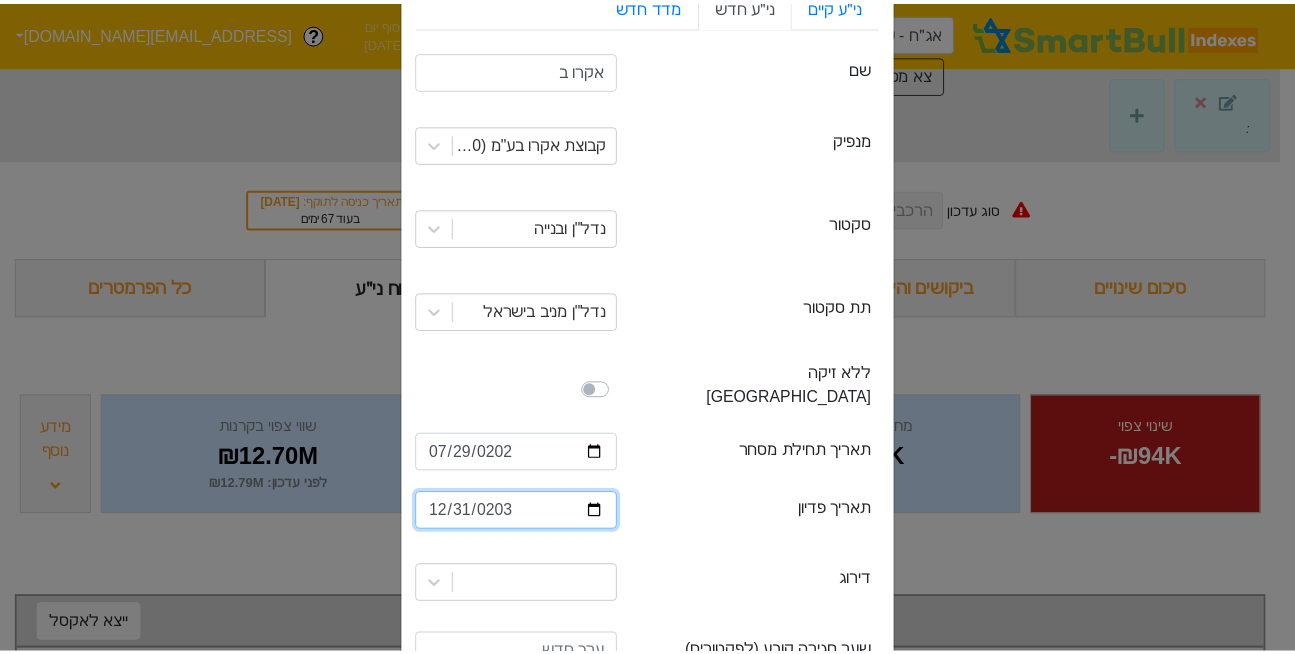scroll, scrollTop: 479, scrollLeft: 0, axis: vertical 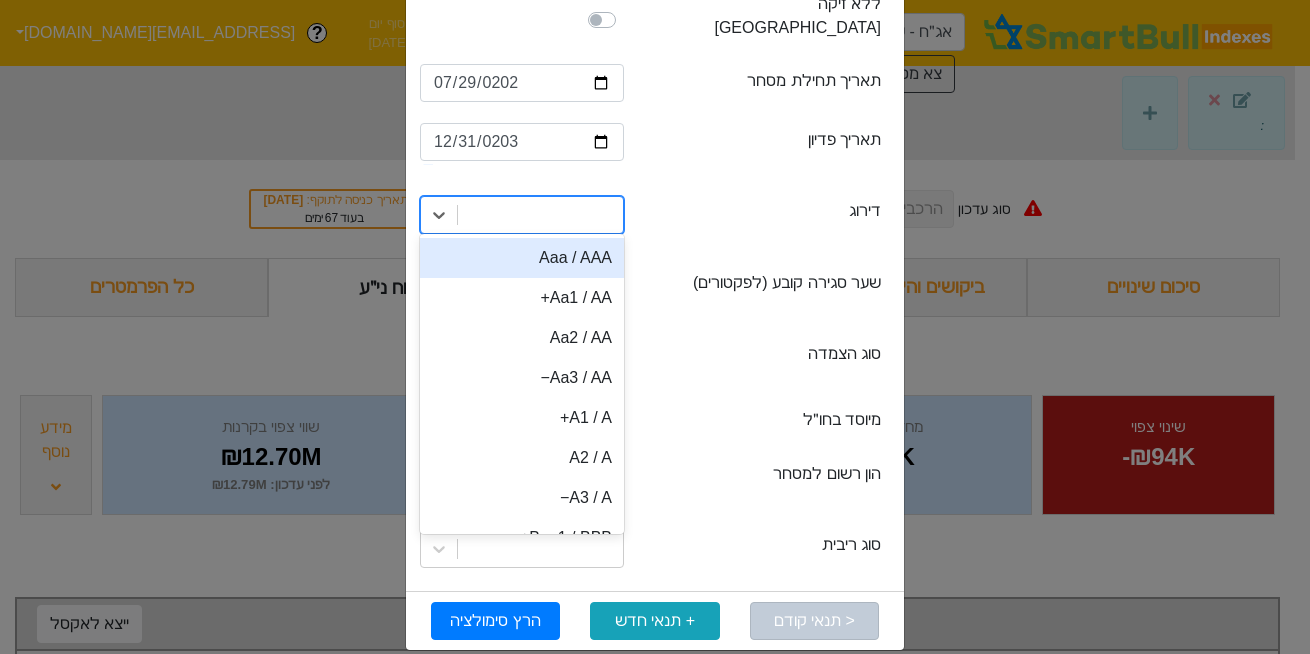 click at bounding box center [540, 215] 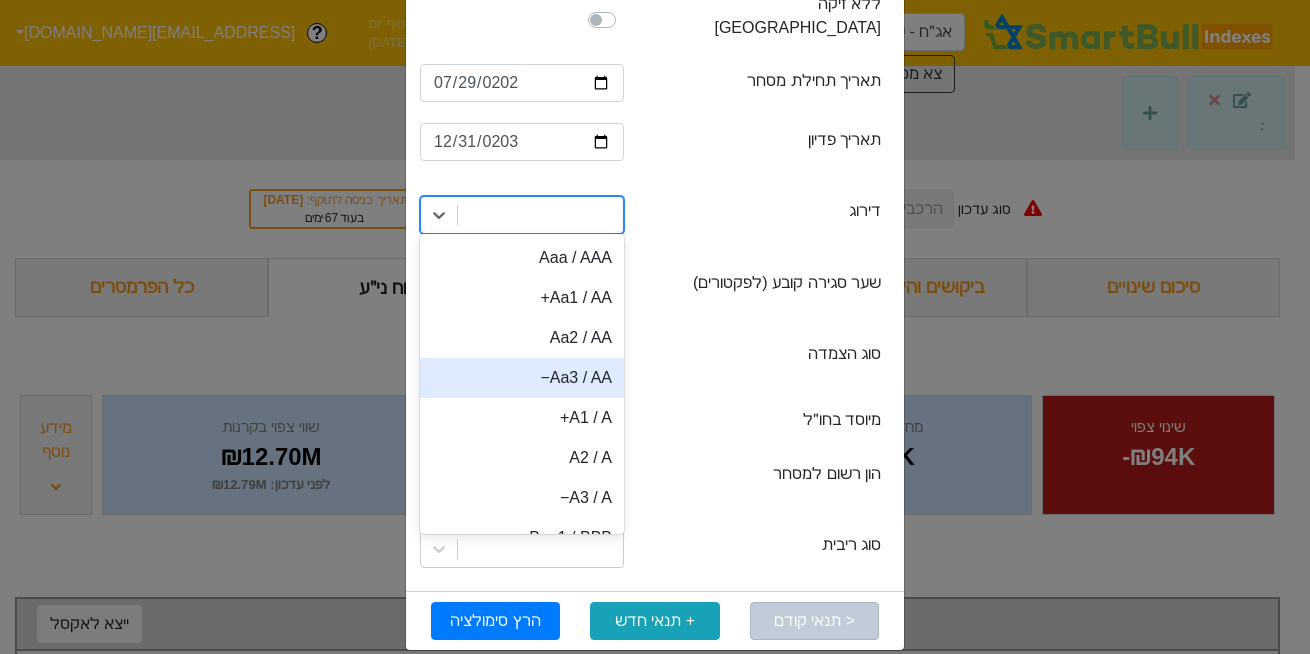 click on "Aa3 / AA−" at bounding box center (522, 378) 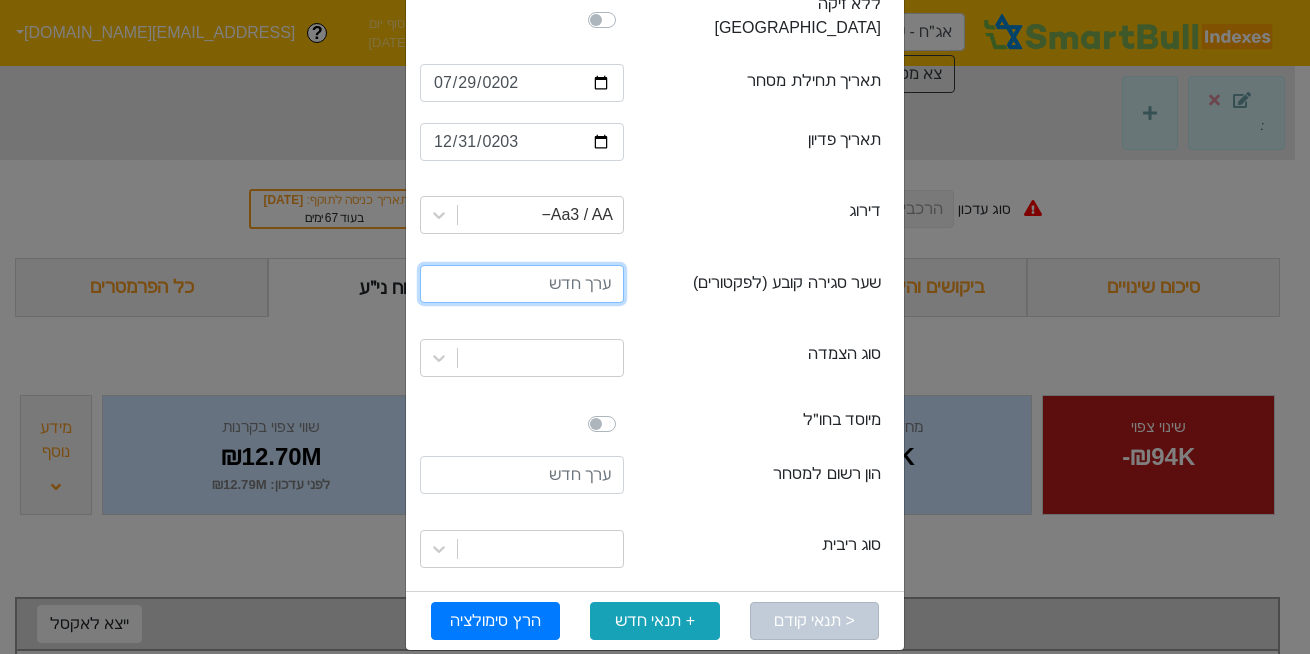 click at bounding box center (522, 284) 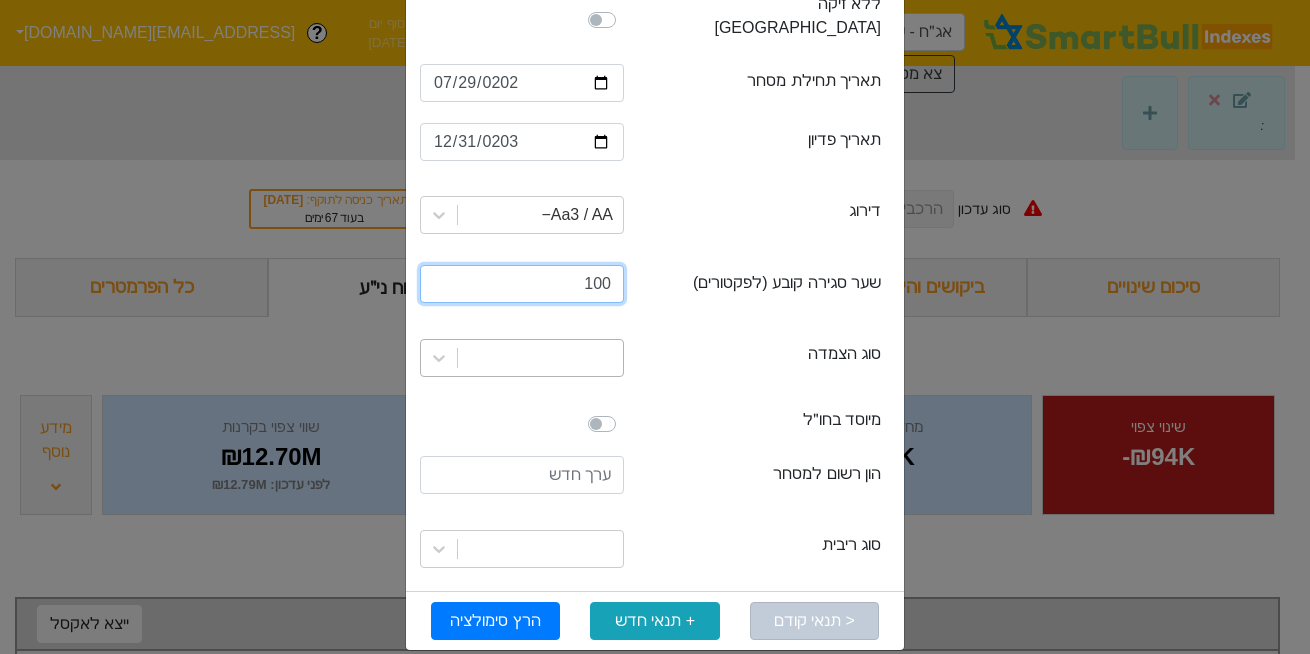 type on "100" 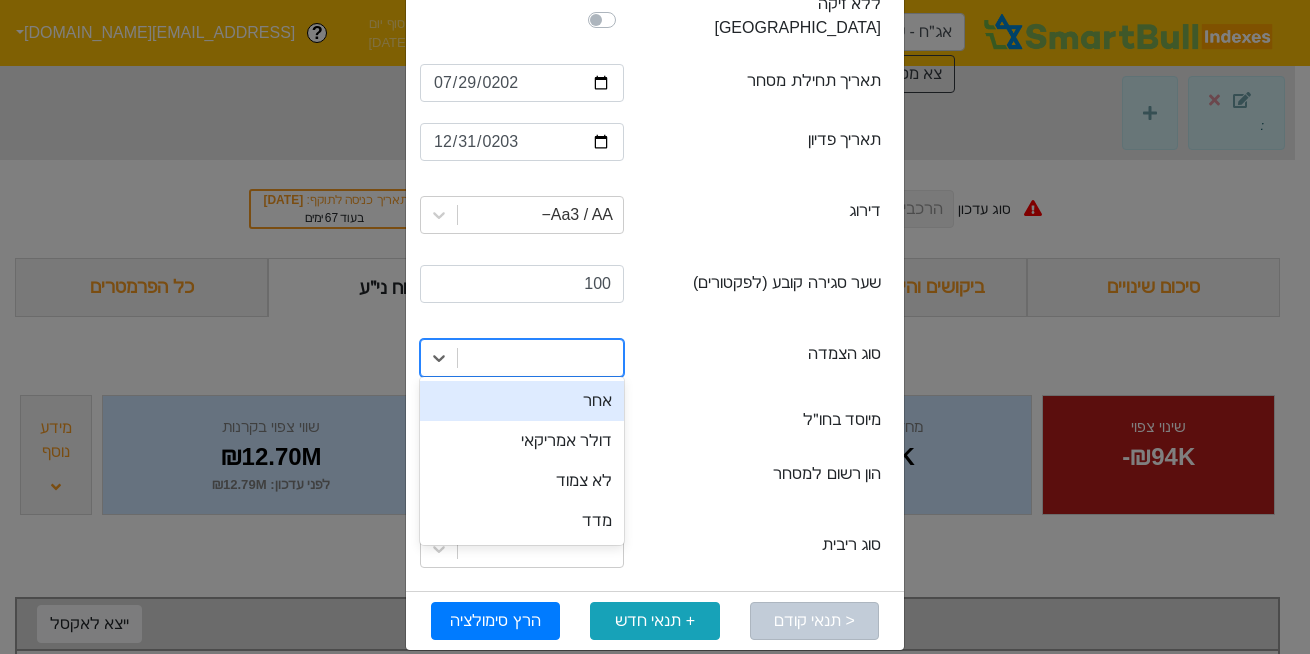 click at bounding box center [540, 358] 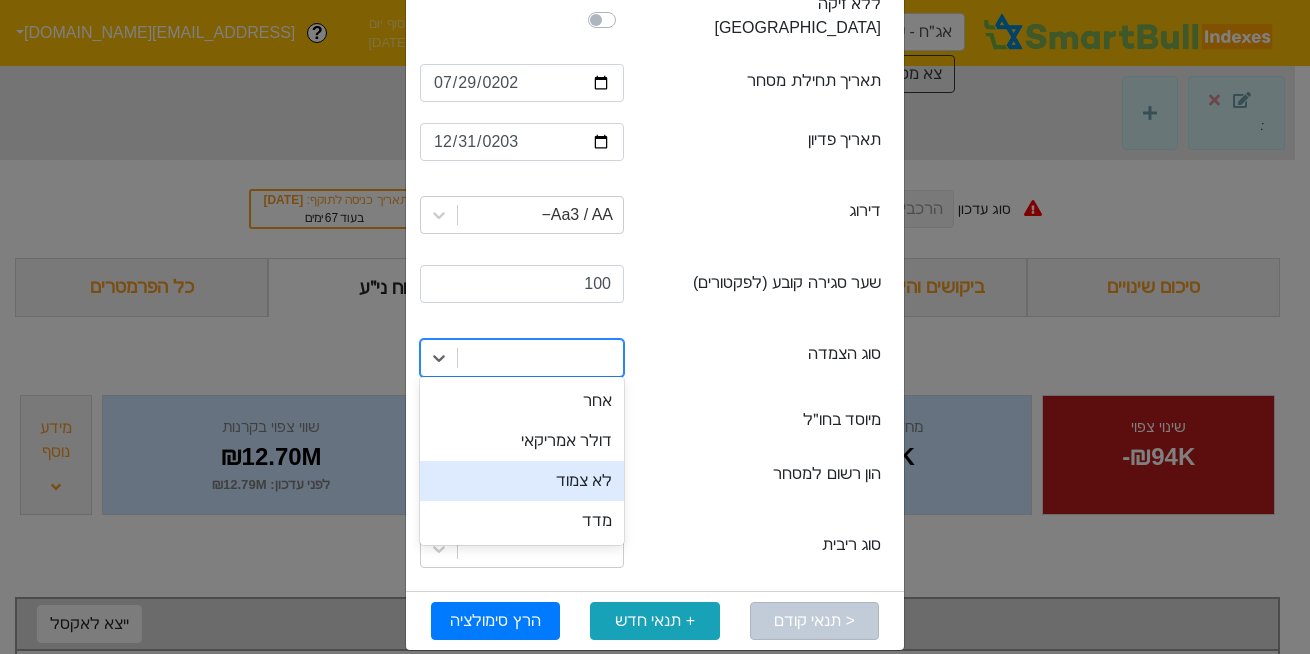 click on "לא צמוד" at bounding box center [522, 481] 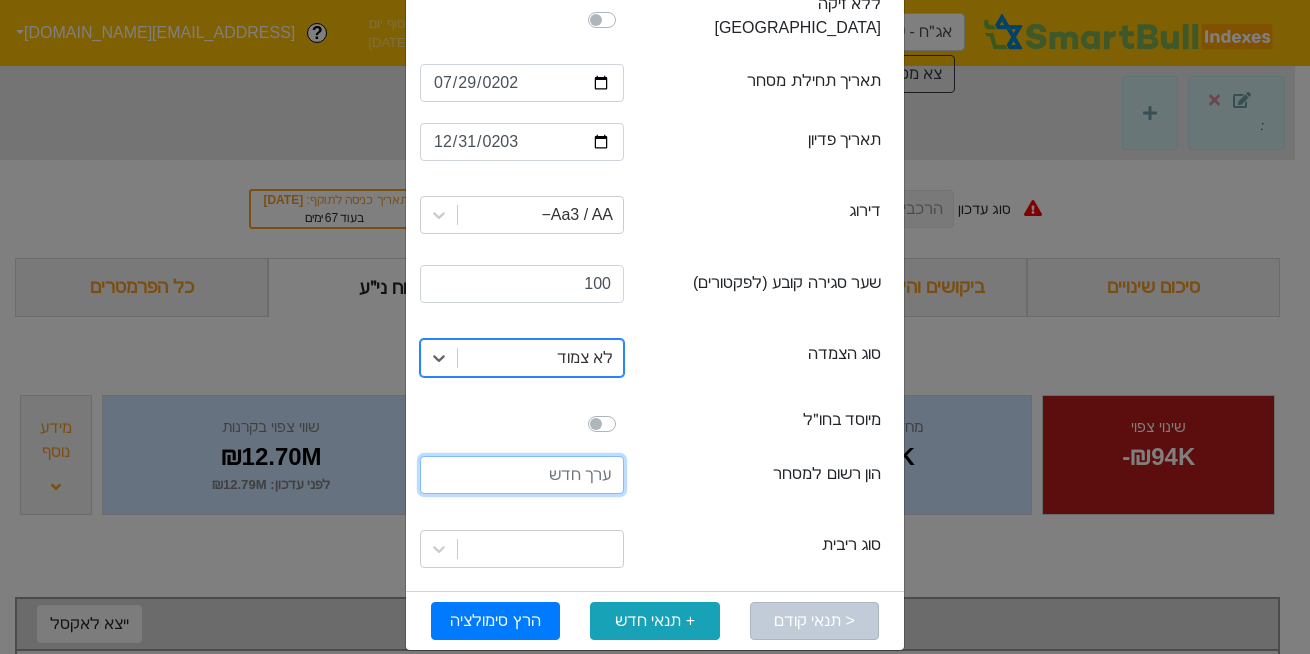 click at bounding box center [522, 475] 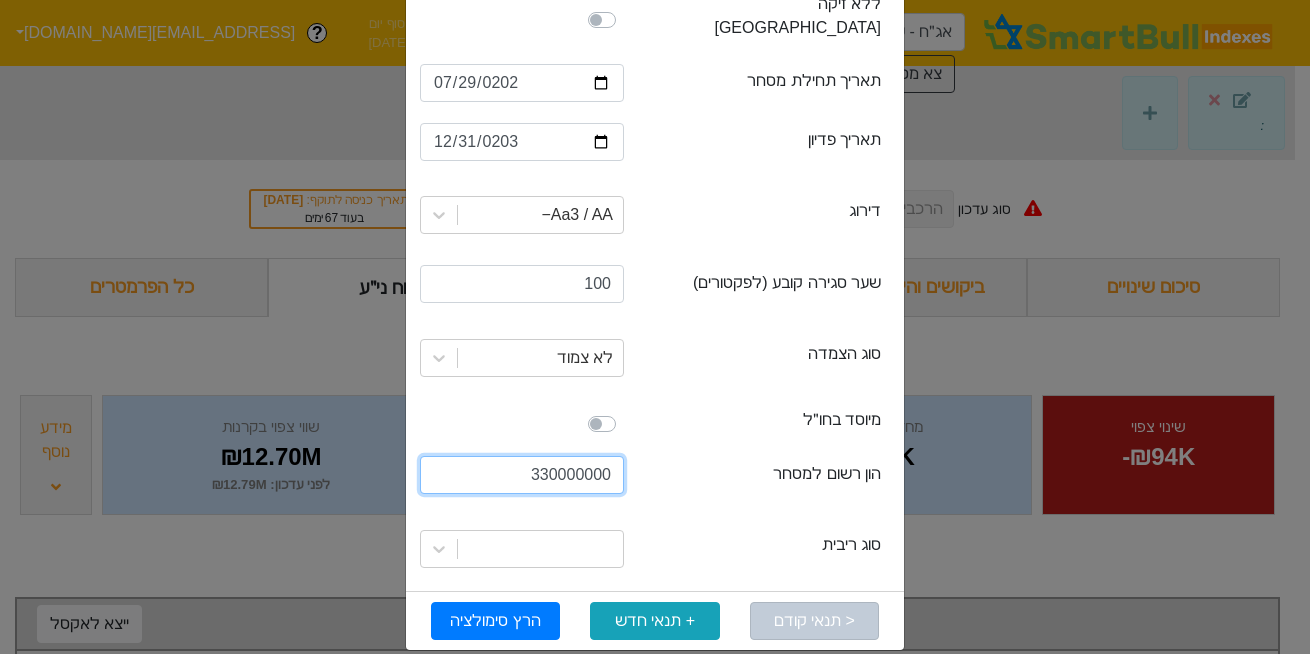 type on "330000000" 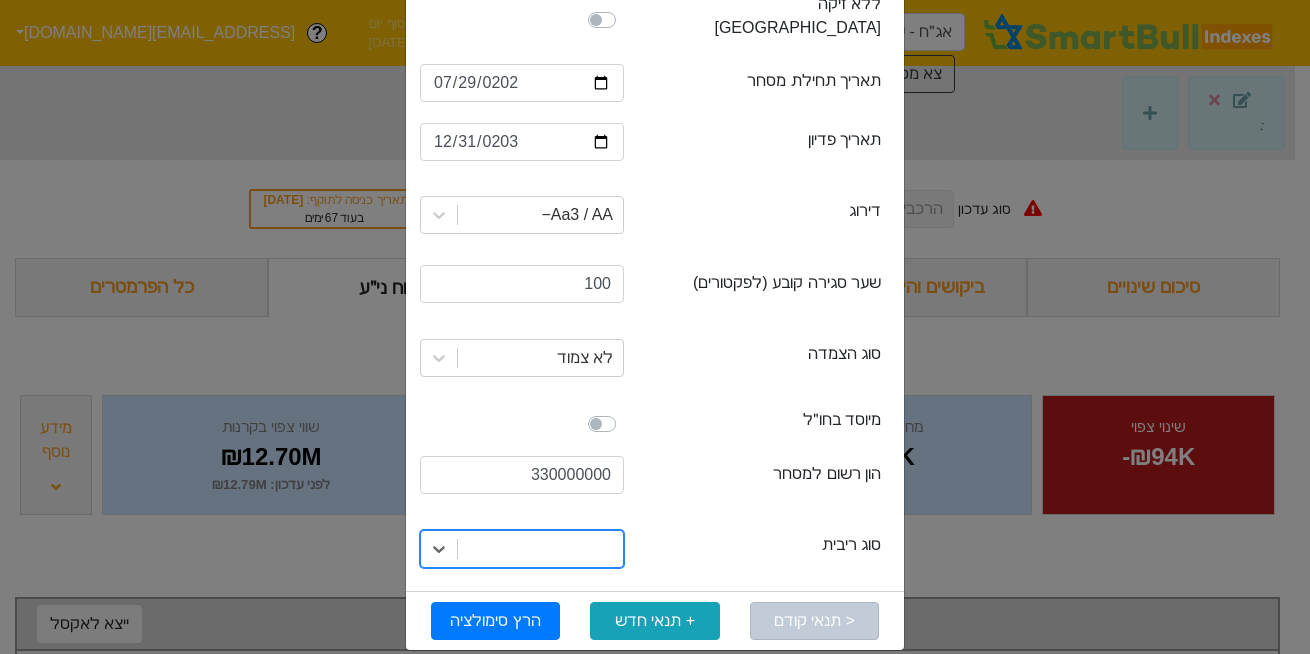 click at bounding box center (540, 549) 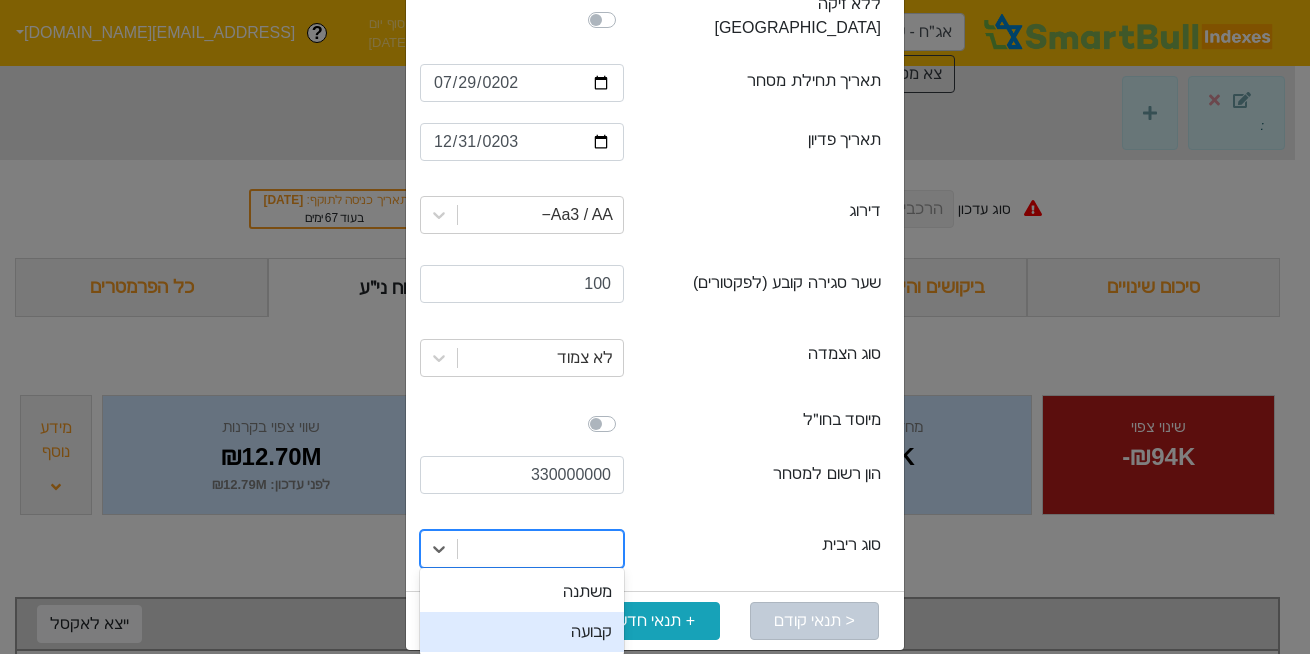 click on "קבועה" at bounding box center [522, 632] 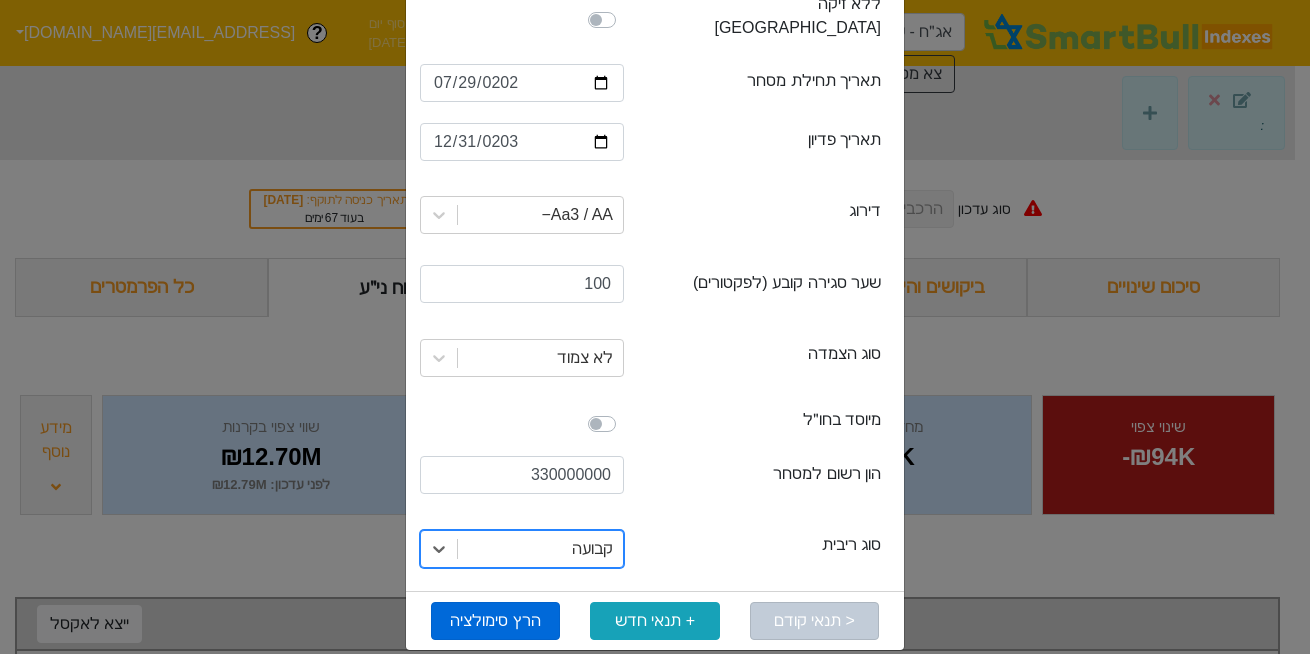 click on "הרץ סימולציה" at bounding box center [495, 621] 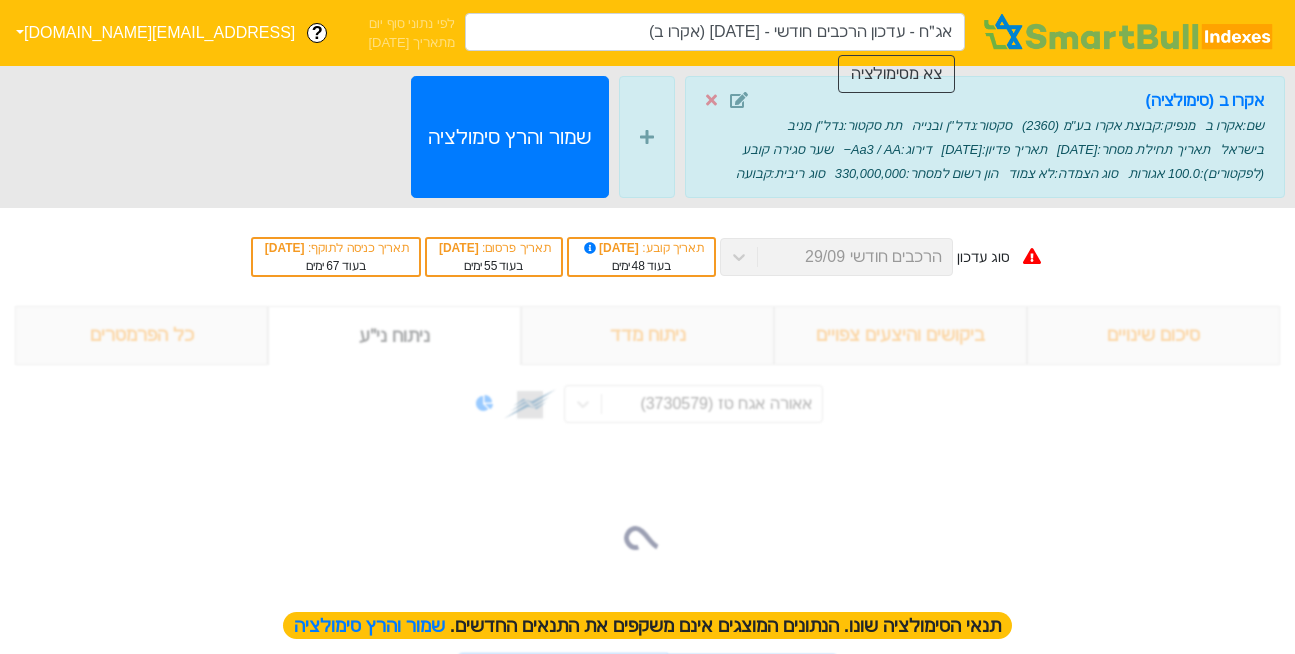 type on "אג״ח - עדכון הרכבים חודשי - 29/09/25 (אקרו ב)" 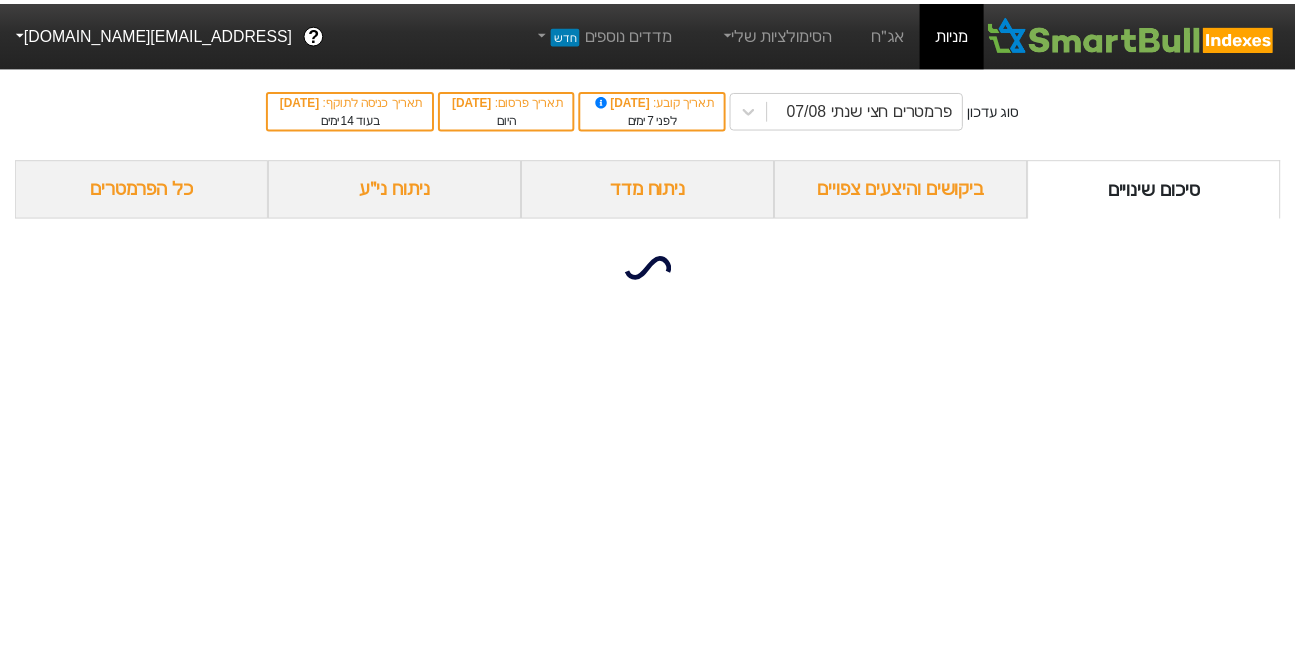 scroll, scrollTop: 0, scrollLeft: 0, axis: both 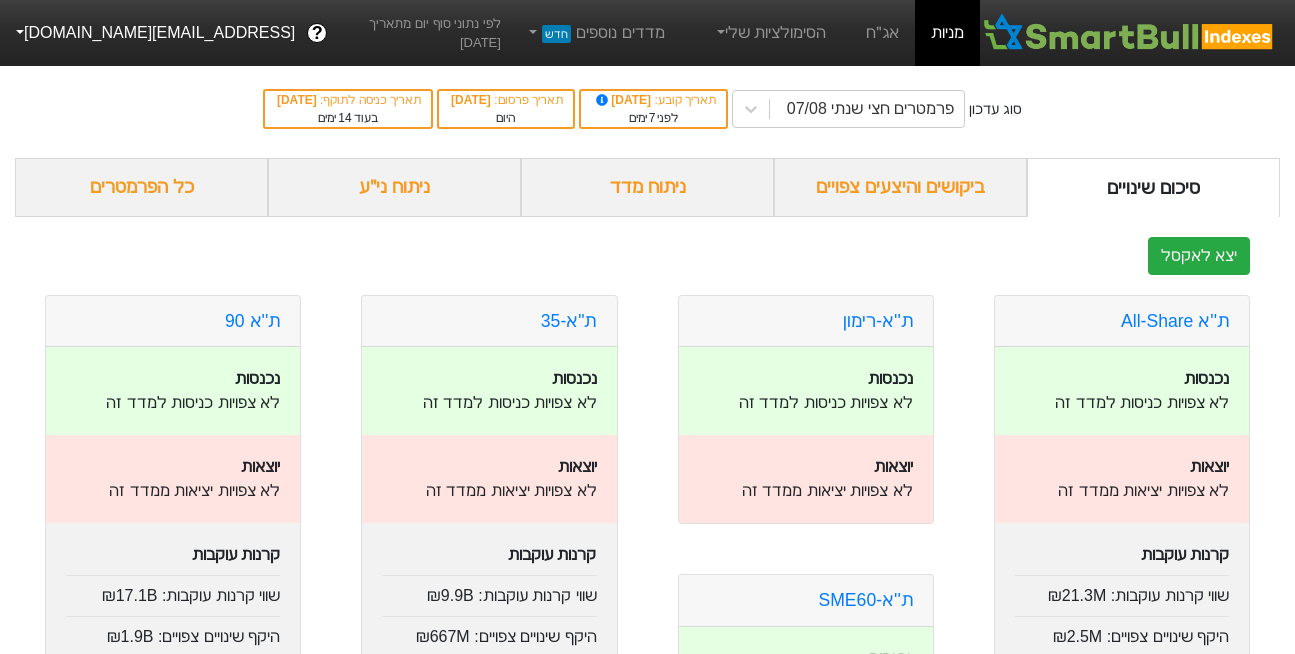 click on "[EMAIL_ADDRESS][DOMAIN_NAME]" at bounding box center [153, 33] 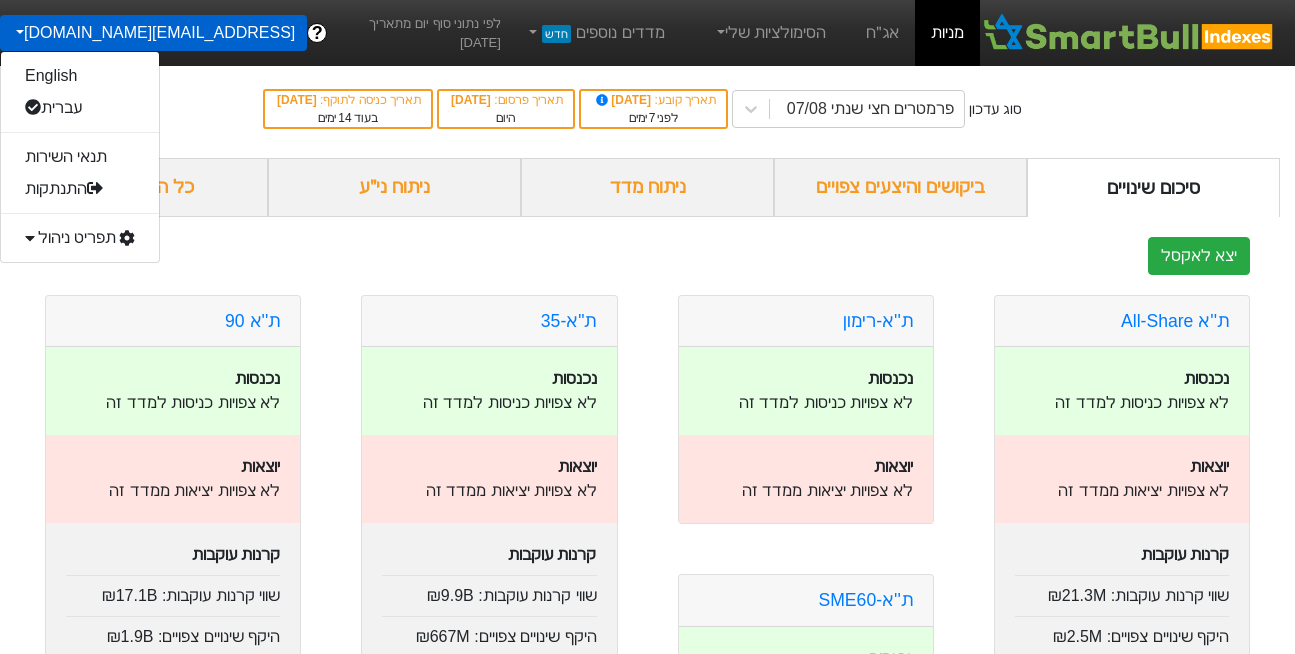 click on "תפריט ניהול" at bounding box center [80, 238] 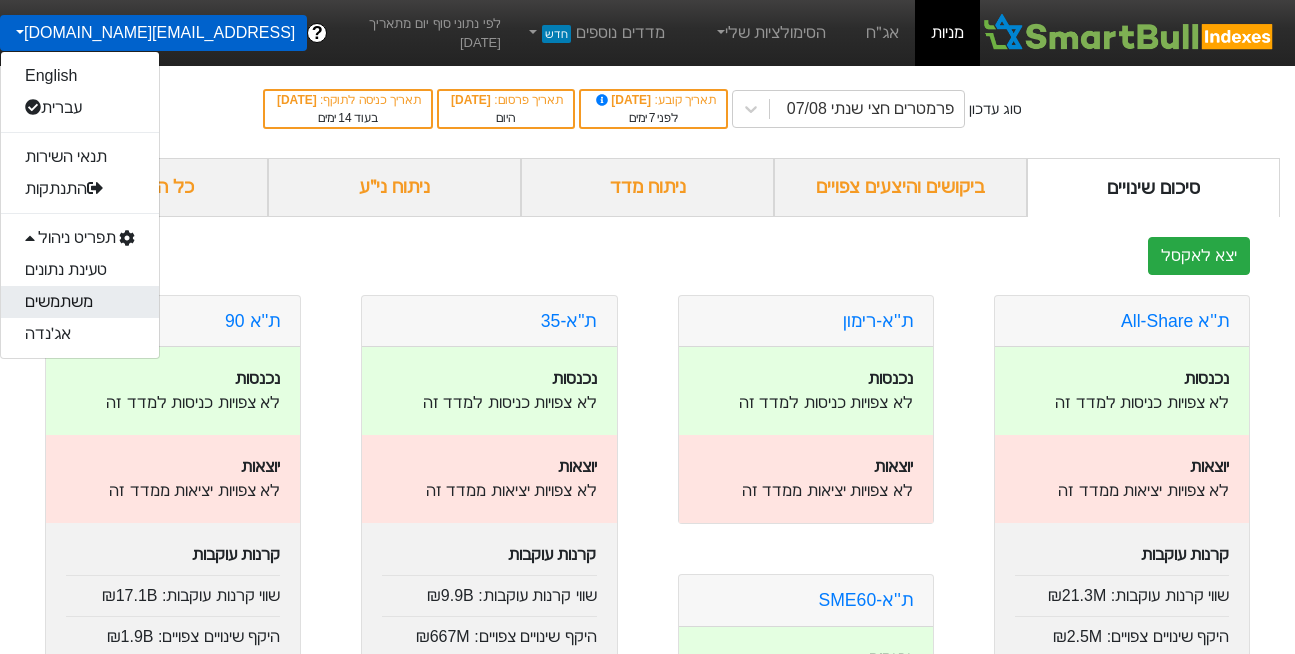 click on "משתמשים" at bounding box center [80, 302] 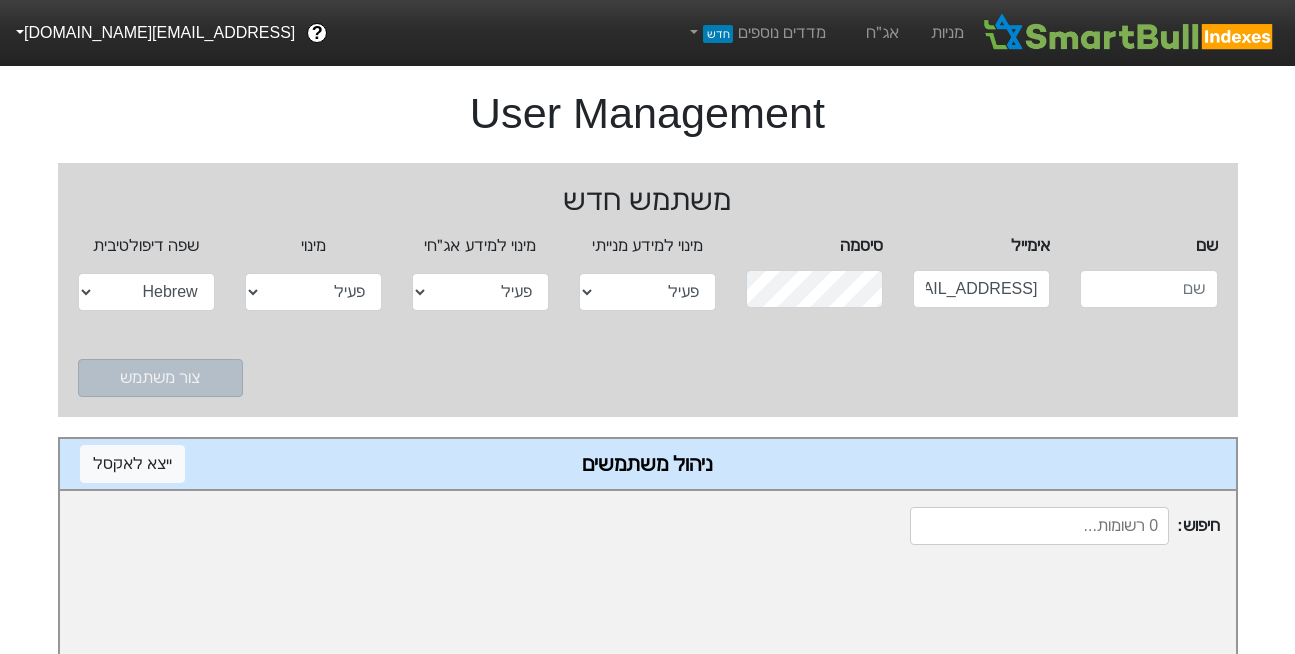 select on "active" 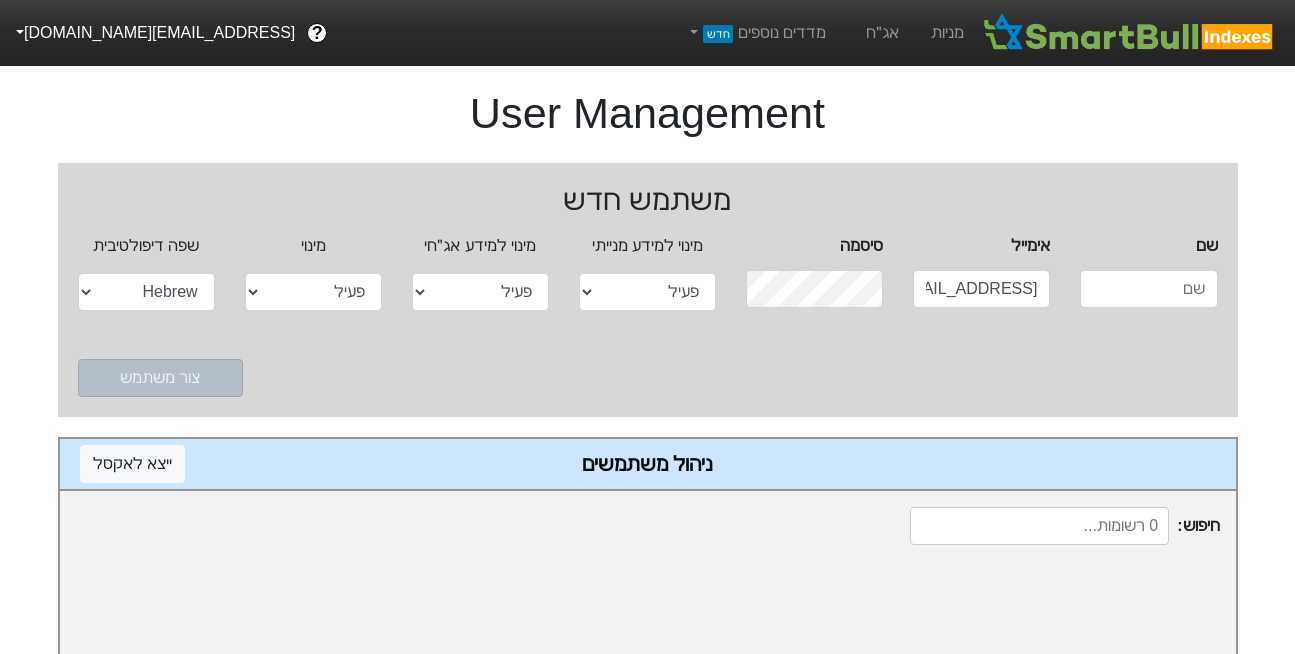 scroll, scrollTop: 0, scrollLeft: 0, axis: both 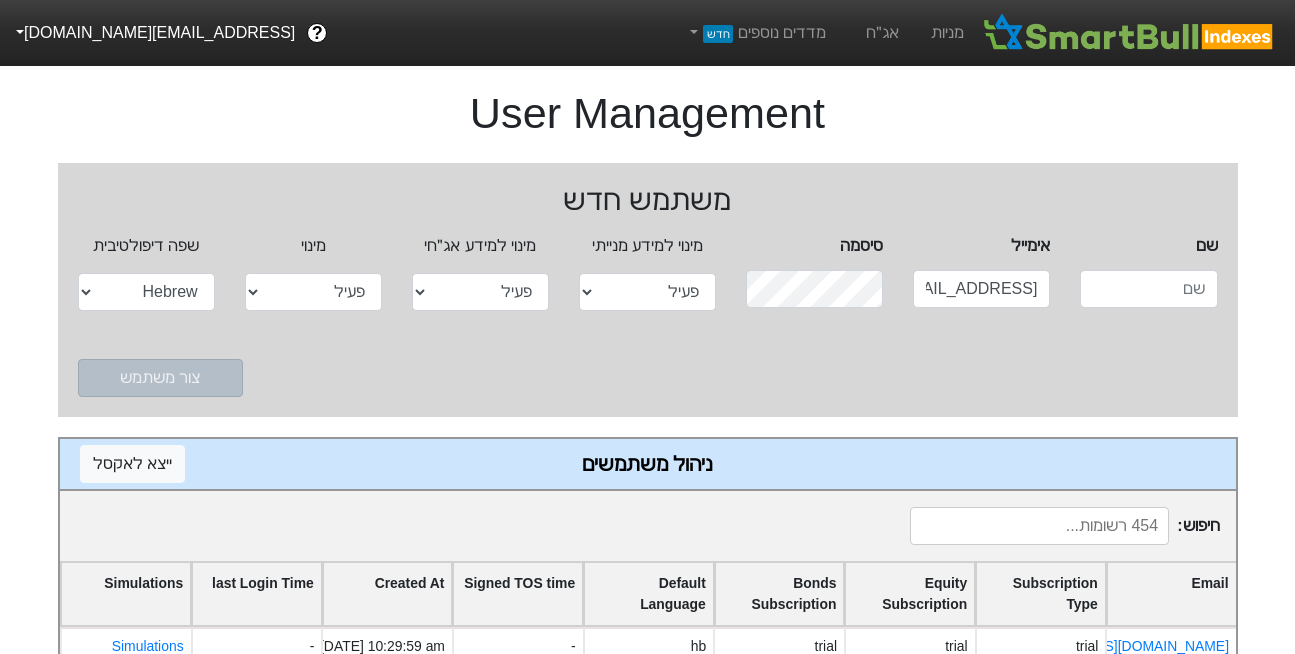 click at bounding box center [1039, 526] 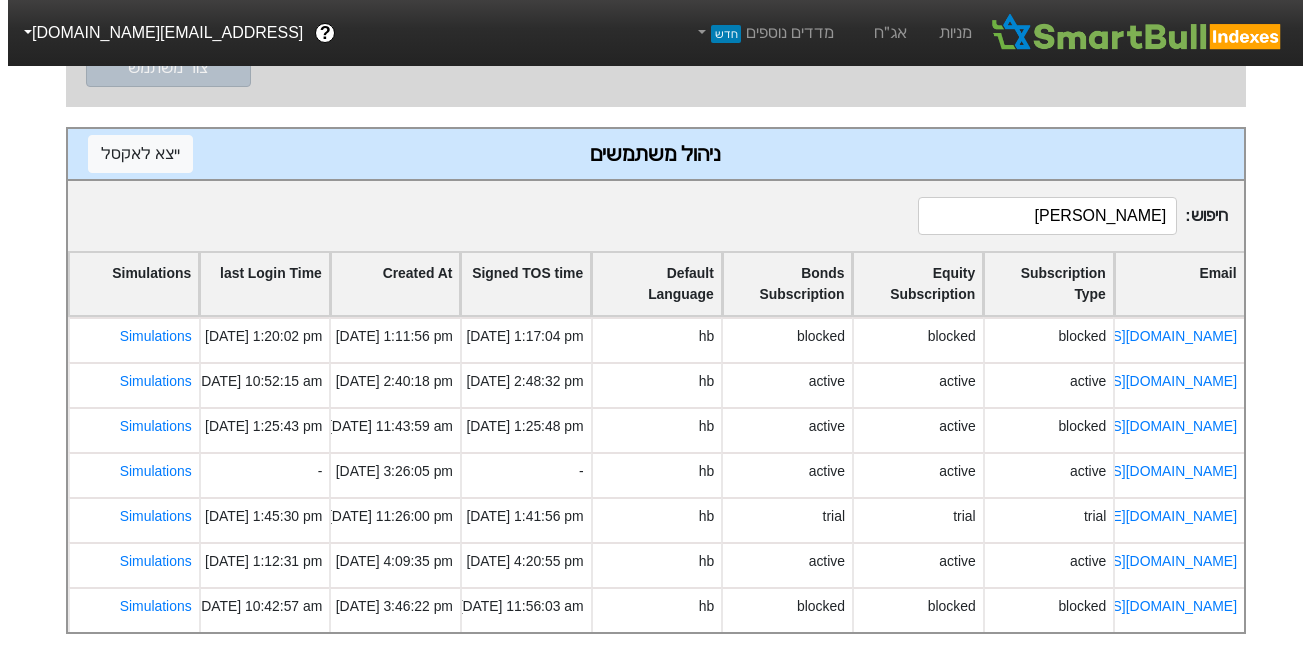 scroll, scrollTop: 323, scrollLeft: 0, axis: vertical 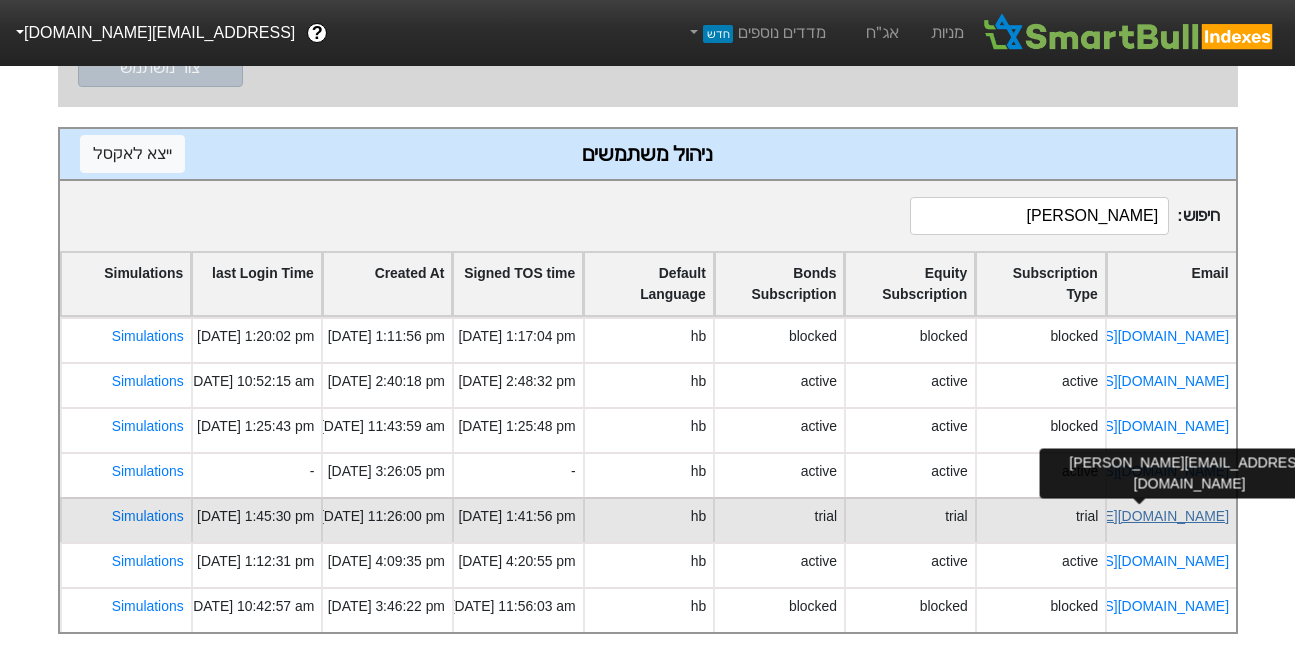 type on "[PERSON_NAME]" 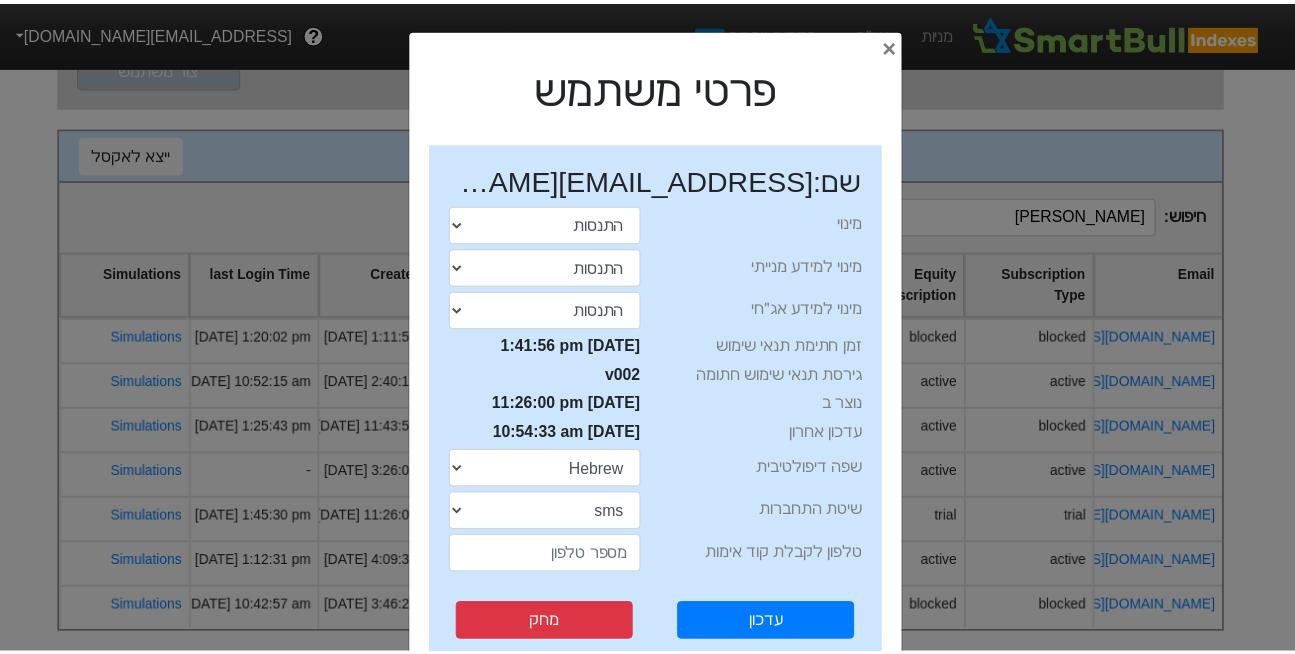 scroll, scrollTop: 119, scrollLeft: 0, axis: vertical 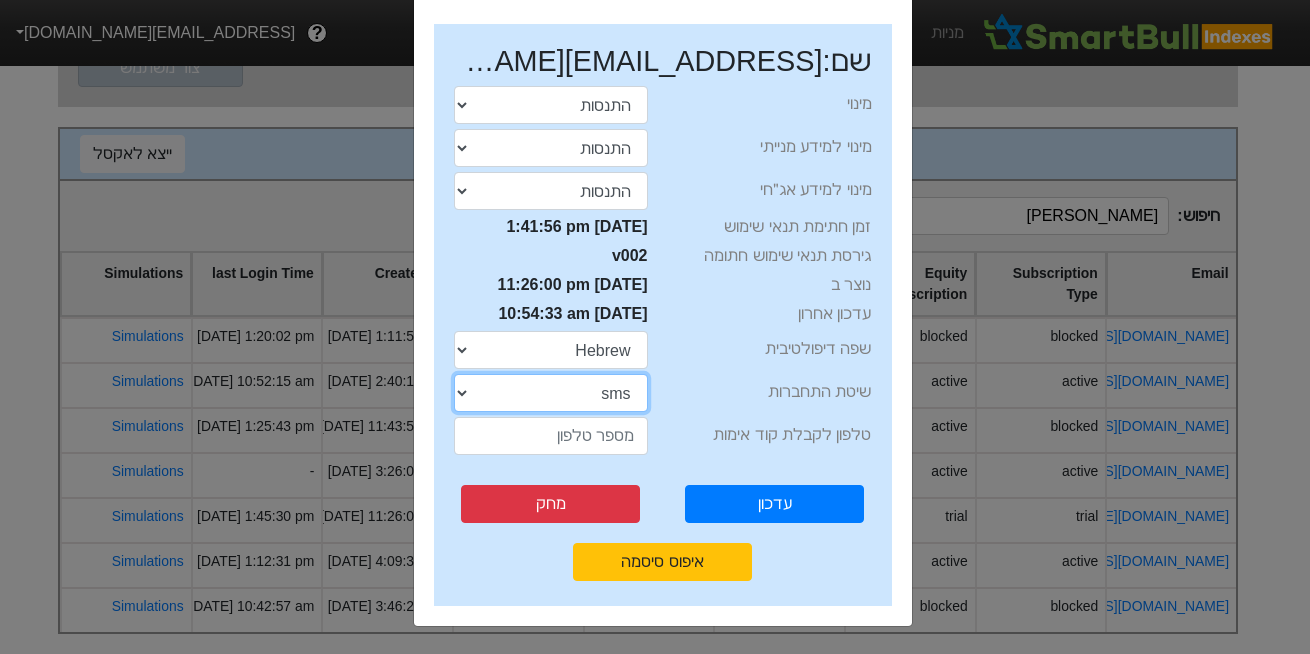 click on "sms password" at bounding box center [551, 393] 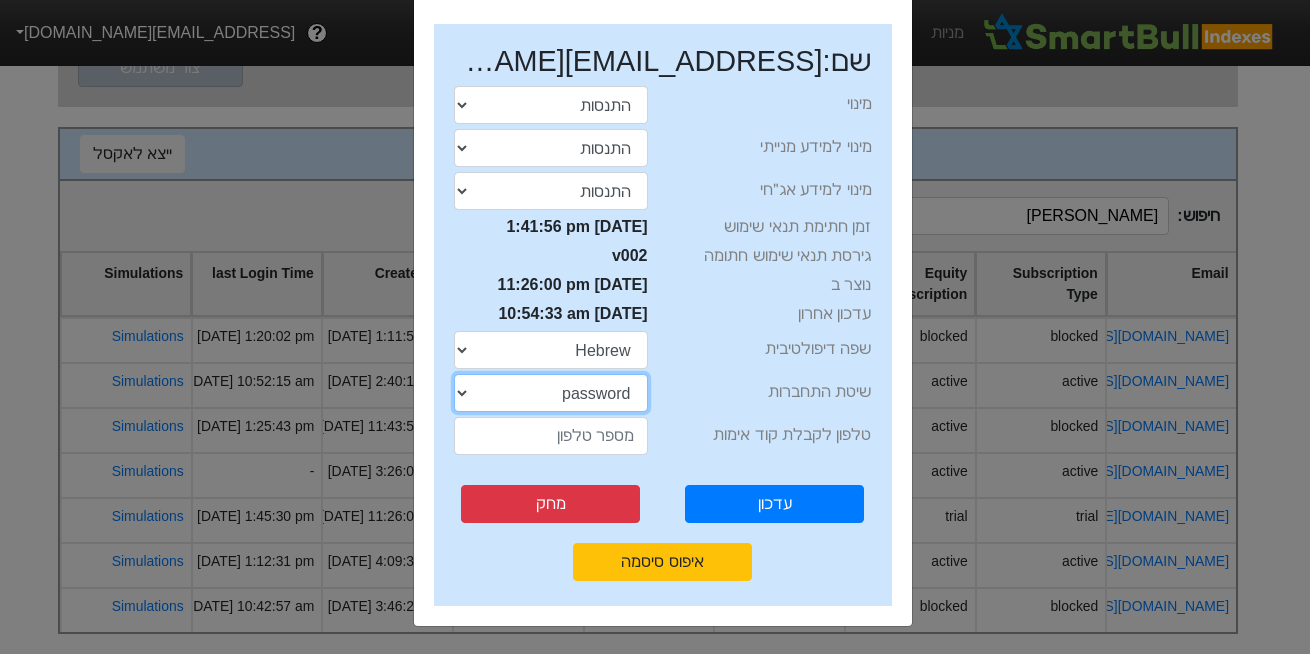 click on "sms password" at bounding box center [551, 393] 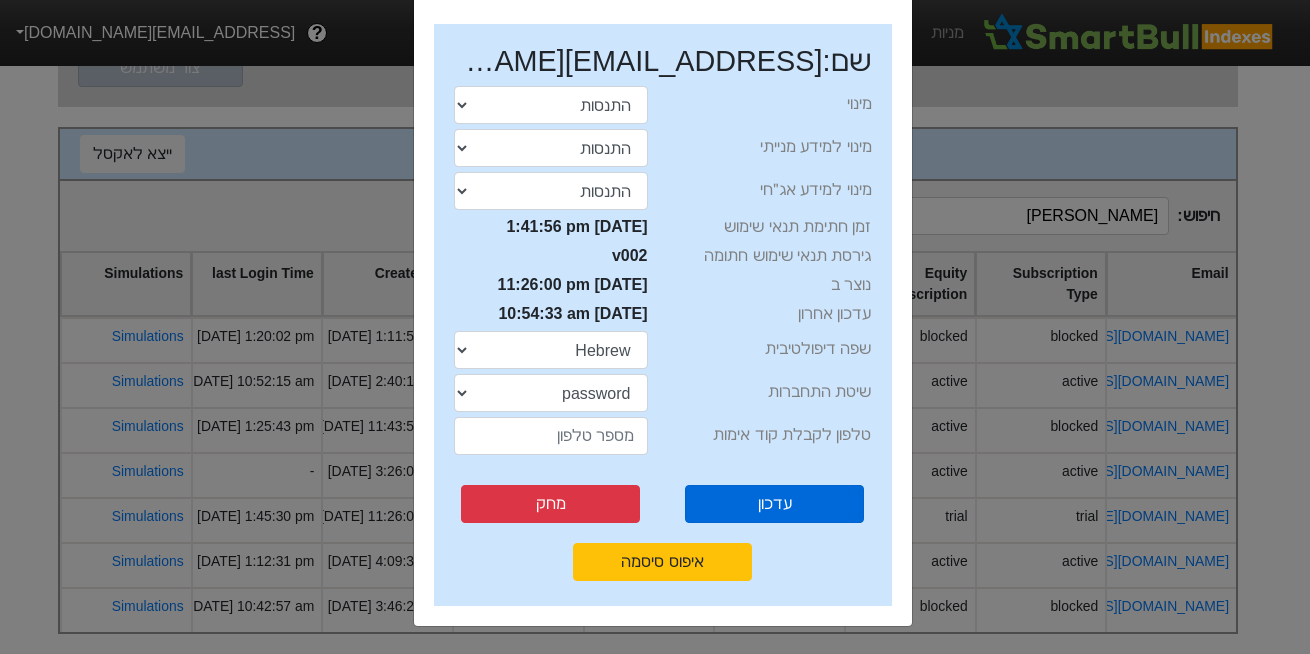 click on "עדכון" at bounding box center (774, 504) 